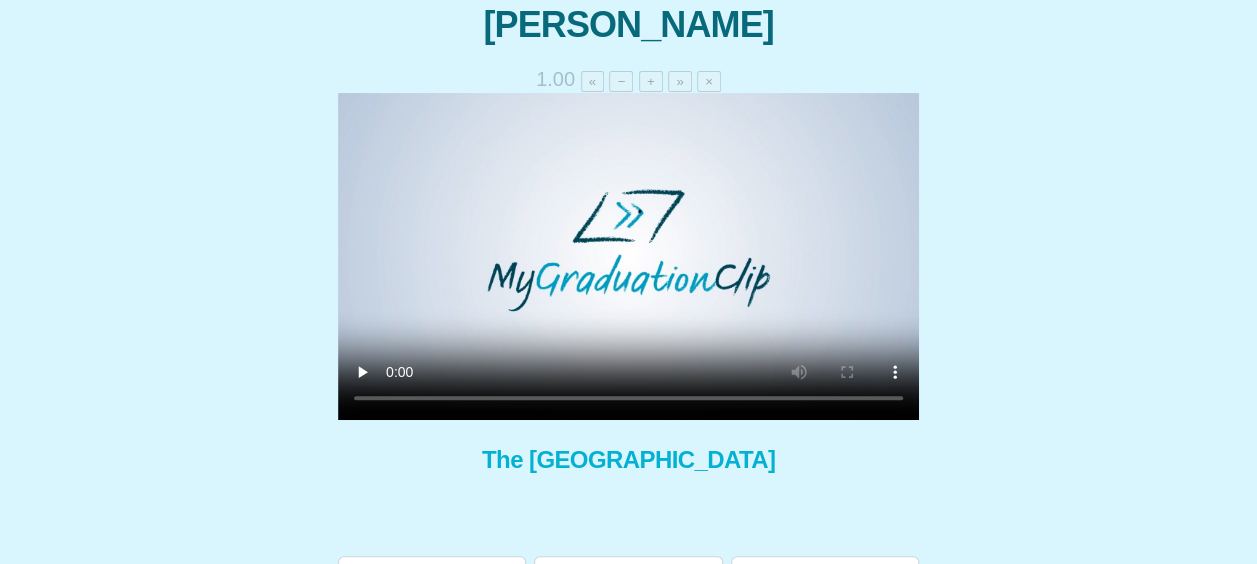 scroll, scrollTop: 237, scrollLeft: 0, axis: vertical 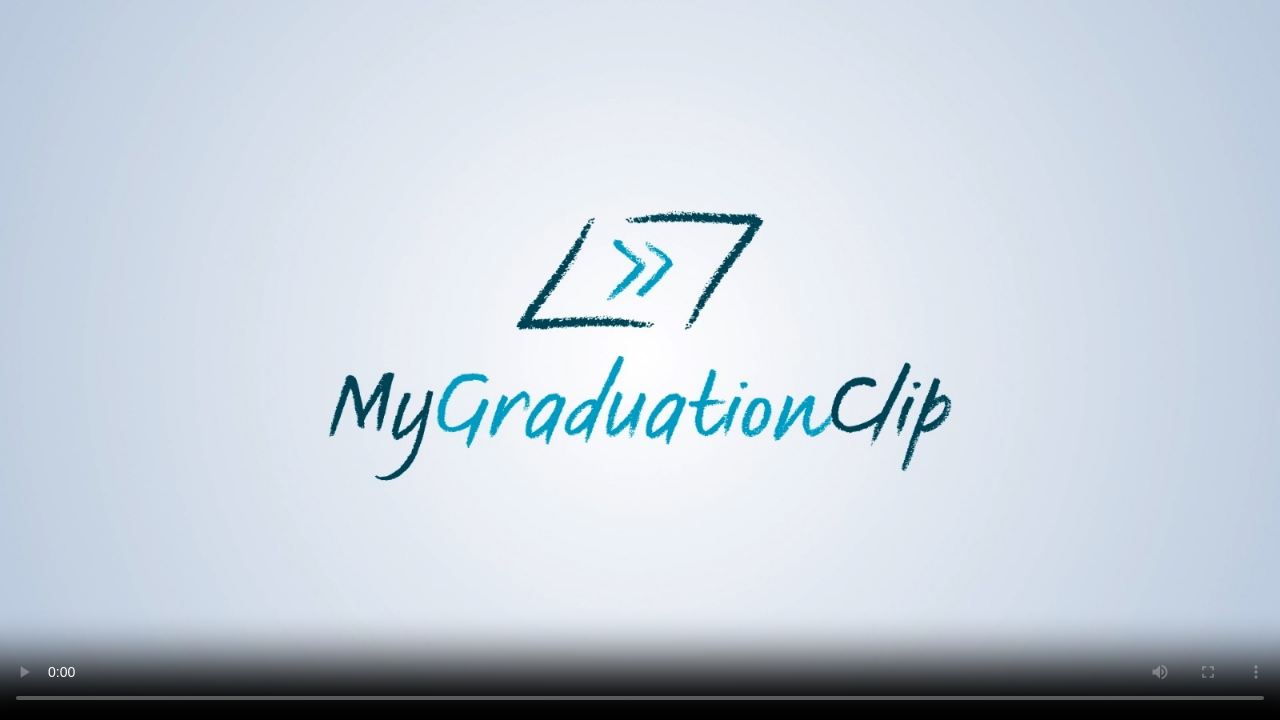 type 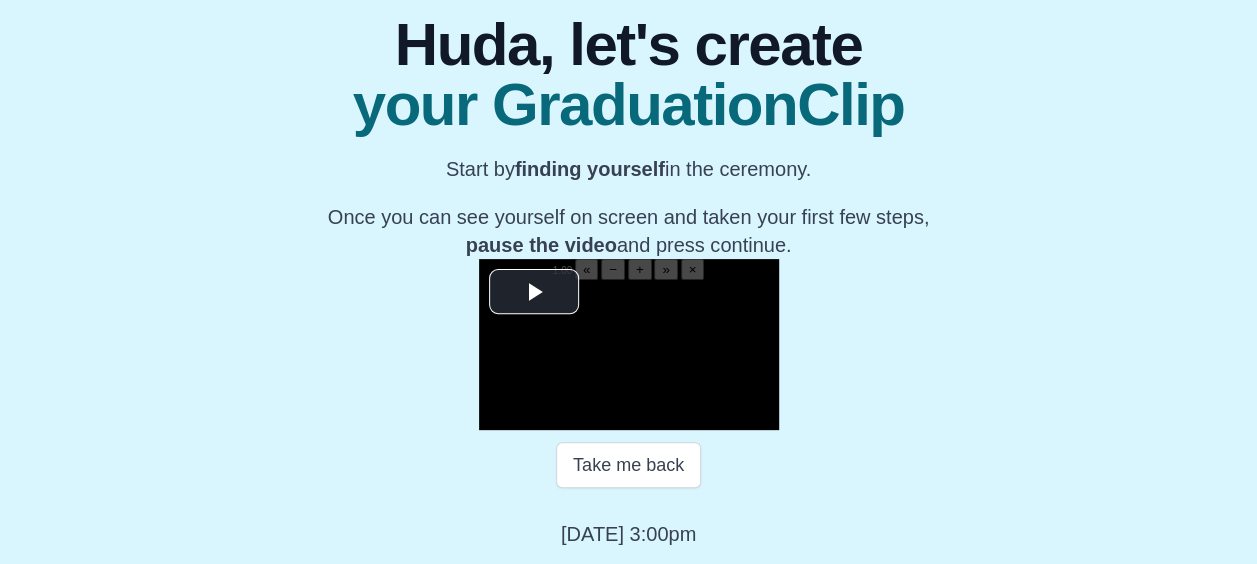 scroll, scrollTop: 348, scrollLeft: 0, axis: vertical 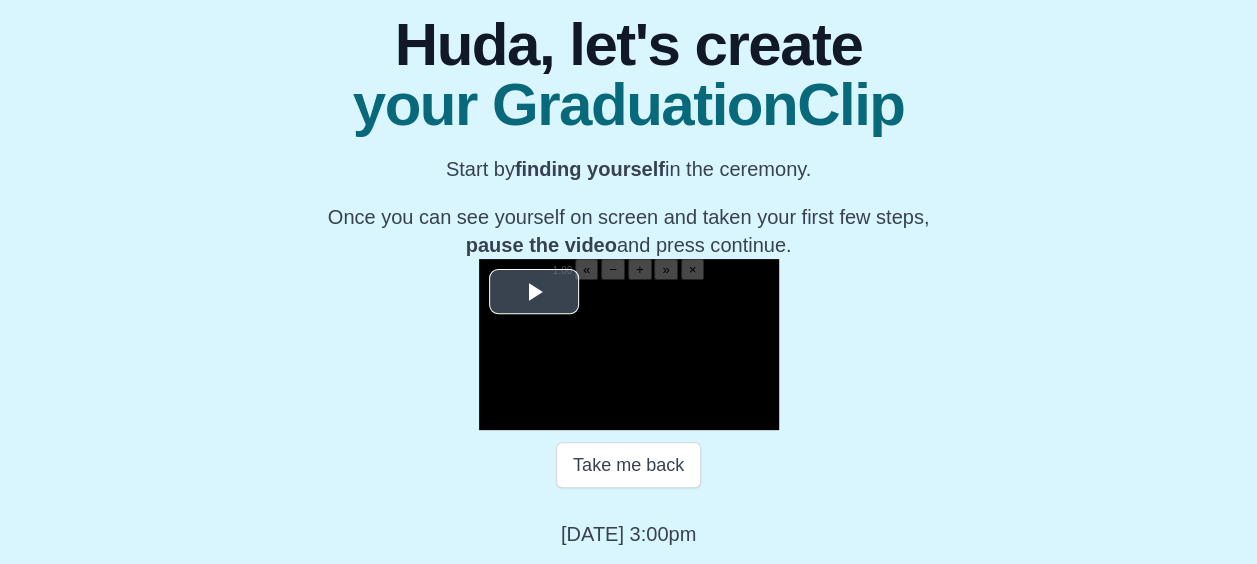 click at bounding box center [629, 355] 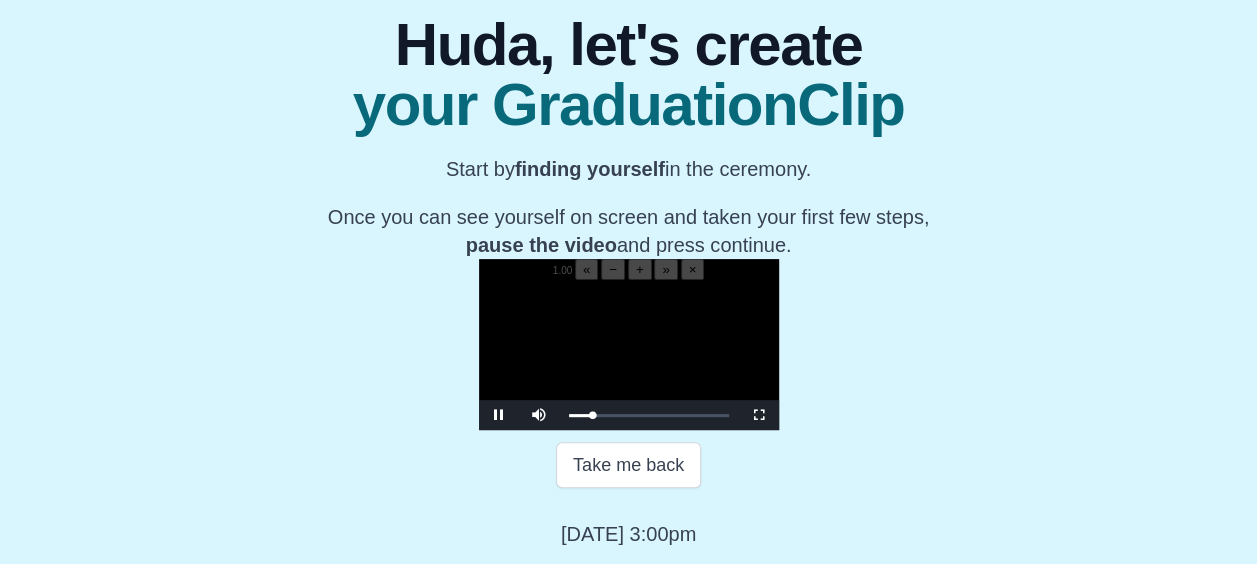 scroll, scrollTop: 348, scrollLeft: 0, axis: vertical 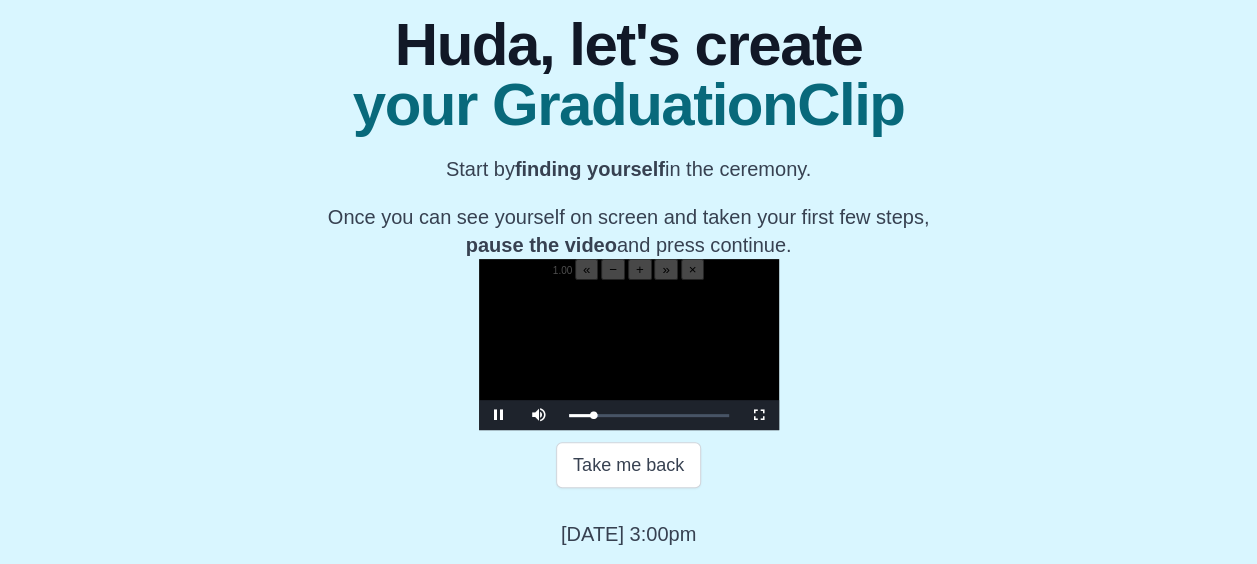 click on "**********" at bounding box center [628, 265] 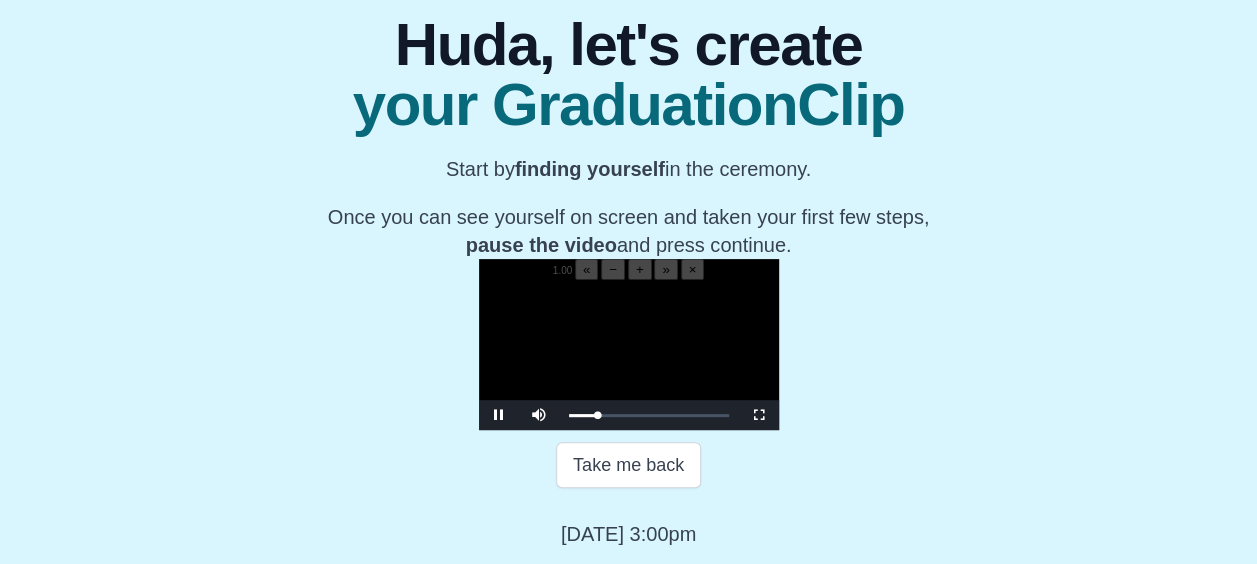 scroll, scrollTop: 0, scrollLeft: 0, axis: both 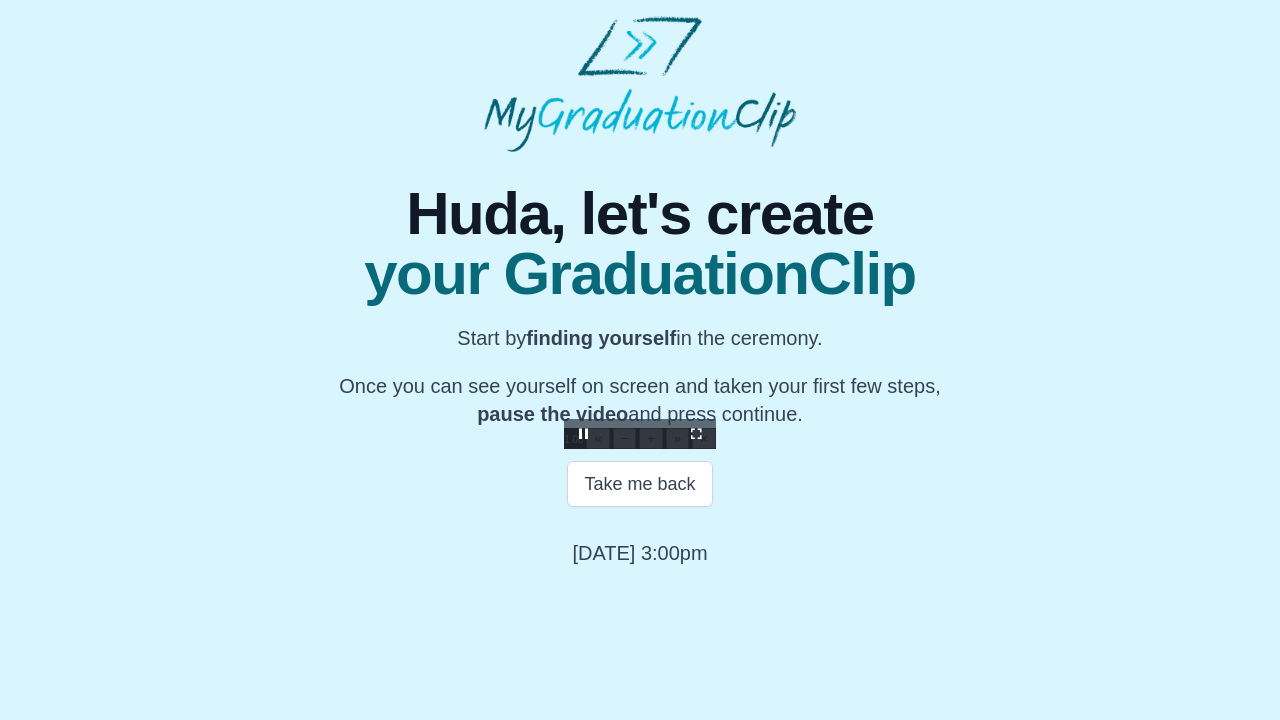 type 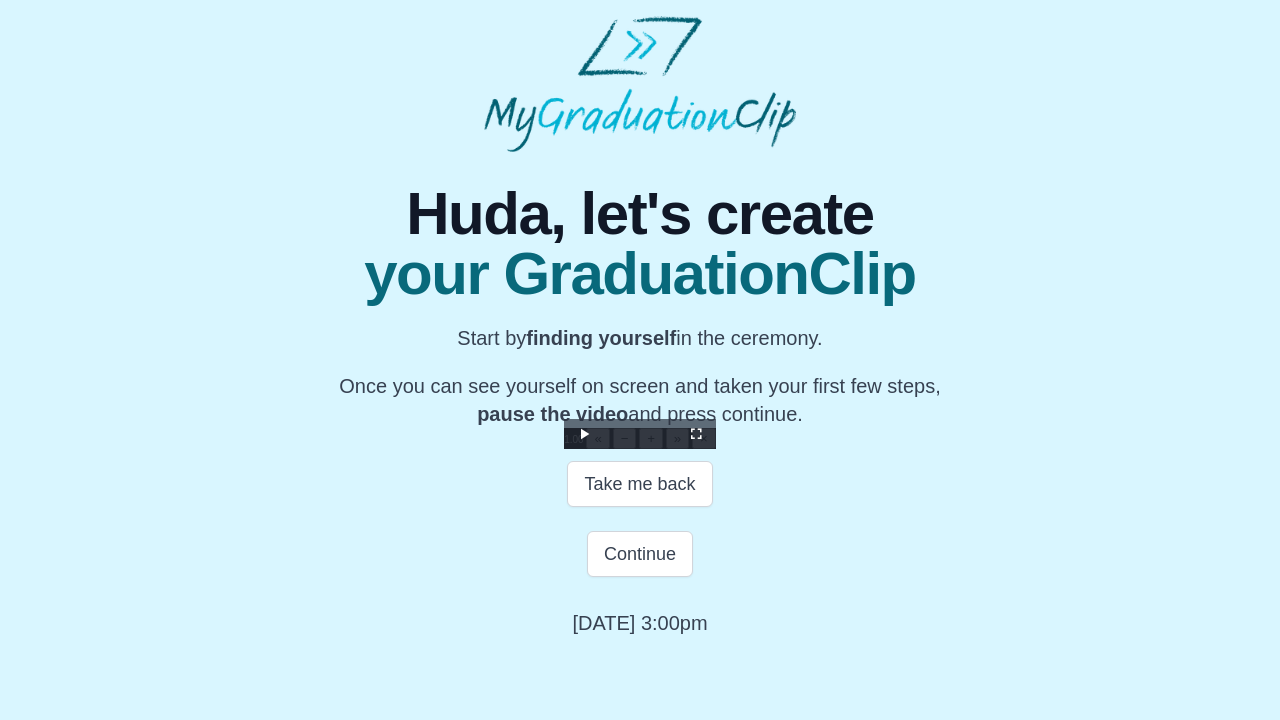 click at bounding box center [640, 360] 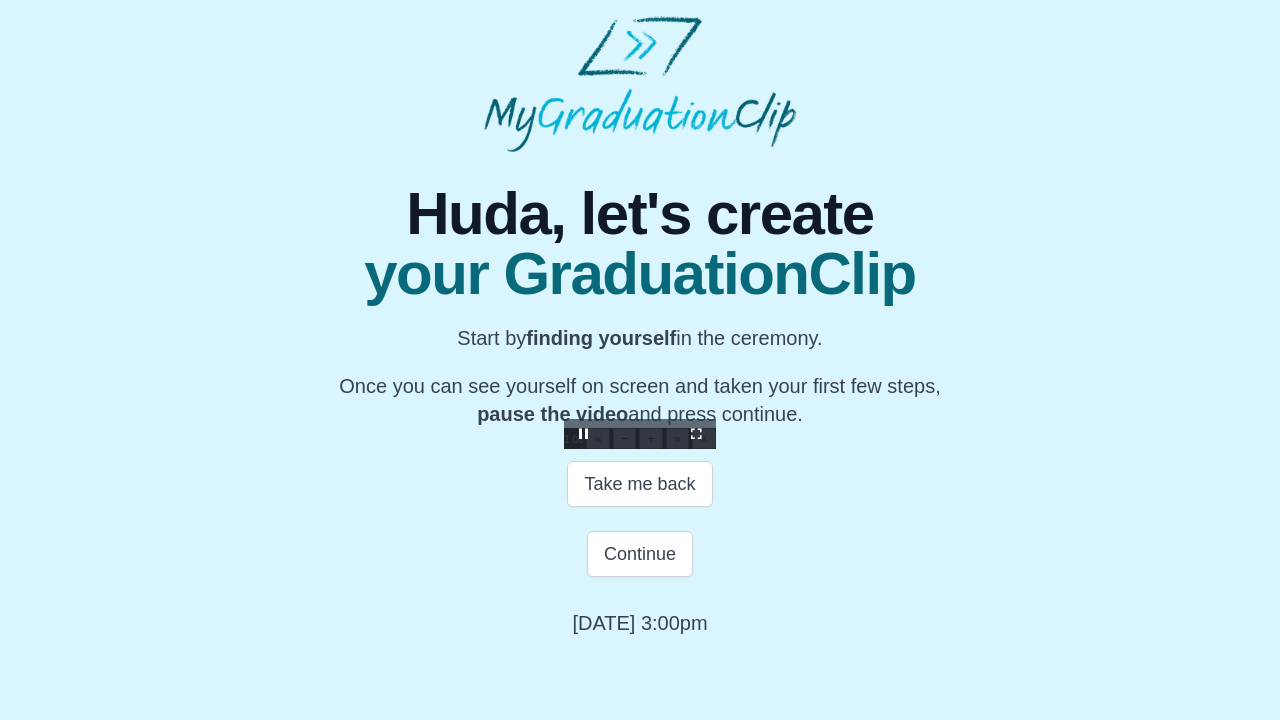 click at bounding box center [640, 360] 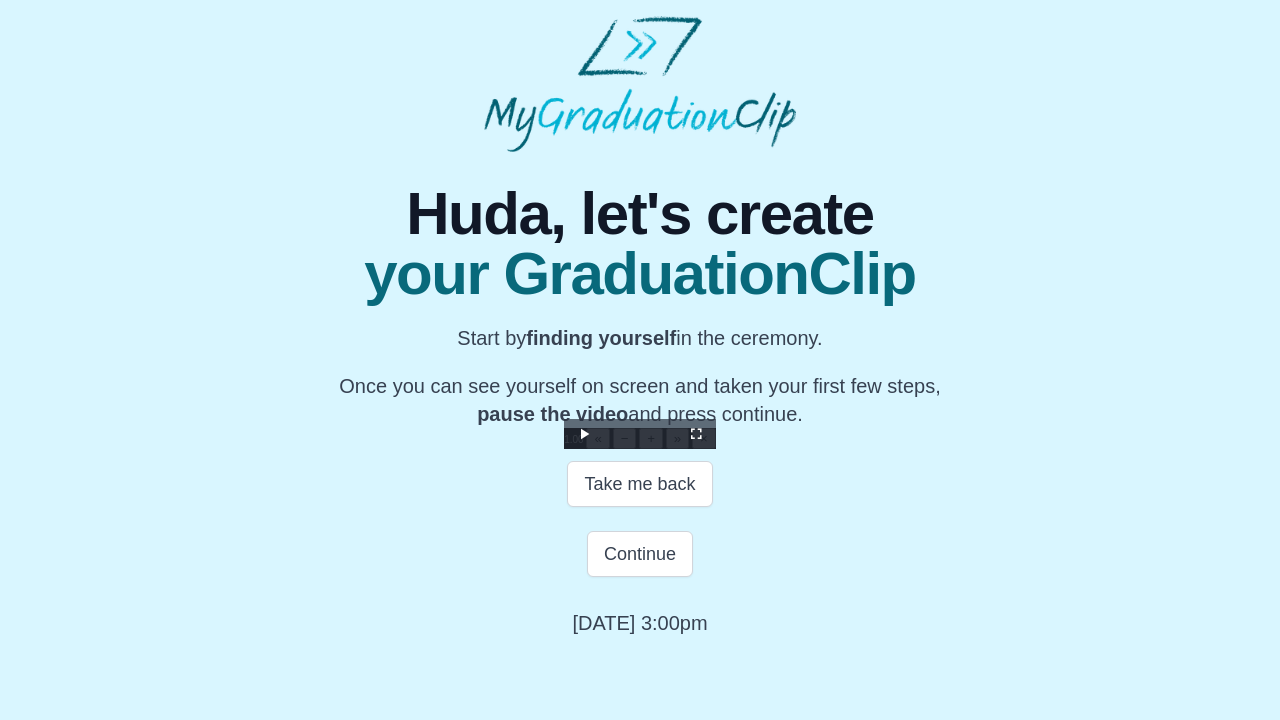 click at bounding box center [640, 360] 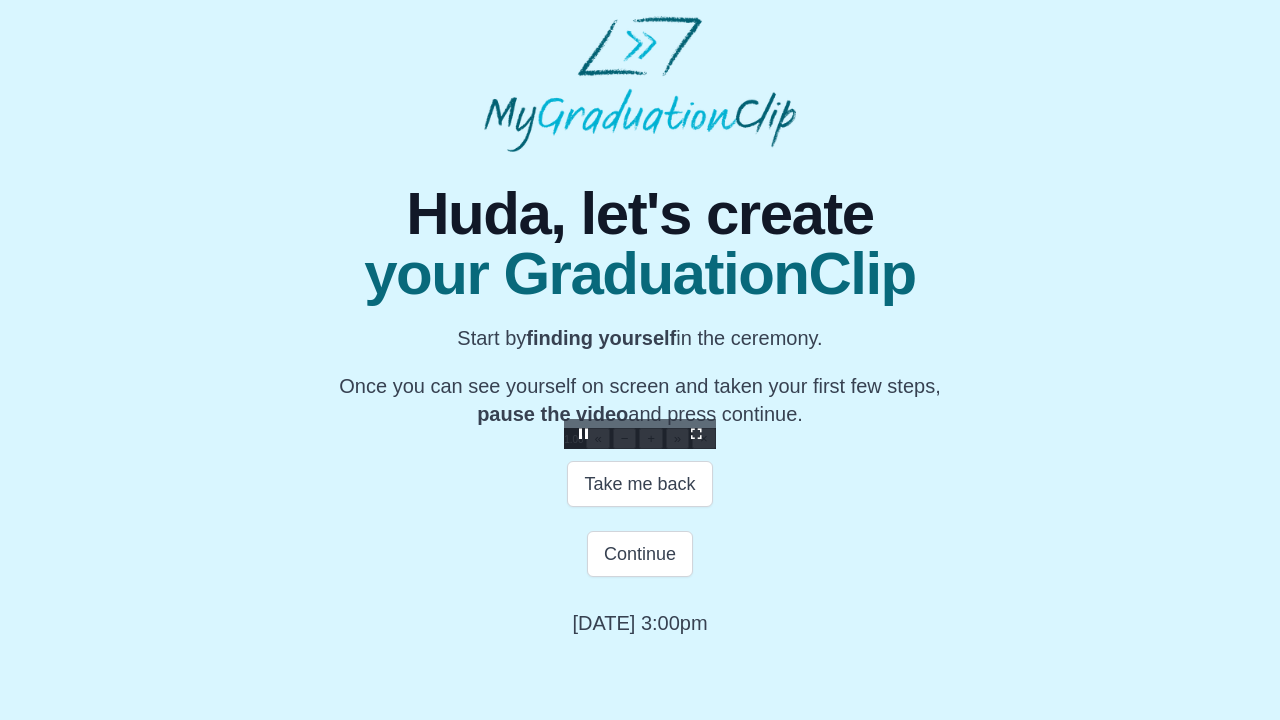 click at bounding box center (640, 360) 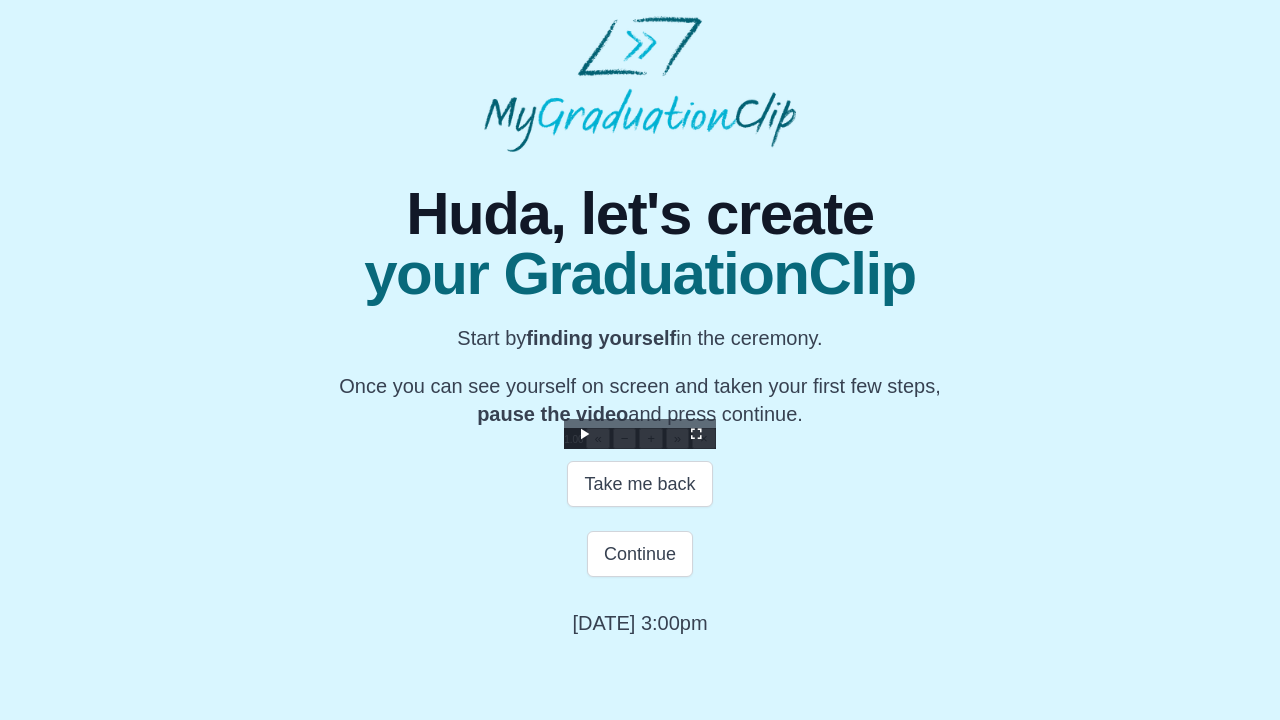 click at bounding box center [640, 360] 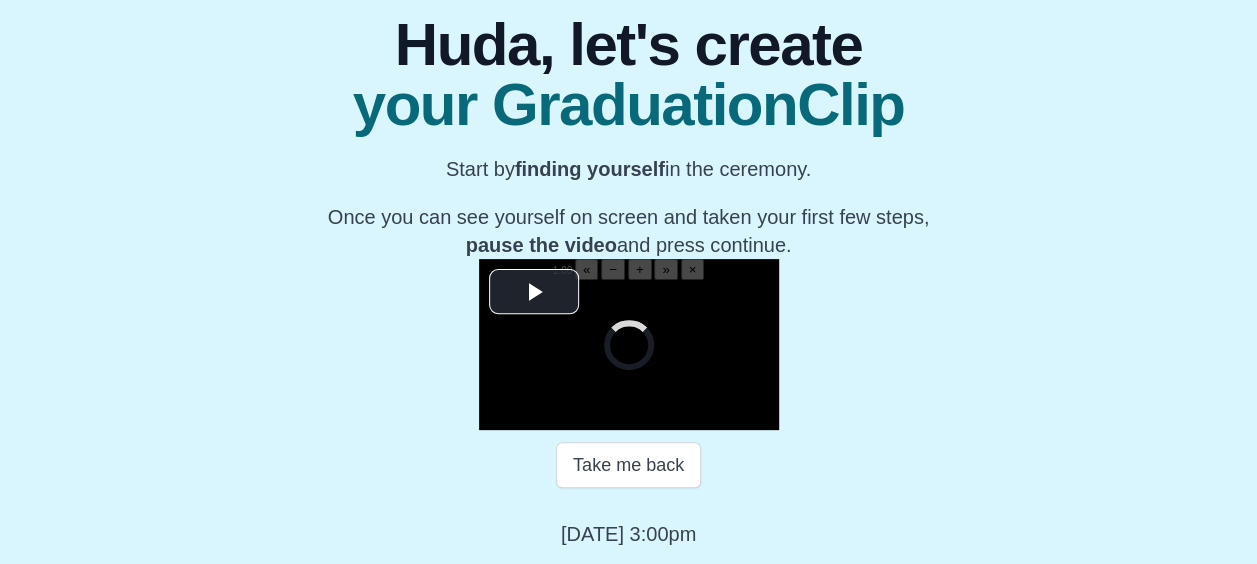 scroll, scrollTop: 348, scrollLeft: 0, axis: vertical 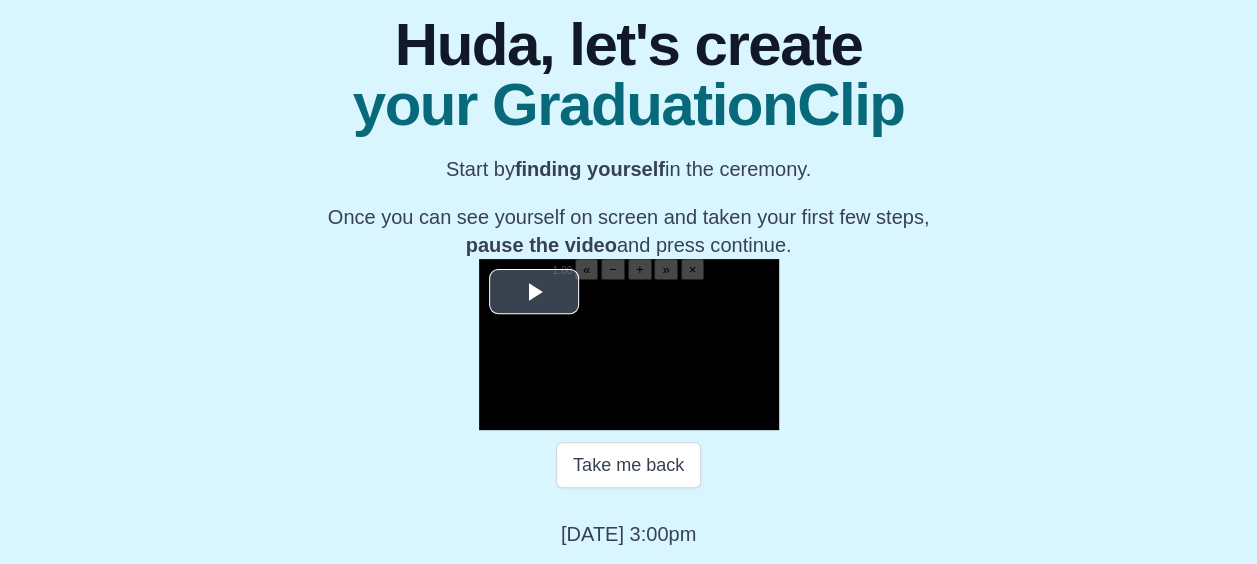 click at bounding box center (534, 292) 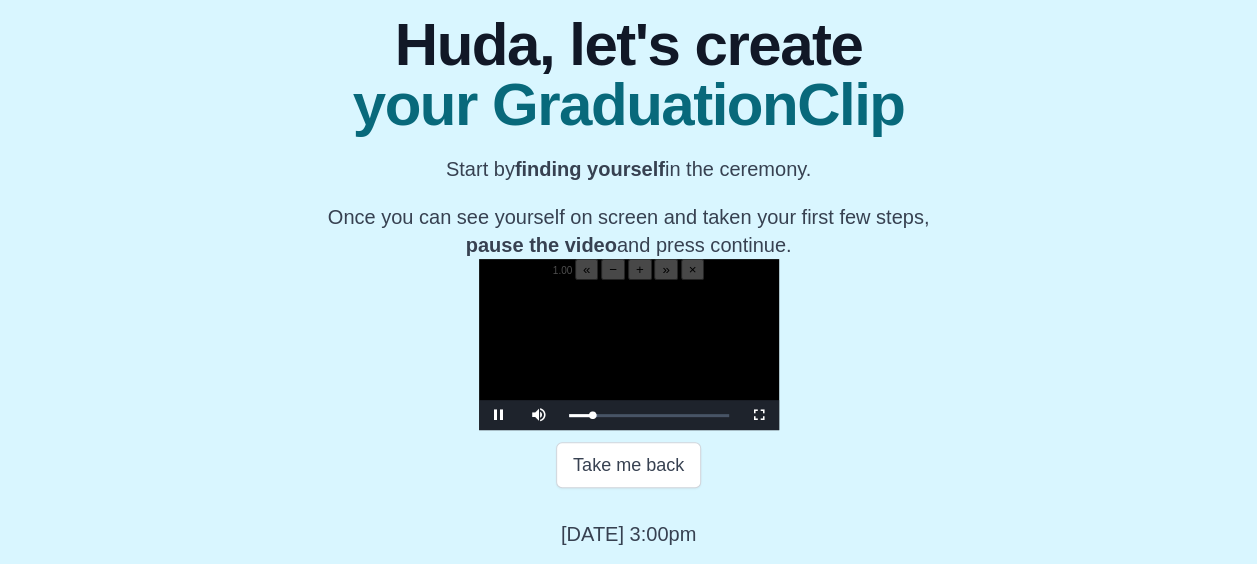 click at bounding box center [629, 355] 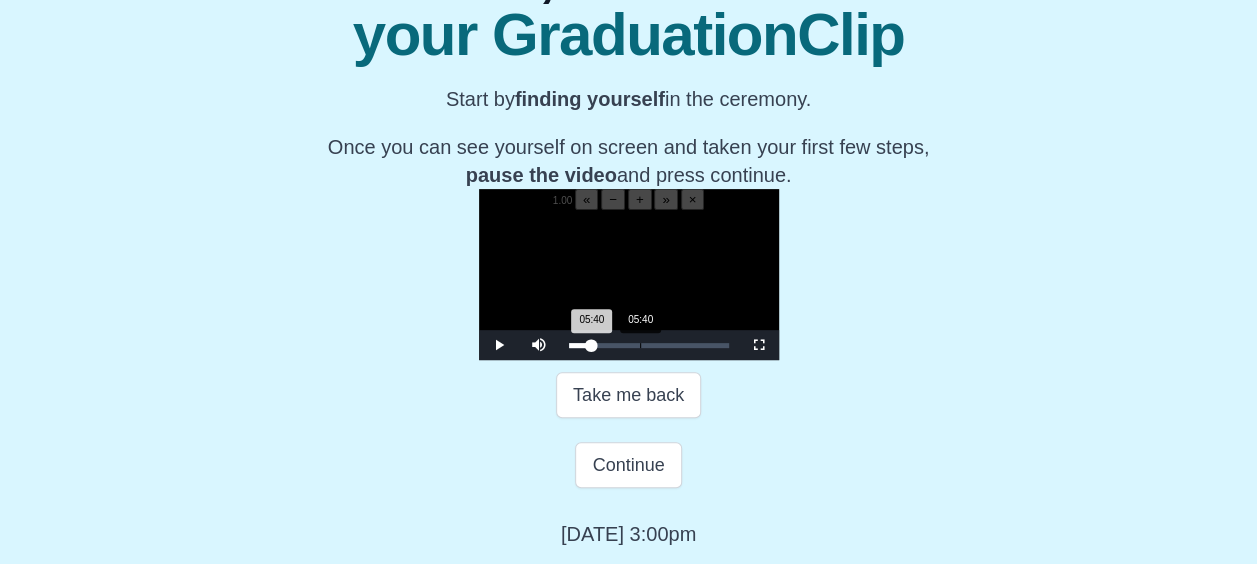 click on "05:40 Progress : 0%" at bounding box center (580, 345) 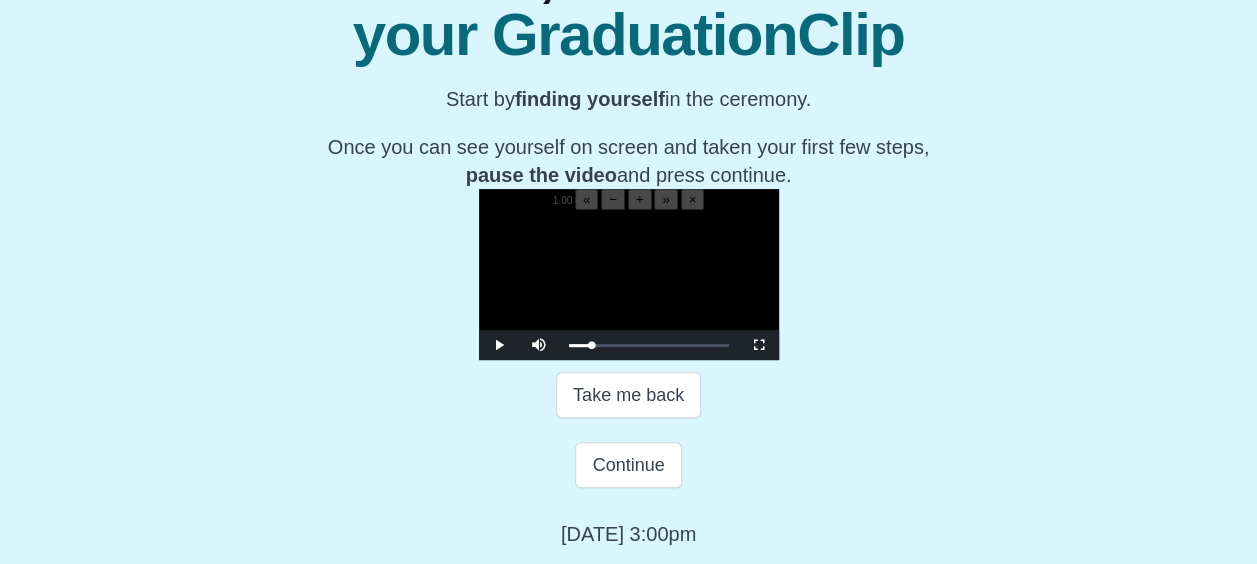 click at bounding box center [629, 285] 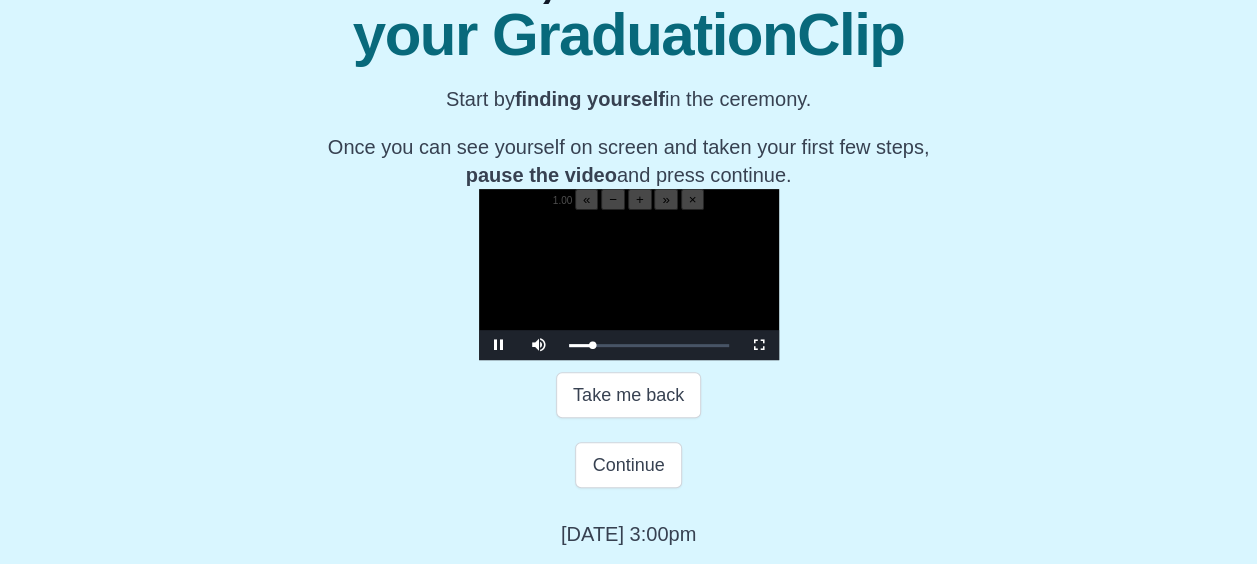 click at bounding box center (629, 285) 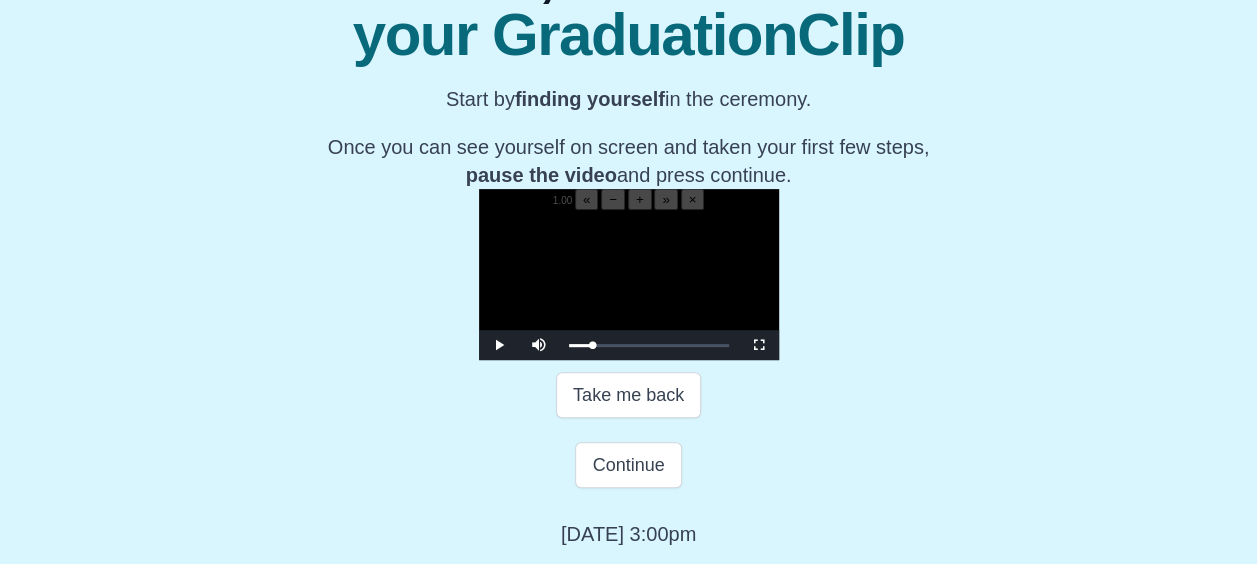 click at bounding box center [629, 285] 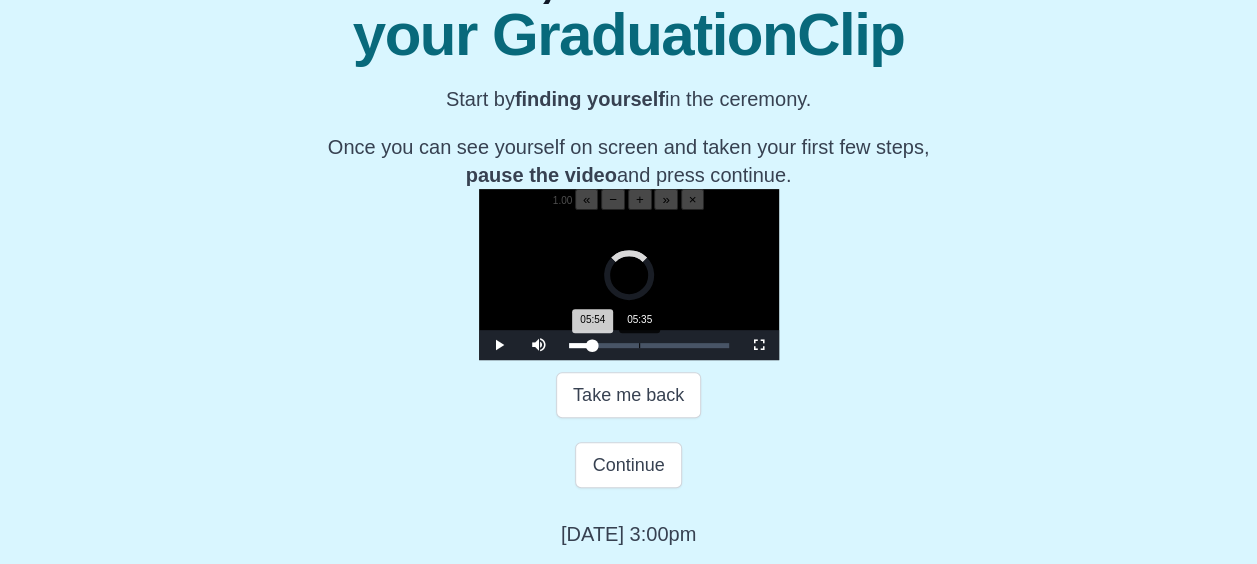 click on "05:54 Progress : 0%" at bounding box center [581, 345] 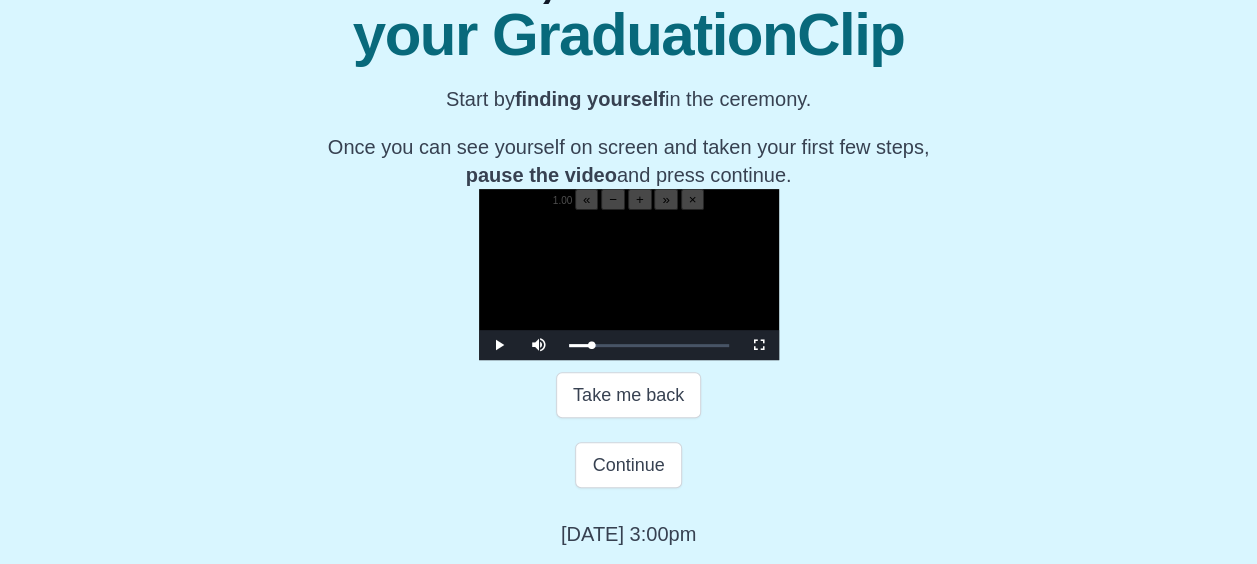 click at bounding box center (629, 285) 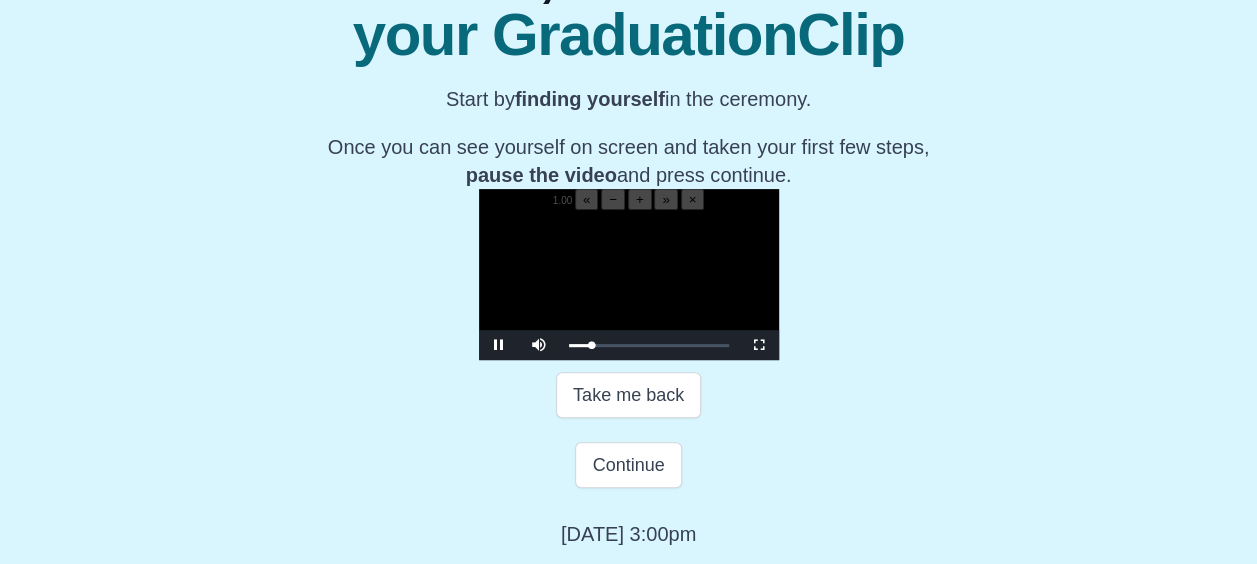click at bounding box center (629, 285) 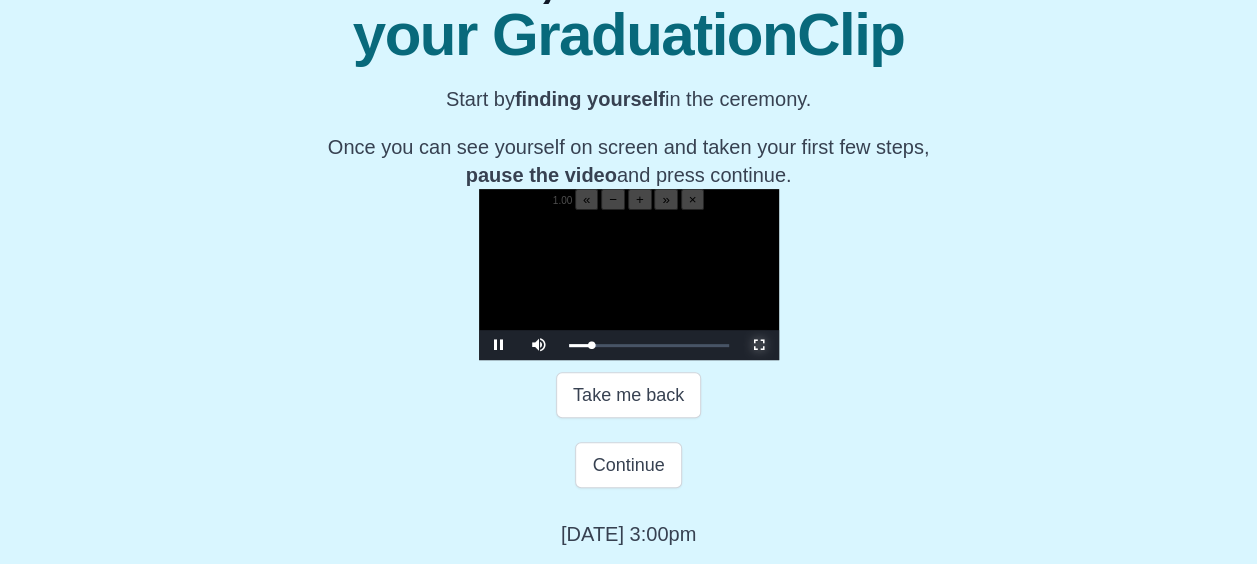 click at bounding box center (759, 345) 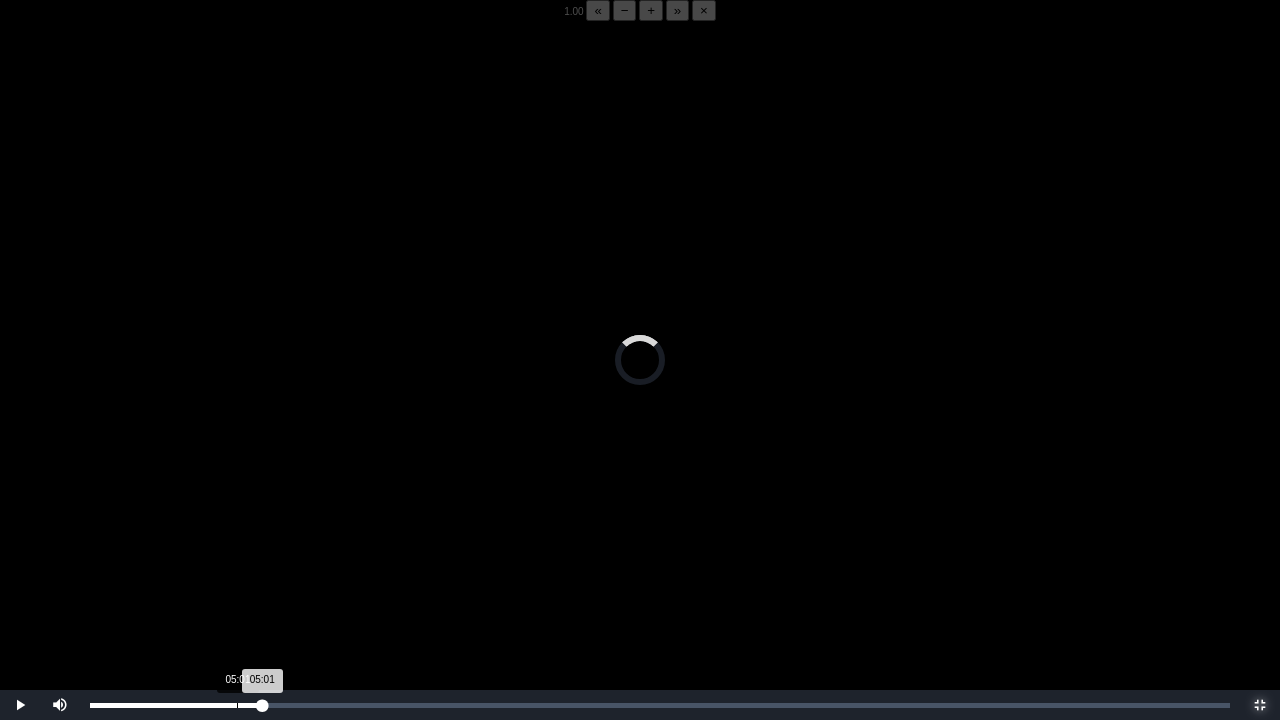 click on "05:01" at bounding box center [237, 705] 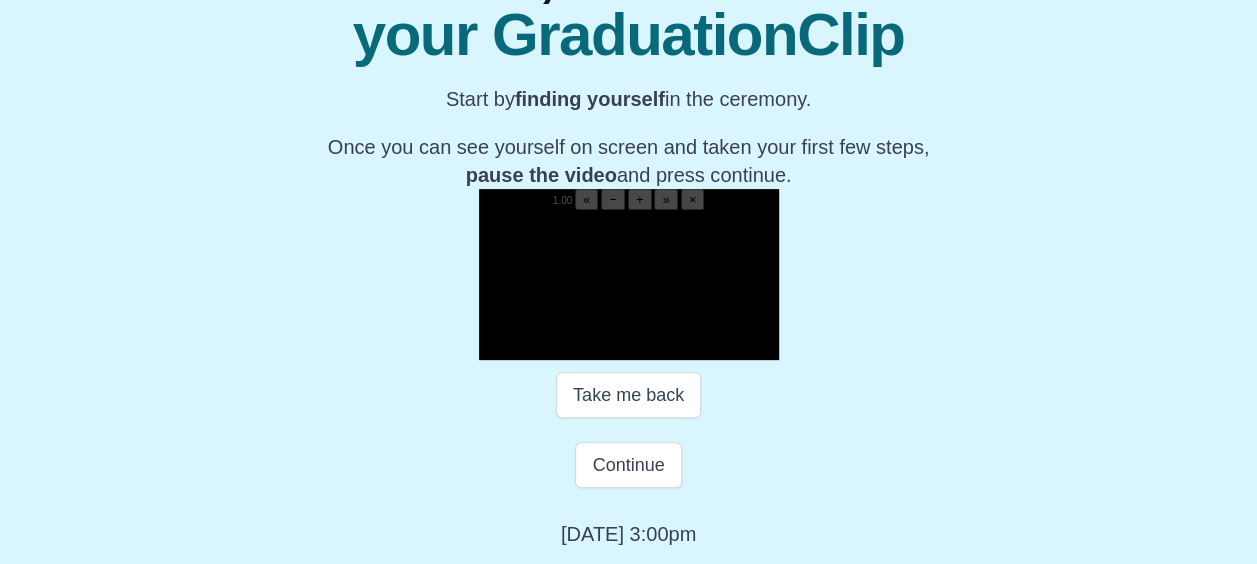 scroll, scrollTop: 353, scrollLeft: 0, axis: vertical 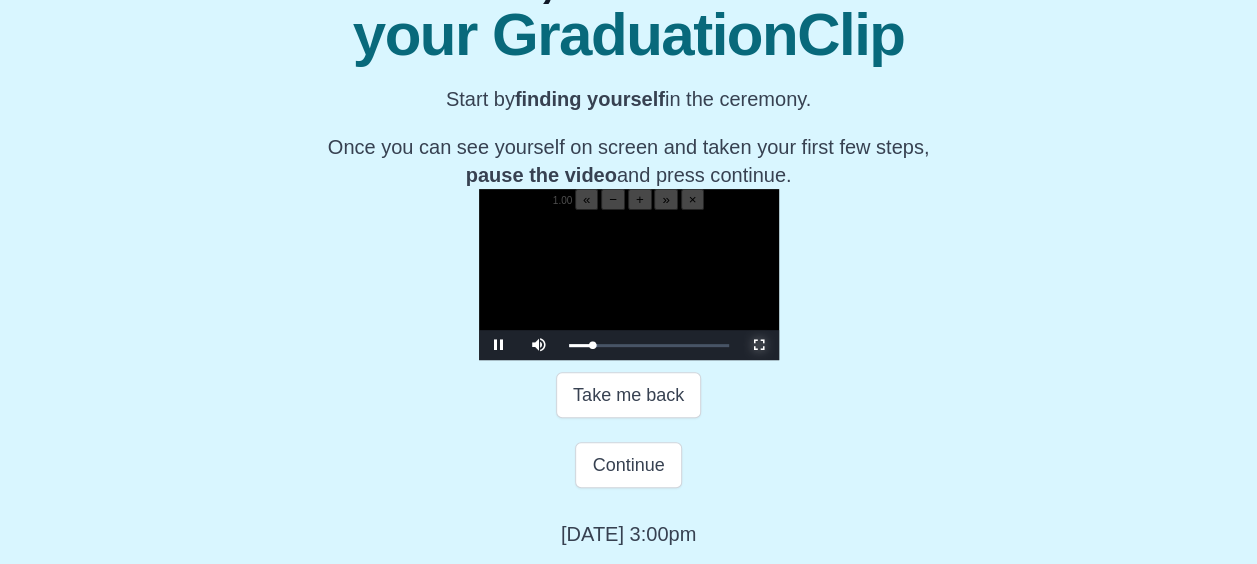 click at bounding box center [759, 345] 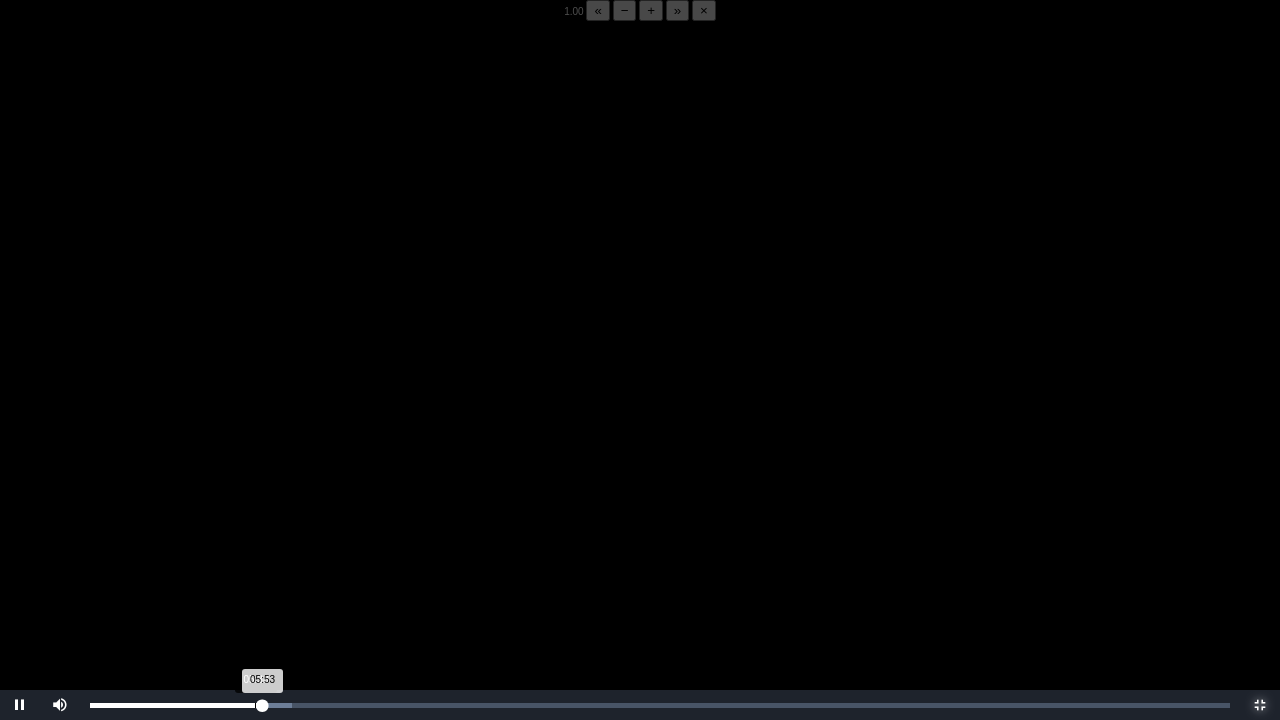 click on "Loaded : 0% 05:38 05:53 Progress : 0%" at bounding box center [660, 705] 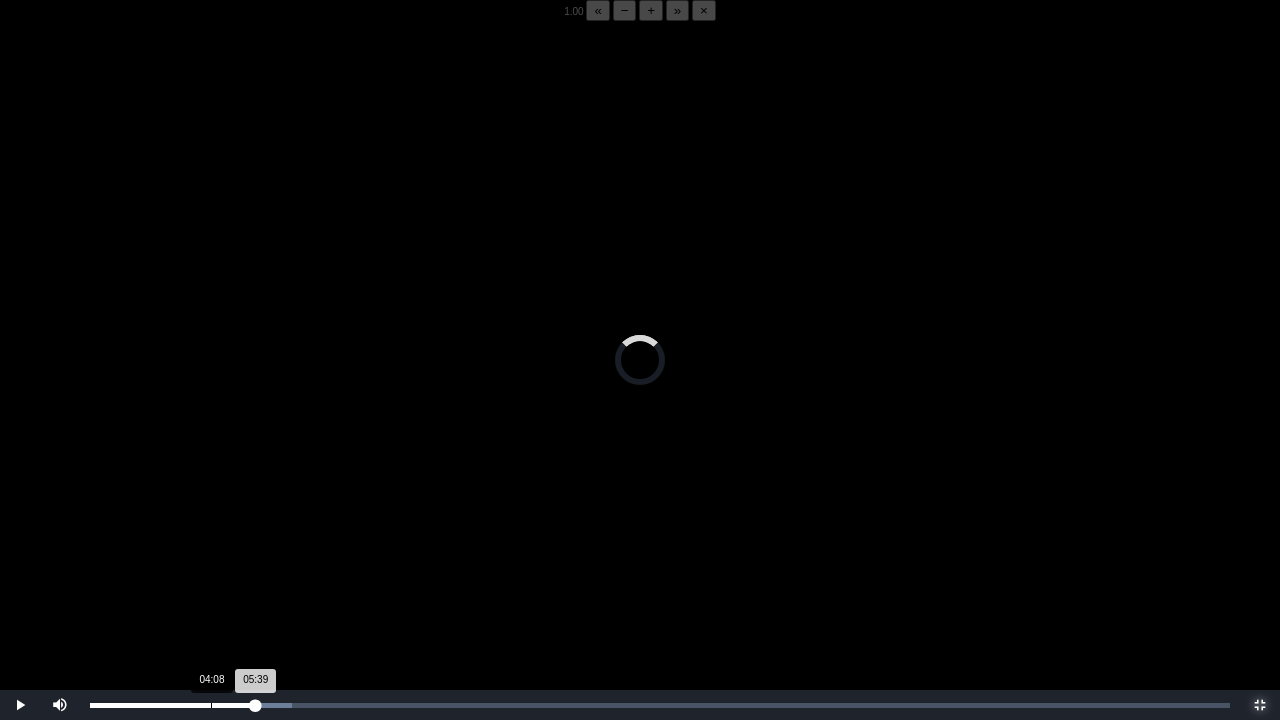 click on "04:08" at bounding box center (211, 705) 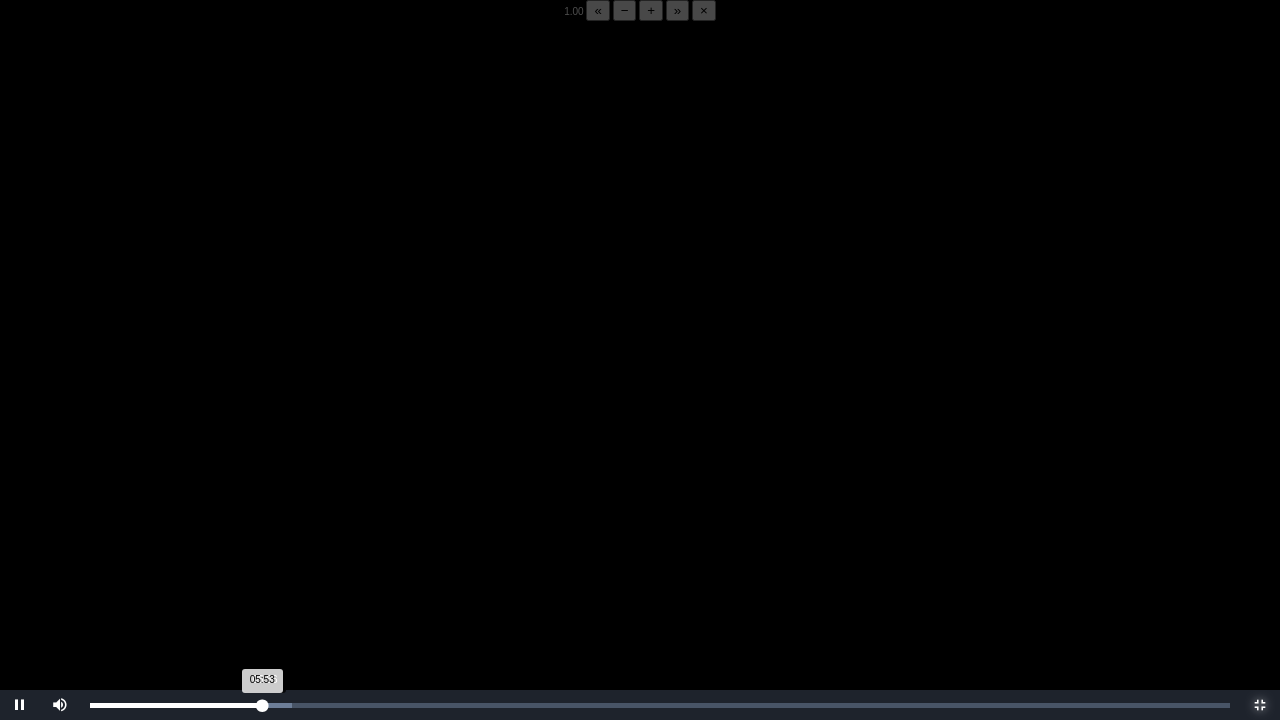 click on "05:53 Progress : 0%" at bounding box center (176, 705) 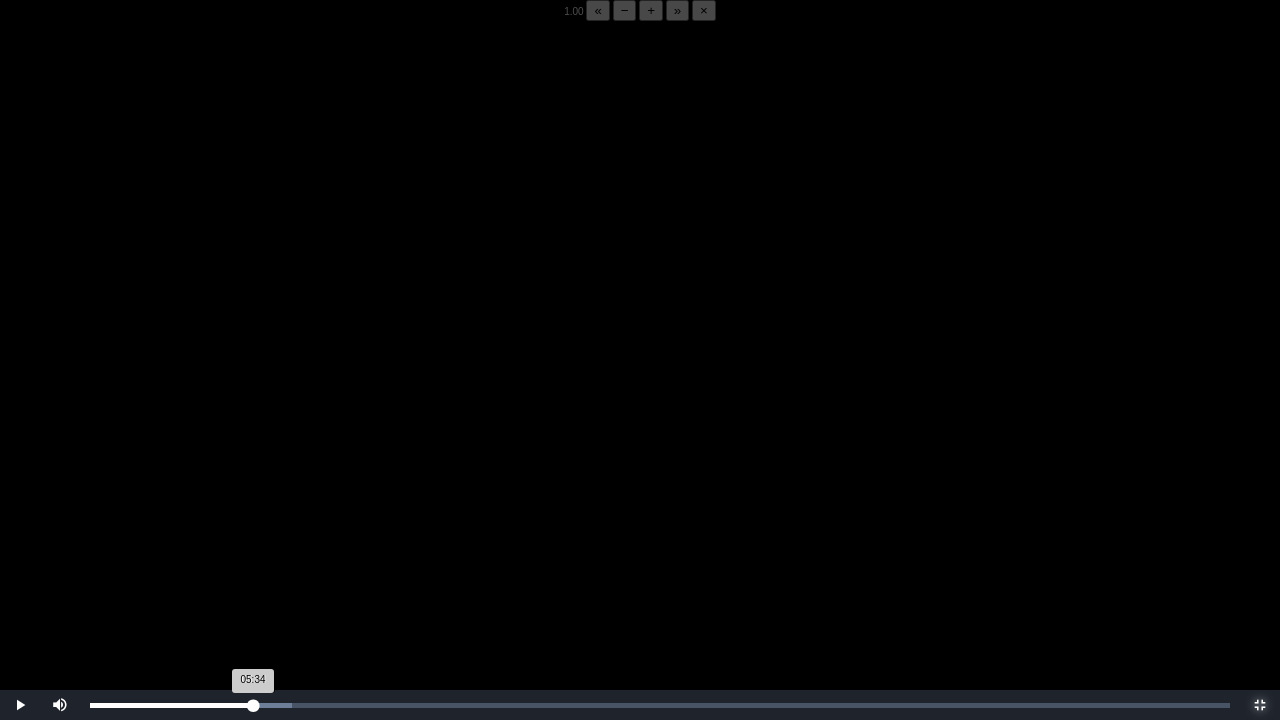 click on "Loaded : 0% 05:34 05:34 Progress : 0%" at bounding box center (660, 705) 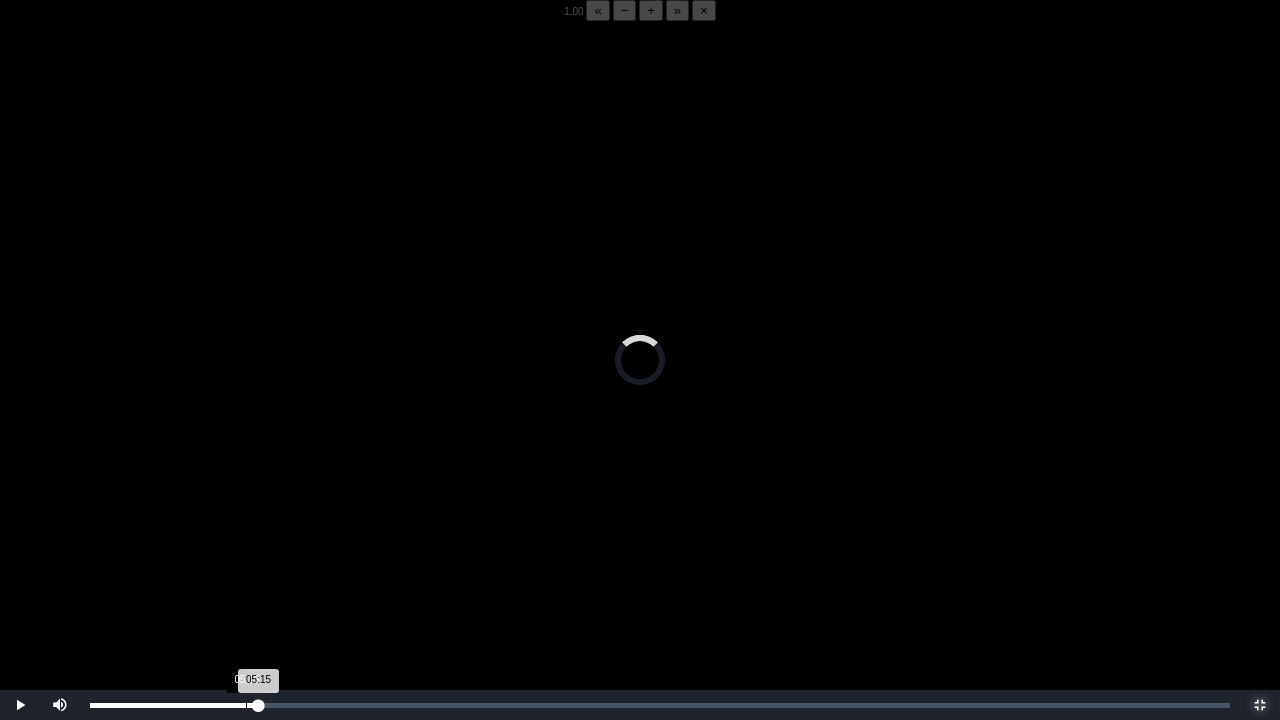 click on "Loaded : 0% 05:19 05:15 Progress : 0%" at bounding box center [660, 705] 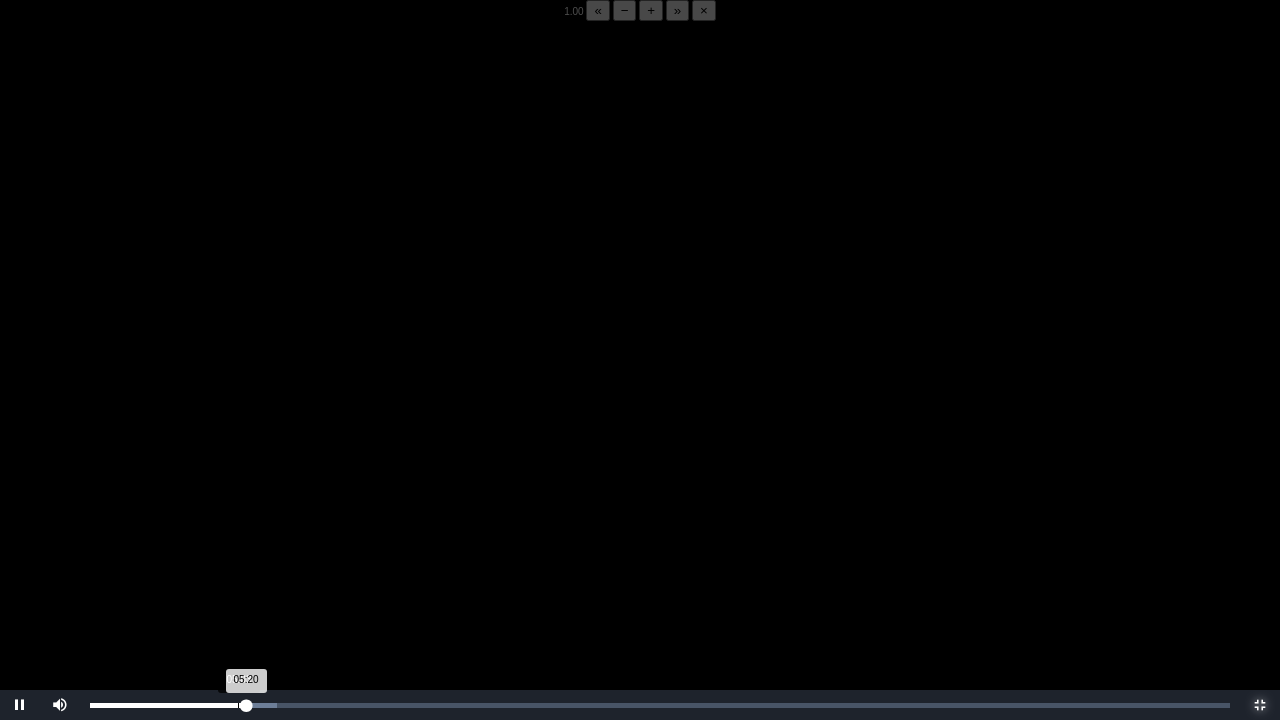 click on "Loaded : 0% 05:03 05:20 Progress : 0%" at bounding box center [660, 705] 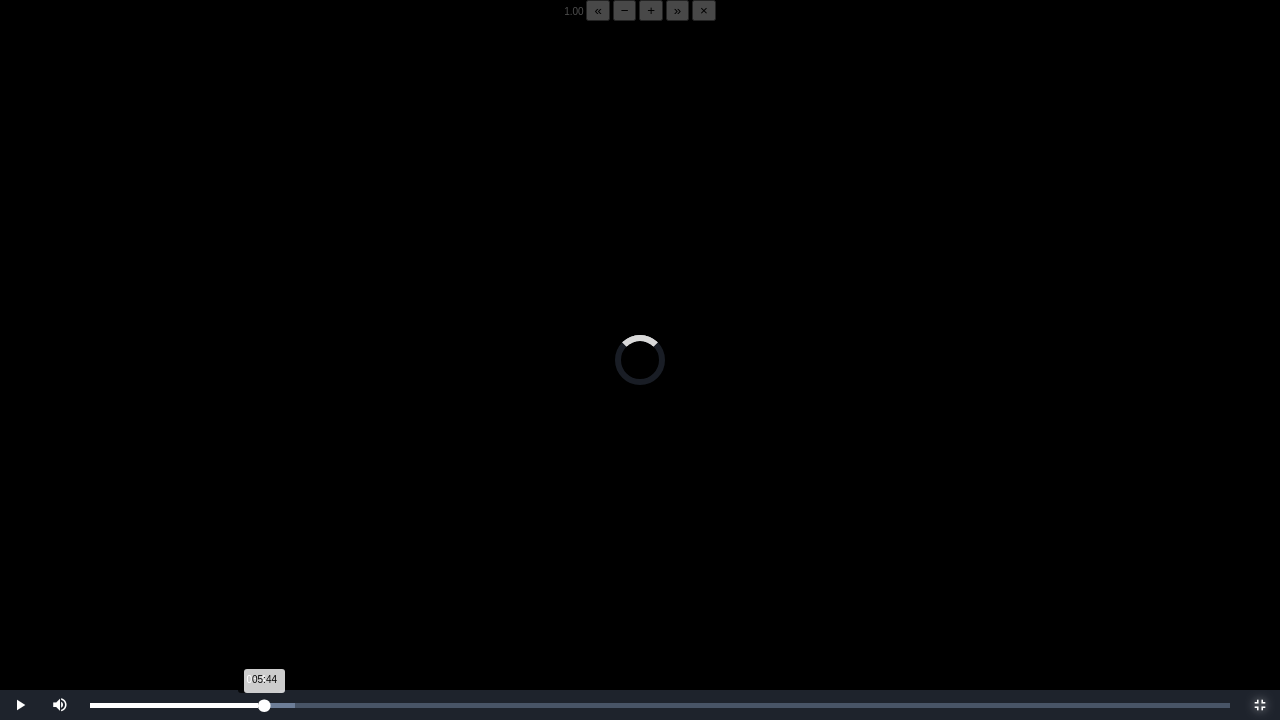 click on "05:44 Progress : 0%" at bounding box center (177, 705) 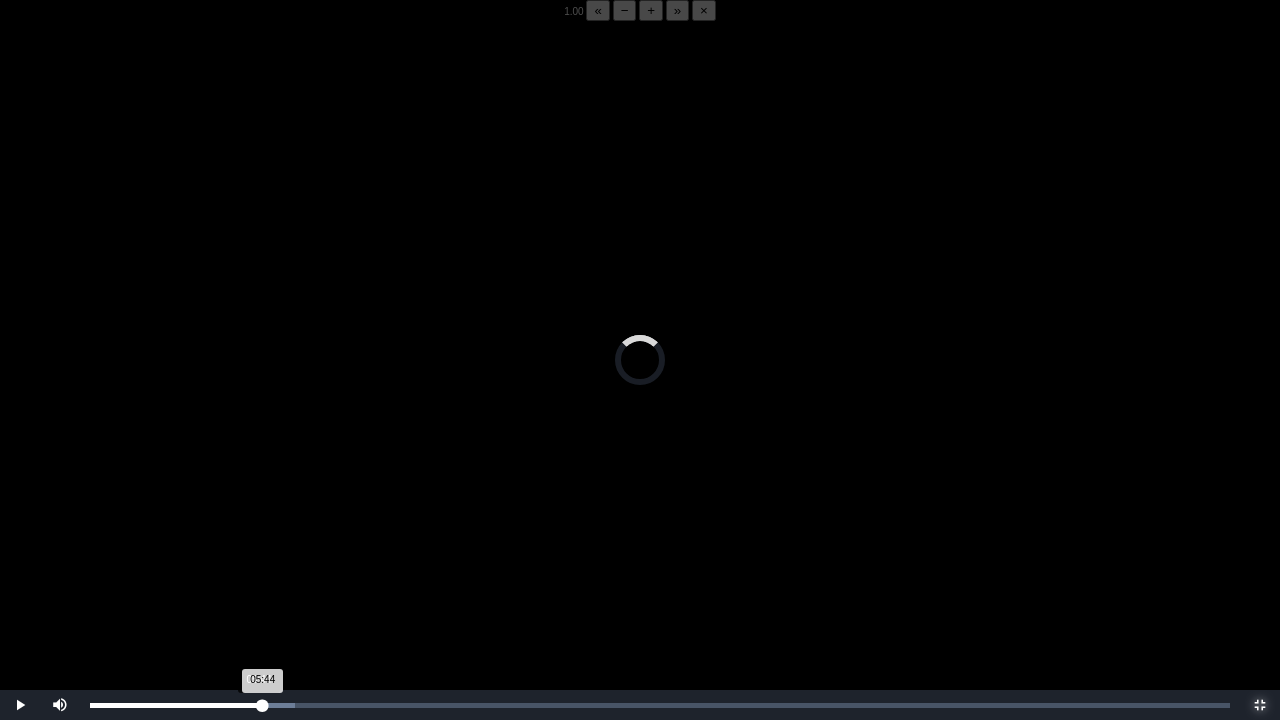 click on "05:44 Progress : 0%" at bounding box center [176, 705] 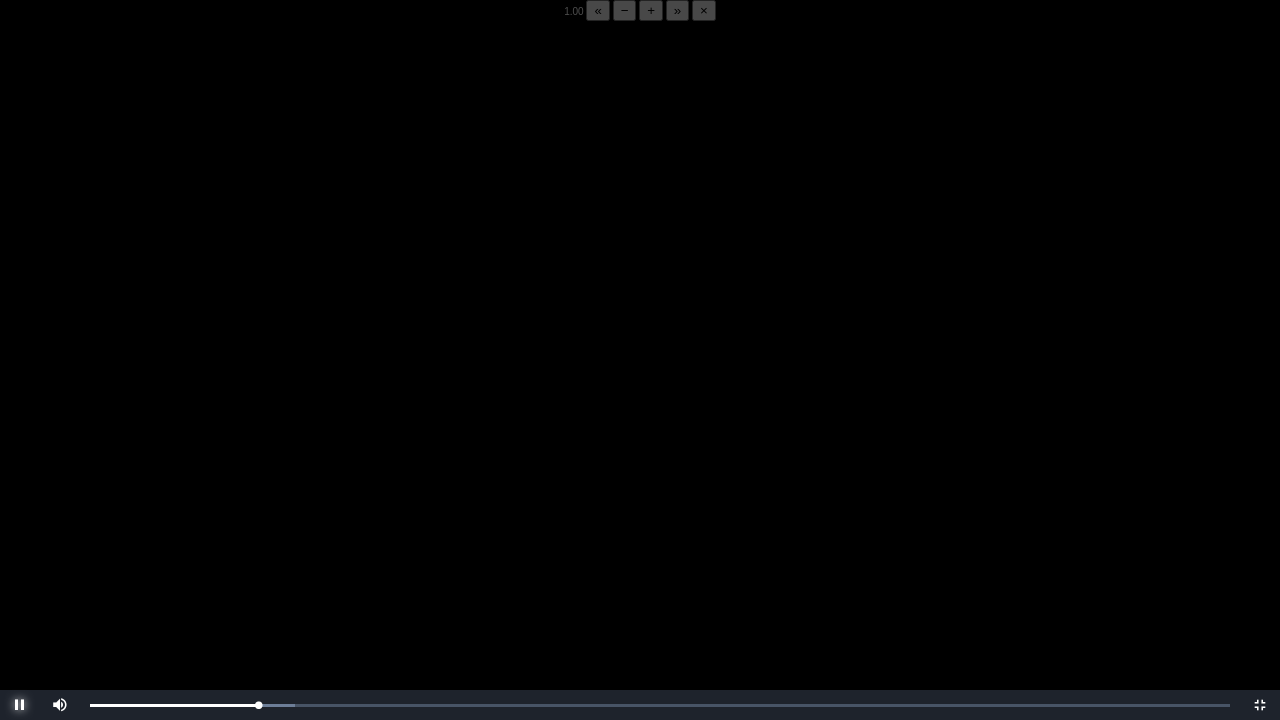 click at bounding box center [20, 705] 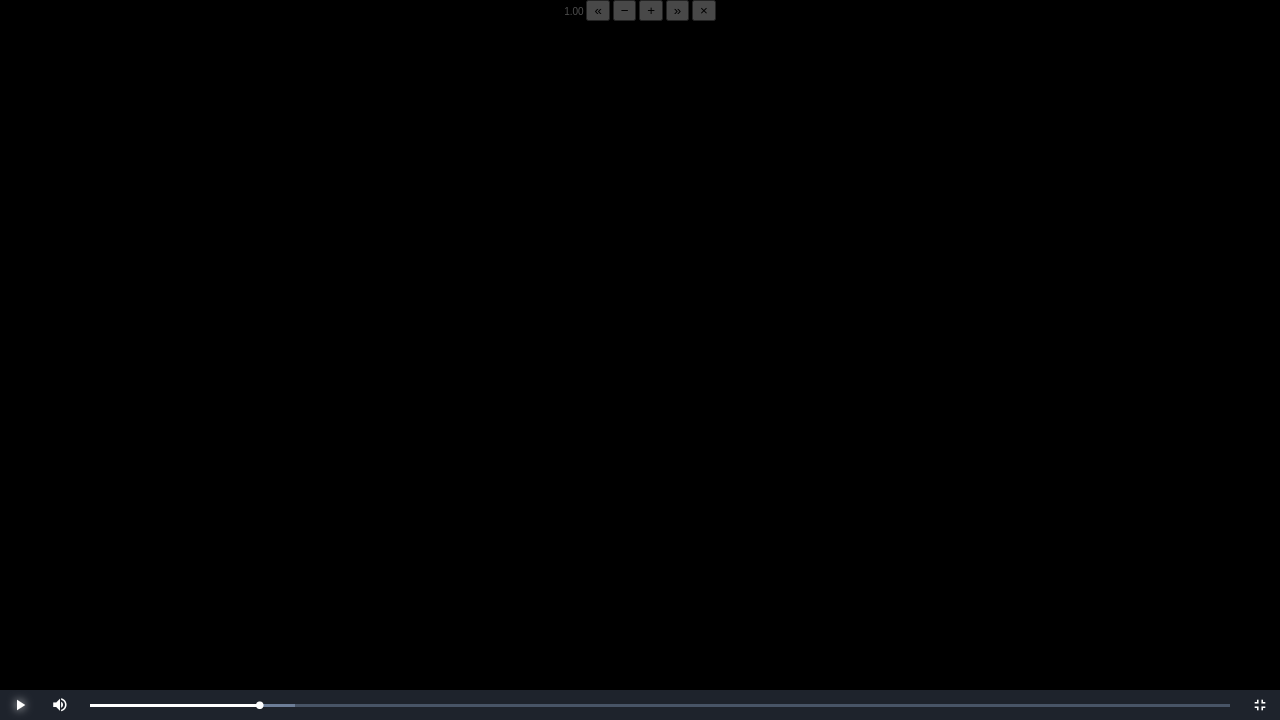 click at bounding box center [20, 705] 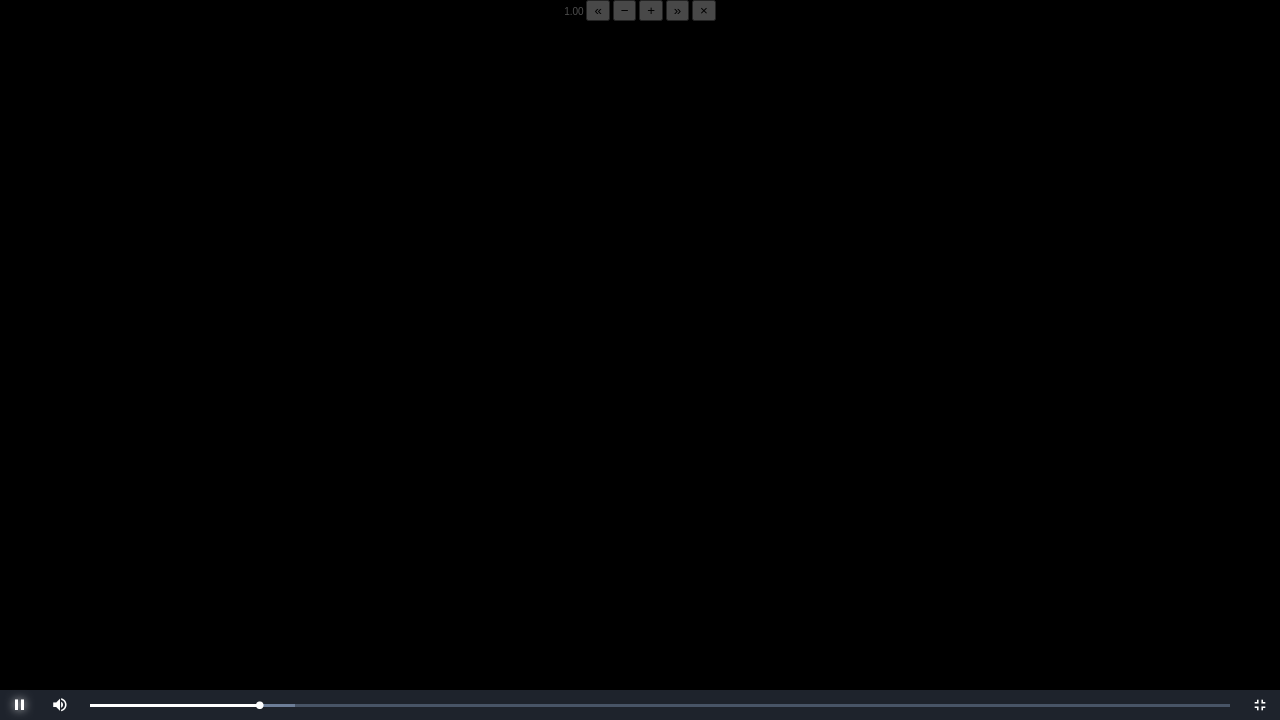 click at bounding box center (20, 705) 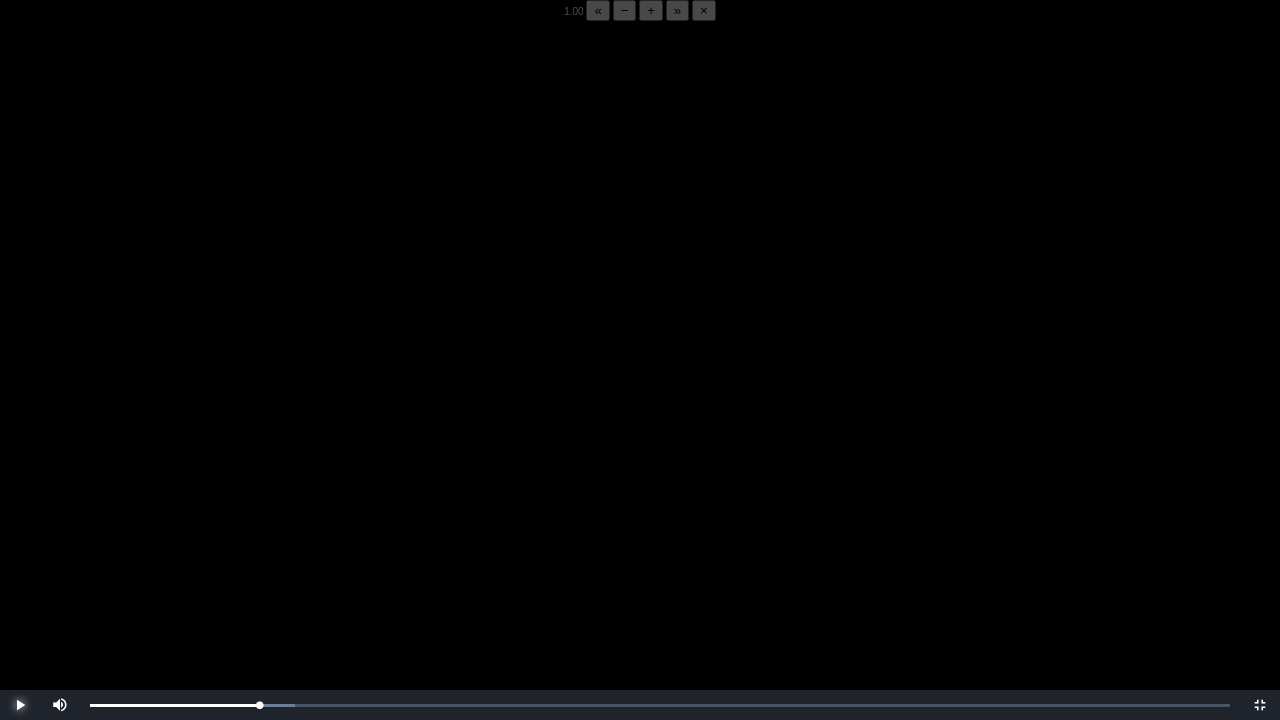 click at bounding box center (20, 705) 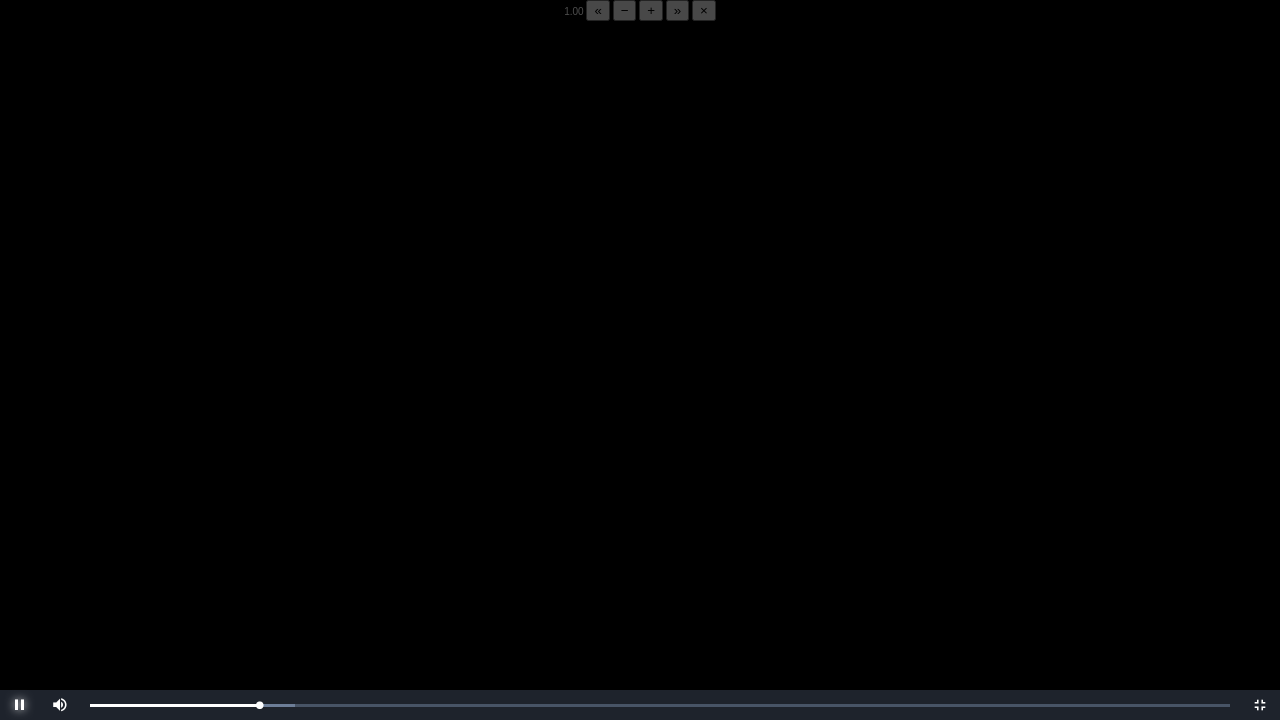 click at bounding box center [20, 705] 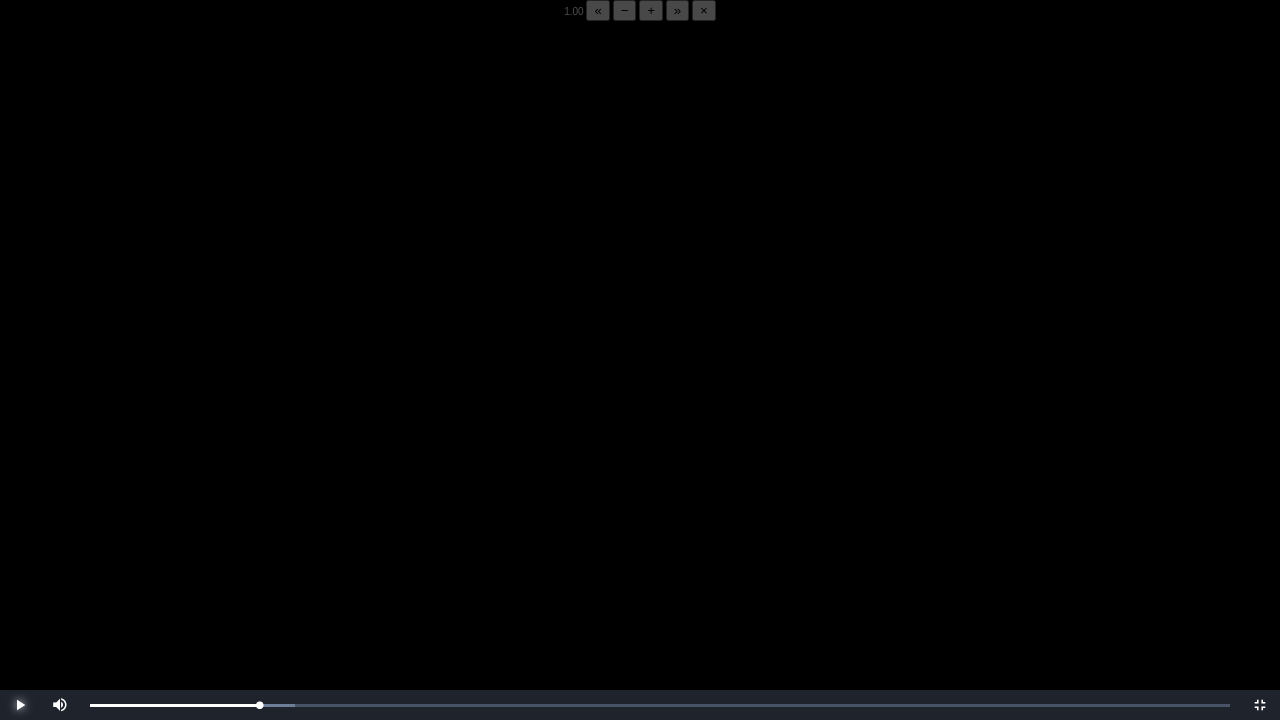 click at bounding box center [20, 705] 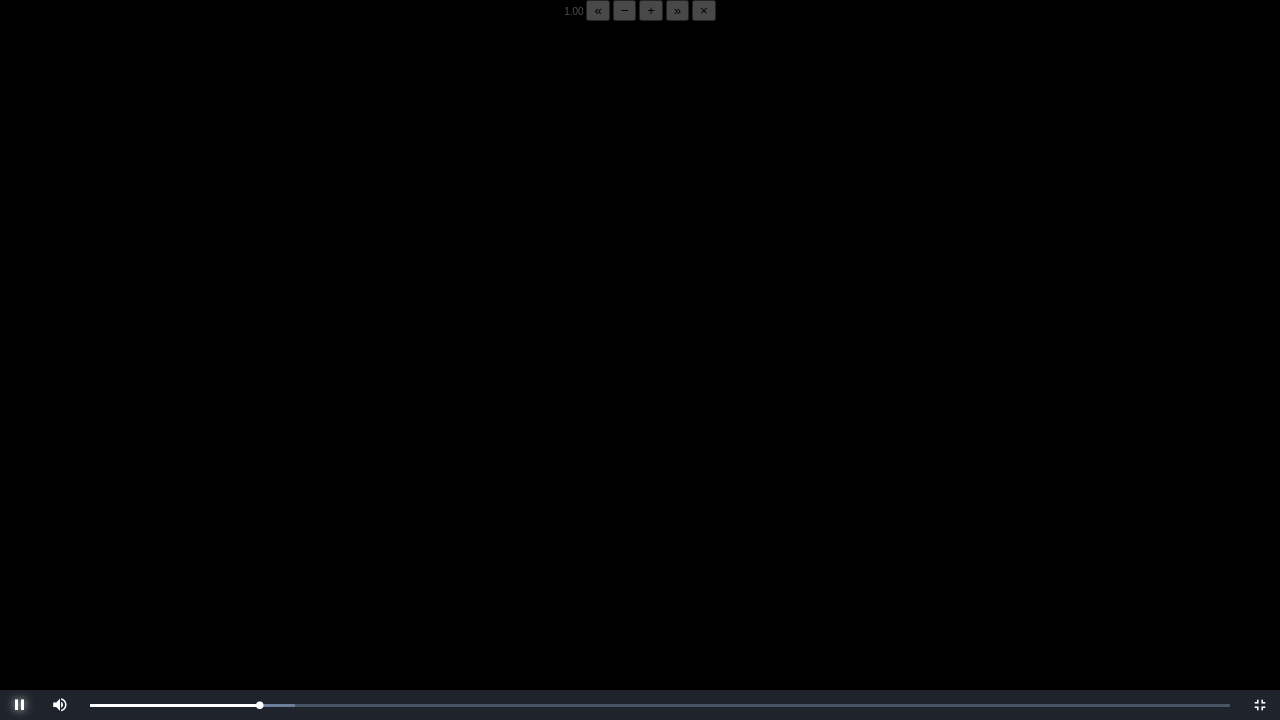 click at bounding box center [20, 705] 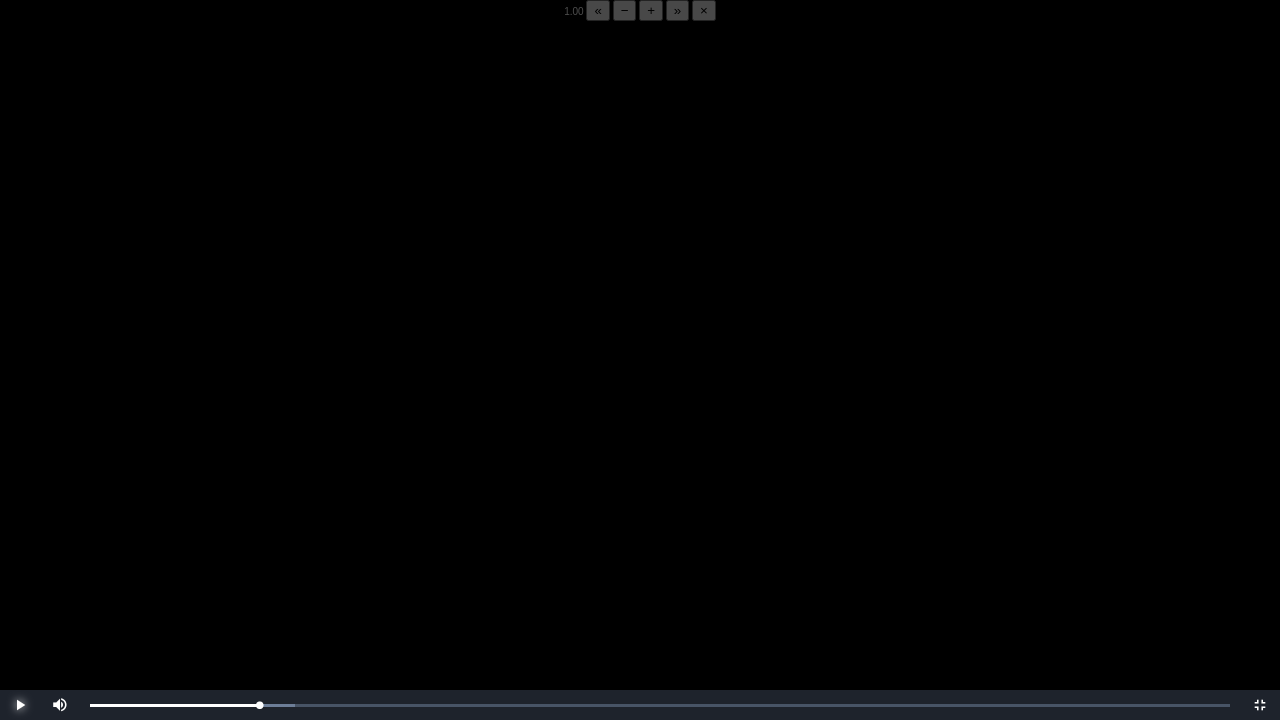 click at bounding box center (20, 705) 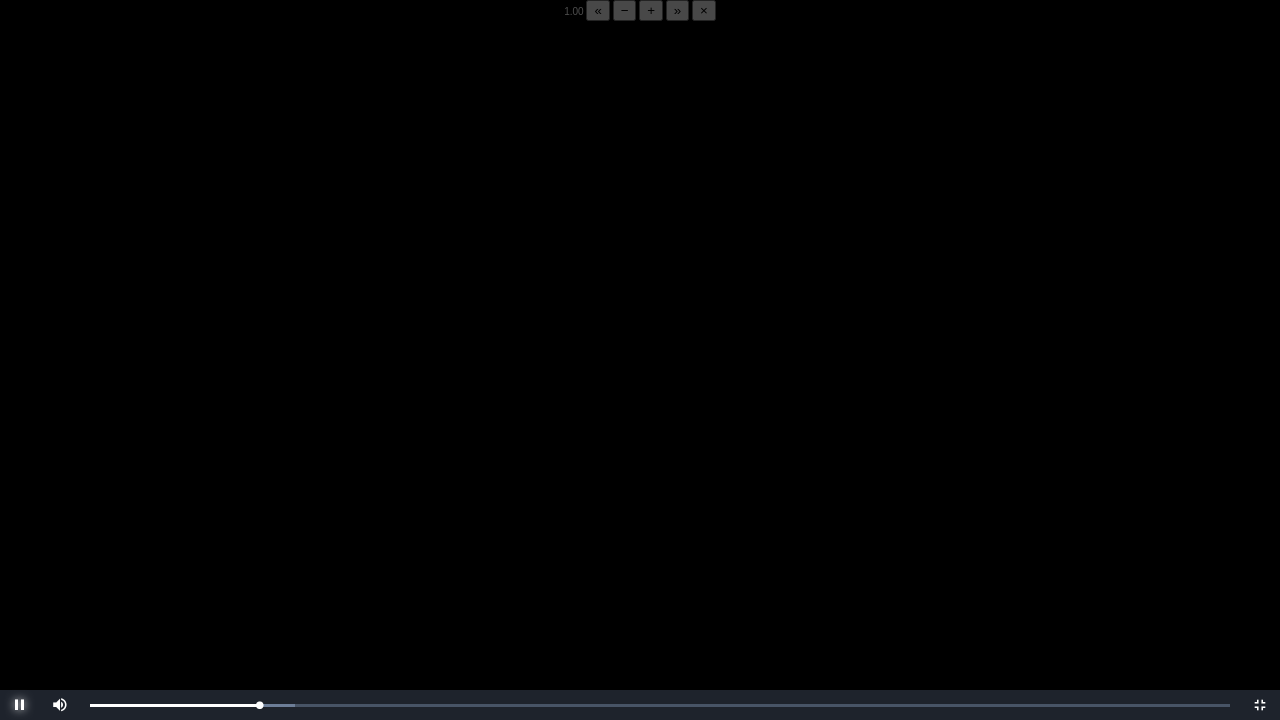 click at bounding box center (20, 705) 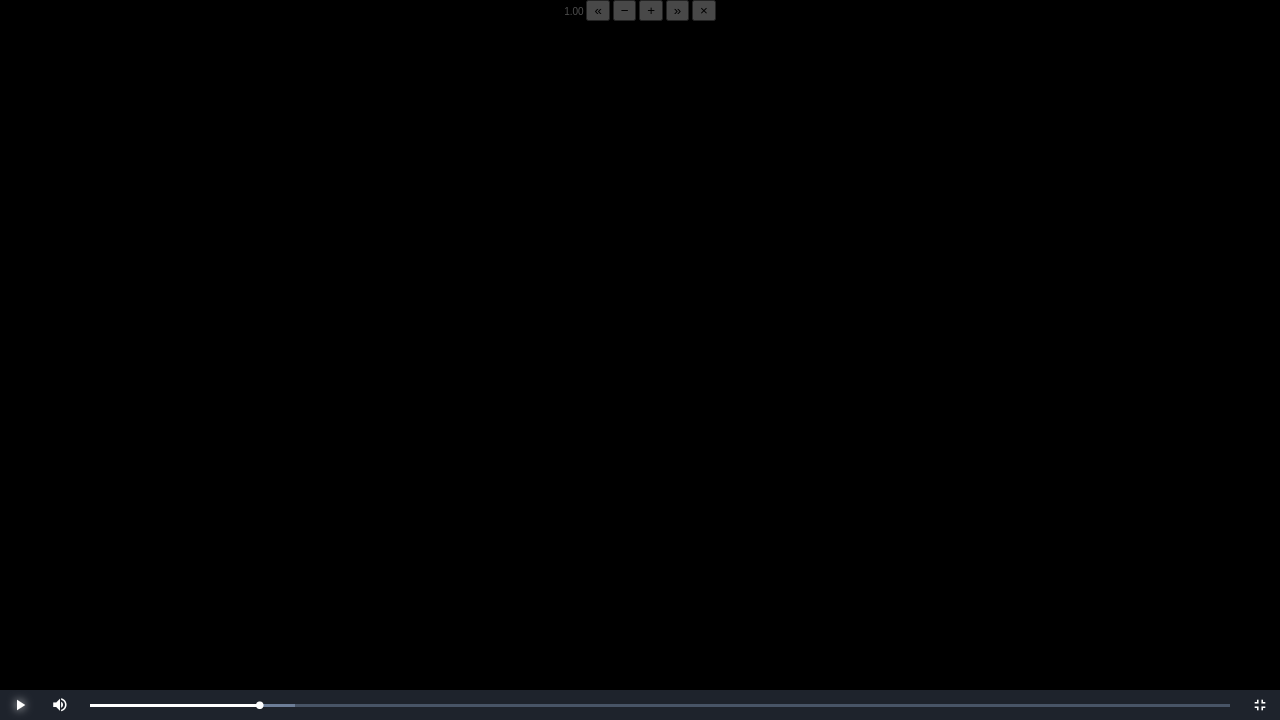 click at bounding box center [20, 705] 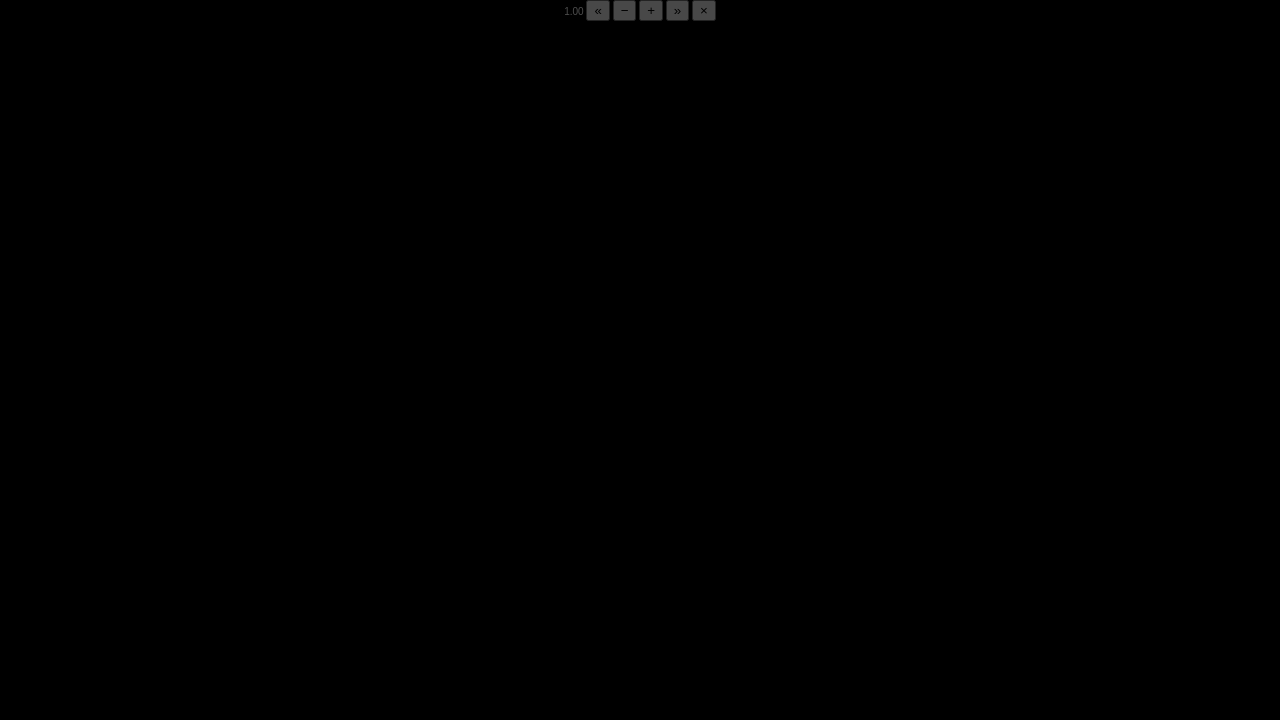 click at bounding box center (20, 705) 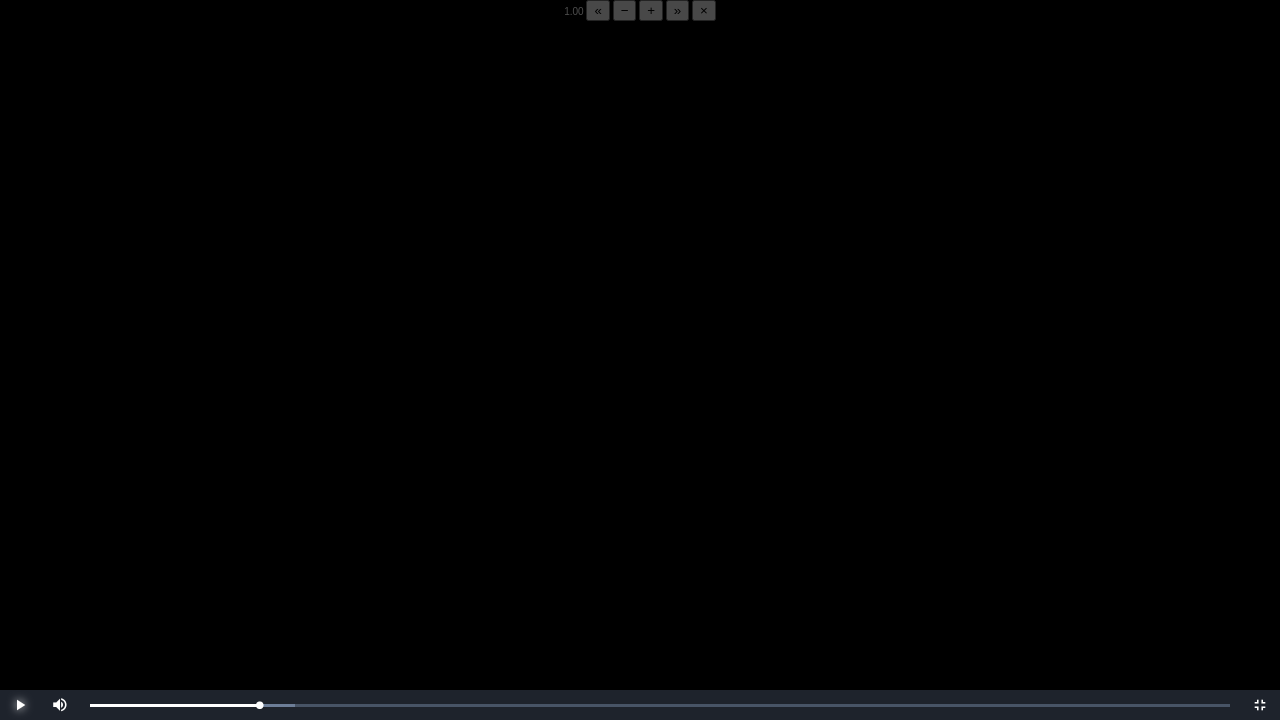 click at bounding box center (20, 705) 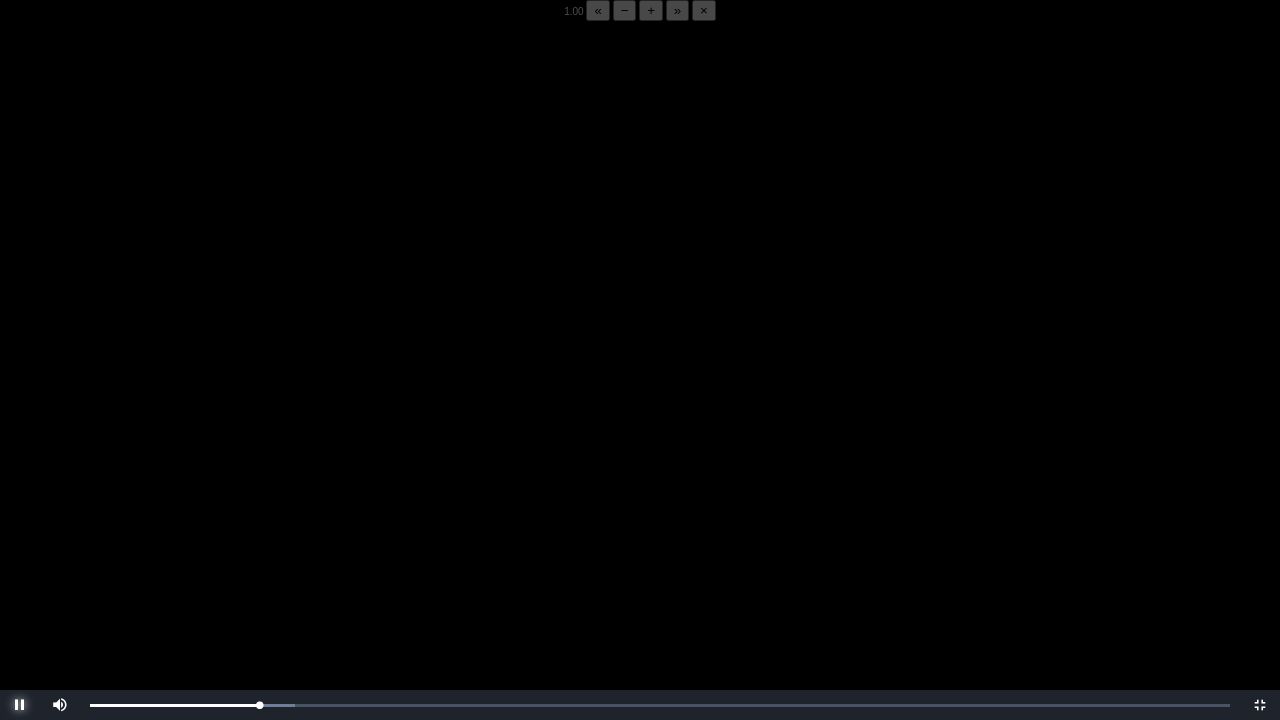 click at bounding box center [20, 705] 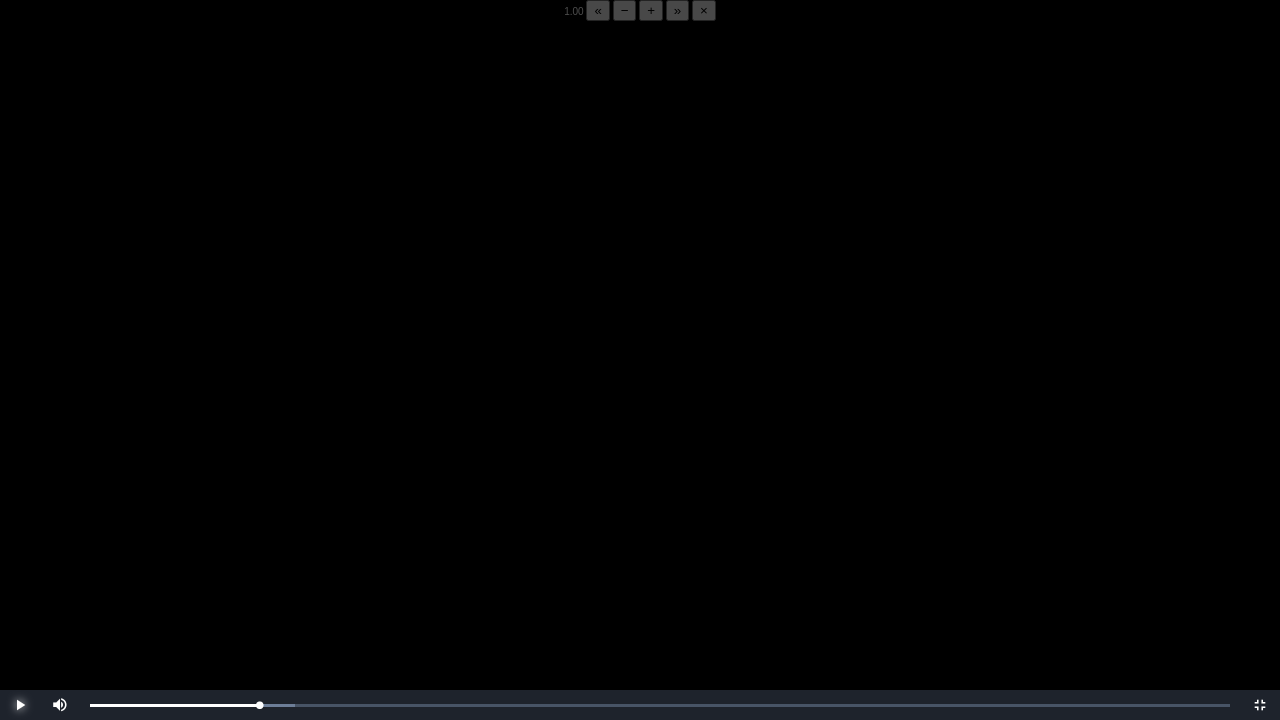 click at bounding box center (20, 705) 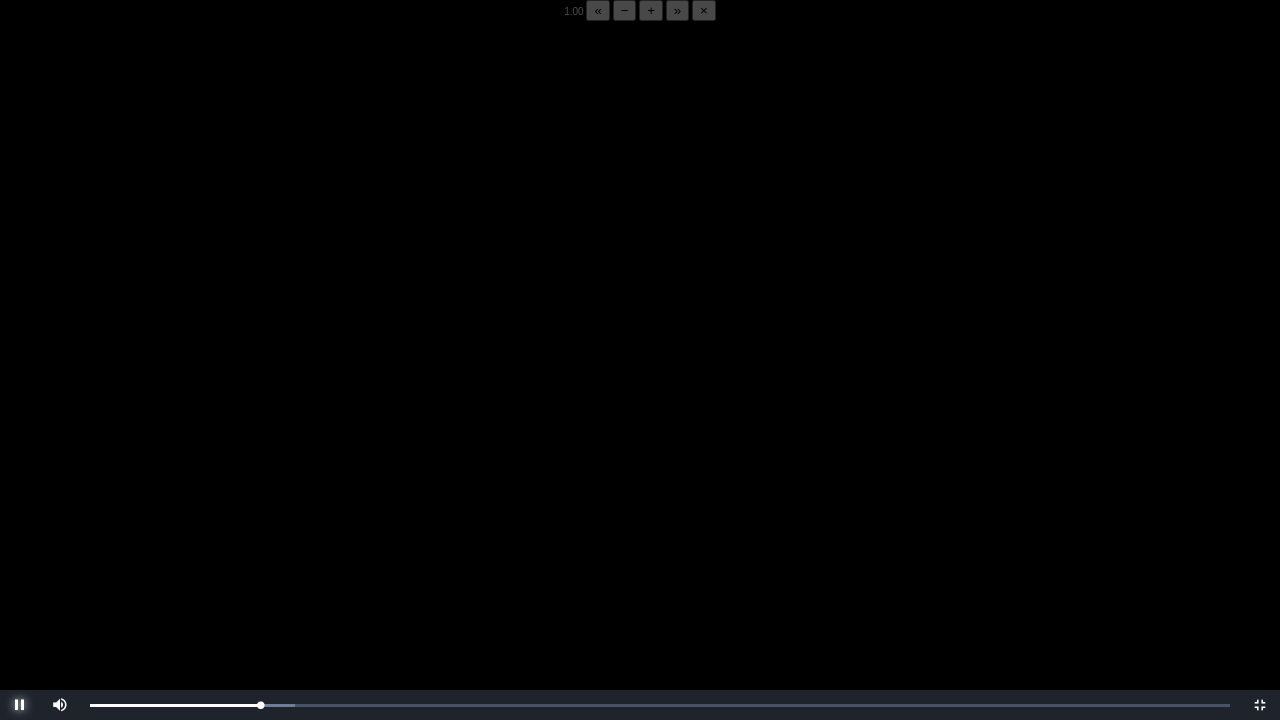 click at bounding box center (20, 705) 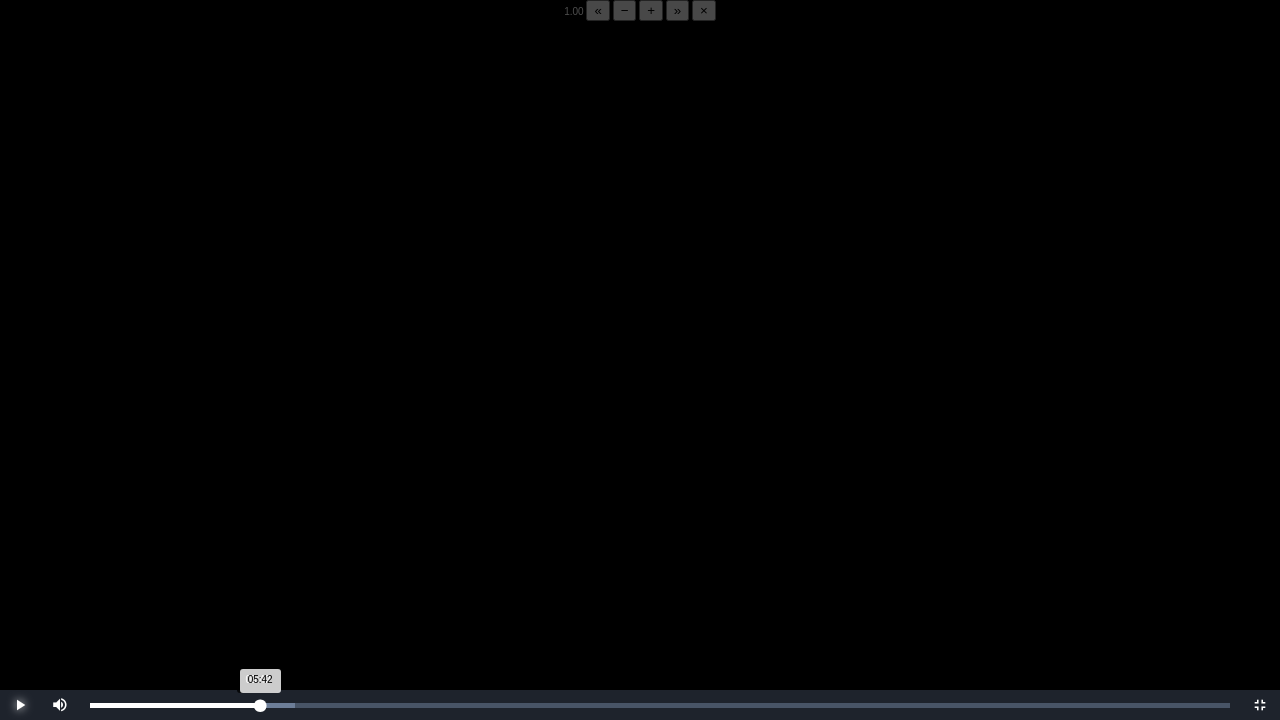 click on "05:42 Progress : 0%" at bounding box center (175, 705) 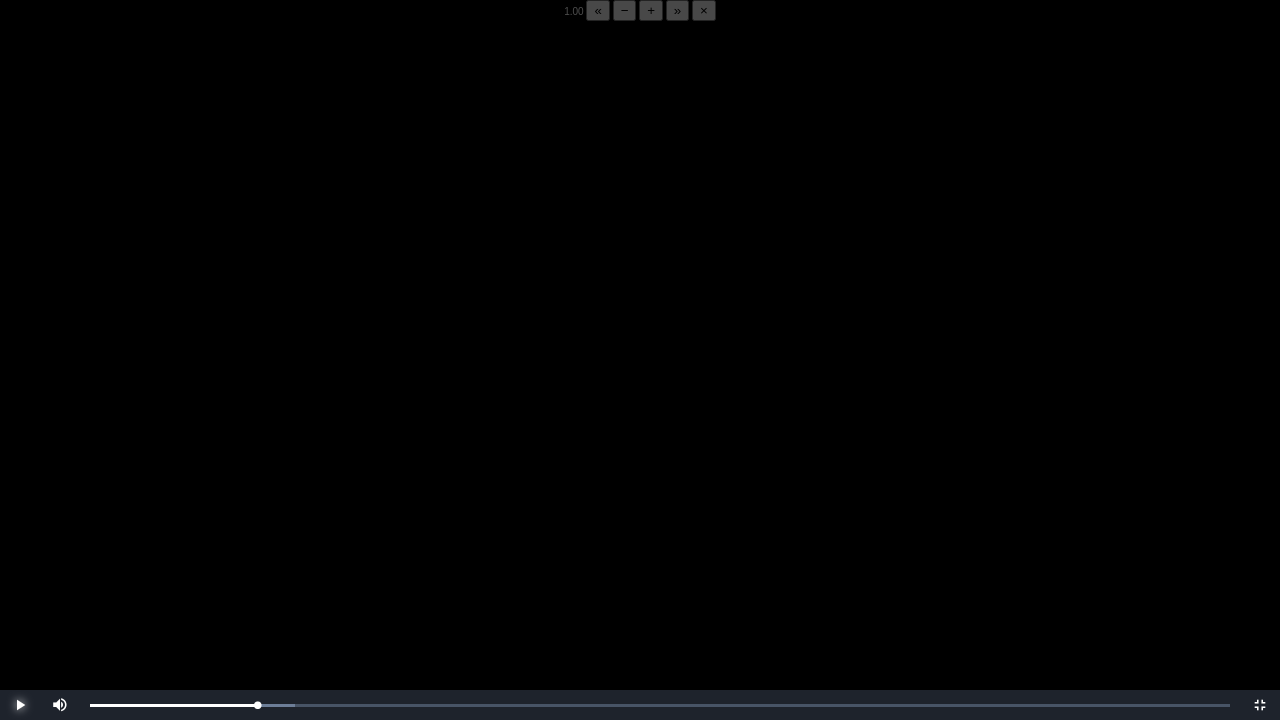 click at bounding box center (20, 705) 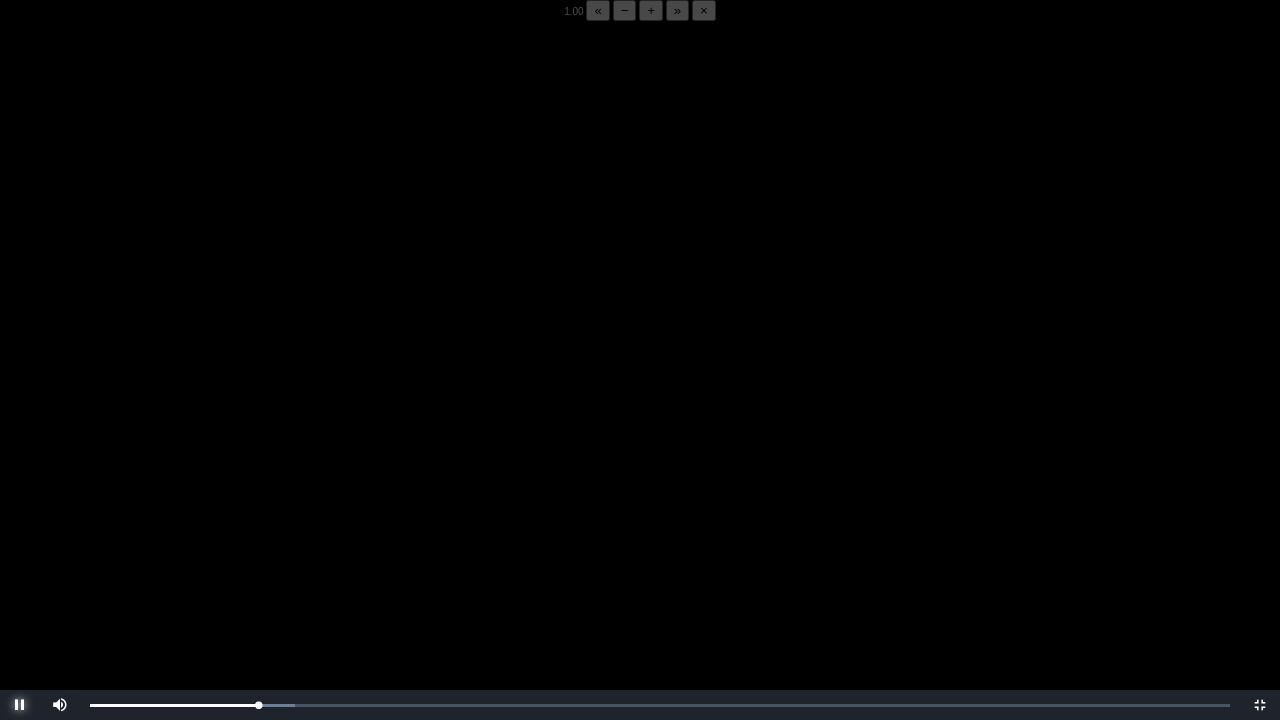 click at bounding box center [20, 705] 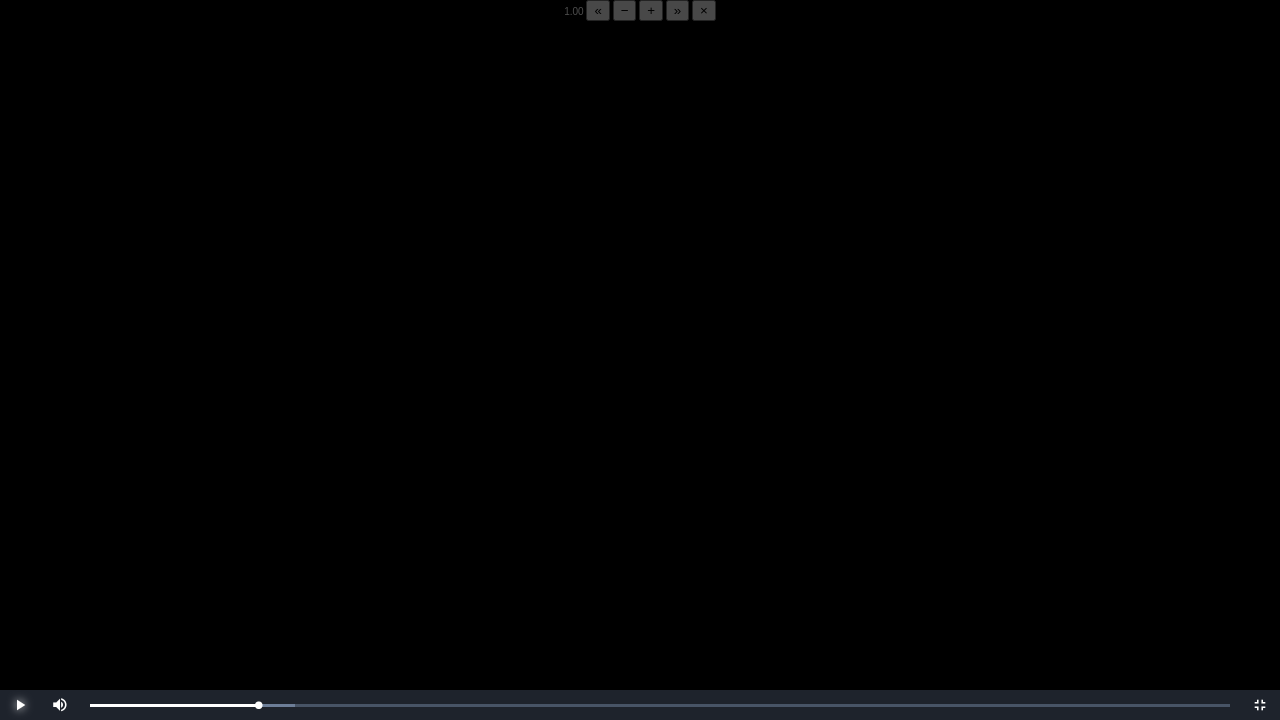 click at bounding box center (20, 705) 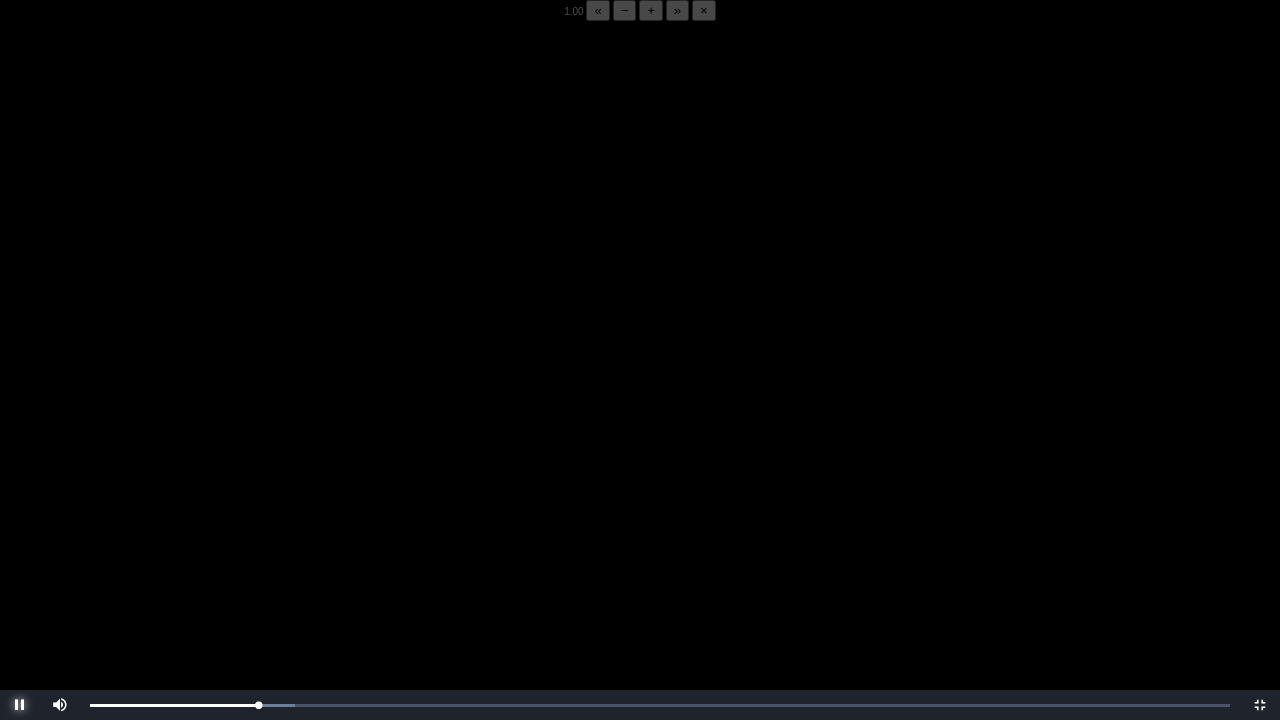 click at bounding box center [20, 705] 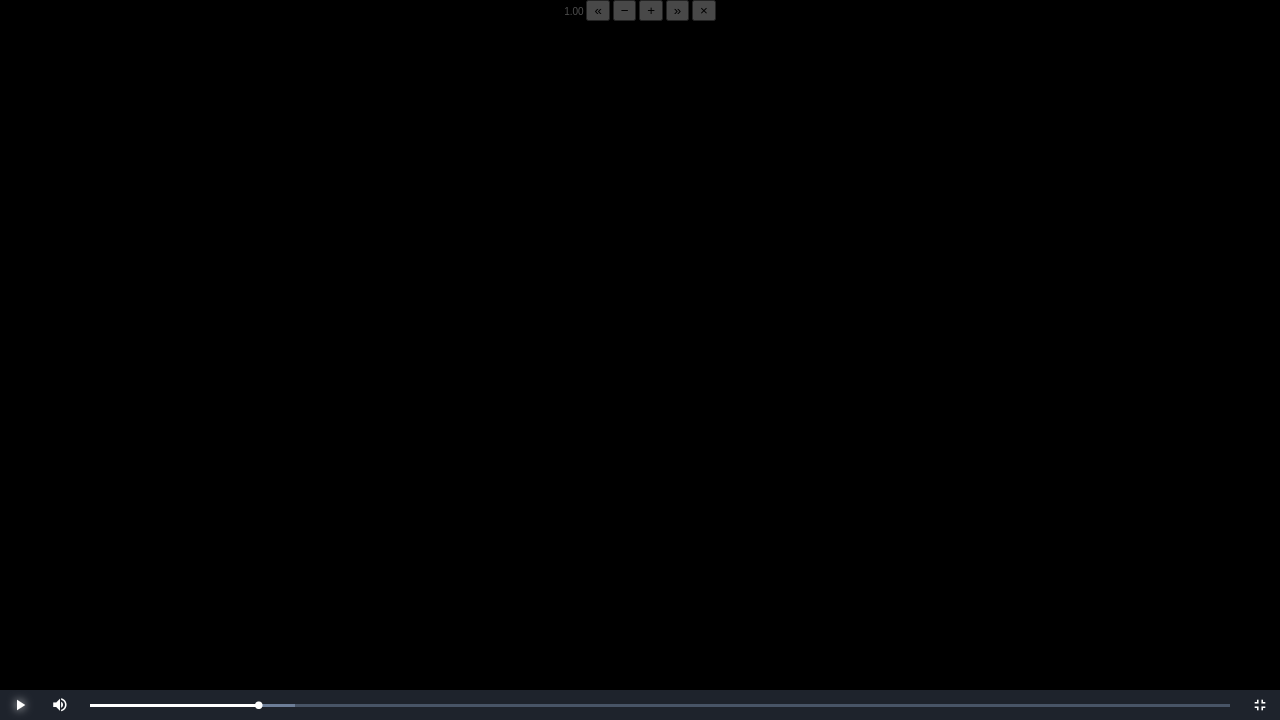 click at bounding box center (20, 705) 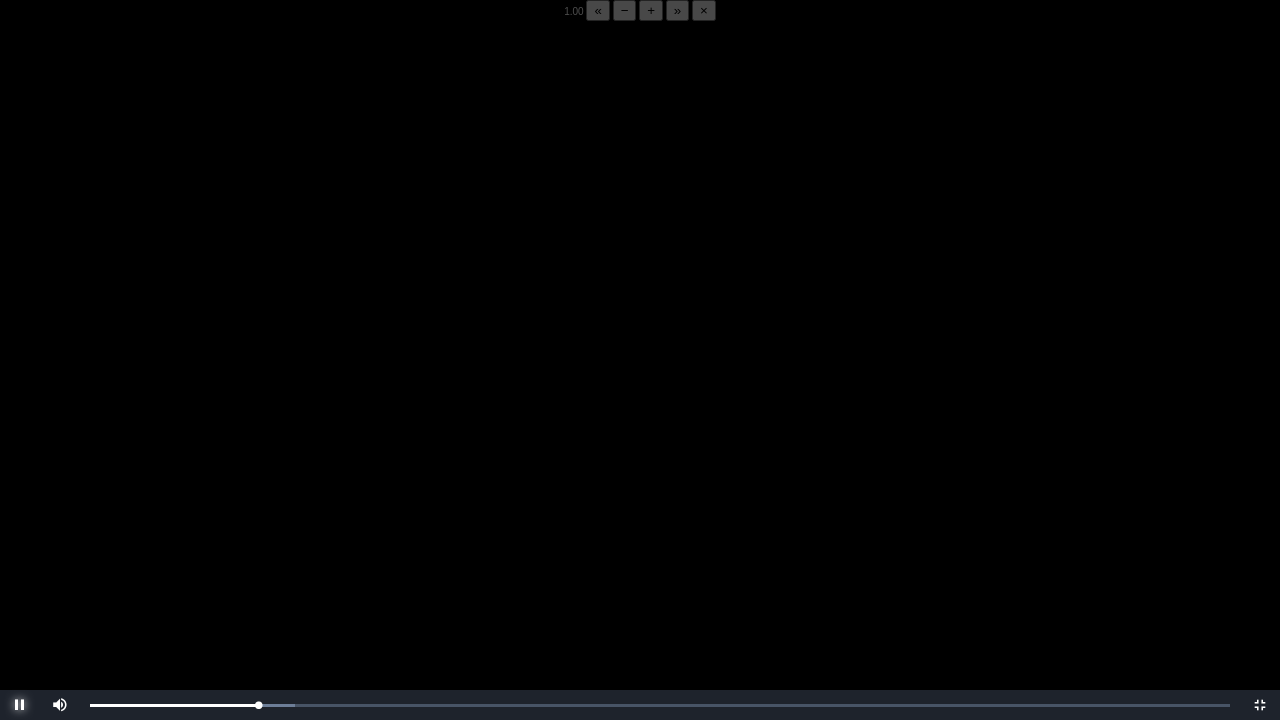 click at bounding box center (20, 705) 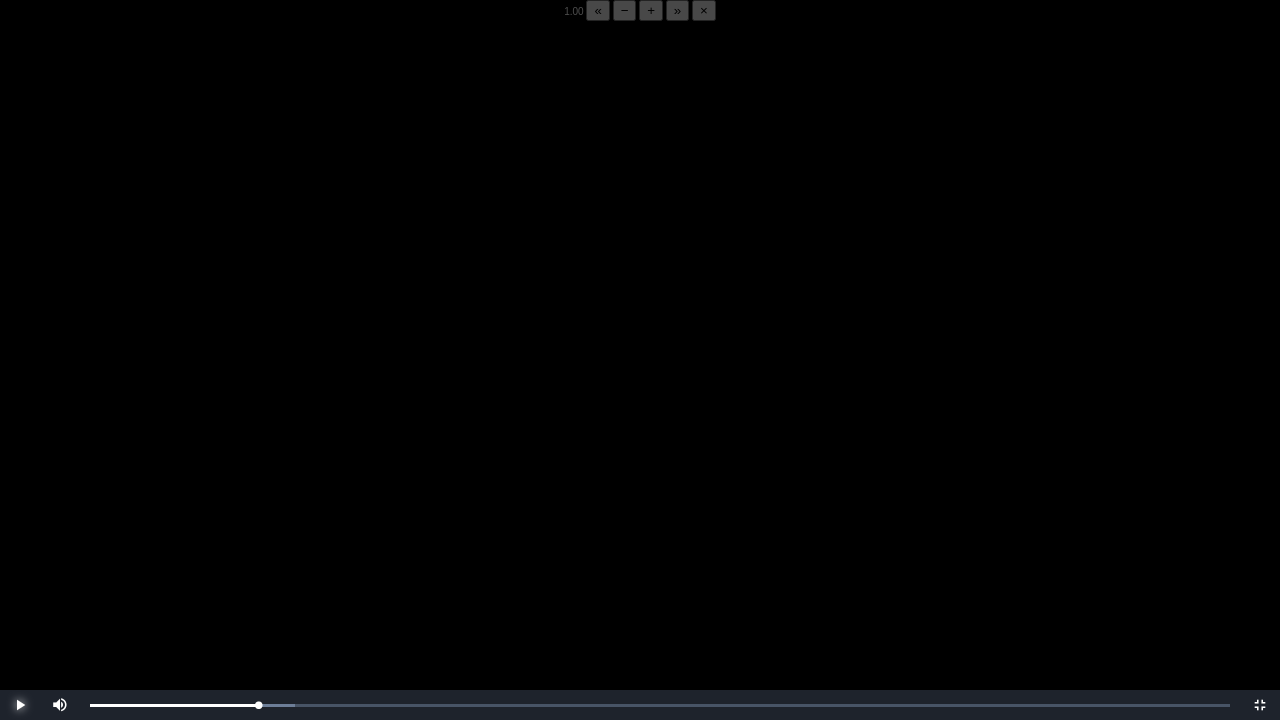 click at bounding box center (20, 705) 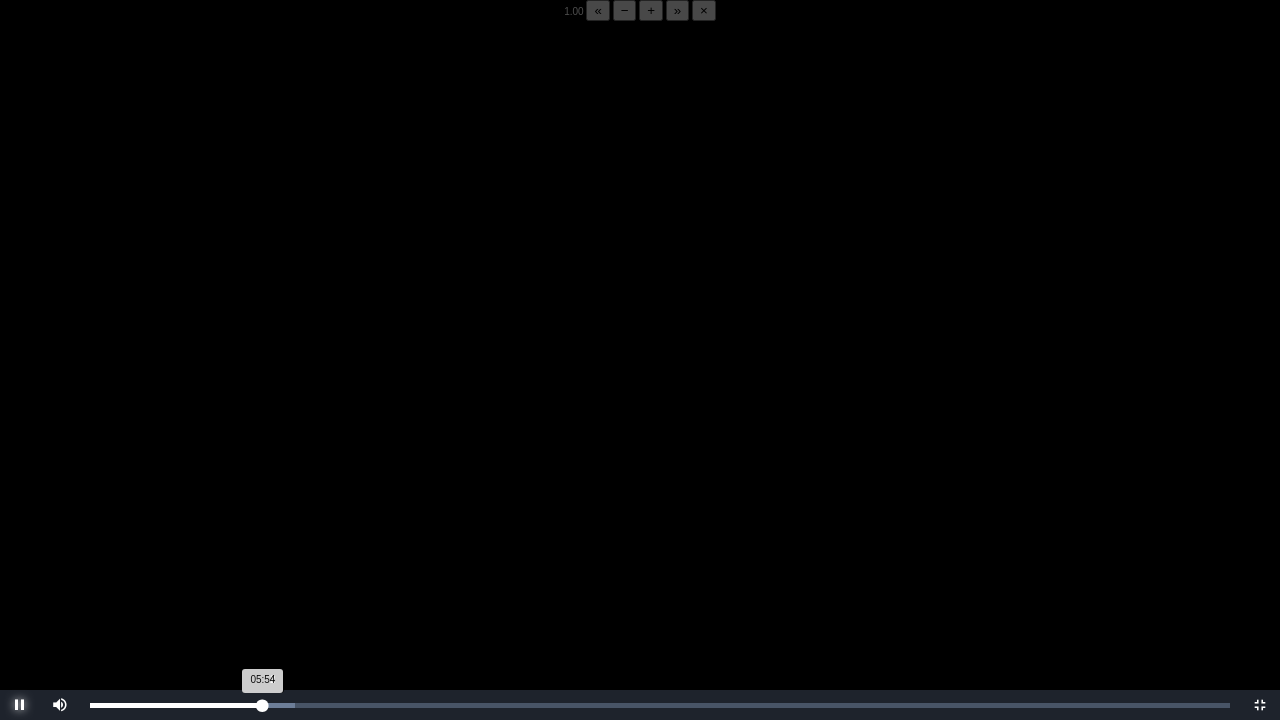 click on "05:54 Progress : 0%" at bounding box center (176, 705) 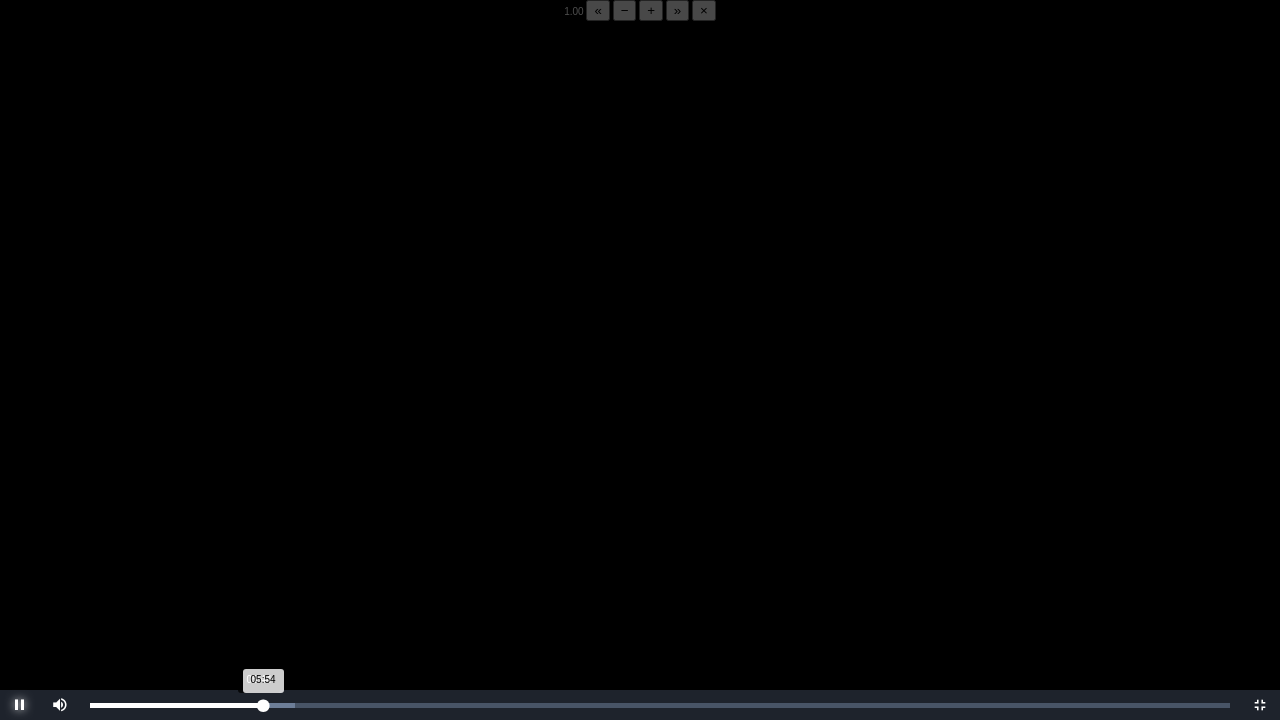 click on "05:54 Progress : 0%" at bounding box center [176, 705] 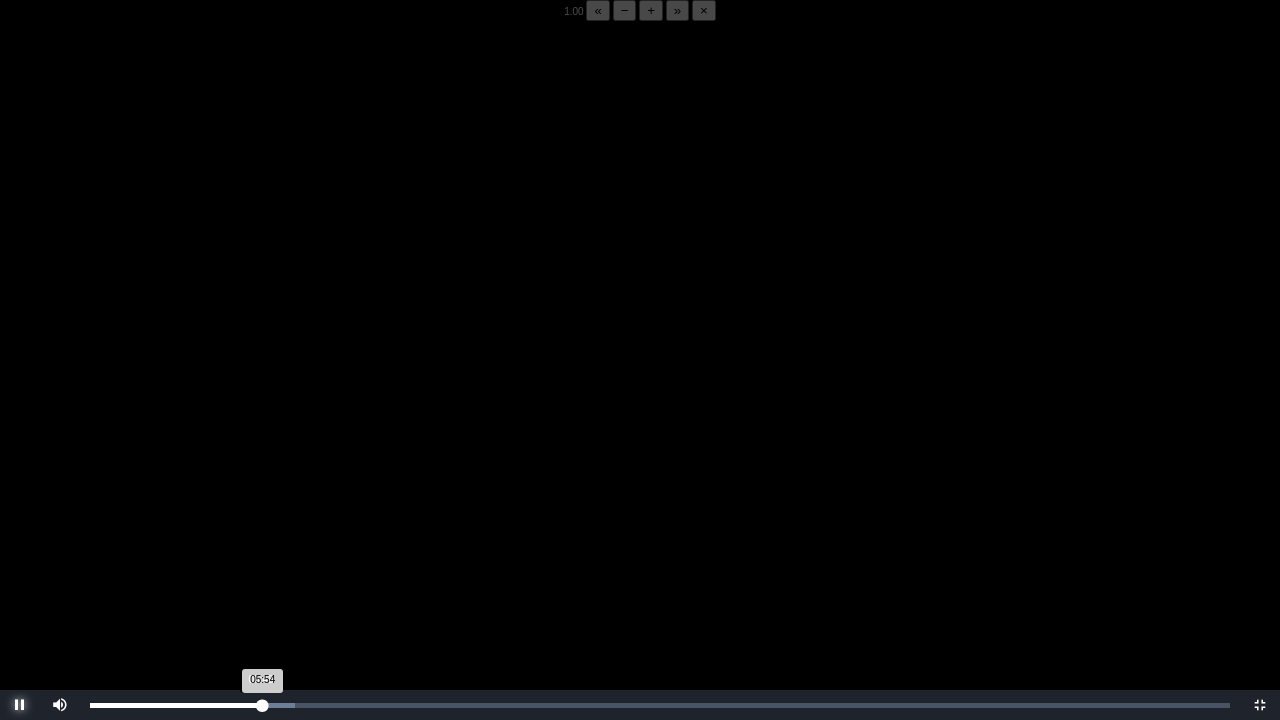click on "05:54 Progress : 0%" at bounding box center (176, 705) 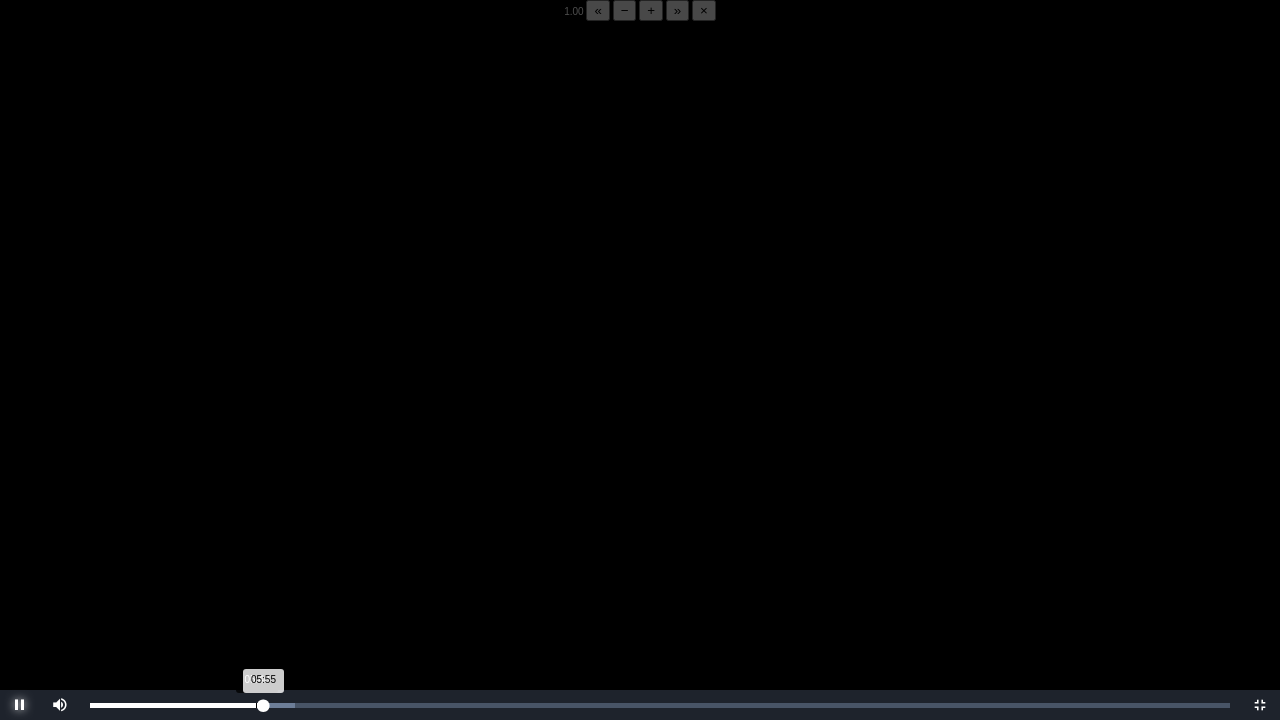 click on "Loaded : 0% 05:40 05:55 Progress : 0%" at bounding box center [660, 705] 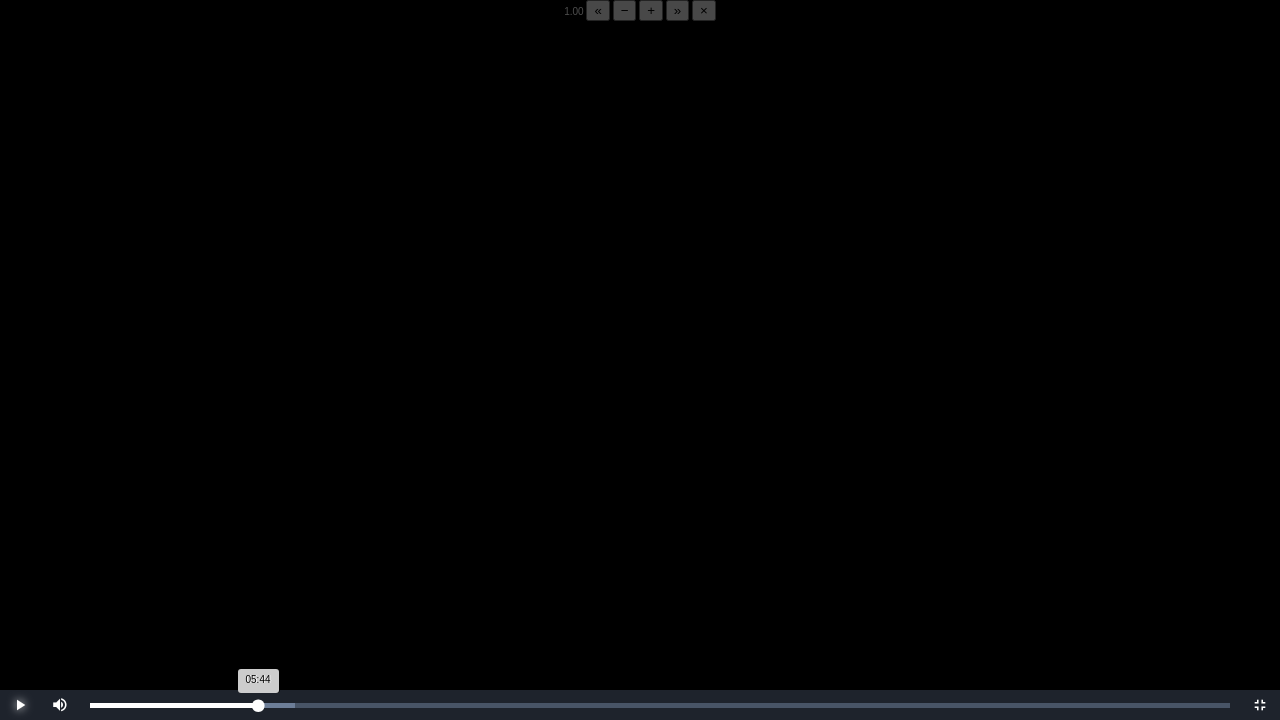 click on "05:44 Progress : 0%" at bounding box center [174, 705] 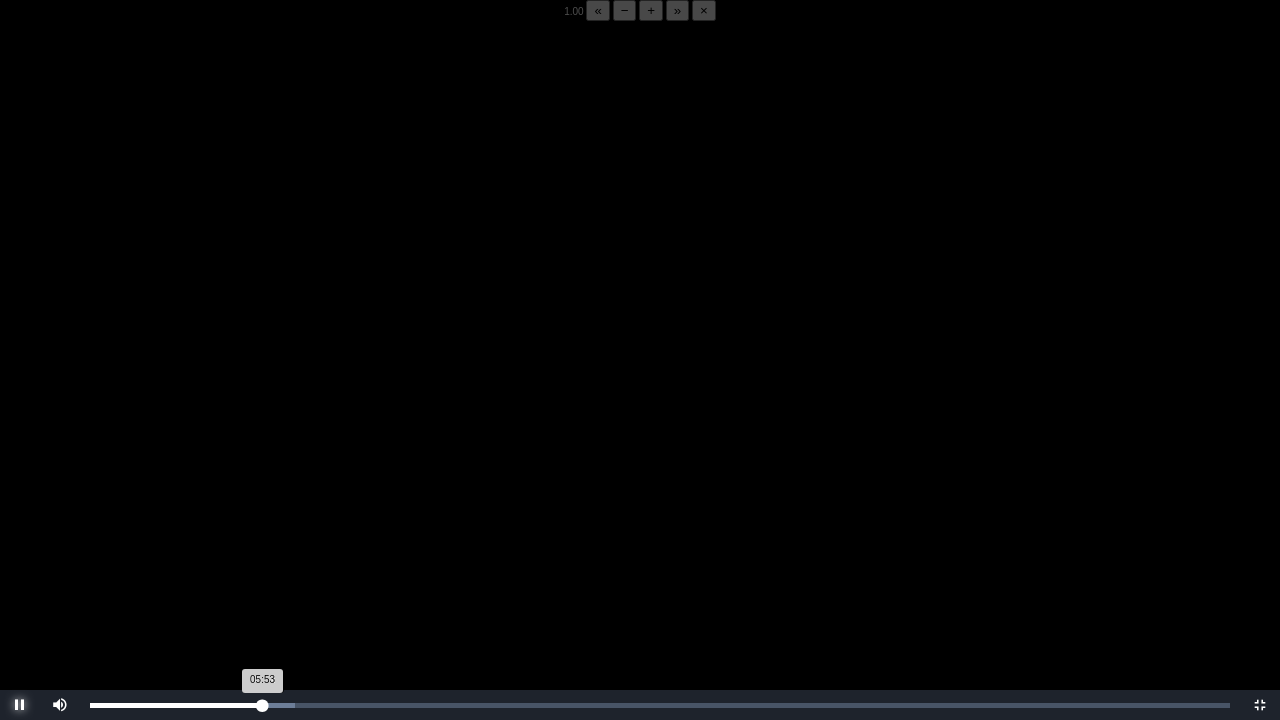 click on "05:53 Progress : 0%" at bounding box center (176, 705) 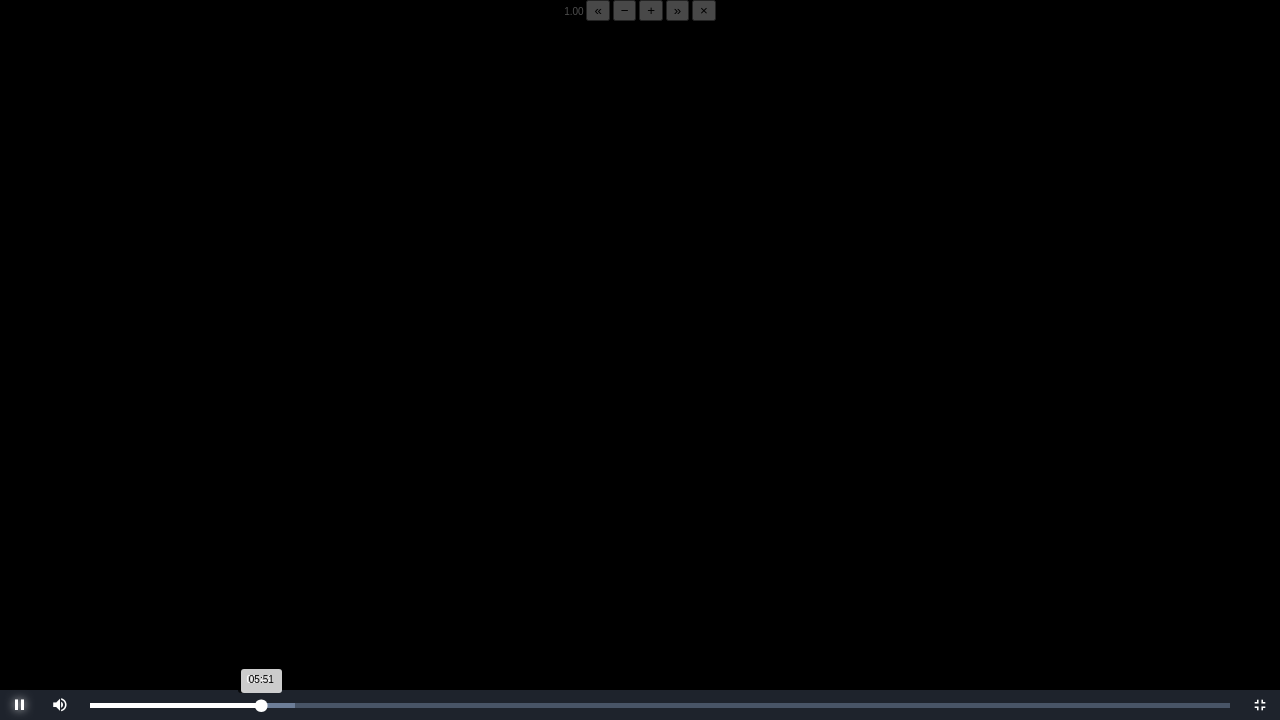 click on "05:51 Progress : 0%" at bounding box center (175, 705) 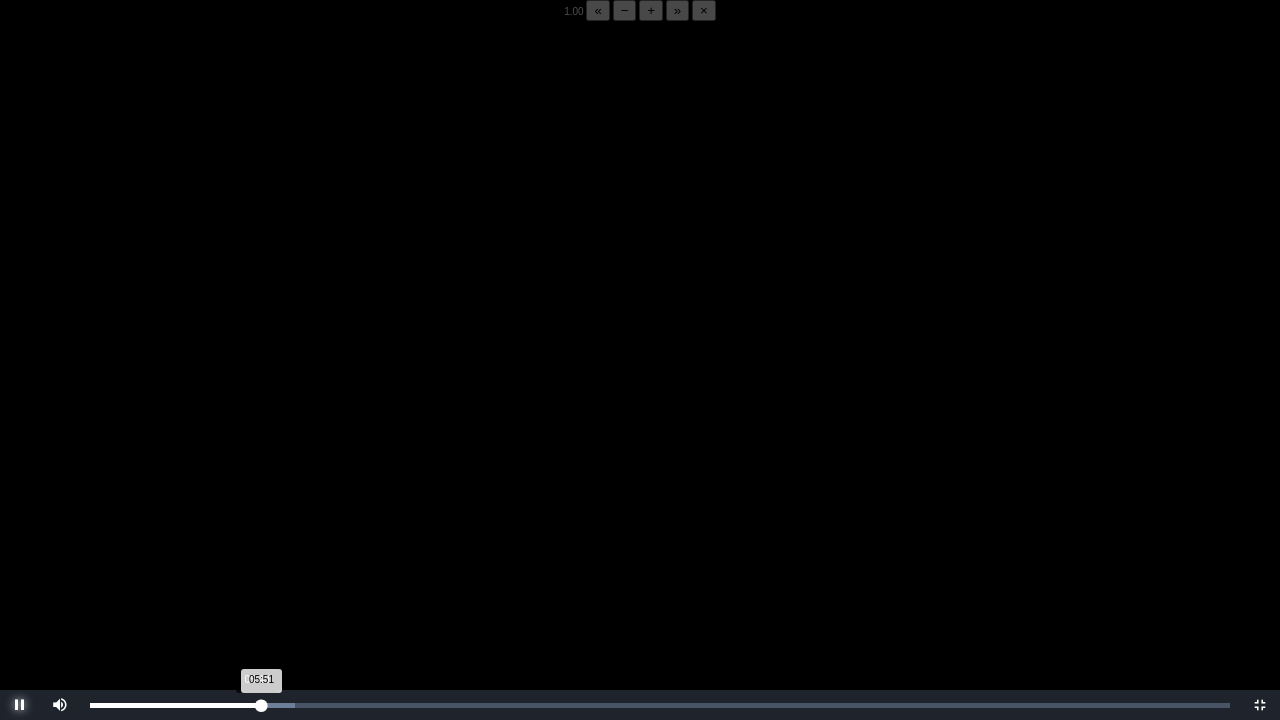 click on "05:51 Progress : 0%" at bounding box center [175, 705] 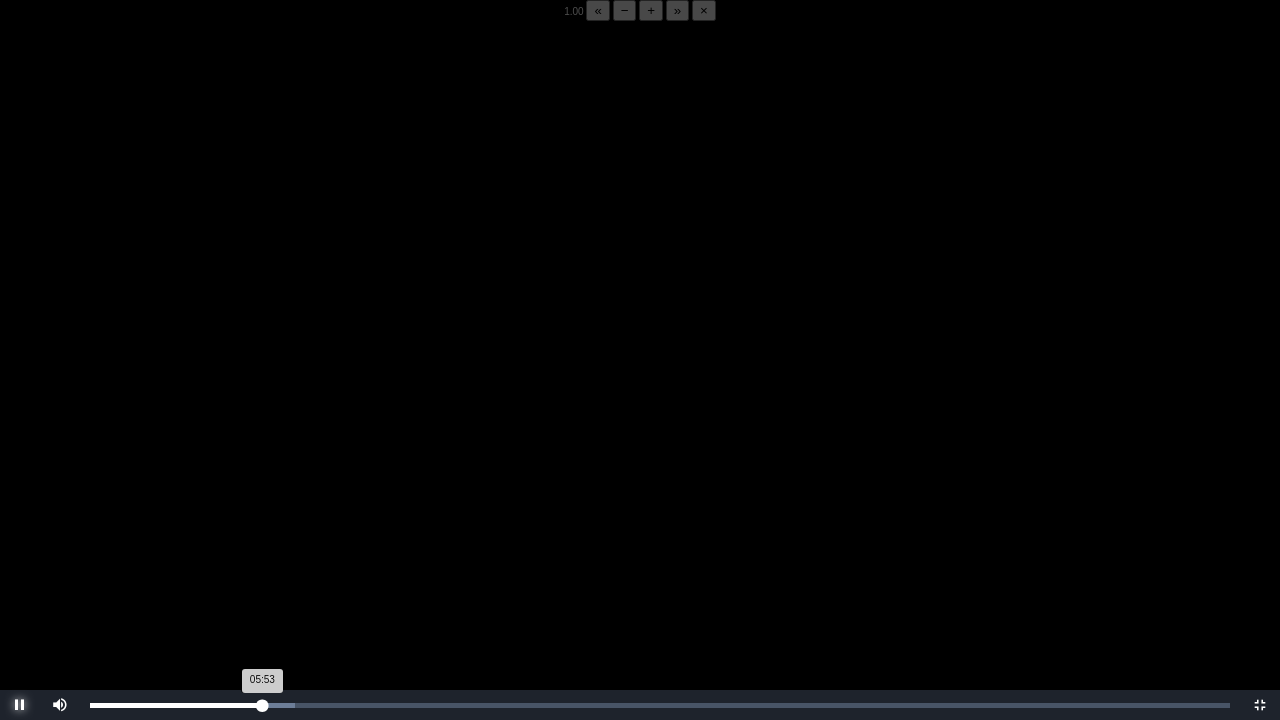 click on "05:53 Progress : 0%" at bounding box center [176, 705] 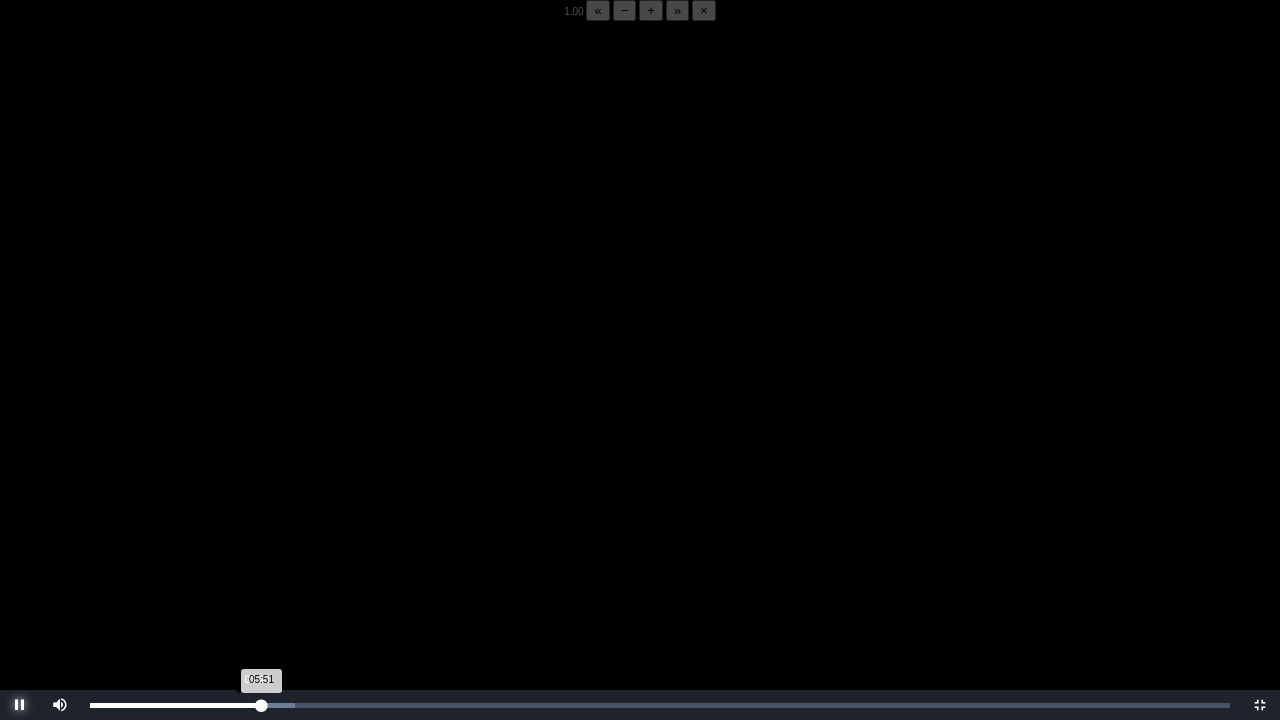 click on "05:51 Progress : 0%" at bounding box center (175, 705) 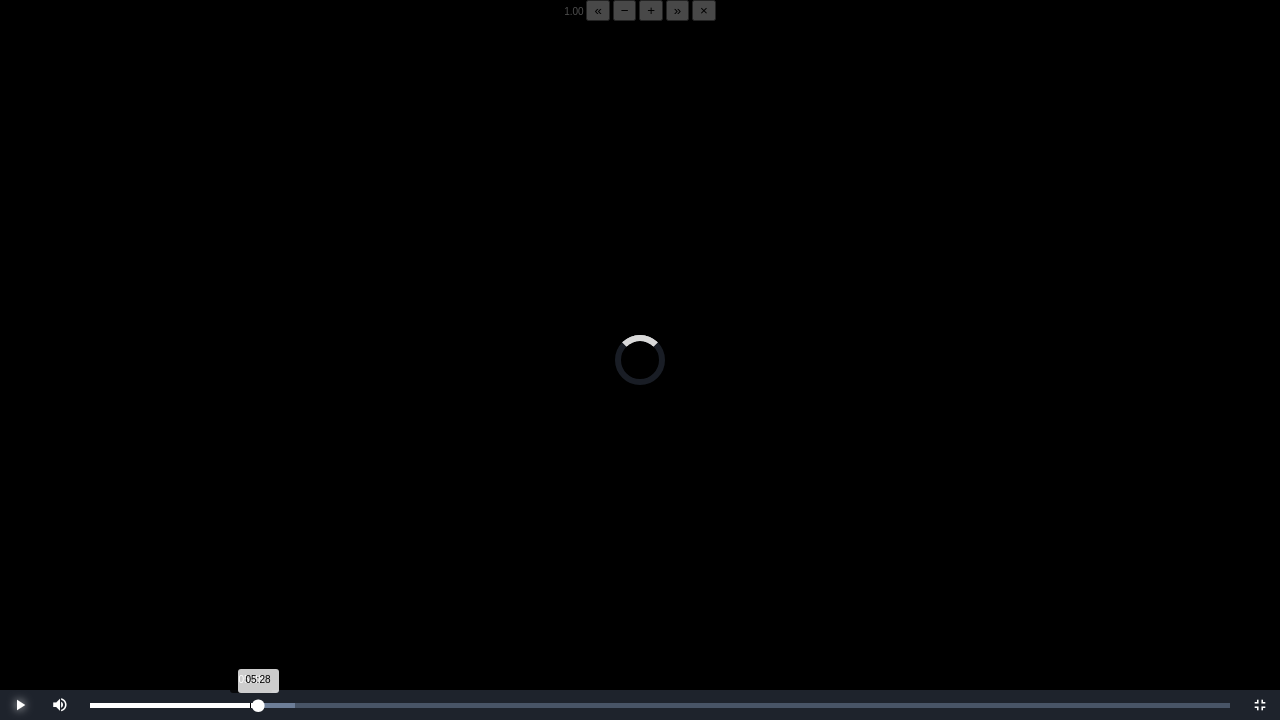click on "05:28 Progress : 0%" at bounding box center (174, 705) 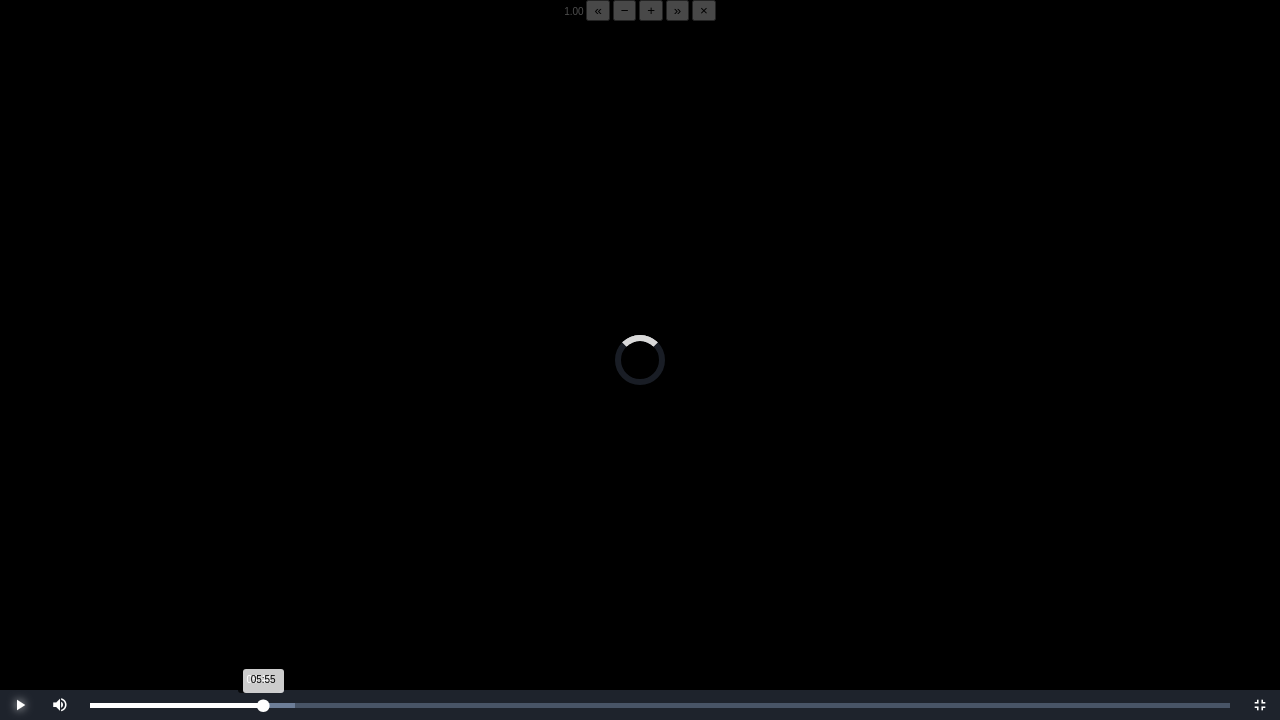 click on "05:55 Progress : 0%" at bounding box center [176, 705] 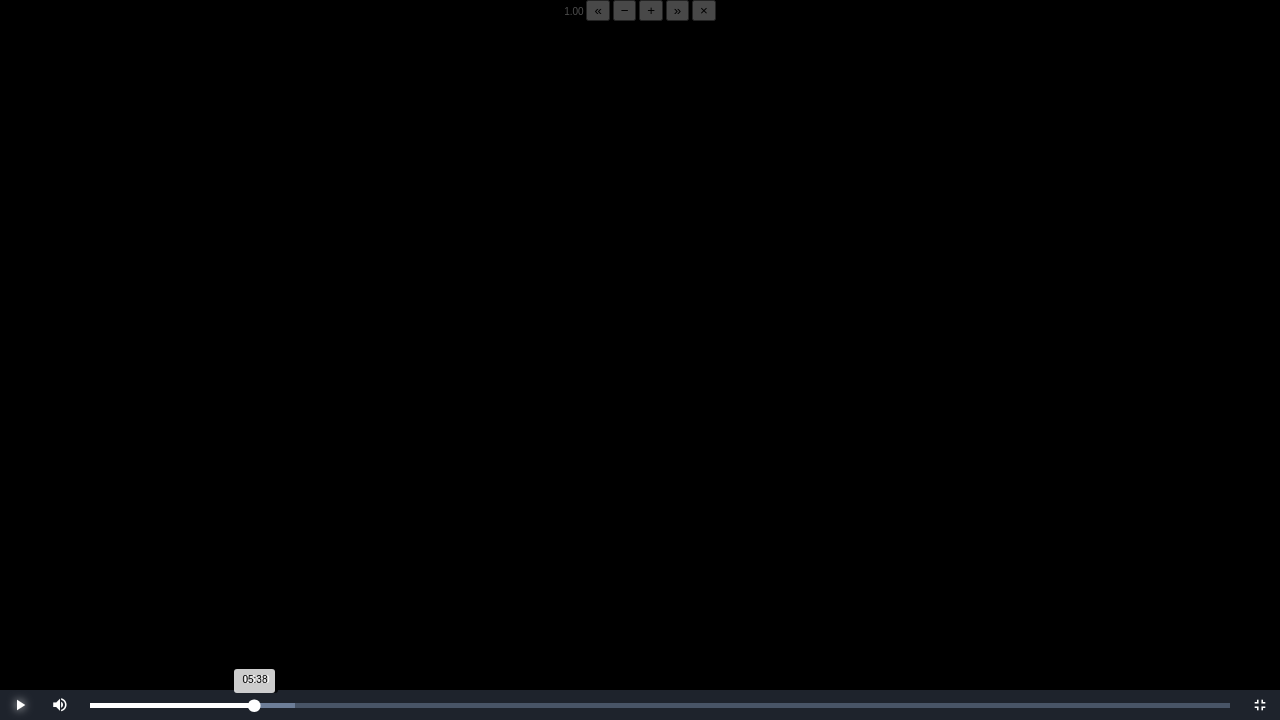 click on "05:38 Progress : 0%" at bounding box center (172, 705) 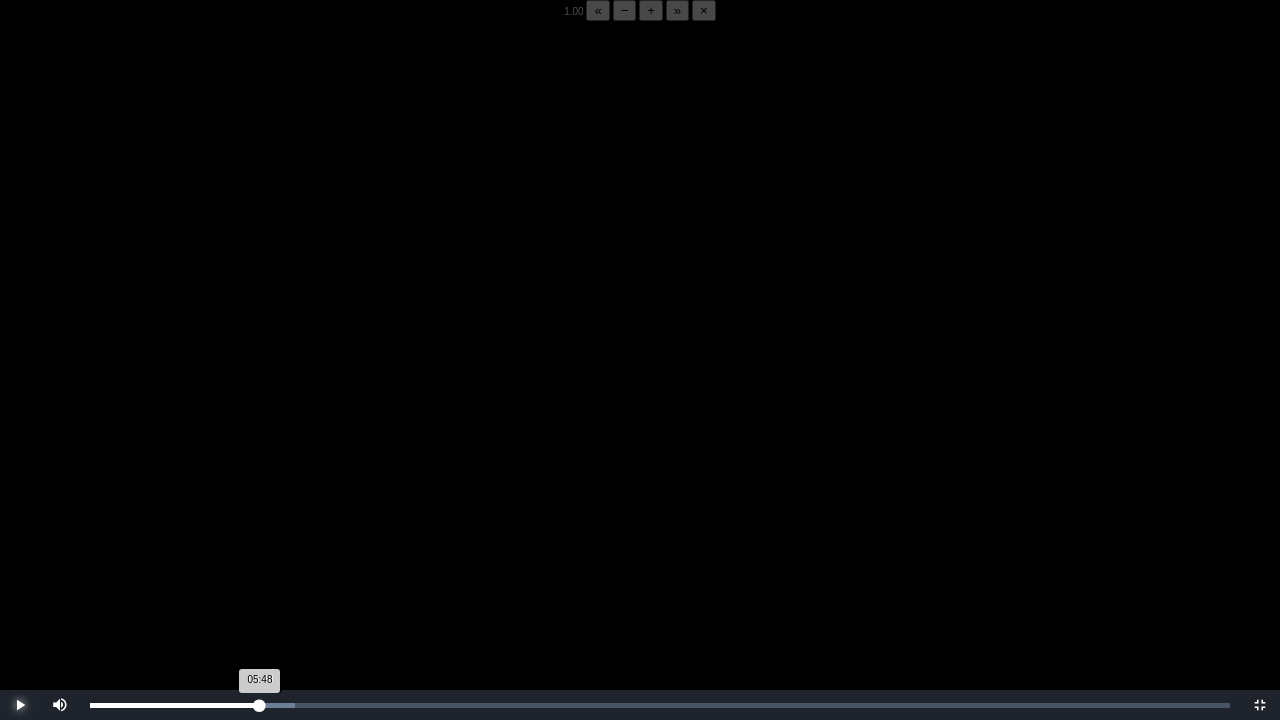 click on "05:48 Progress : 0%" at bounding box center [175, 705] 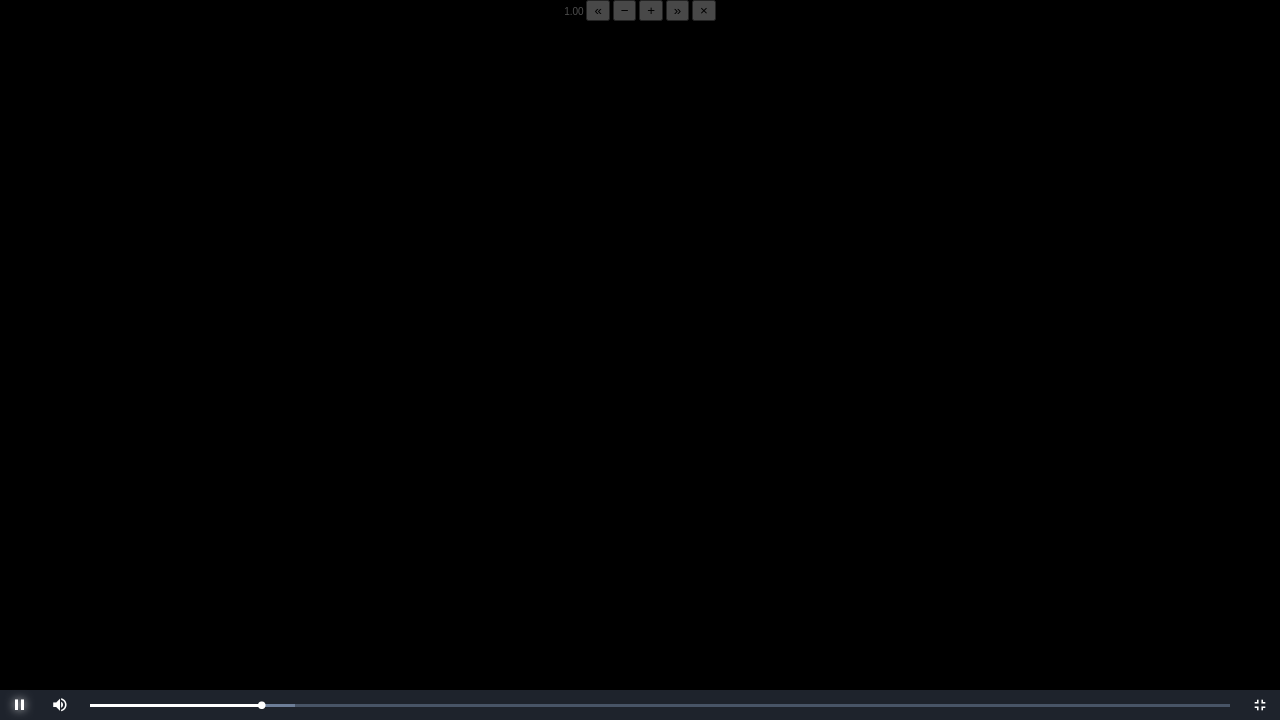 click at bounding box center (20, 705) 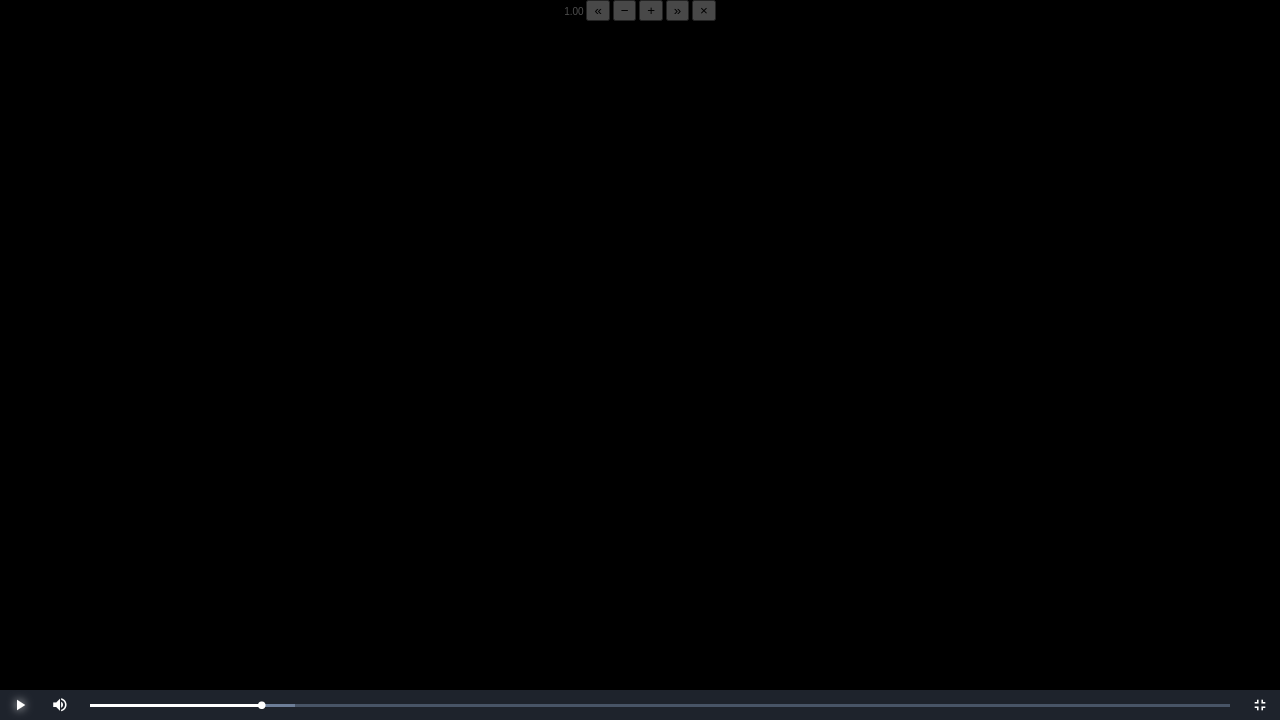 click at bounding box center (20, 705) 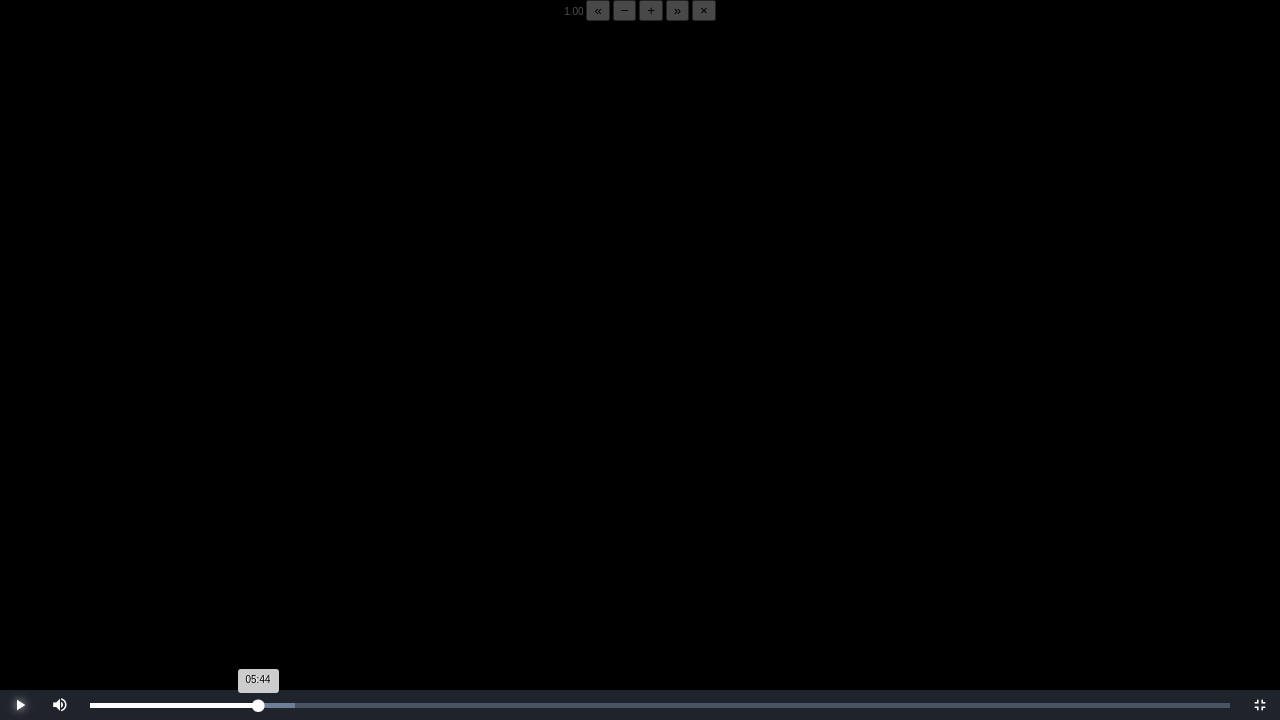 click on "05:44 Progress : 0%" at bounding box center (174, 705) 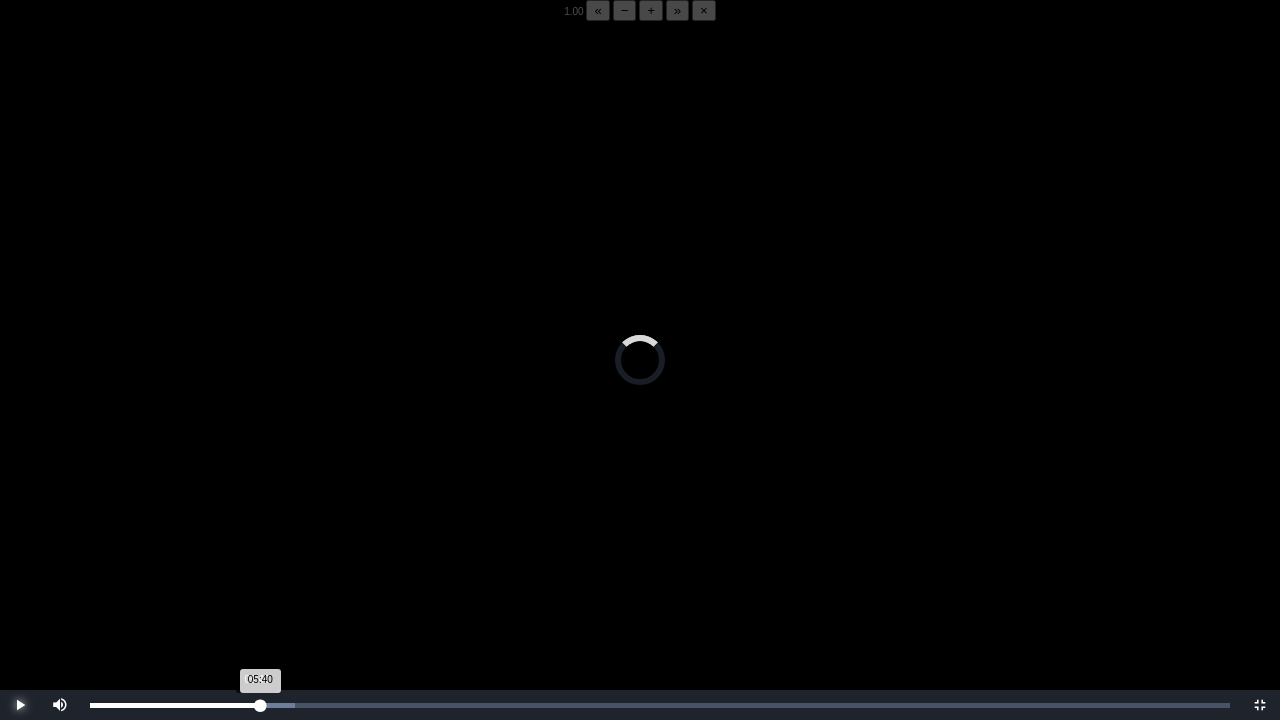 click on "05:40 Progress : 0%" at bounding box center (175, 705) 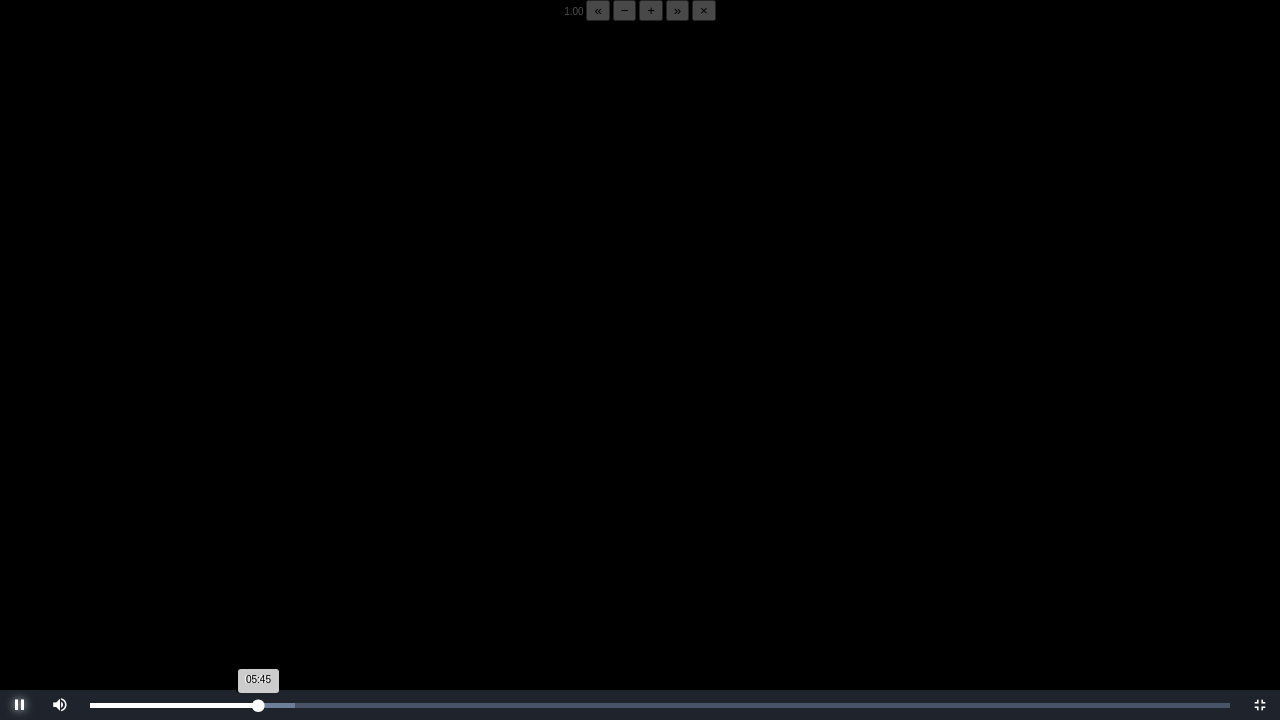 click on "05:45 Progress : 0%" at bounding box center (174, 705) 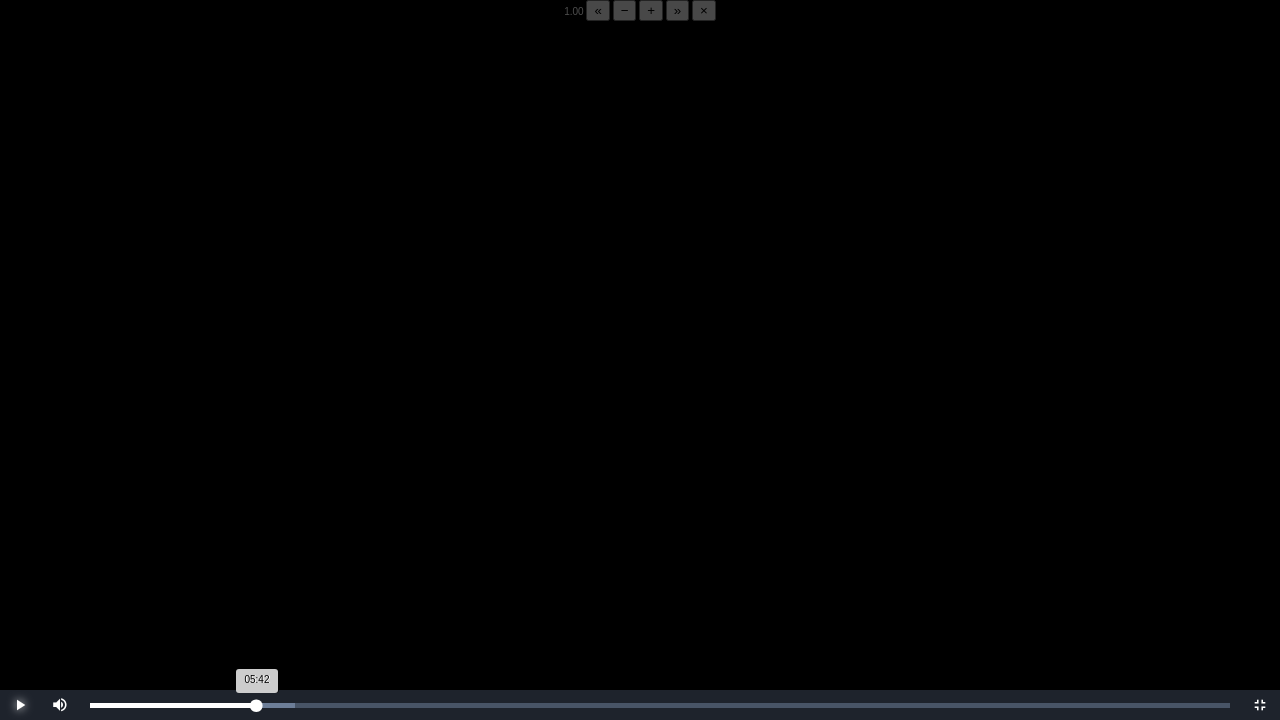 click on "05:42 Progress : 0%" at bounding box center [173, 705] 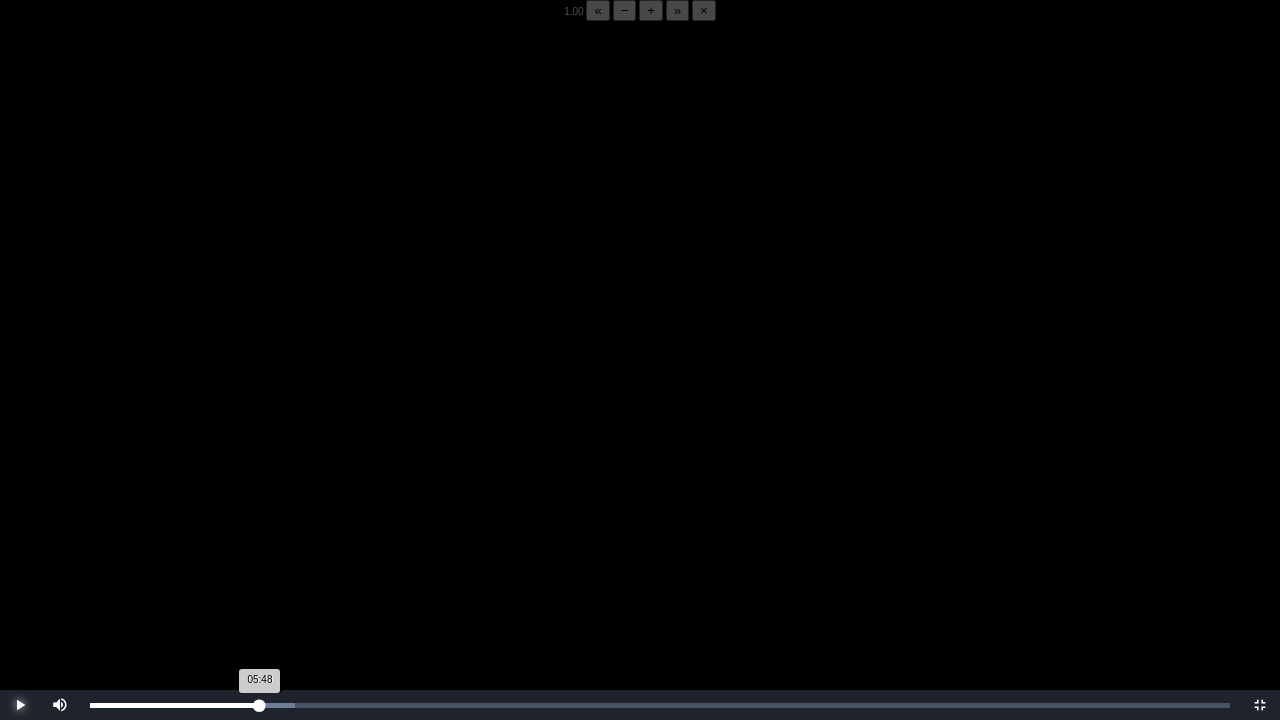 click on "05:48 Progress : 0%" at bounding box center [175, 705] 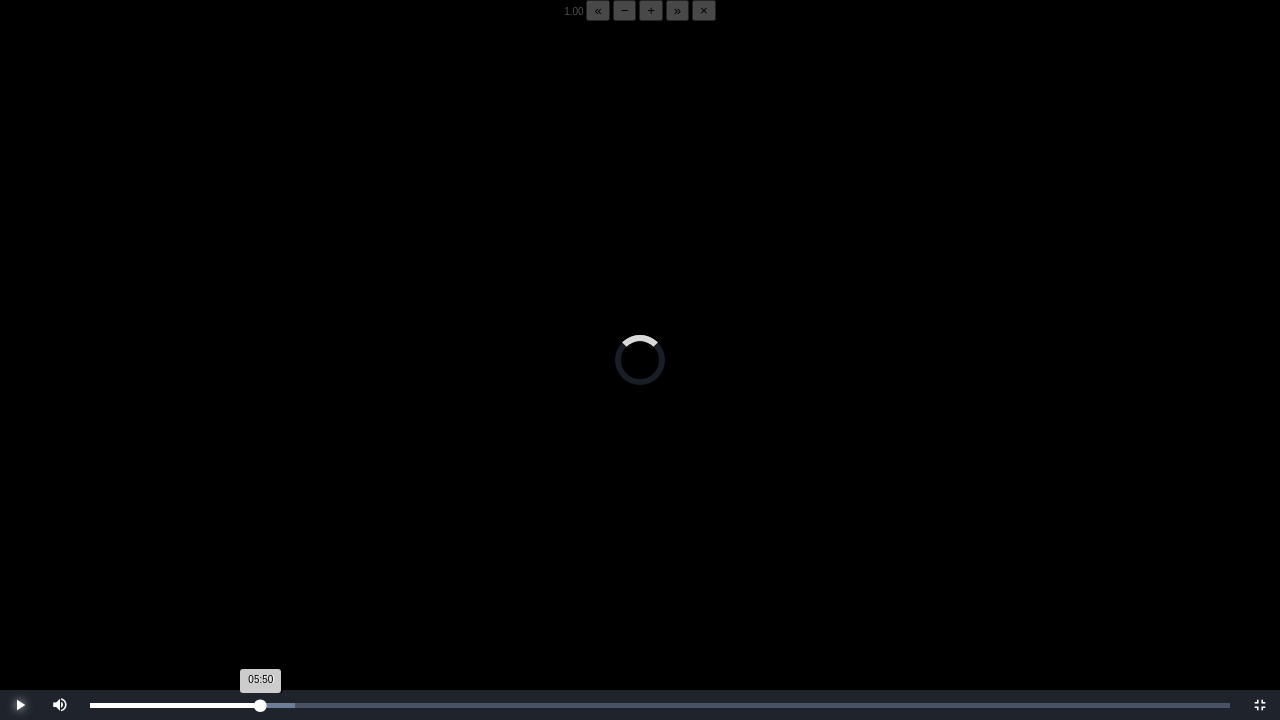 click on "05:50 Progress : 0%" at bounding box center (175, 705) 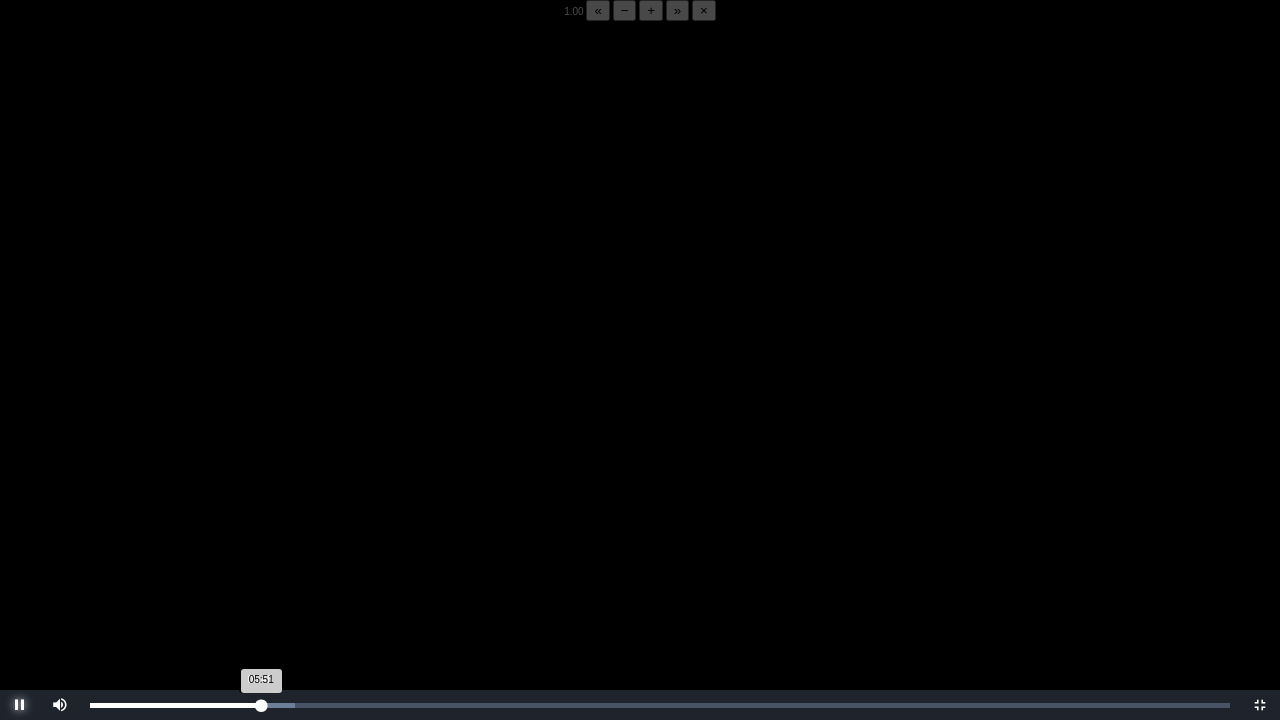 click on "05:51 Progress : 0%" at bounding box center (175, 705) 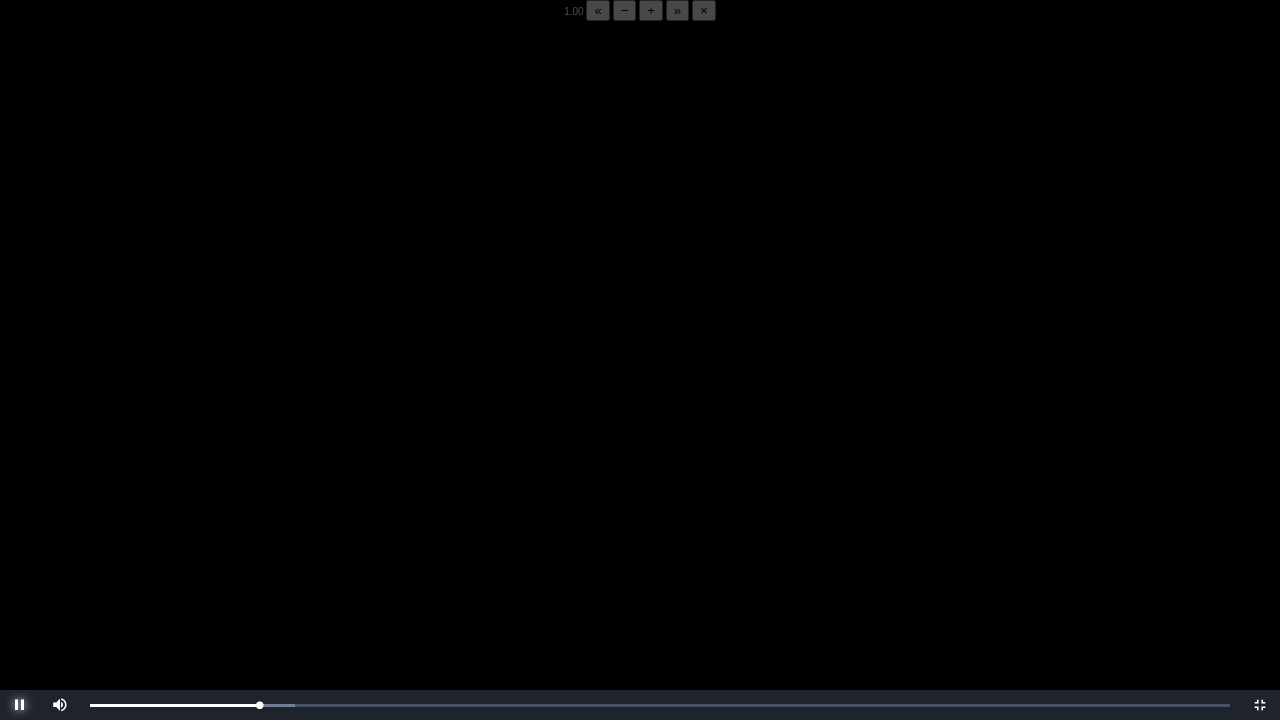 click at bounding box center [20, 705] 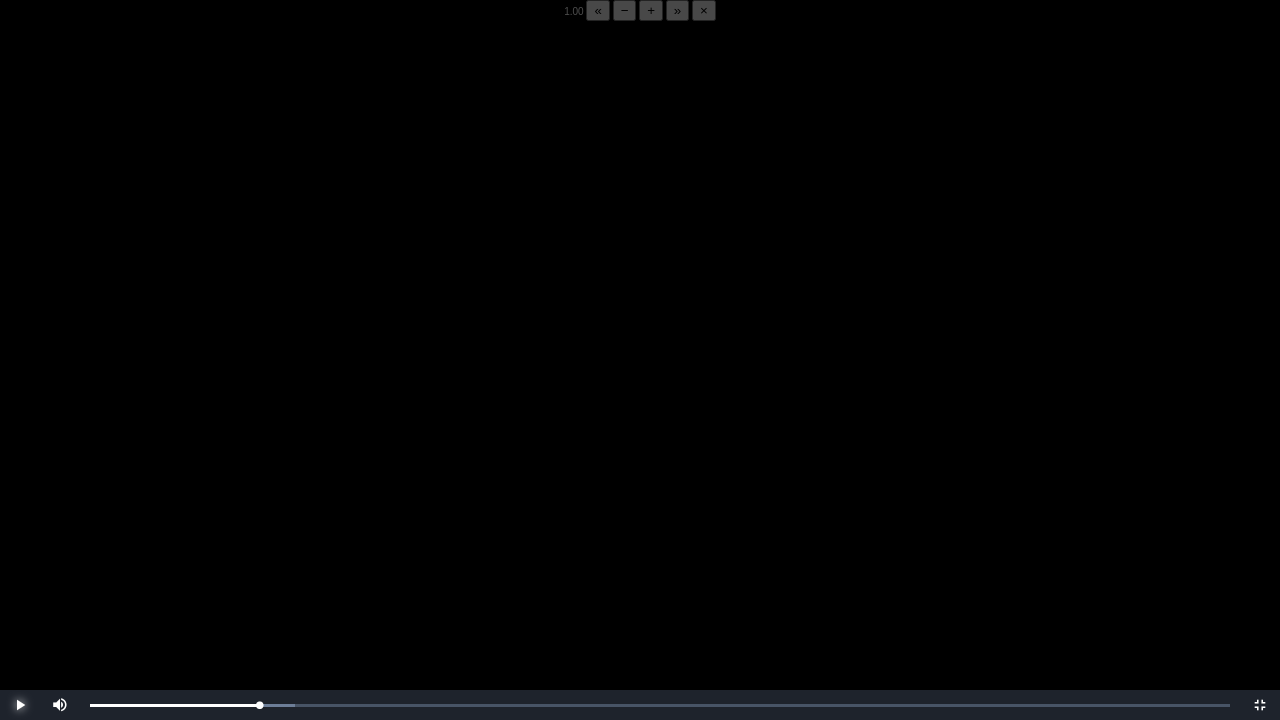 click at bounding box center [20, 705] 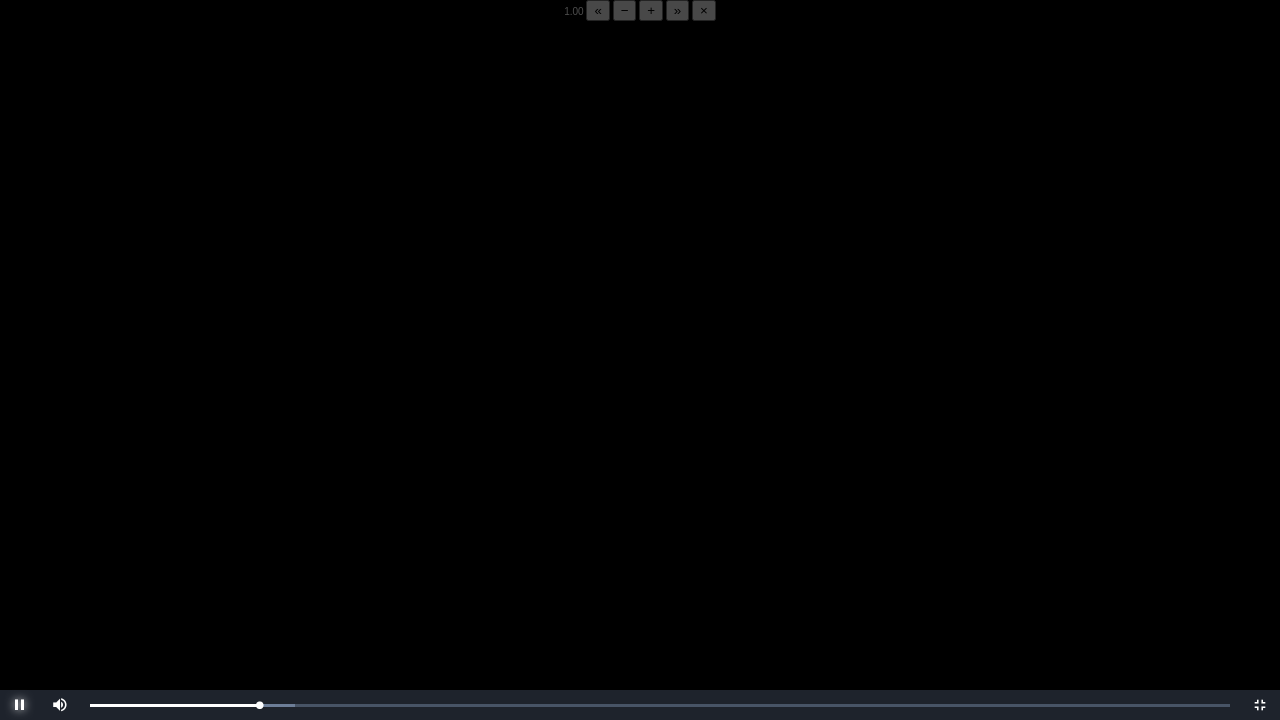 click at bounding box center (20, 705) 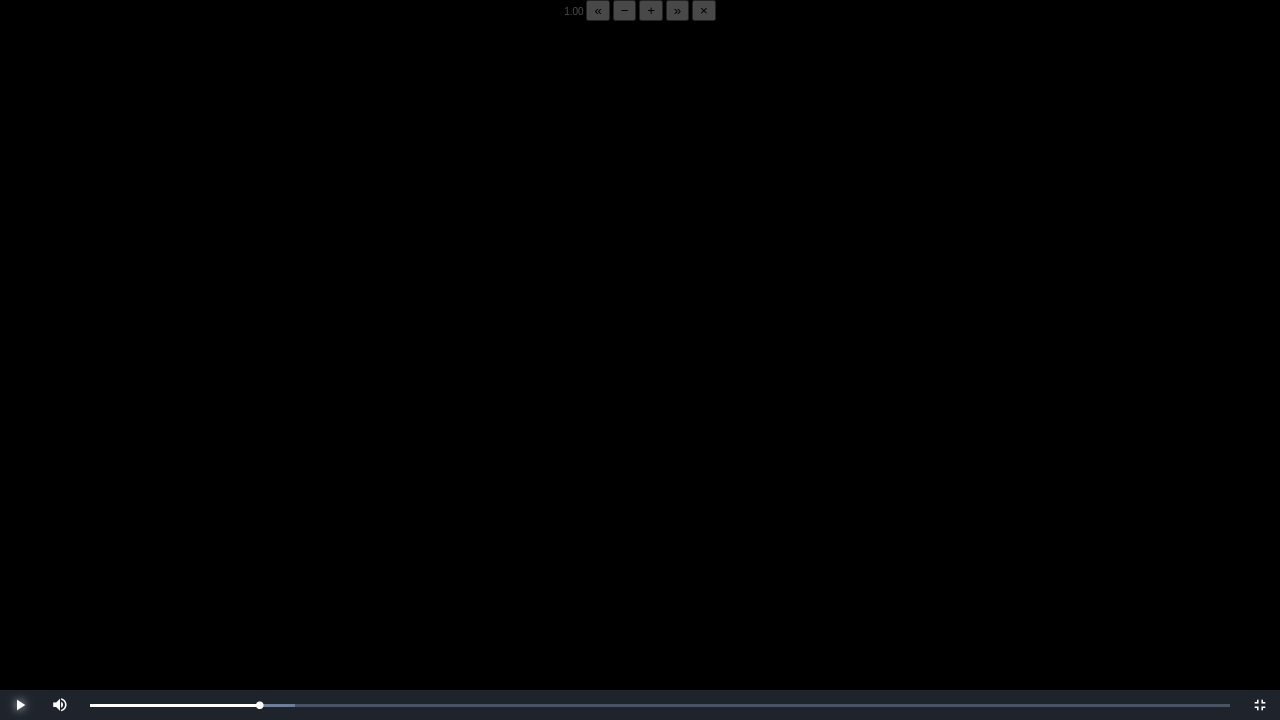 click at bounding box center (20, 705) 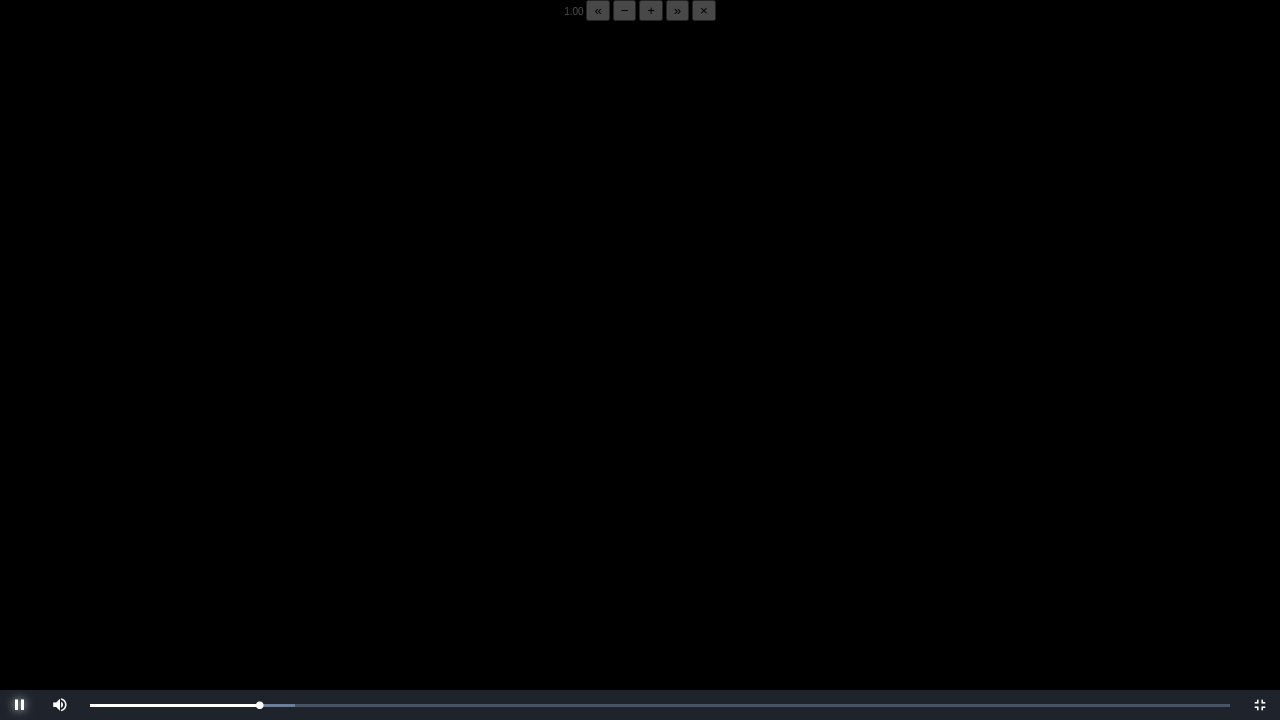 click at bounding box center (20, 705) 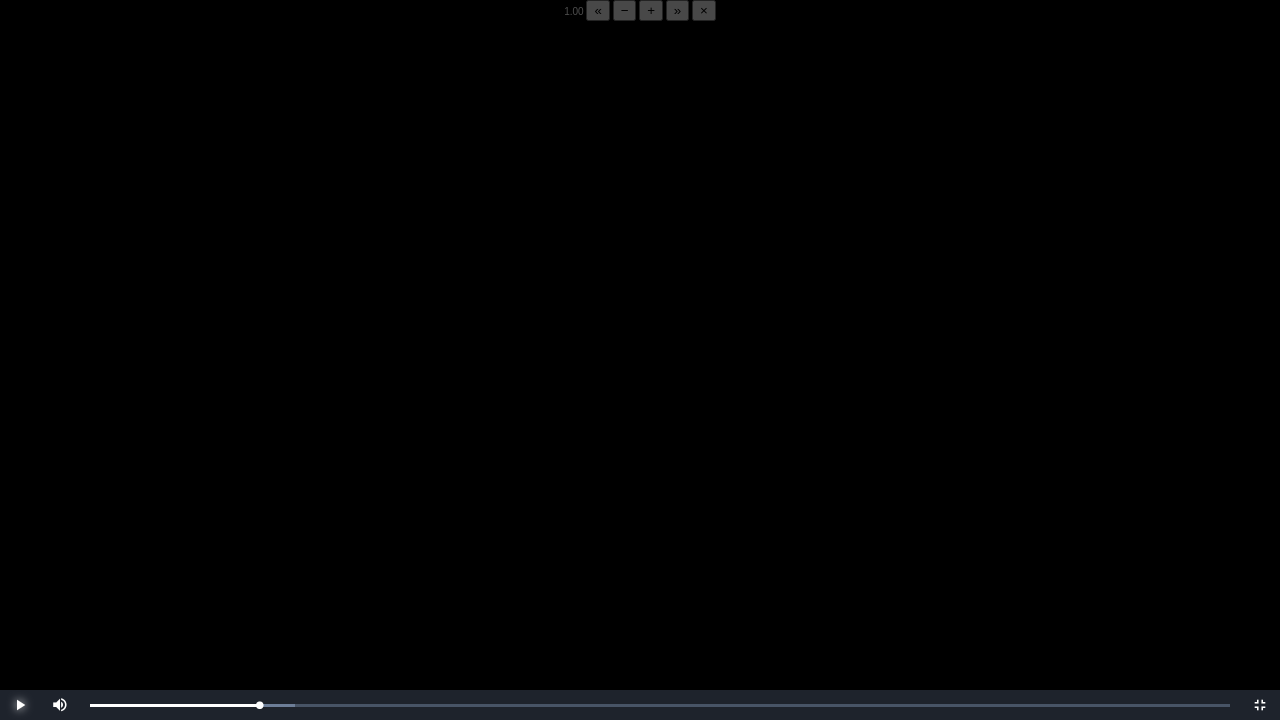 click at bounding box center [20, 705] 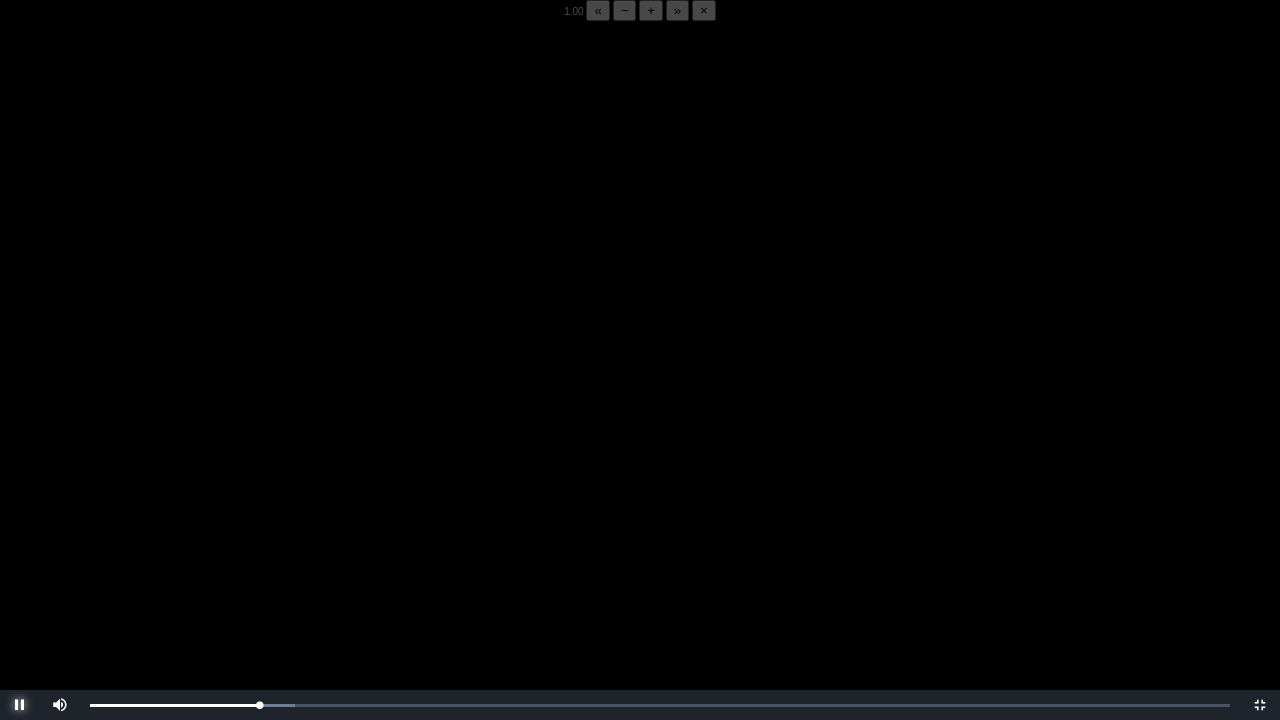click at bounding box center (20, 705) 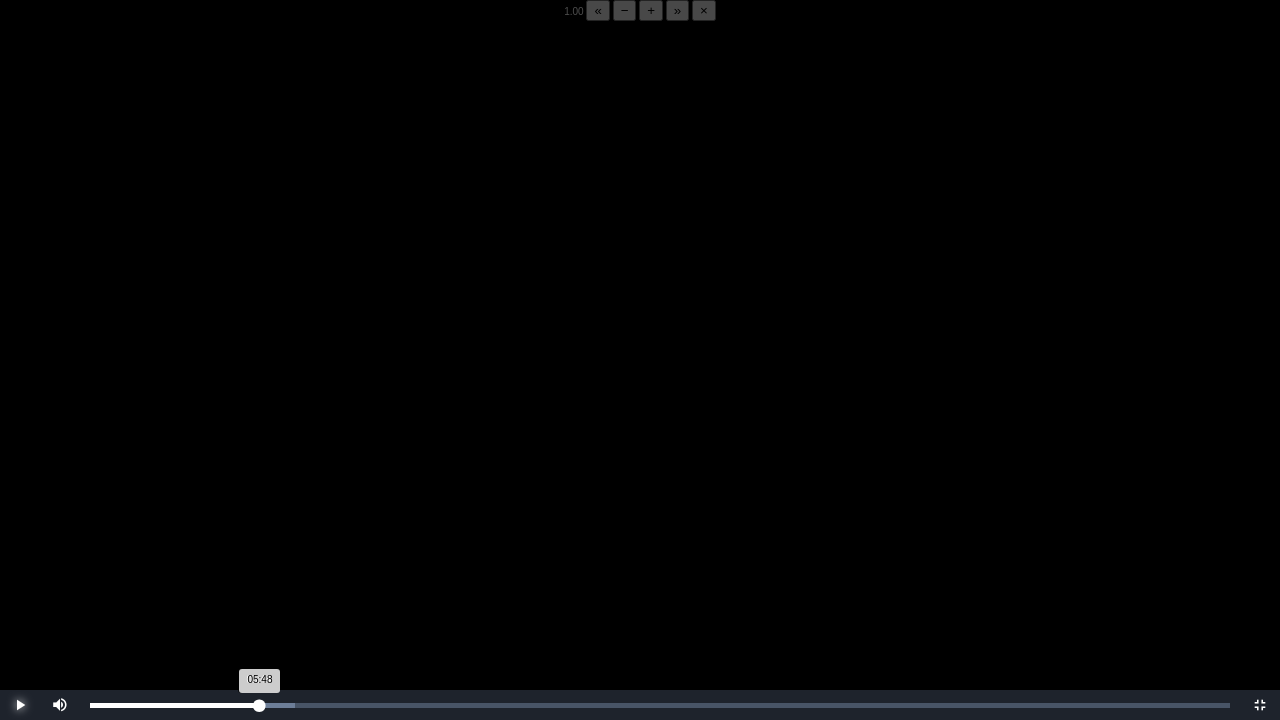 click on "05:48 Progress : 0%" at bounding box center (175, 705) 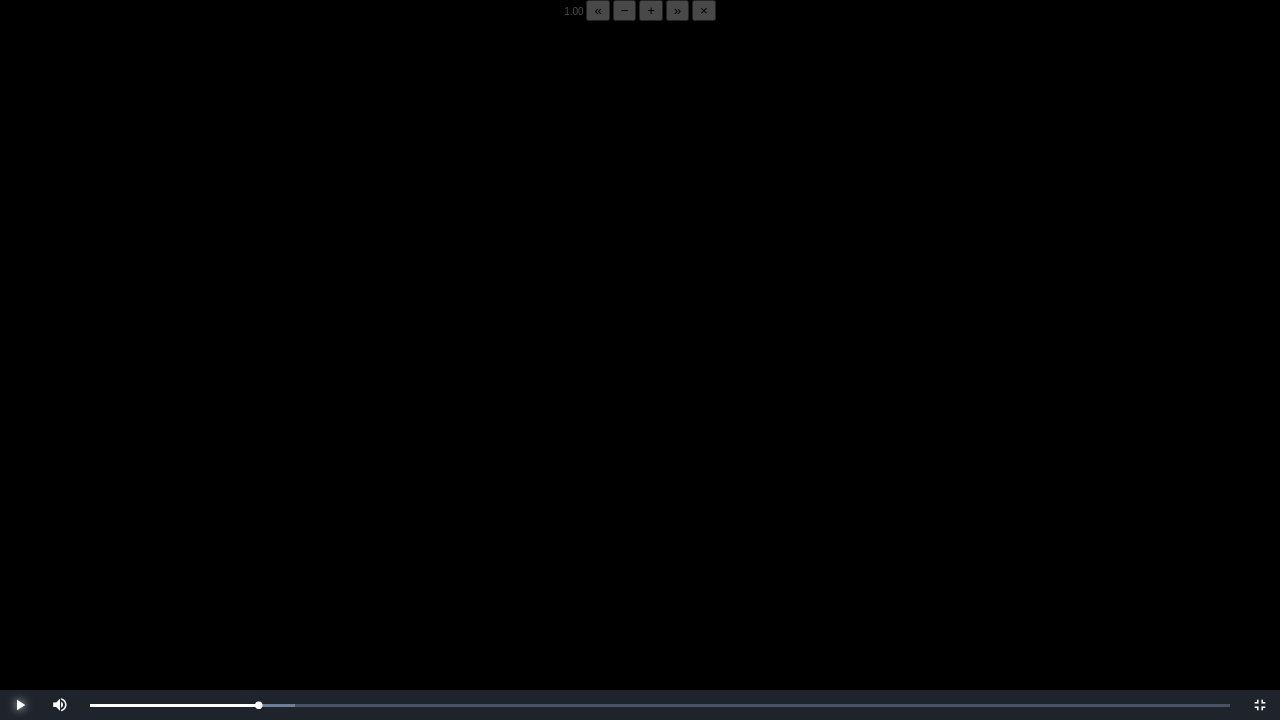 click at bounding box center [20, 705] 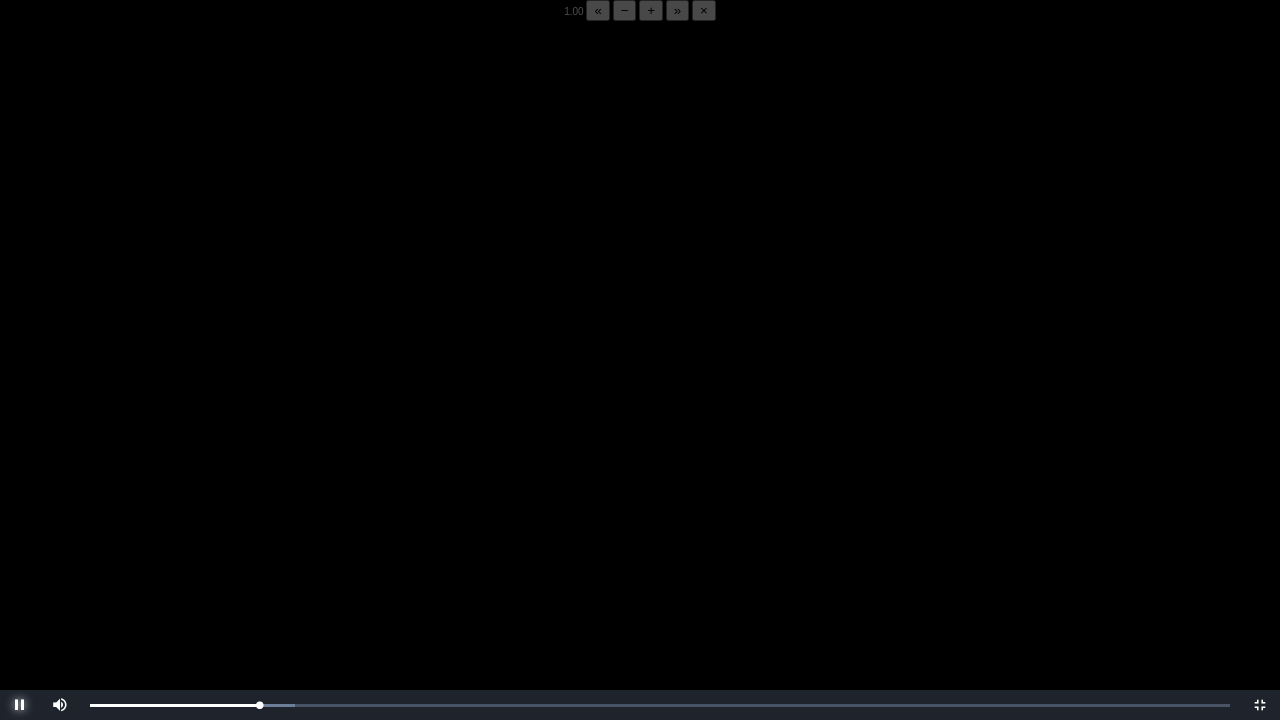 click at bounding box center (20, 705) 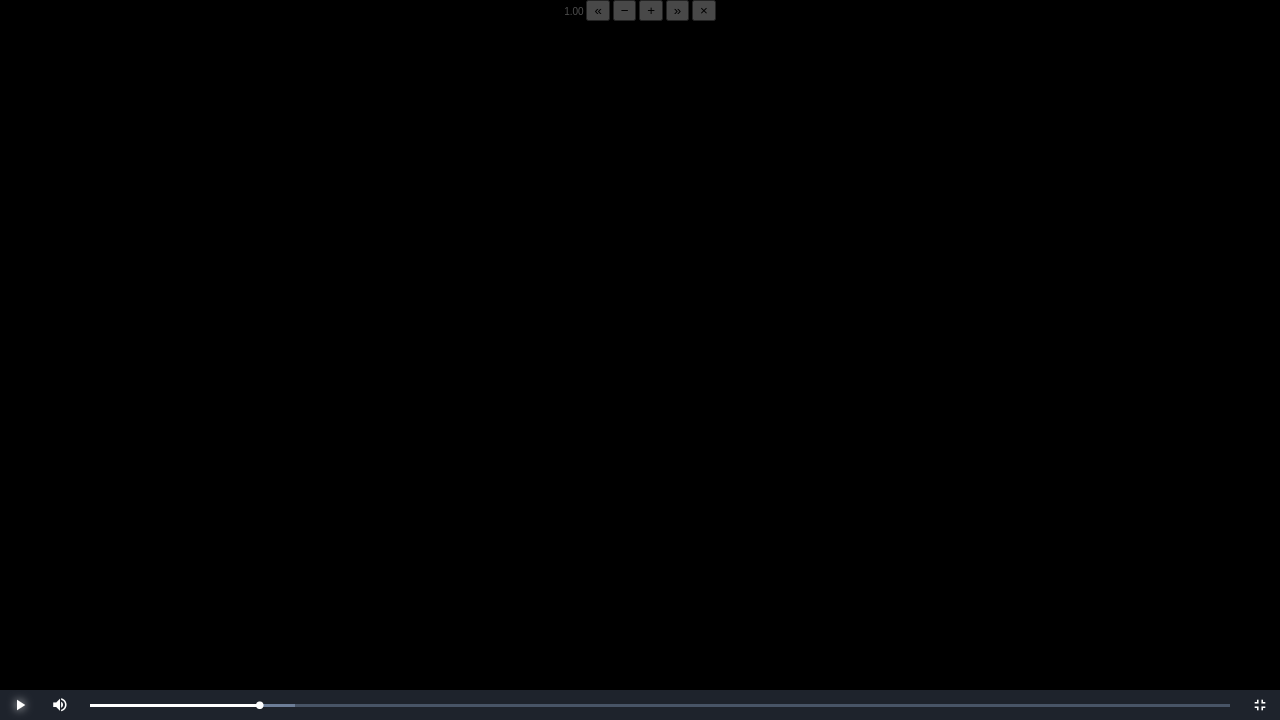 click at bounding box center (20, 705) 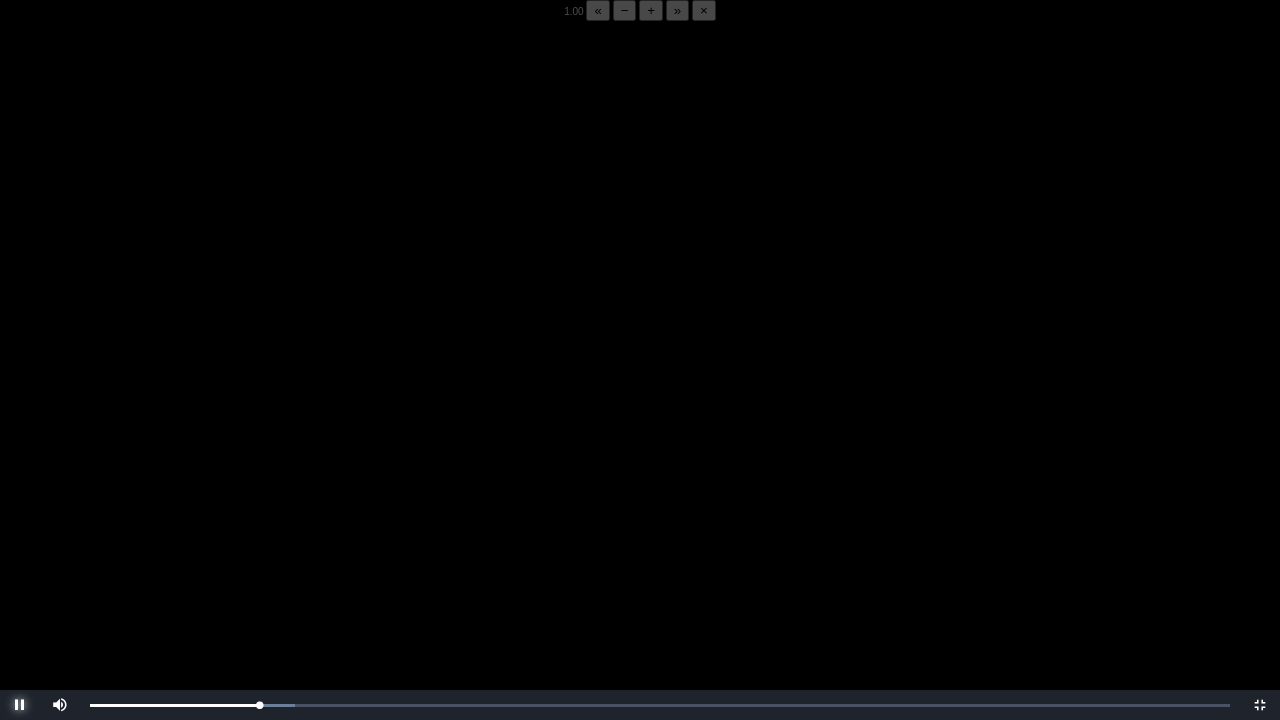 click at bounding box center (20, 705) 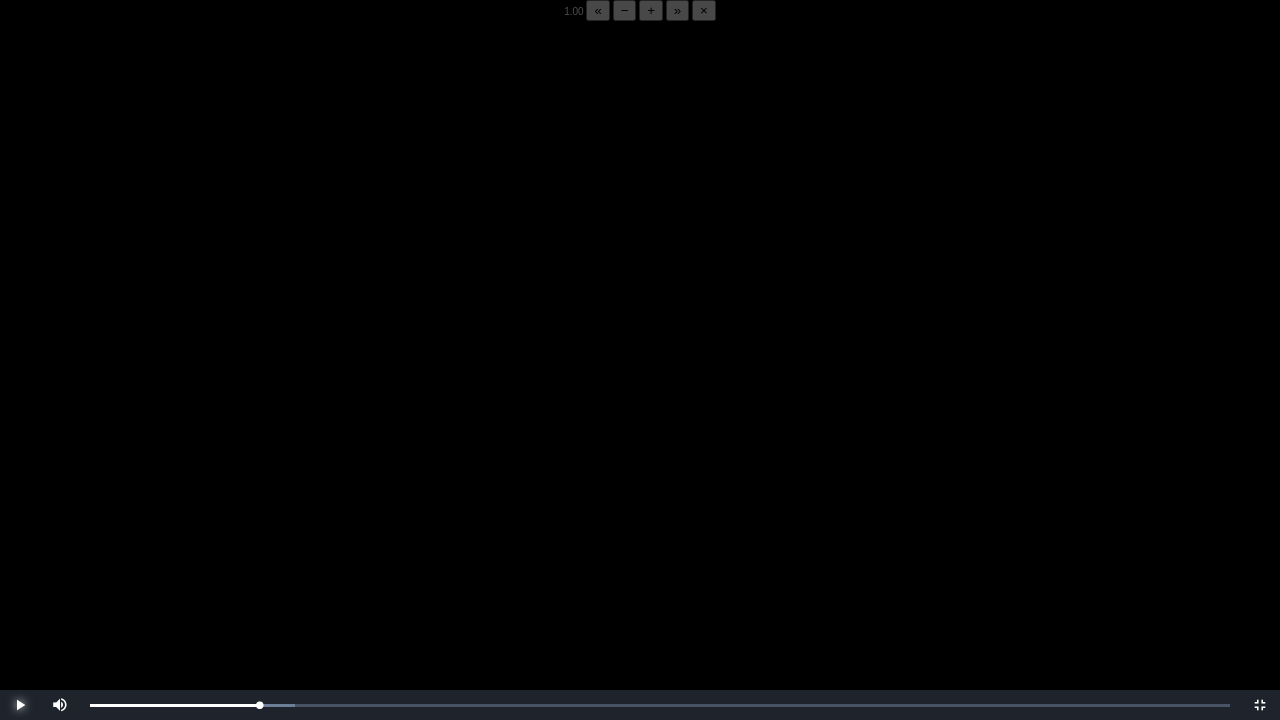 click at bounding box center (20, 705) 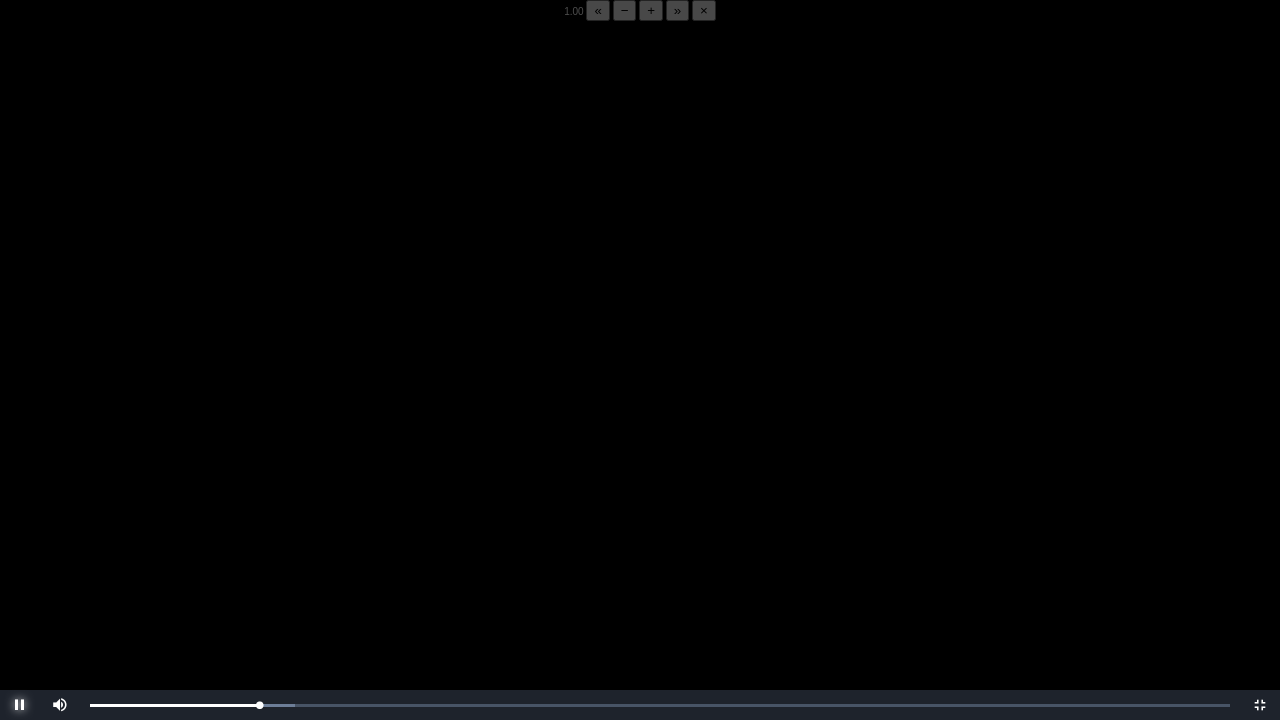 click at bounding box center [20, 705] 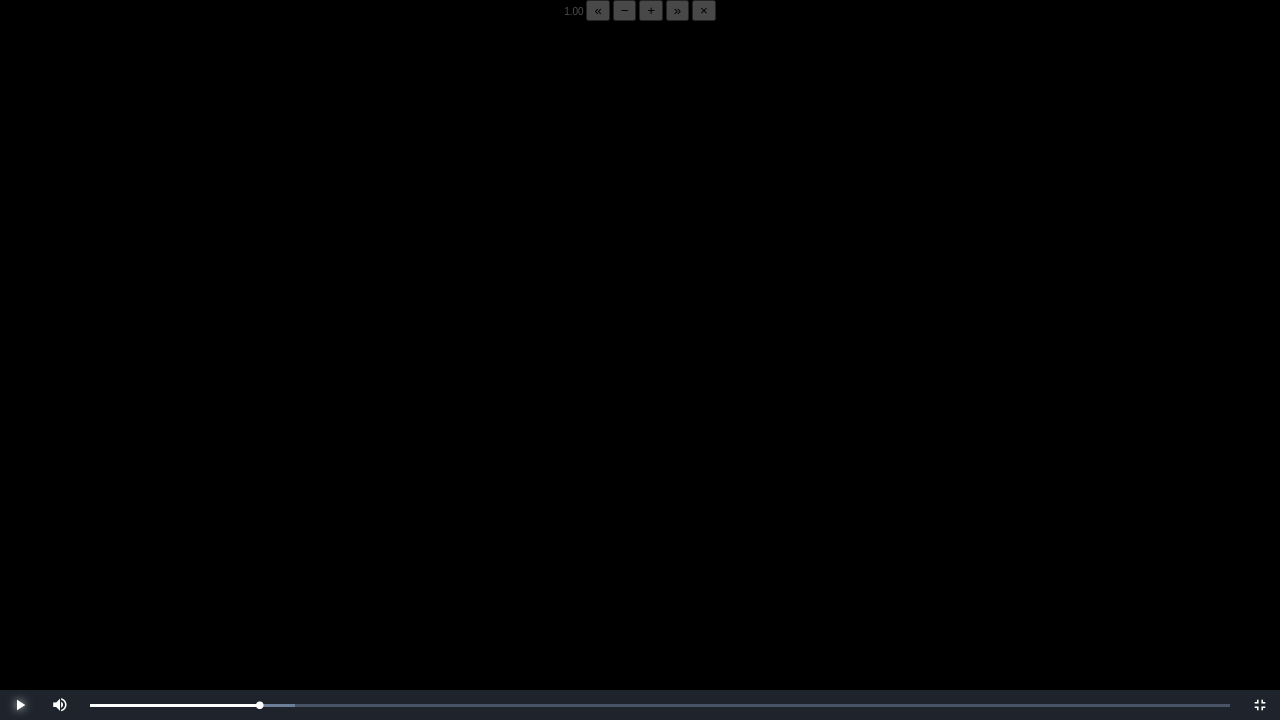 click at bounding box center [20, 705] 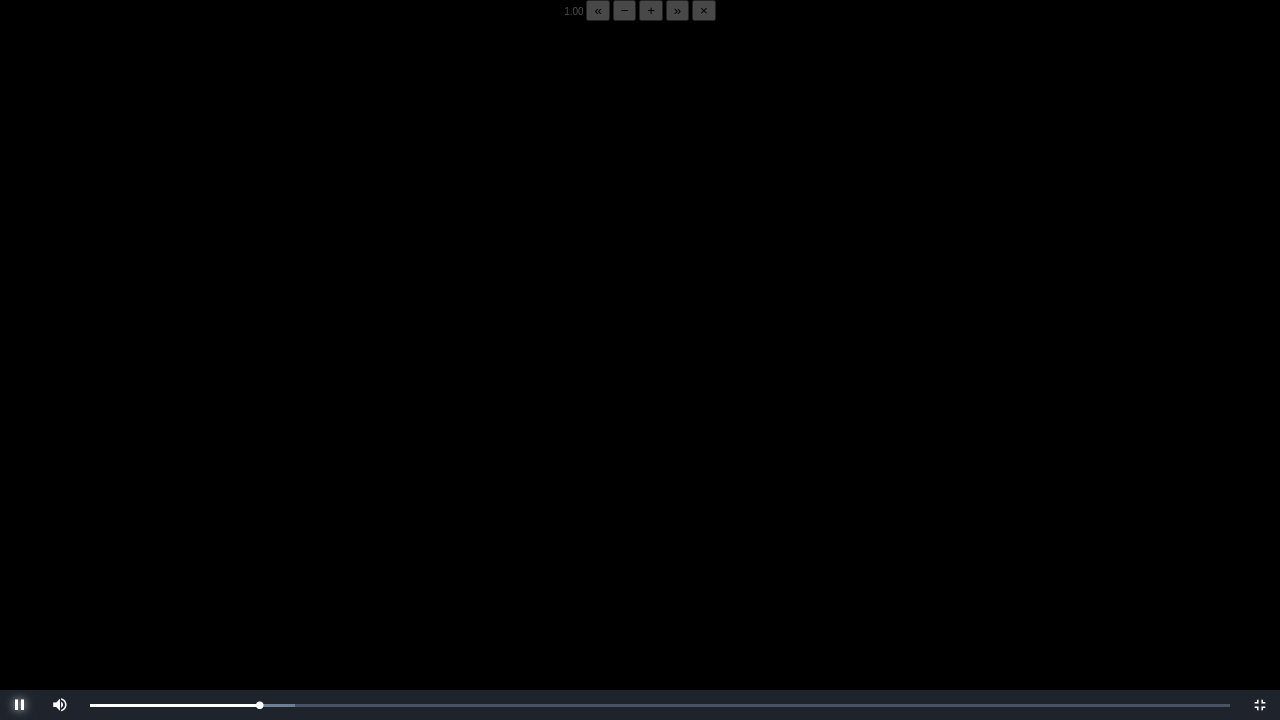click at bounding box center [20, 705] 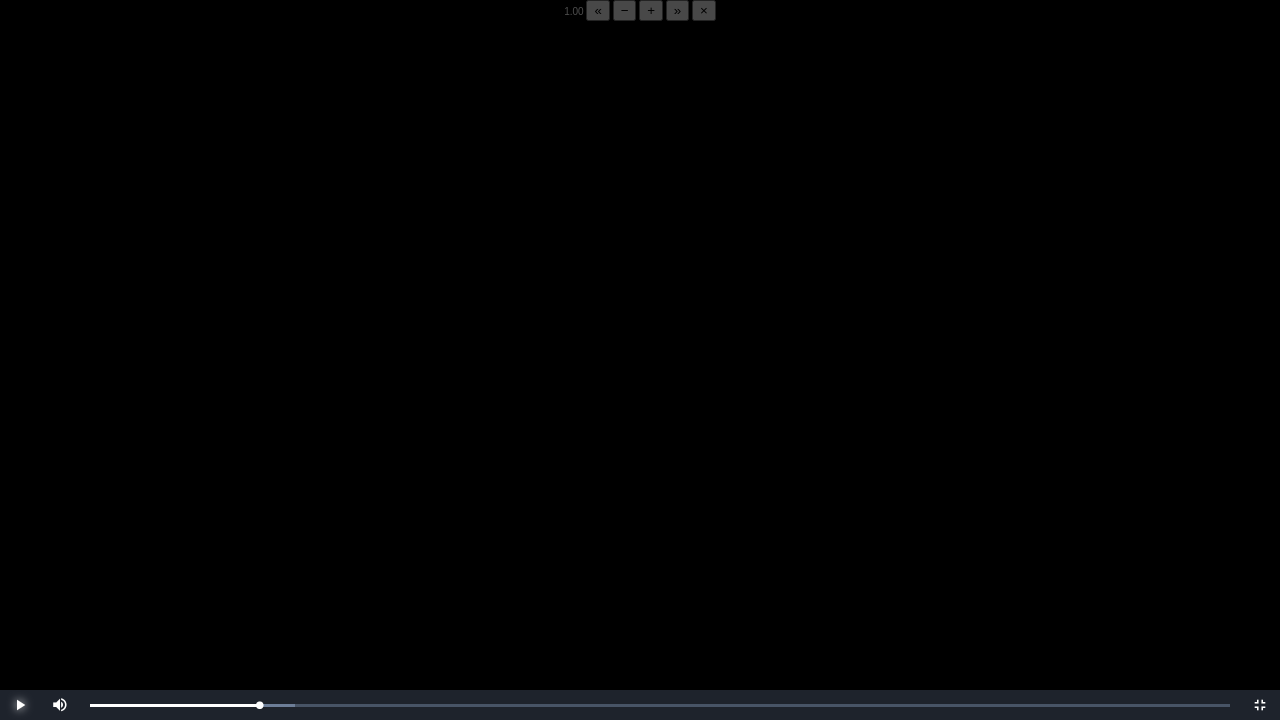 click at bounding box center [20, 705] 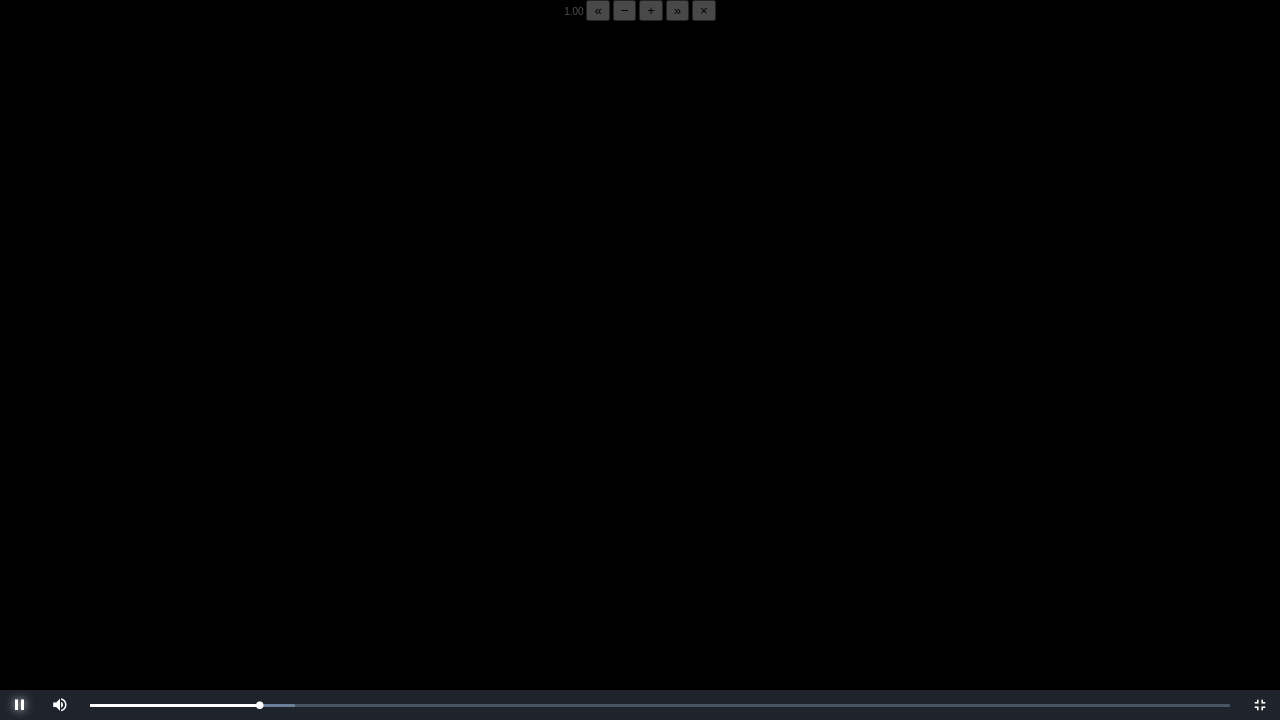 click at bounding box center (20, 705) 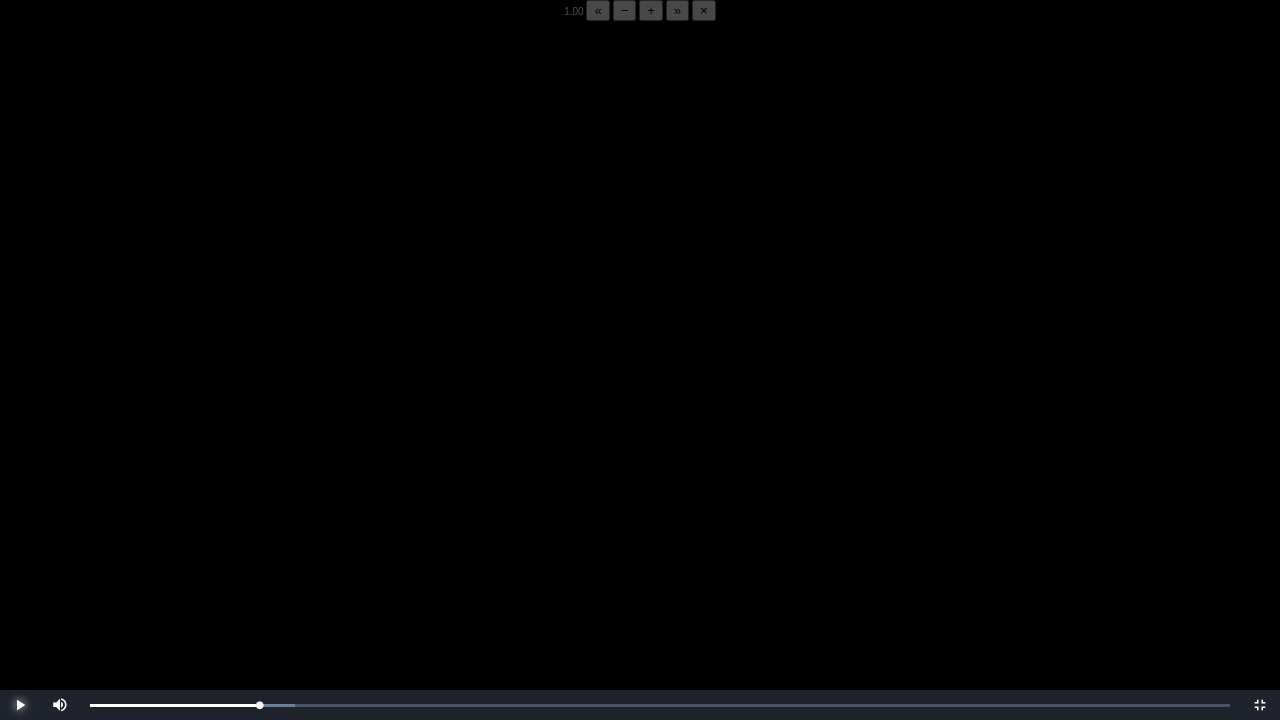 click at bounding box center (20, 705) 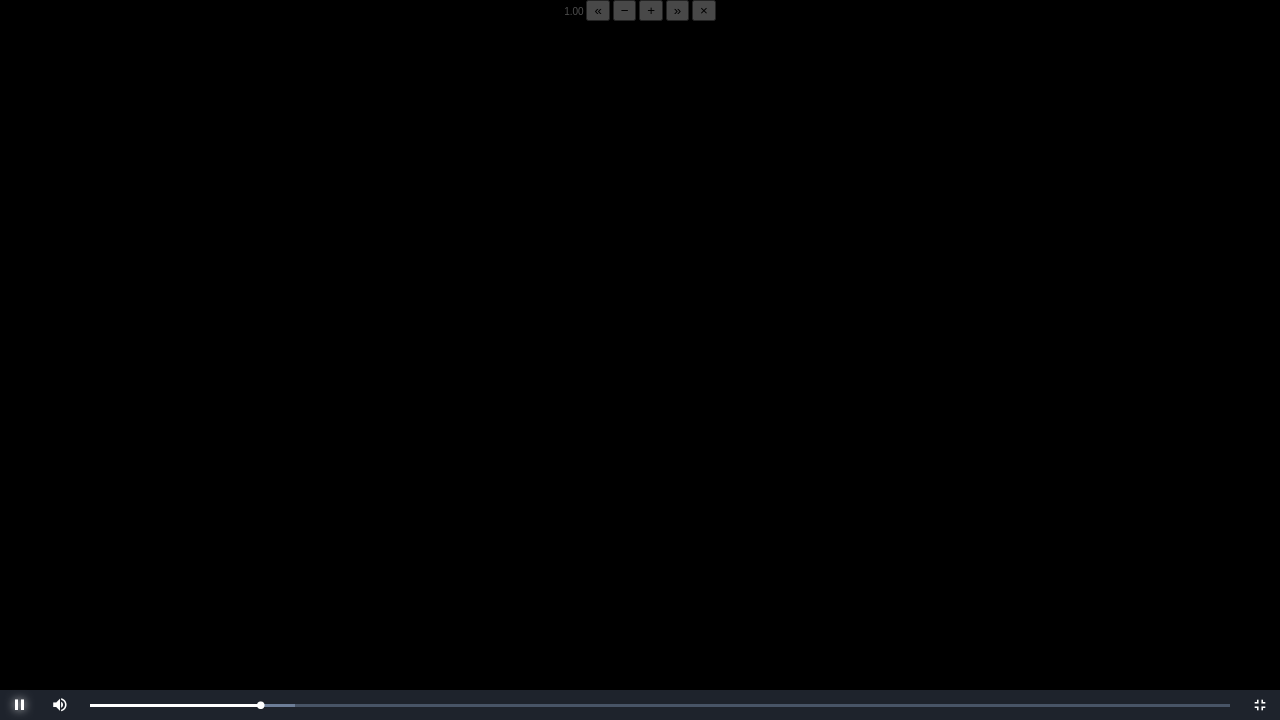 click at bounding box center (20, 705) 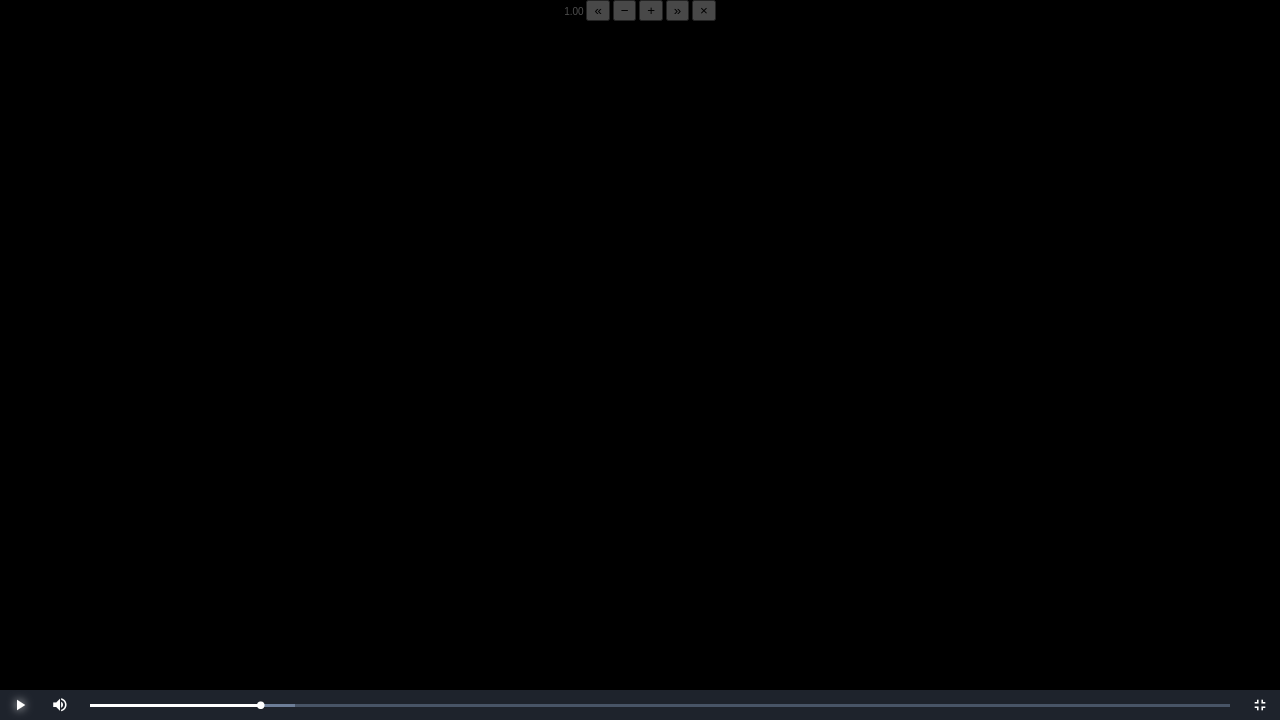 click at bounding box center [20, 705] 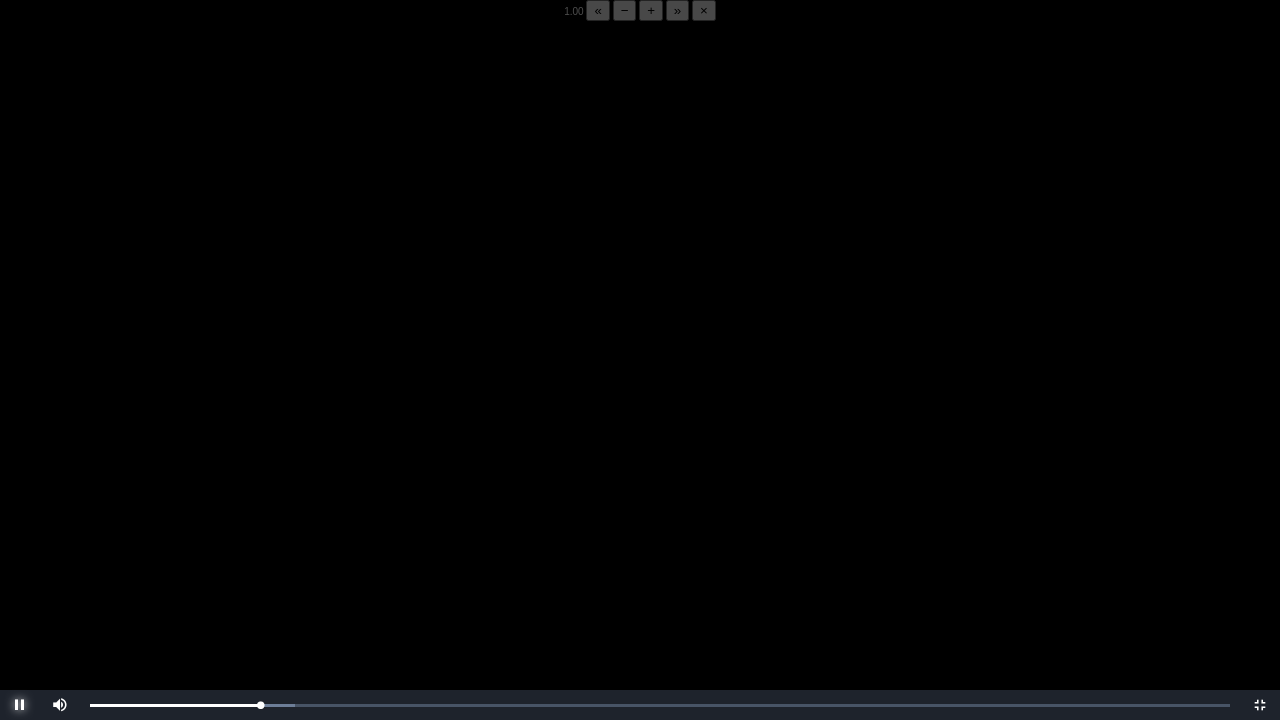 click at bounding box center (20, 705) 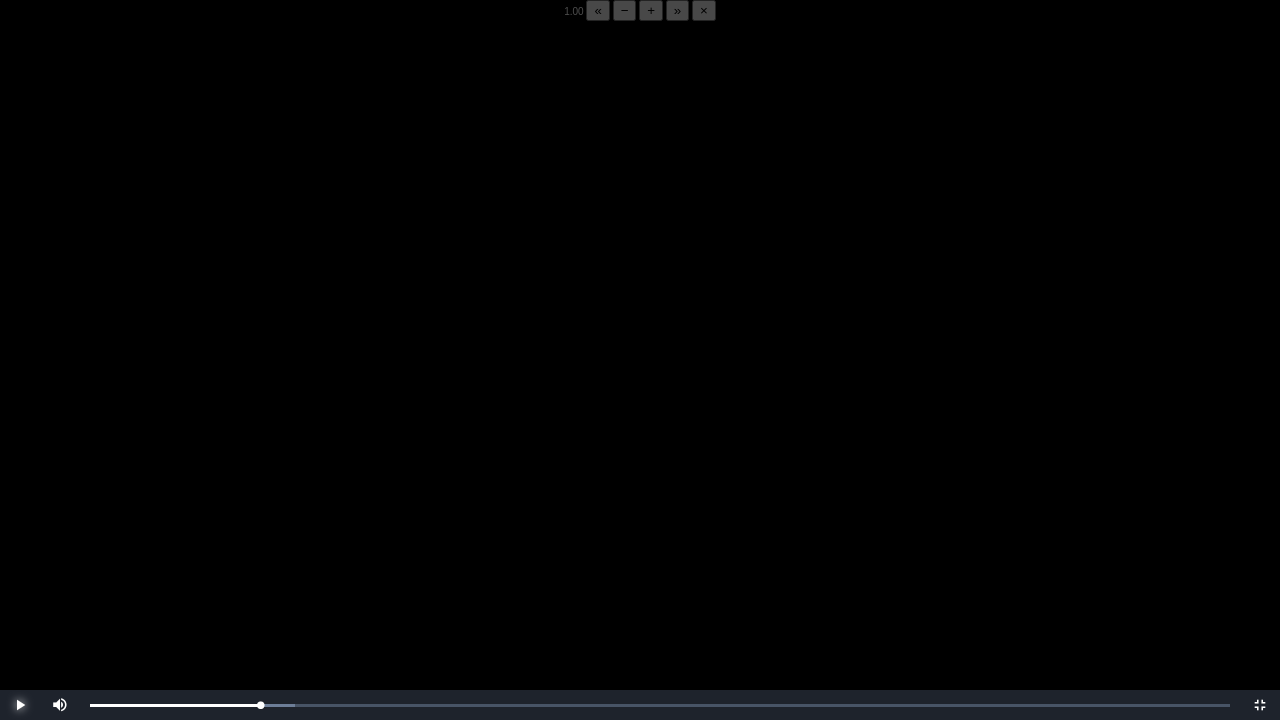 click at bounding box center (20, 705) 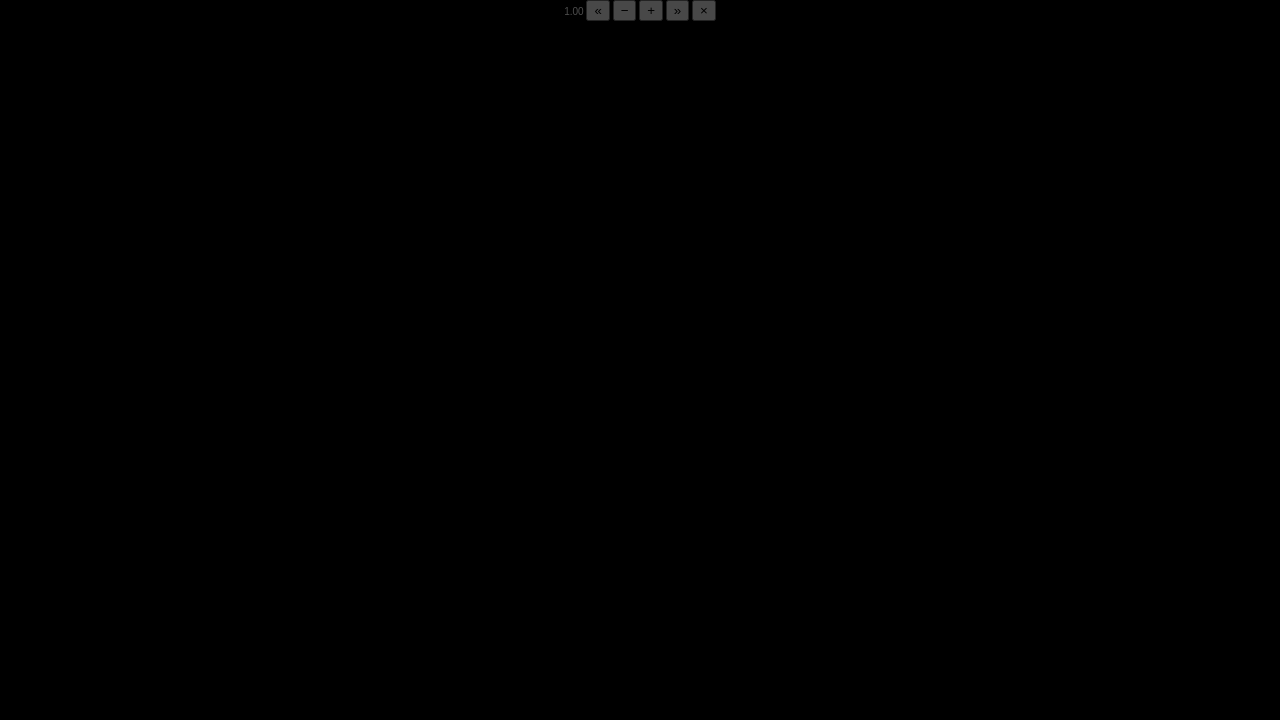 drag, startPoint x: 83, startPoint y: 571, endPoint x: 722, endPoint y: 525, distance: 640.65356 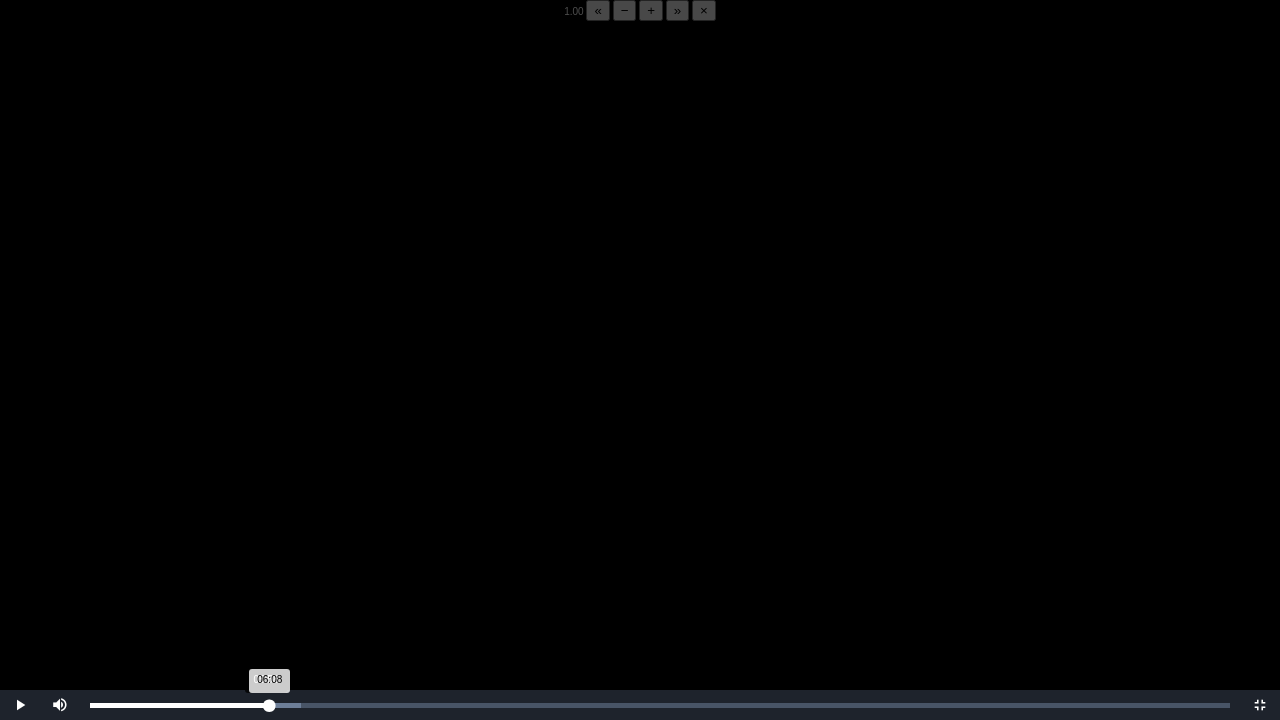 click on "06:08 Progress : 0%" at bounding box center [180, 705] 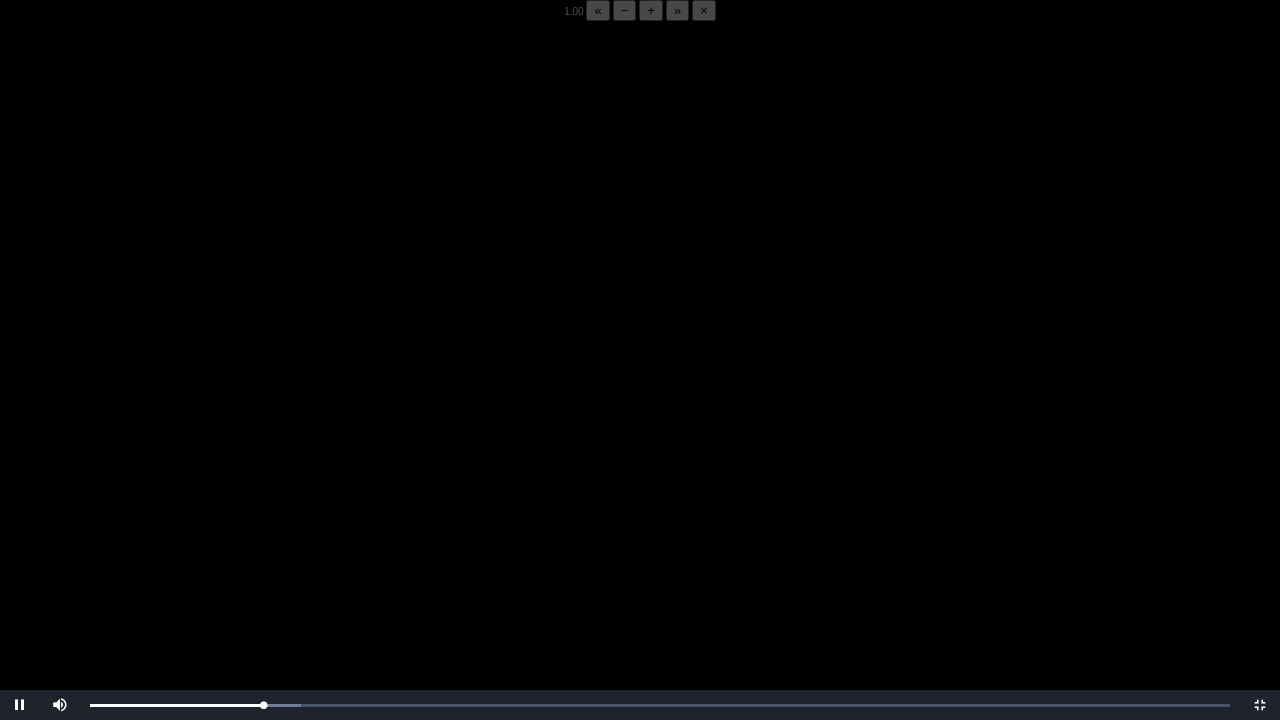 click at bounding box center (640, 381) 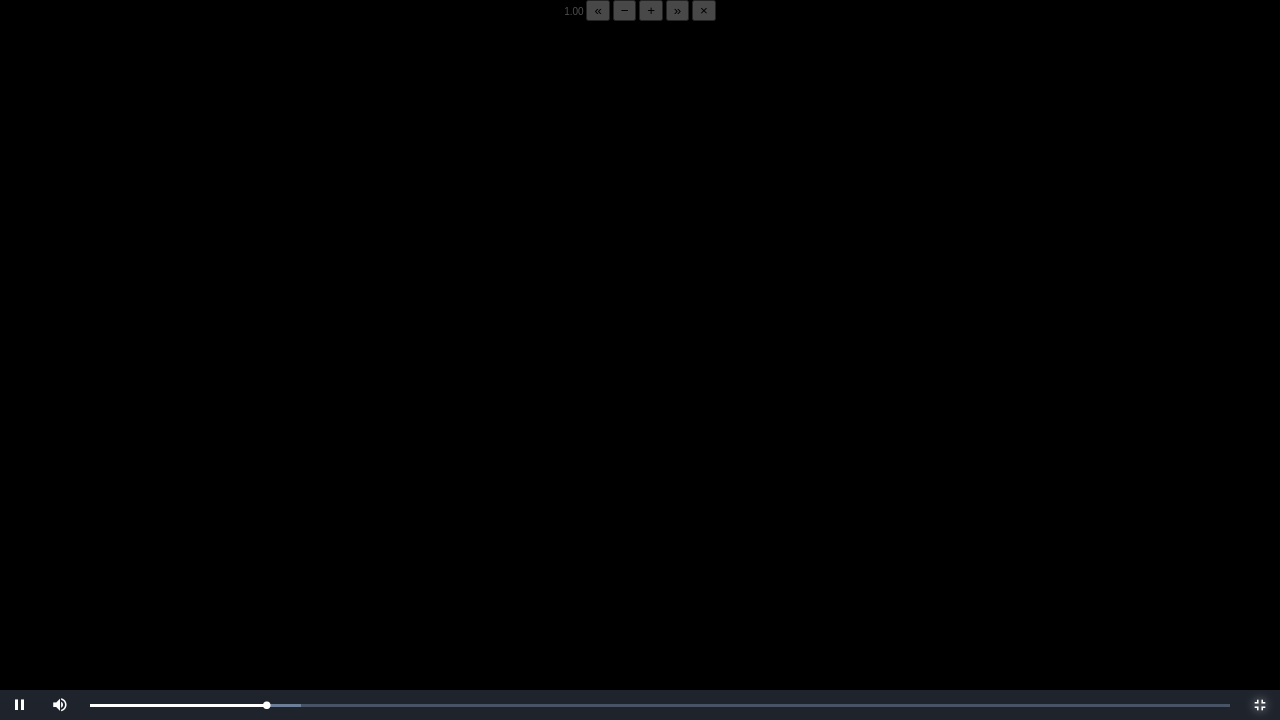 click at bounding box center (1260, 705) 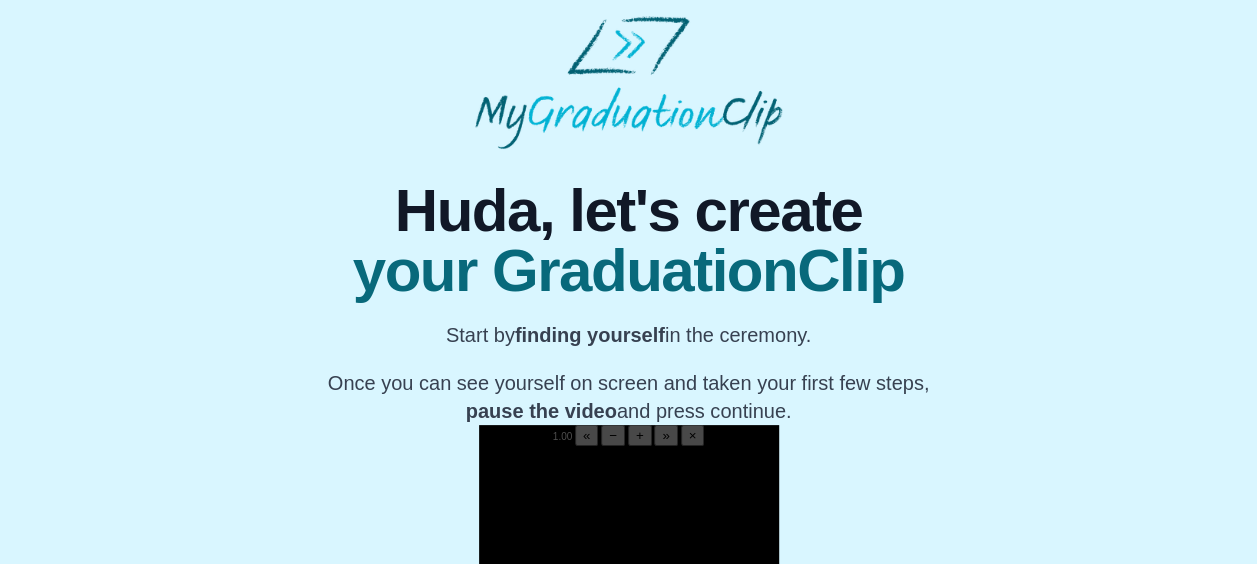 click on "**********" at bounding box center [628, 466] 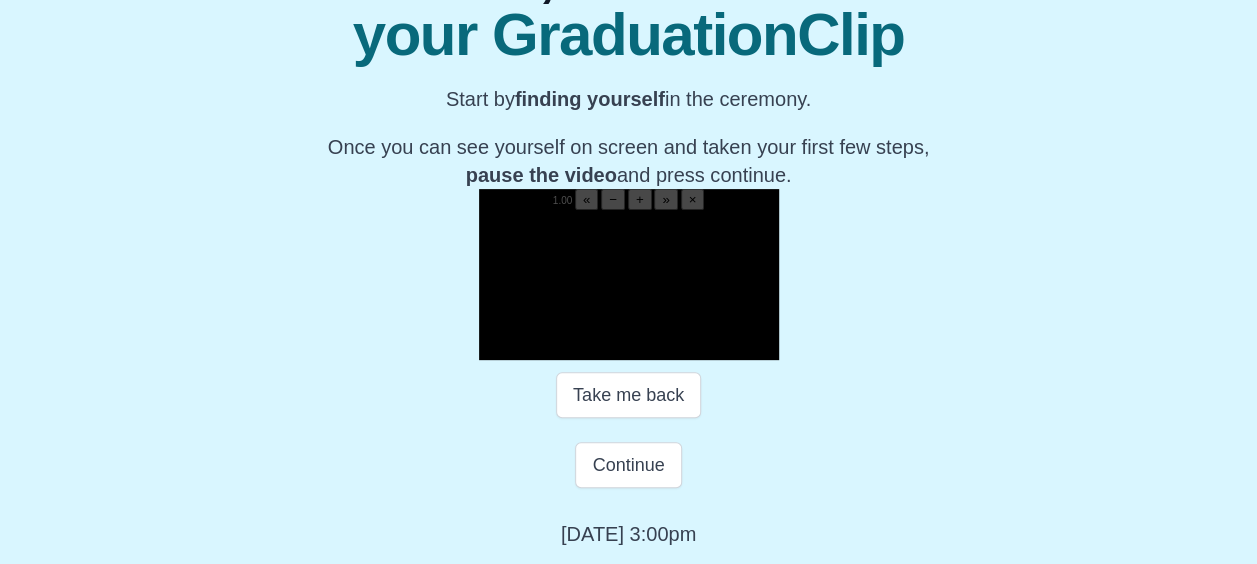 scroll, scrollTop: 402, scrollLeft: 0, axis: vertical 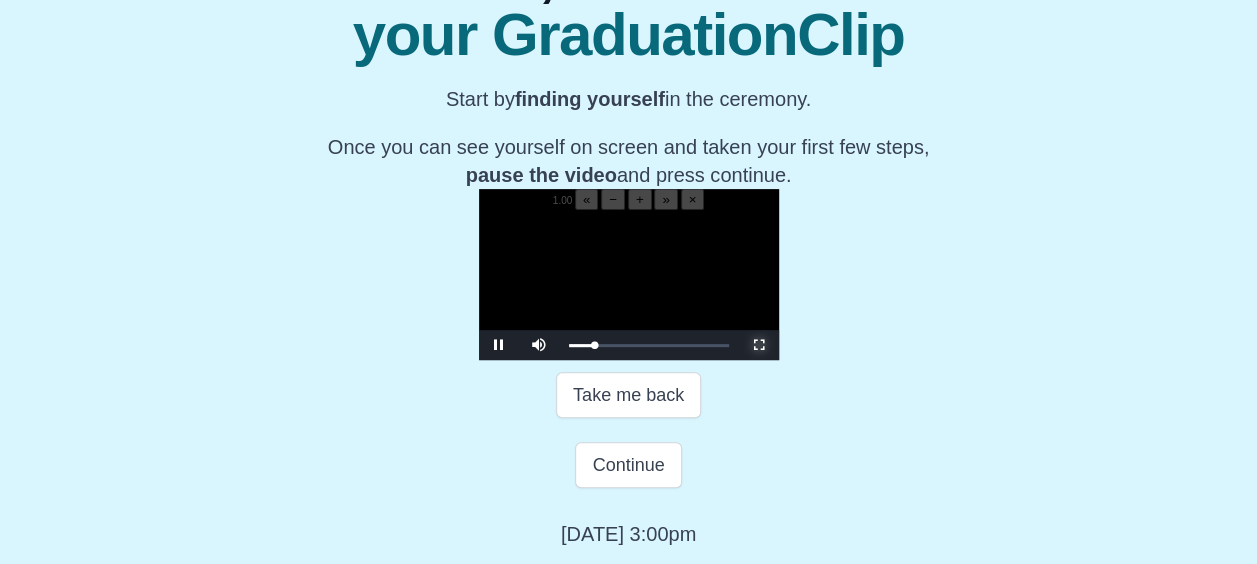 click at bounding box center [759, 345] 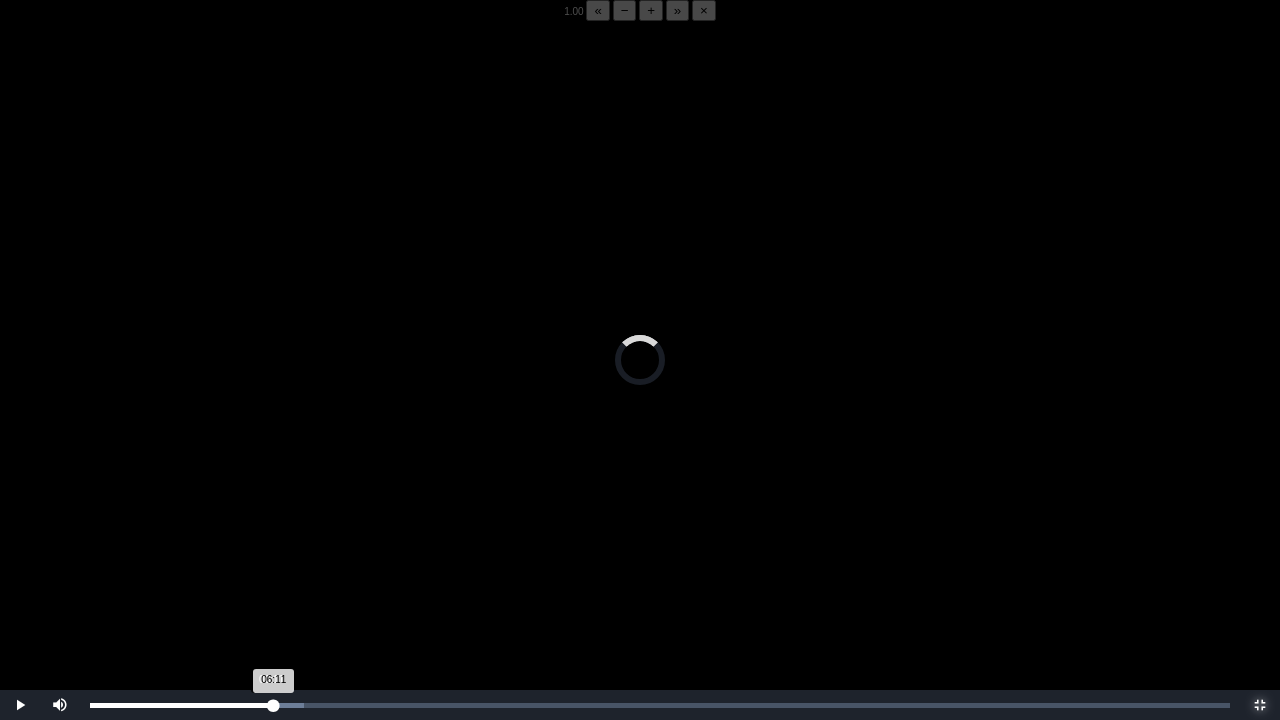 click on "06:11 Progress : 0%" at bounding box center [182, 705] 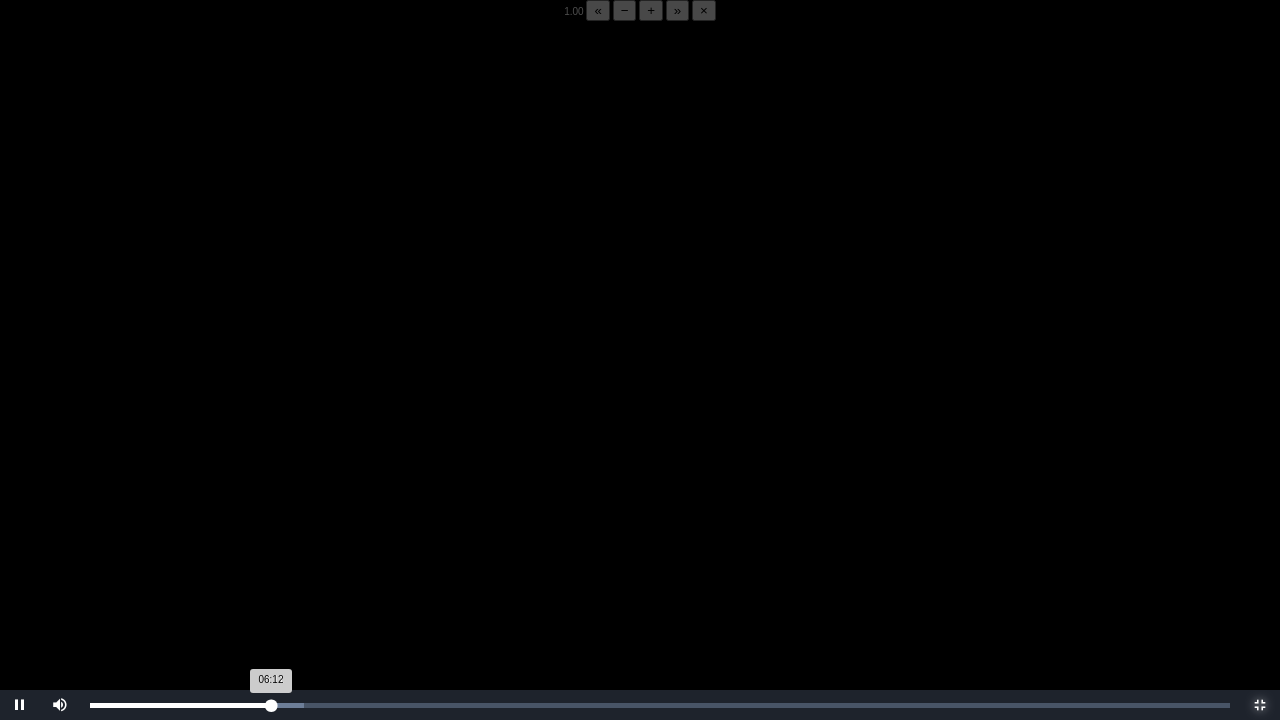 click on "06:12 Progress : 0%" at bounding box center (180, 705) 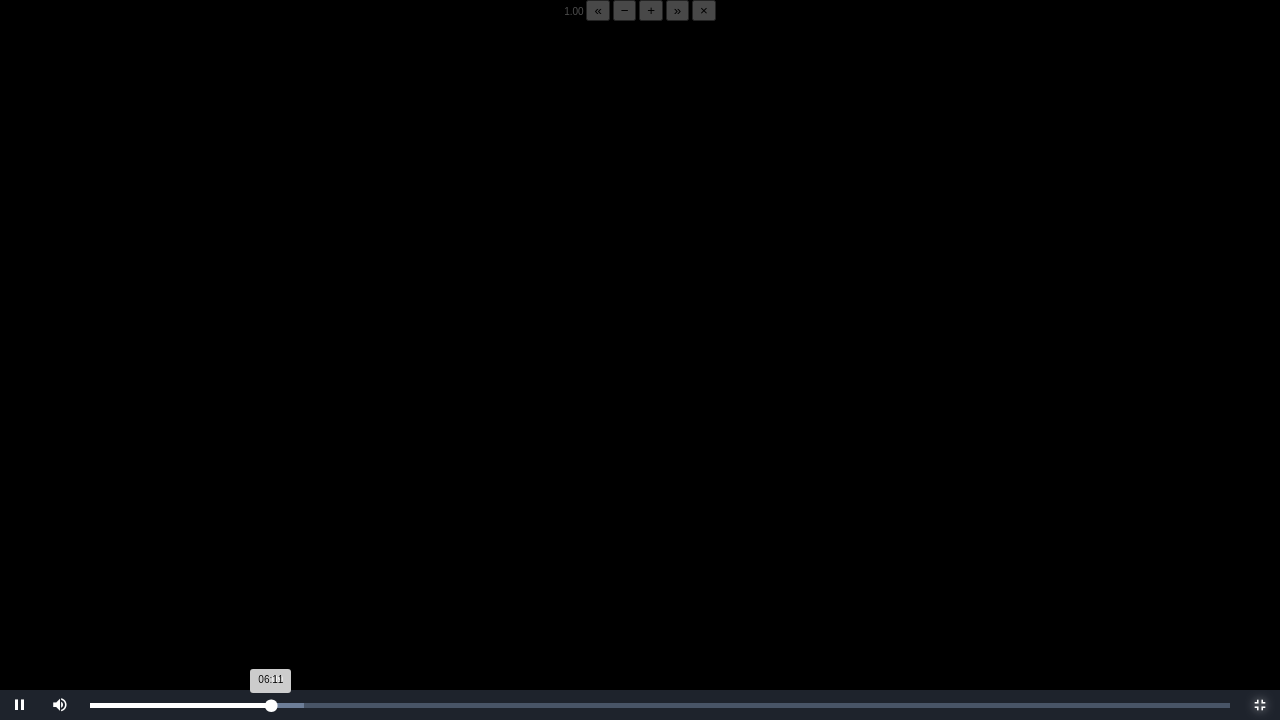 click on "06:11 Progress : 0%" at bounding box center [180, 705] 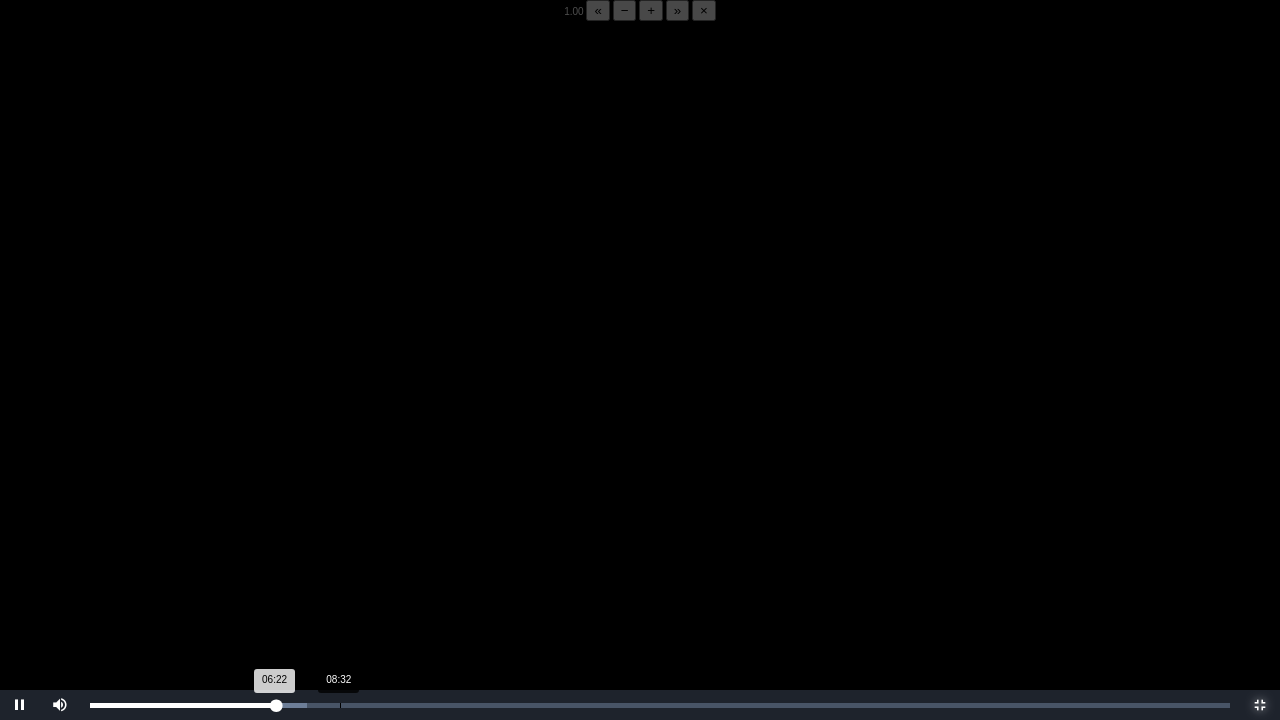 click on "Loaded : 0% 08:32 06:22 Progress : 0%" at bounding box center (660, 705) 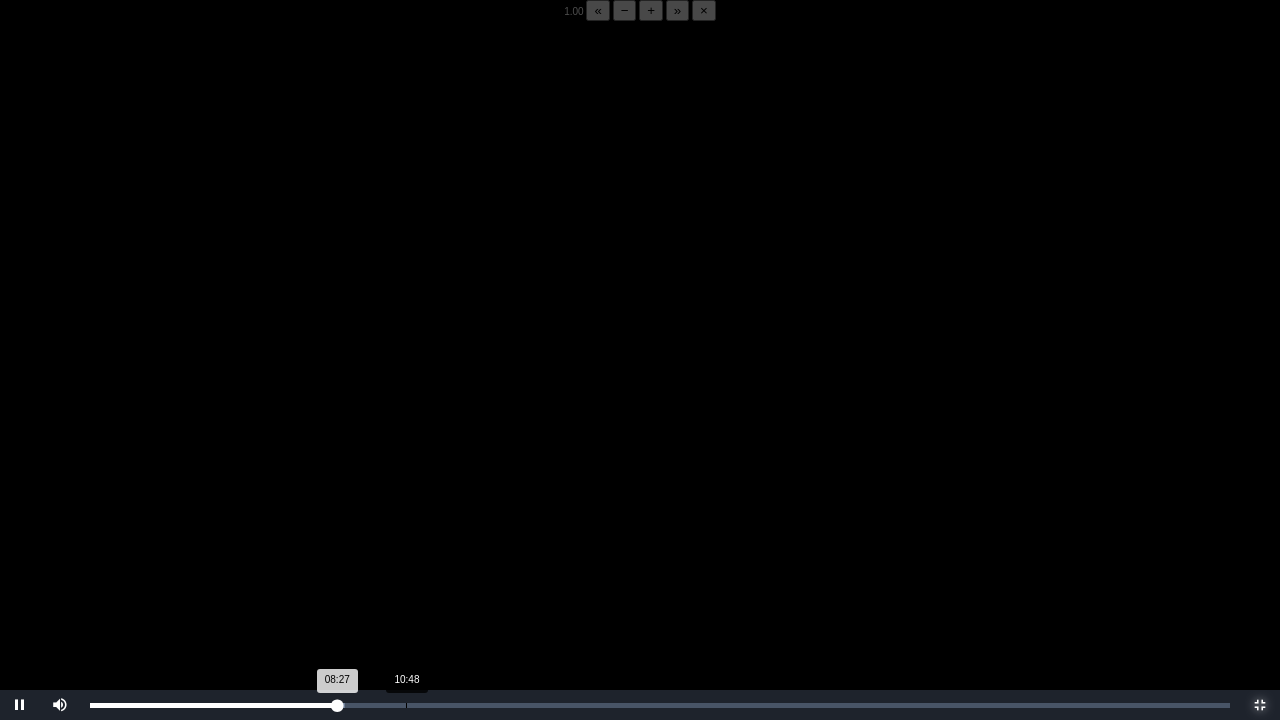 click on "Loaded : 0% 10:48 08:27 Progress : 0%" at bounding box center [660, 705] 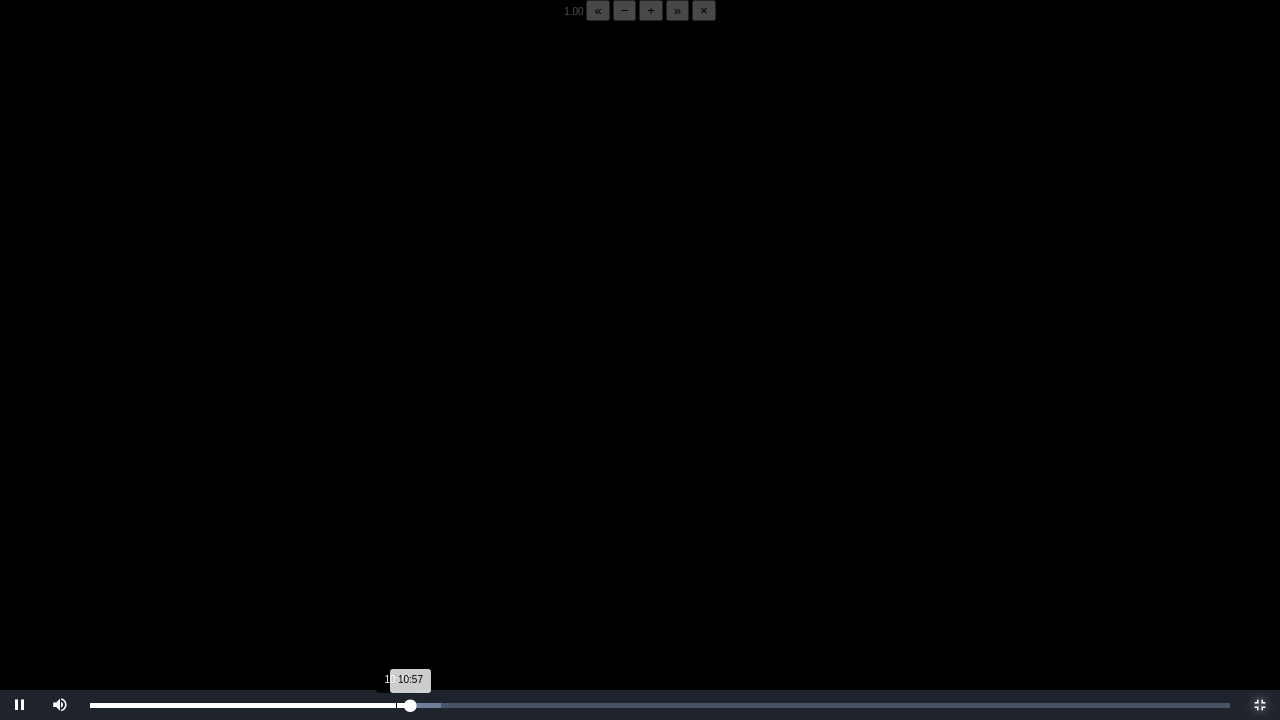 click on "10:57 Progress : 0%" at bounding box center (250, 705) 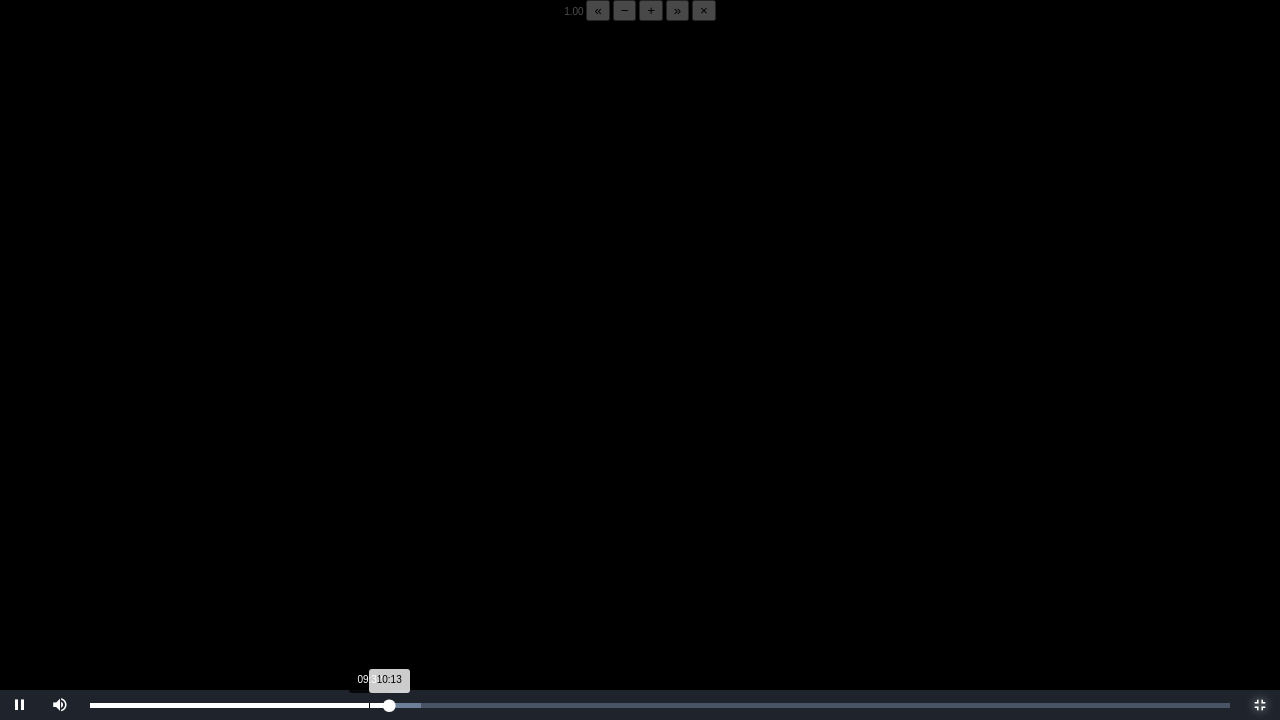 click on "09:32" at bounding box center (369, 705) 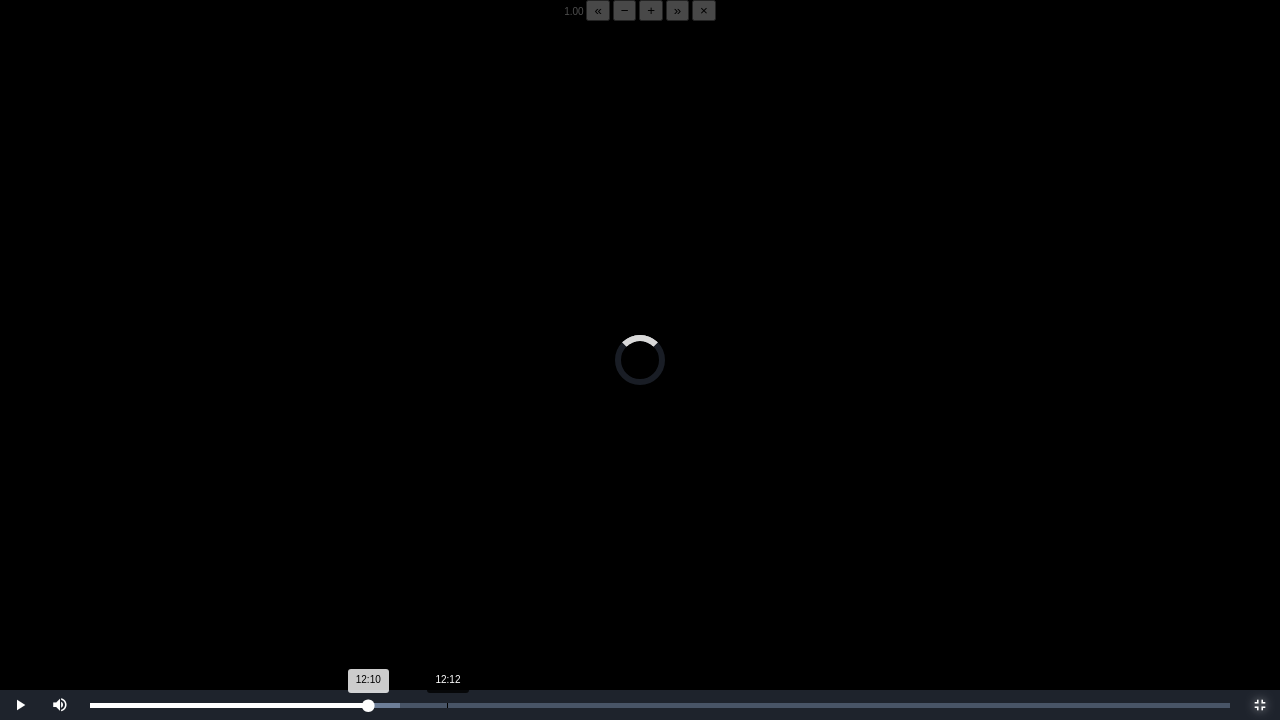 click on "12:12" at bounding box center (447, 705) 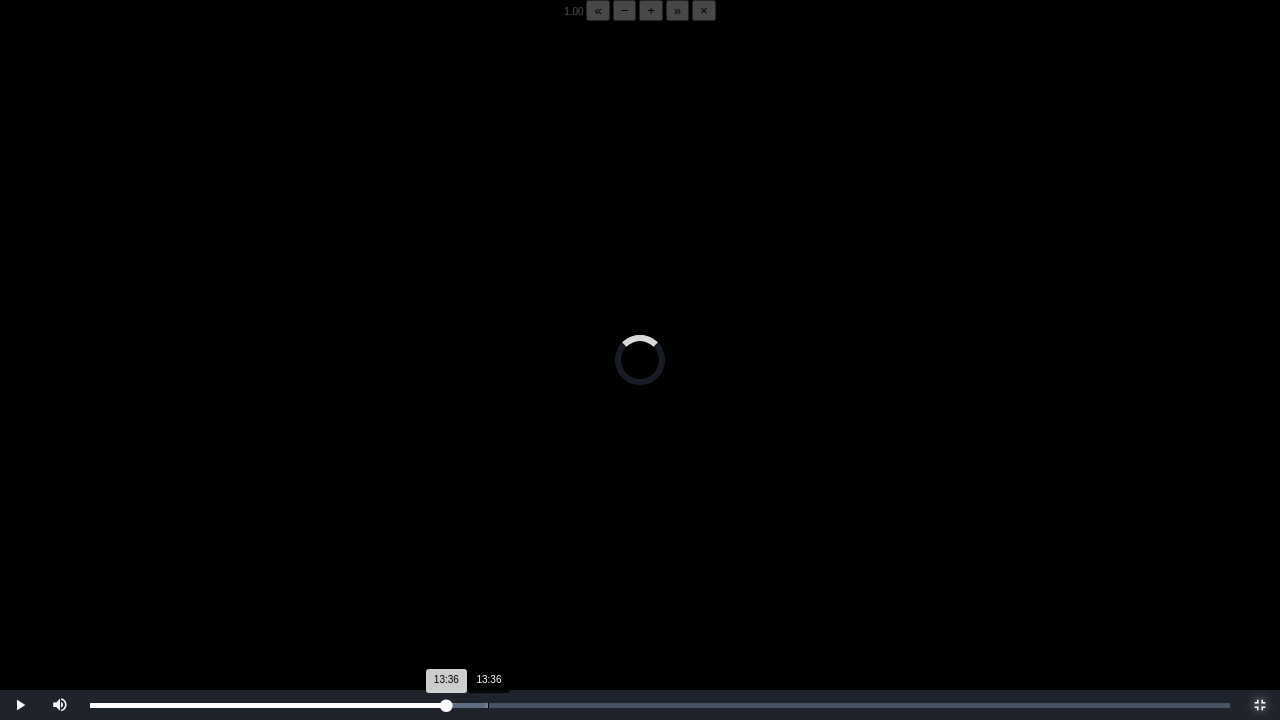 click on "Loaded : 0% 13:36 13:36 Progress : 0%" at bounding box center [660, 705] 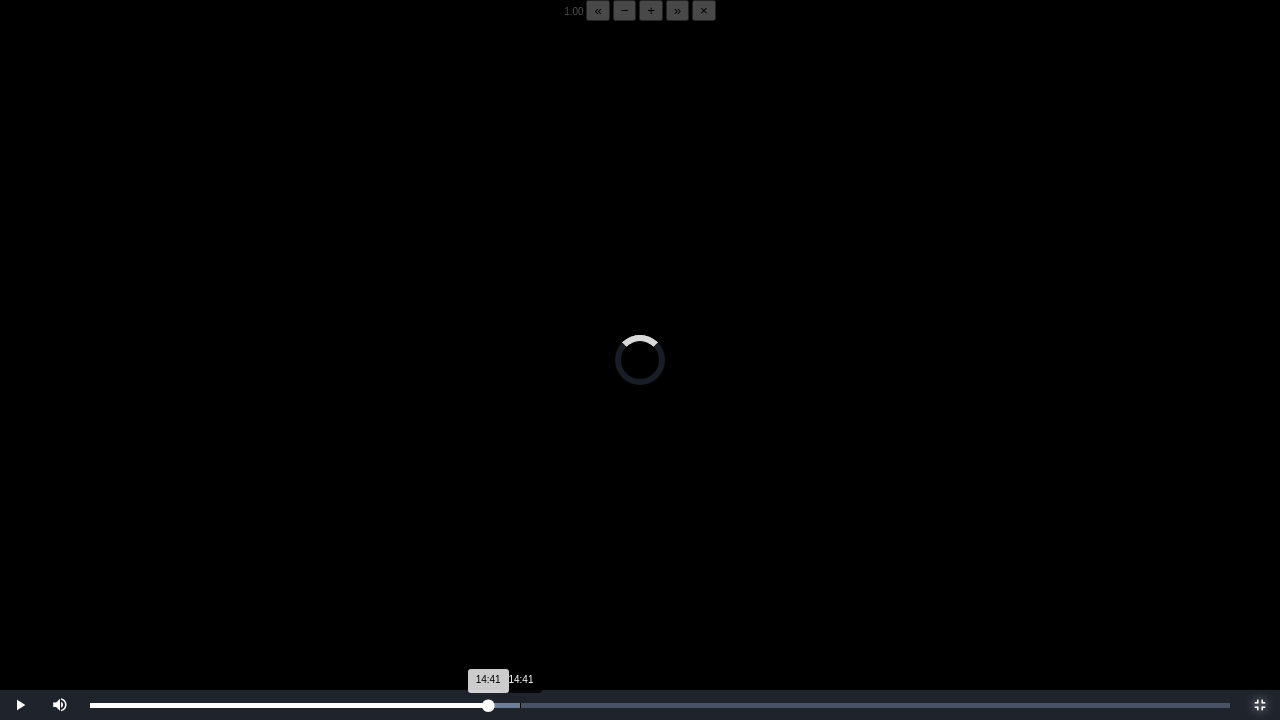 click on "Loaded : 0% 14:41 14:41 Progress : 0%" at bounding box center (660, 705) 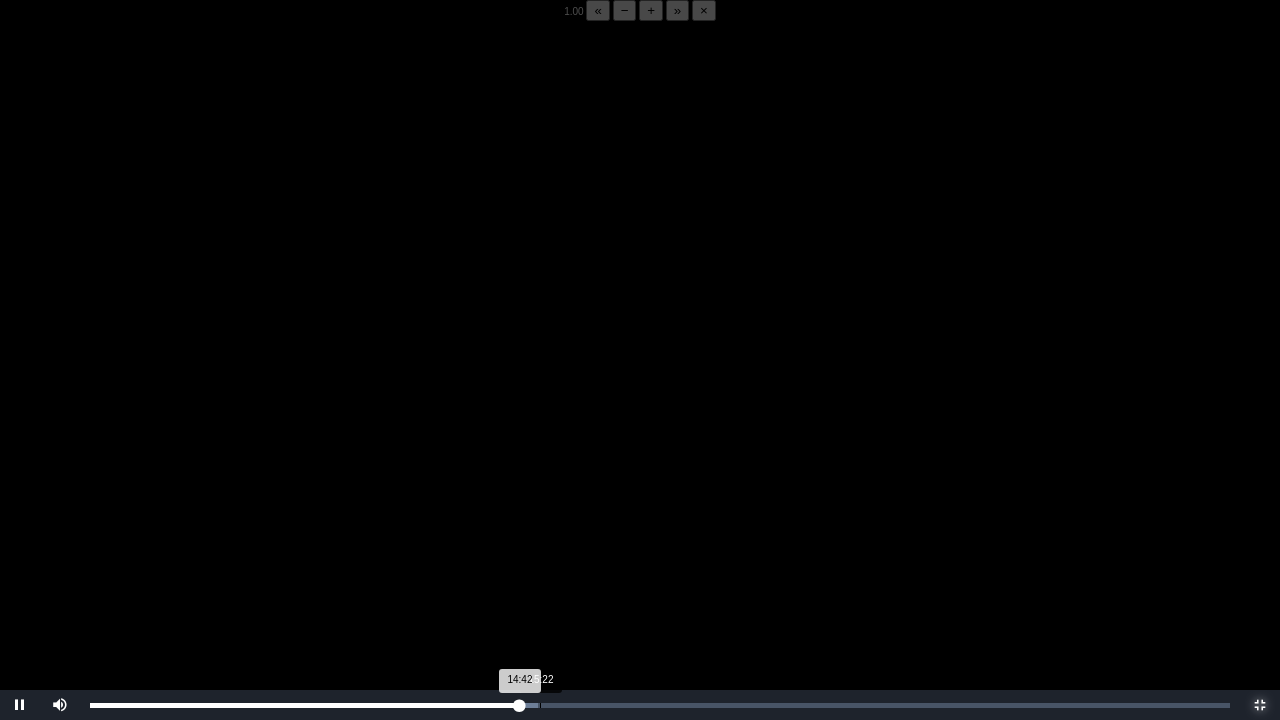 click on "Loaded : 0% 15:22 14:42 Progress : 0%" at bounding box center [660, 705] 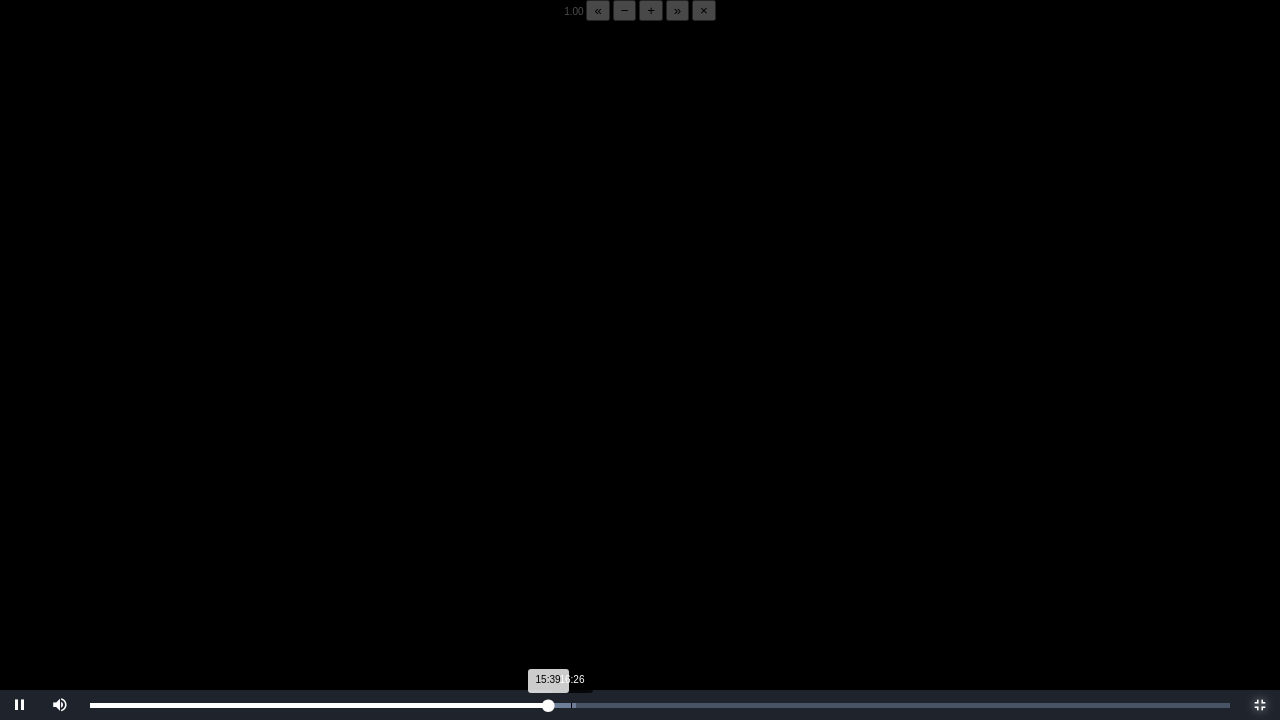 click on "Loaded : 0% 16:26 15:39 Progress : 0%" at bounding box center (660, 705) 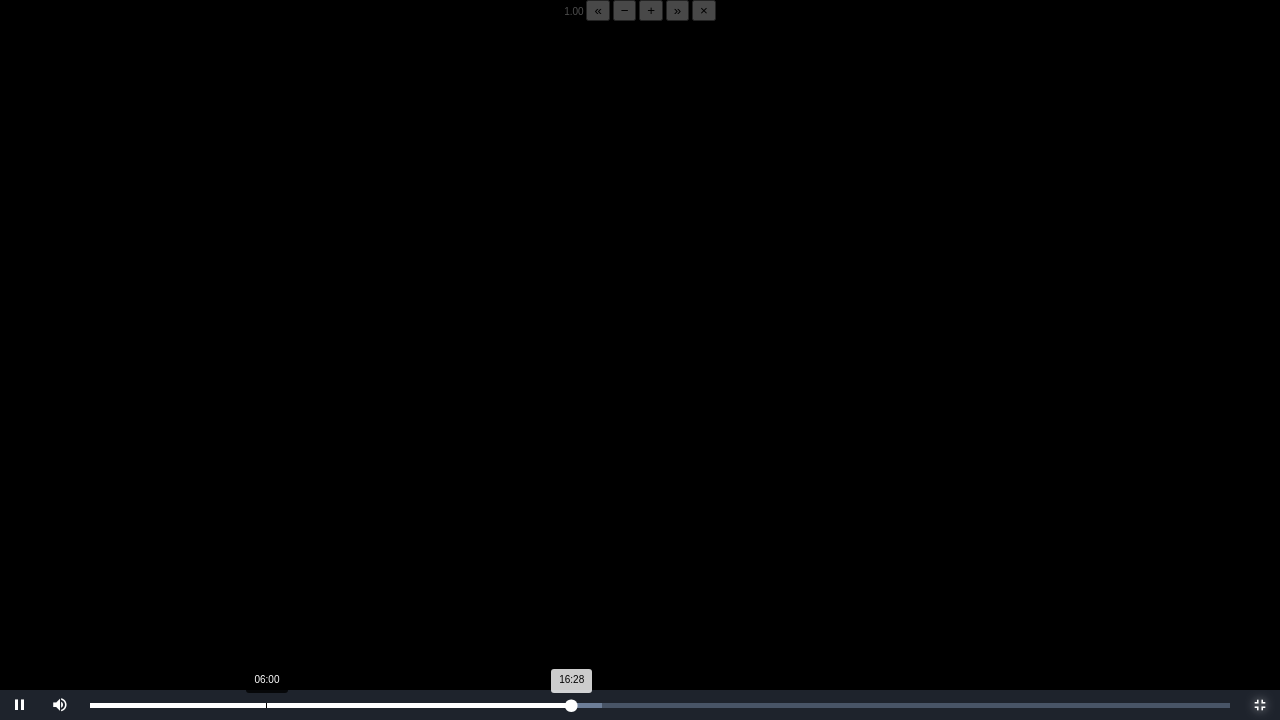 click on "16:28 Progress : 0%" at bounding box center (331, 705) 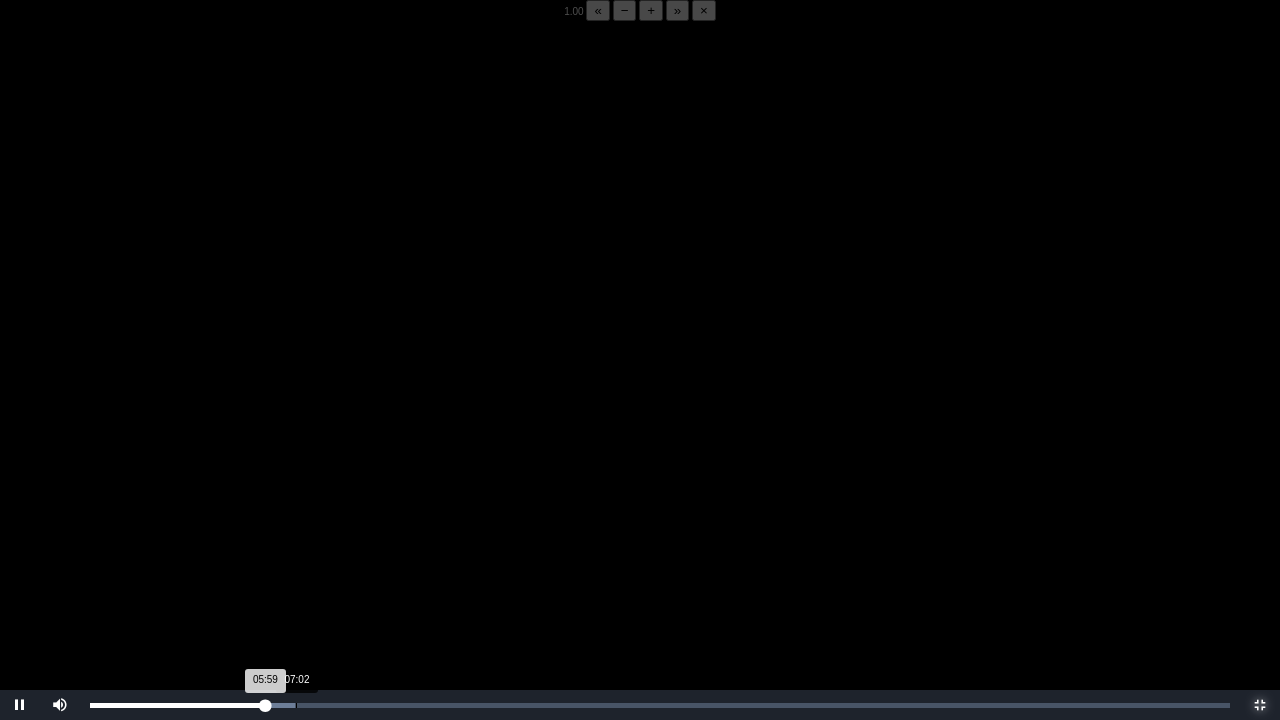 click on "Loaded : 0% 07:02 05:59 Progress : 0%" at bounding box center [660, 705] 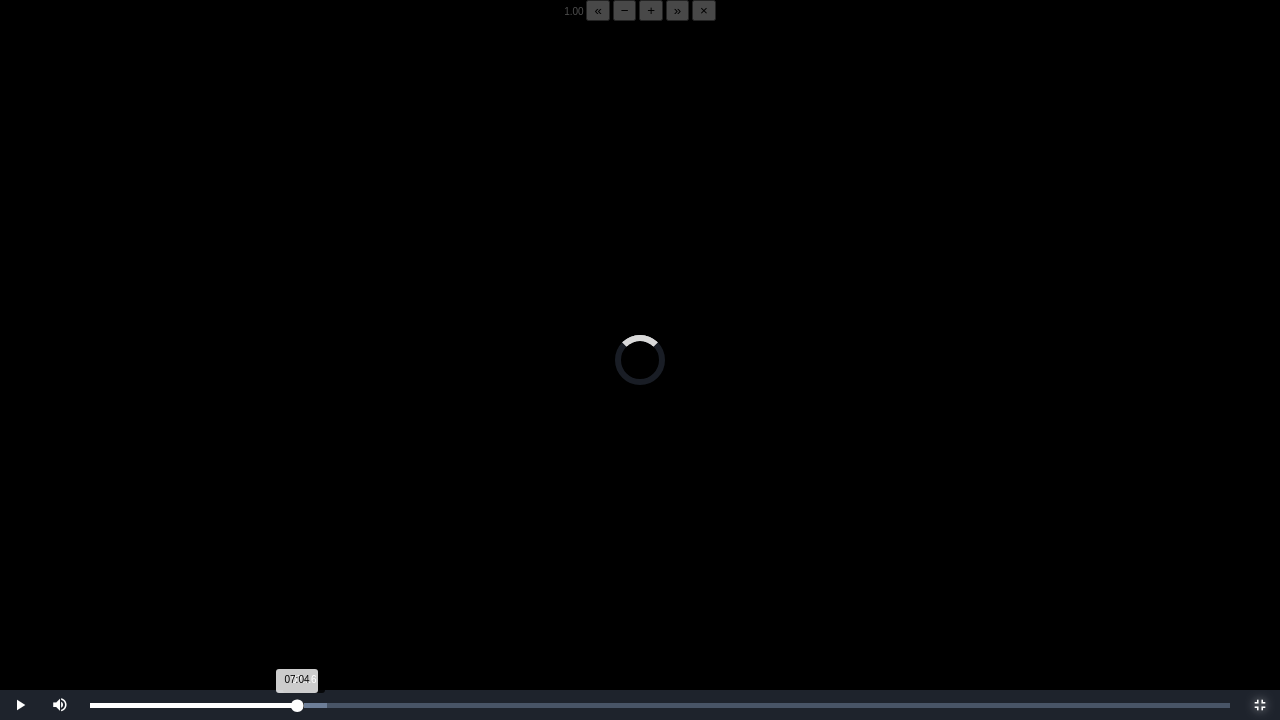 click on "07:04 Progress : 0%" at bounding box center [193, 705] 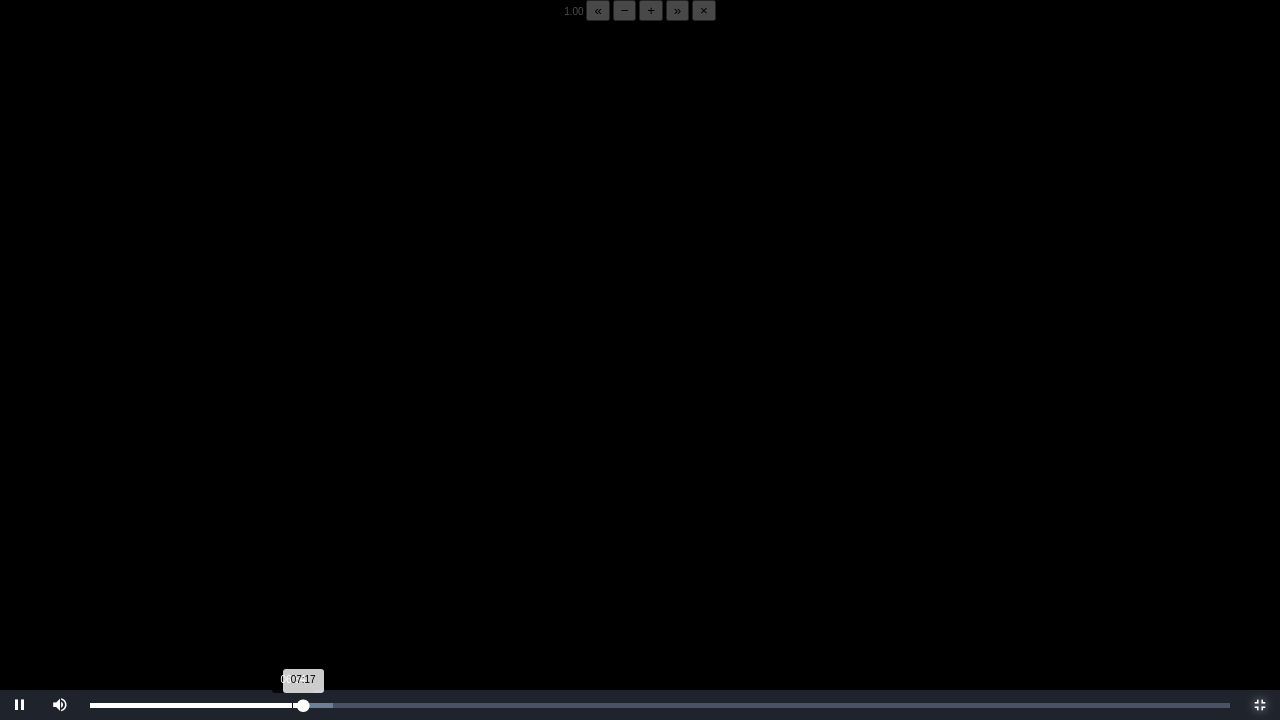 click on "06:54" at bounding box center (292, 705) 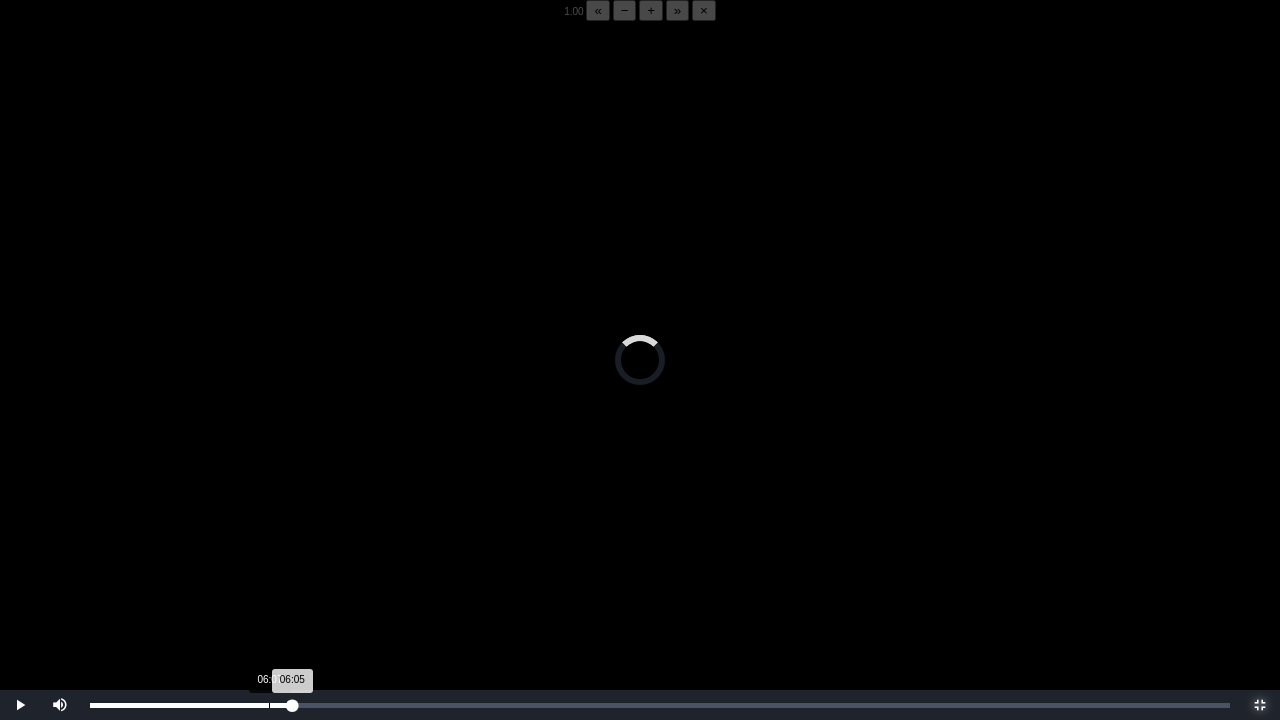 click on "Loaded : 0% 06:07 06:05 Progress : 0%" at bounding box center [660, 705] 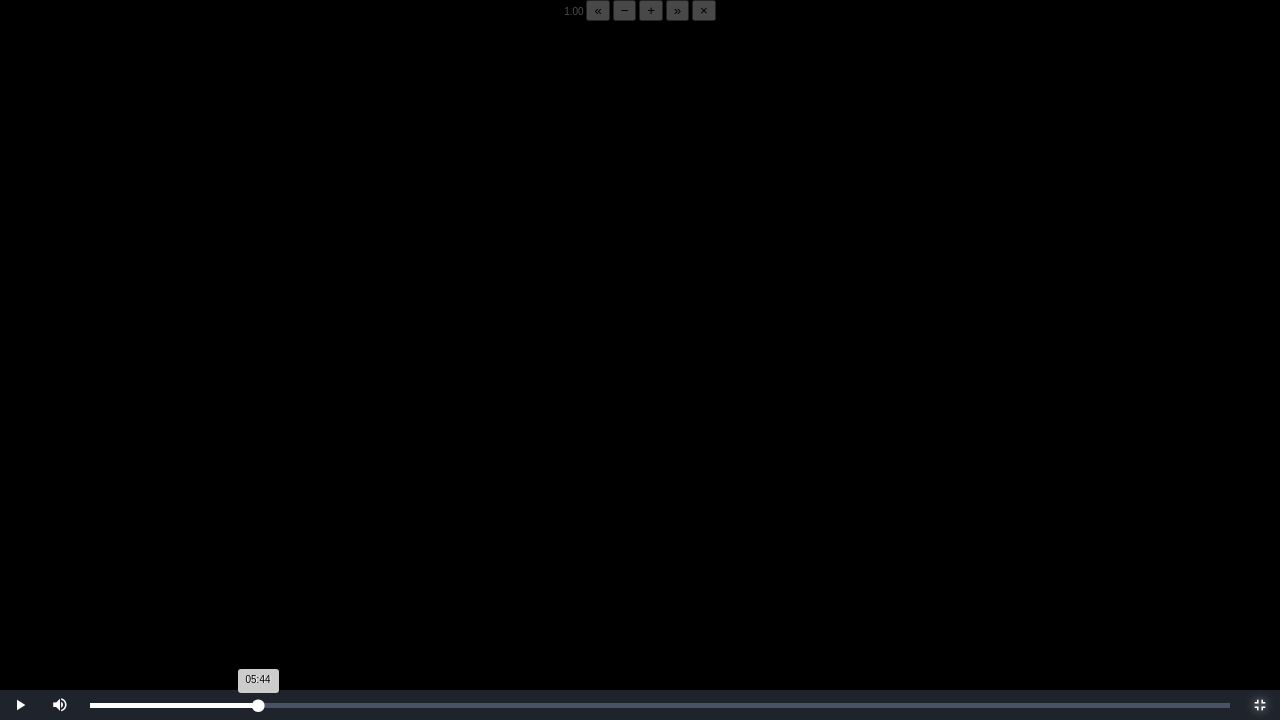 click on "Loaded : 0% 05:44 05:44 Progress : 0%" at bounding box center (660, 705) 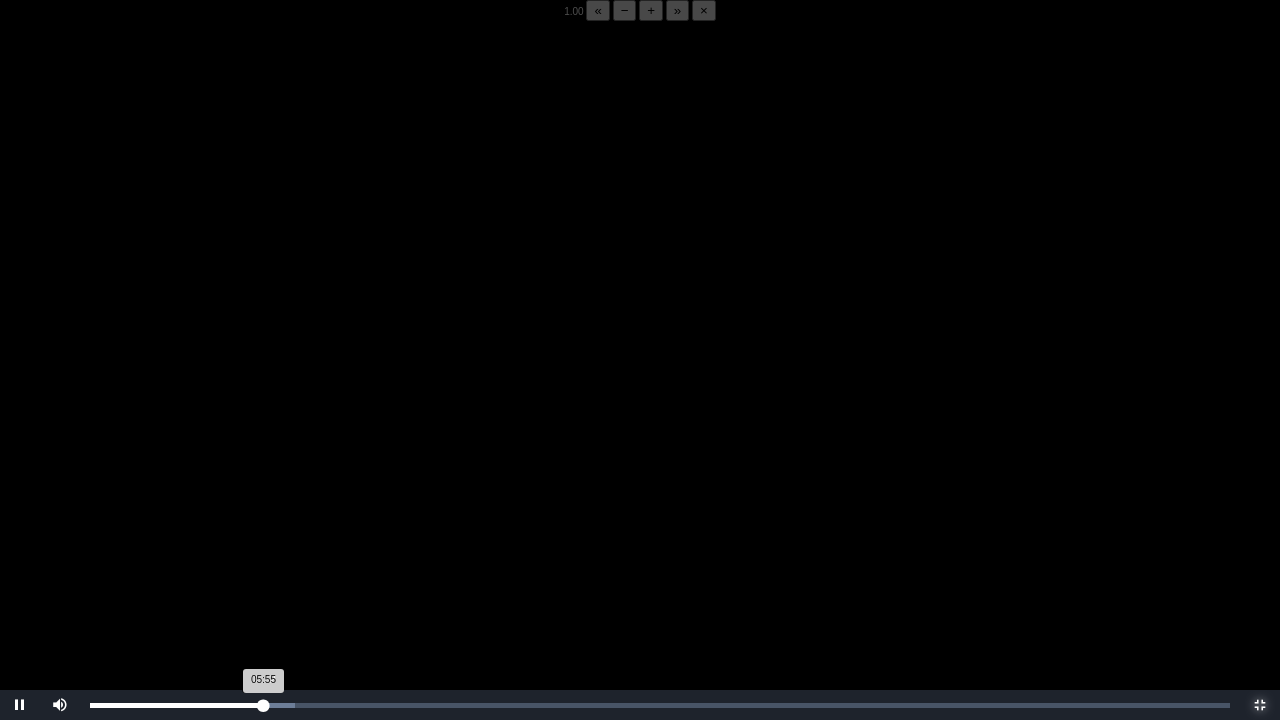 click on "05:55 Progress : 0%" at bounding box center (177, 705) 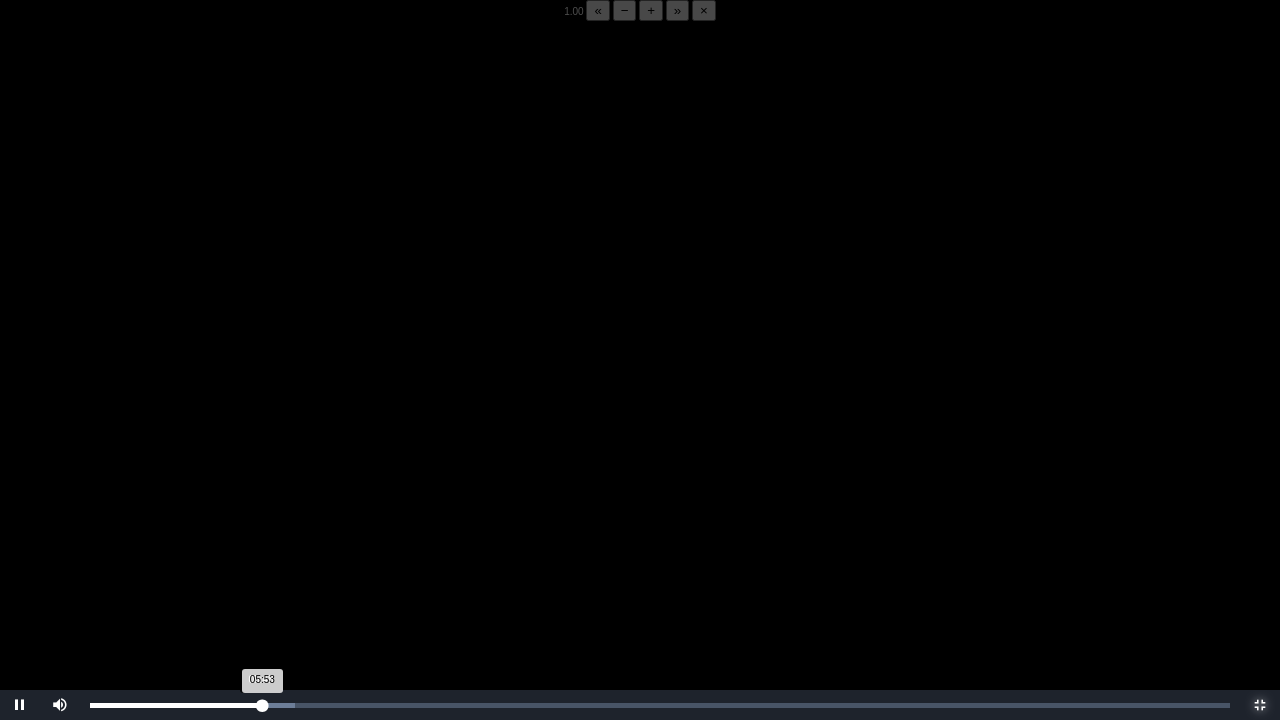 click on "05:53 Progress : 0%" at bounding box center [176, 705] 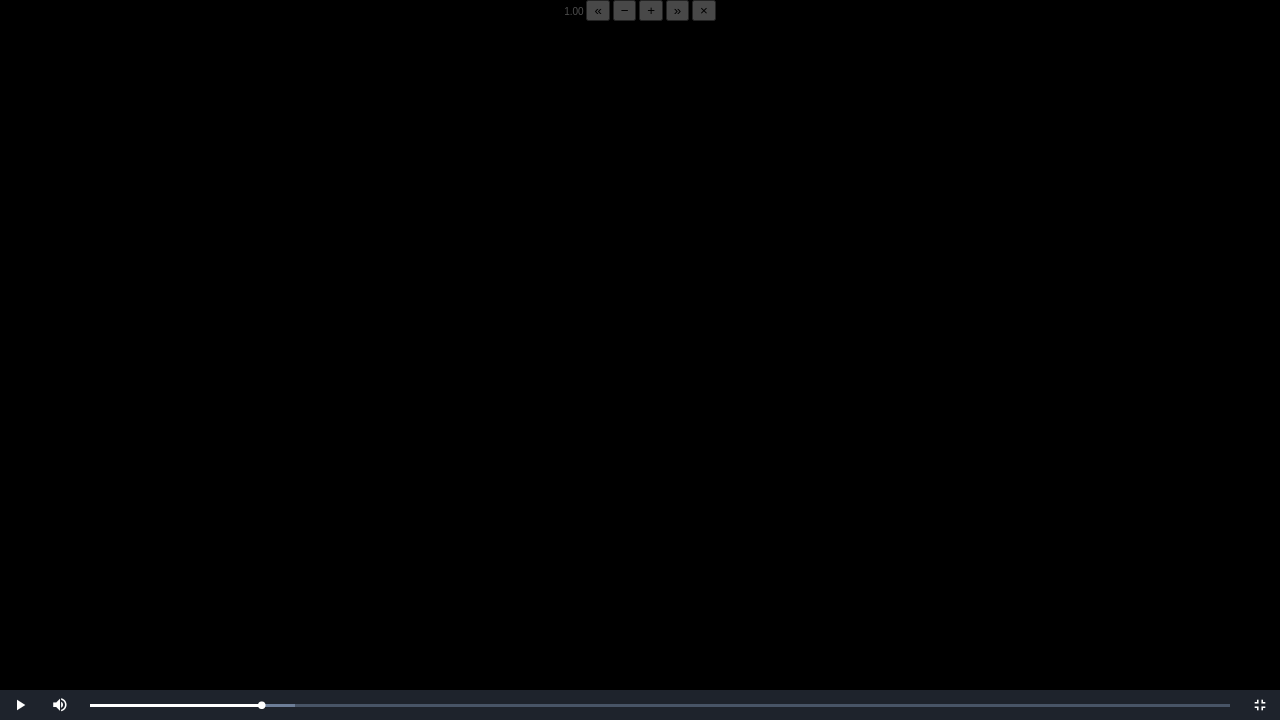 click at bounding box center (640, 381) 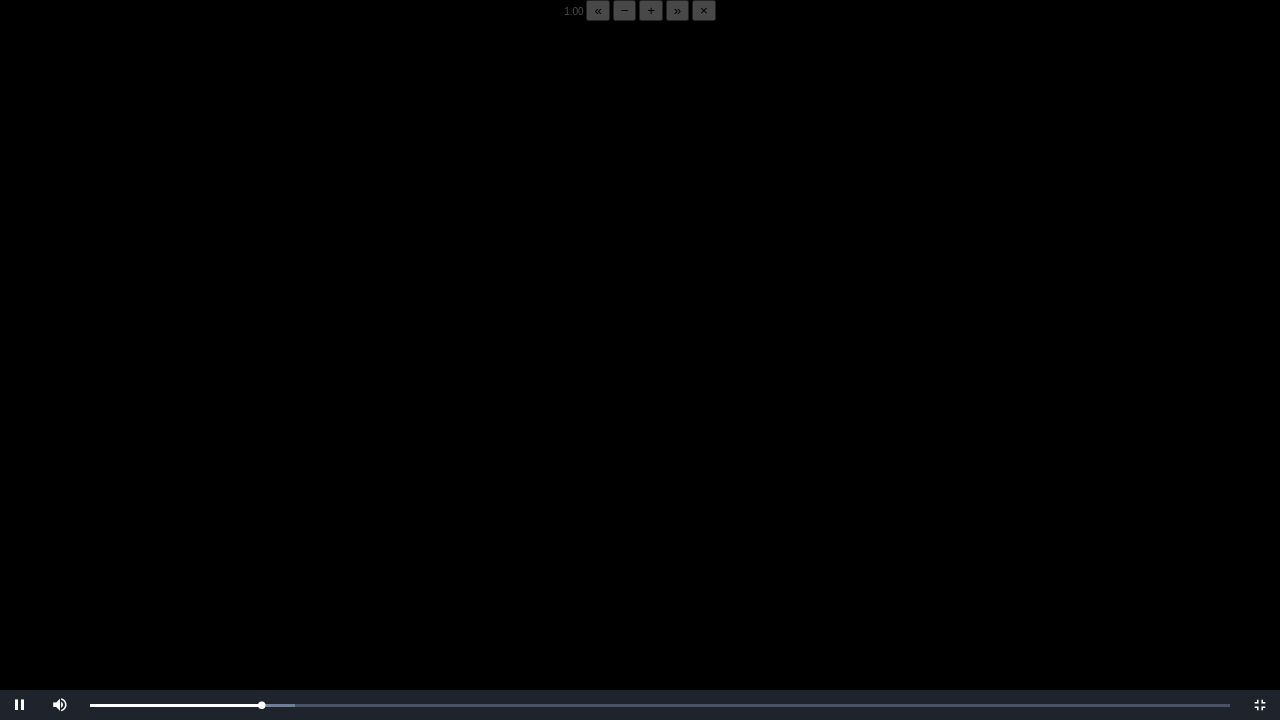 click at bounding box center (640, 381) 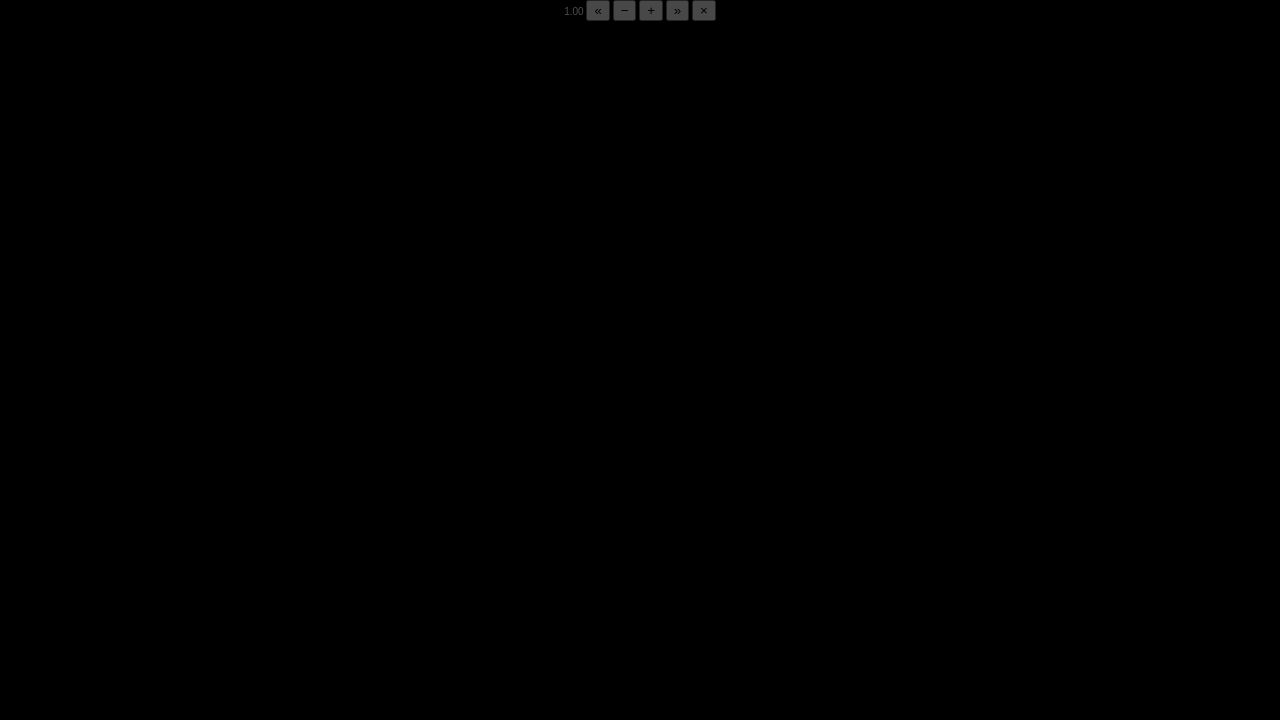 click at bounding box center (640, 381) 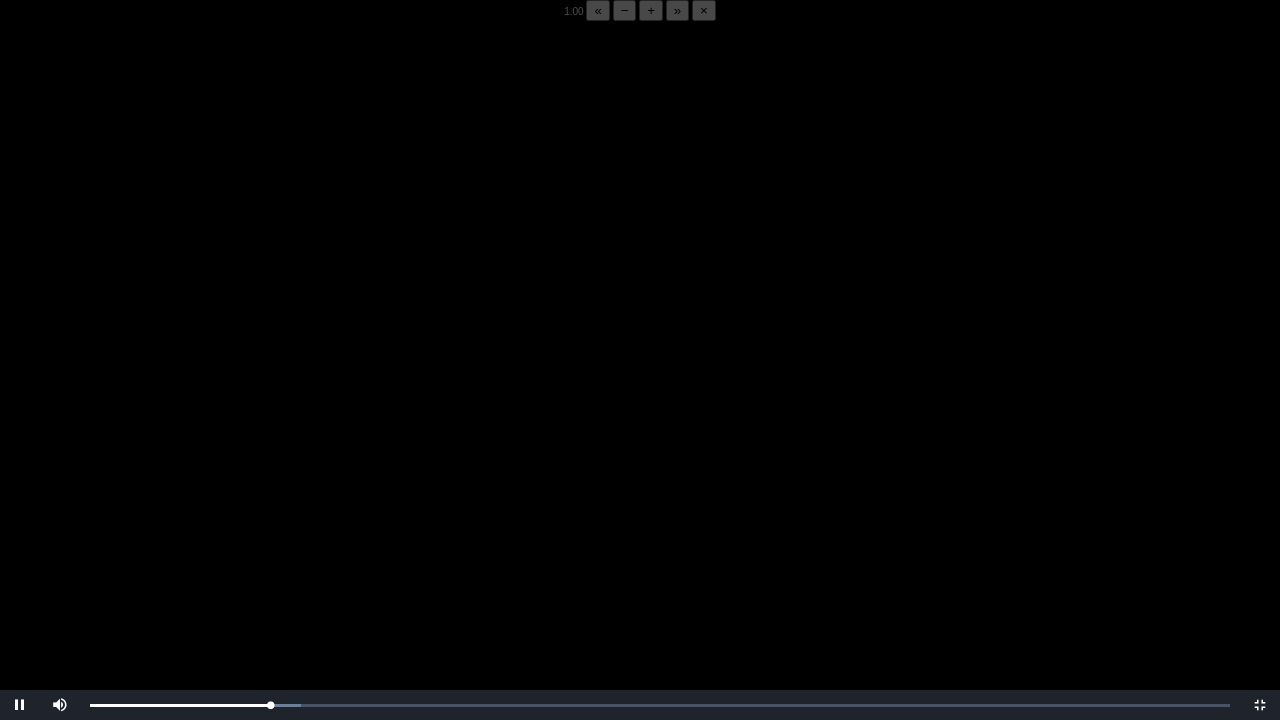 click at bounding box center (640, 381) 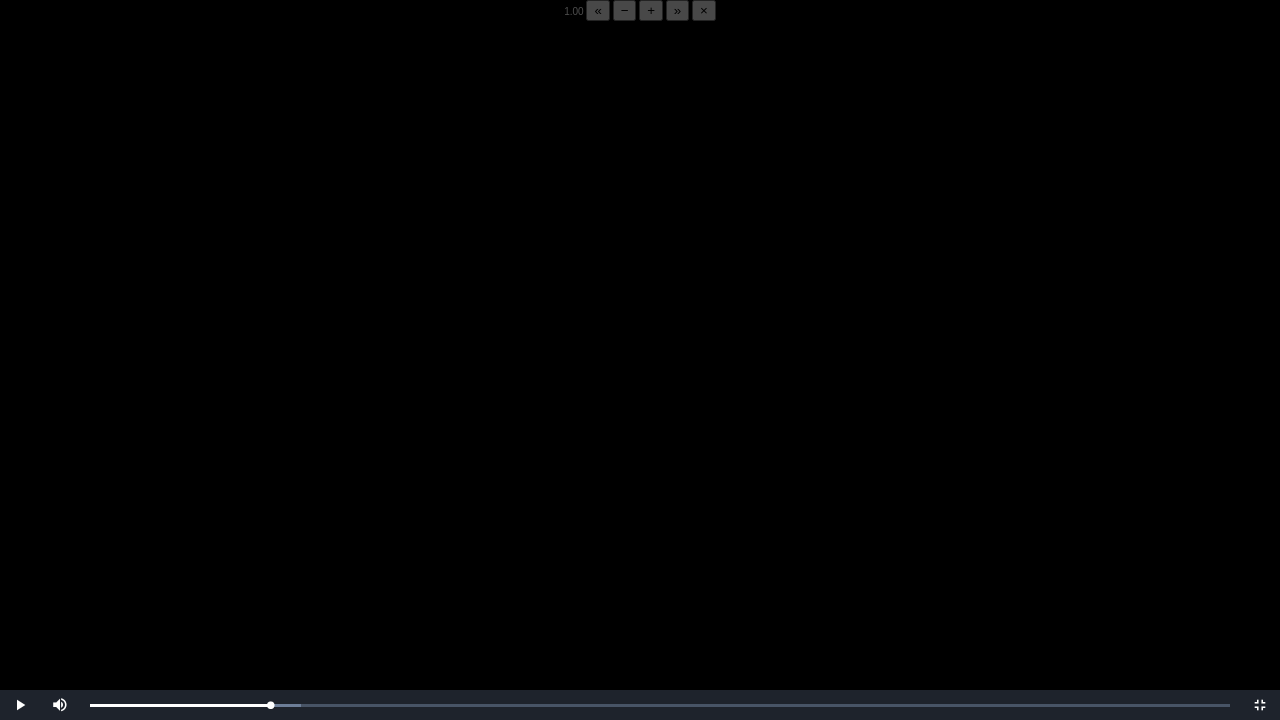 click at bounding box center [640, 381] 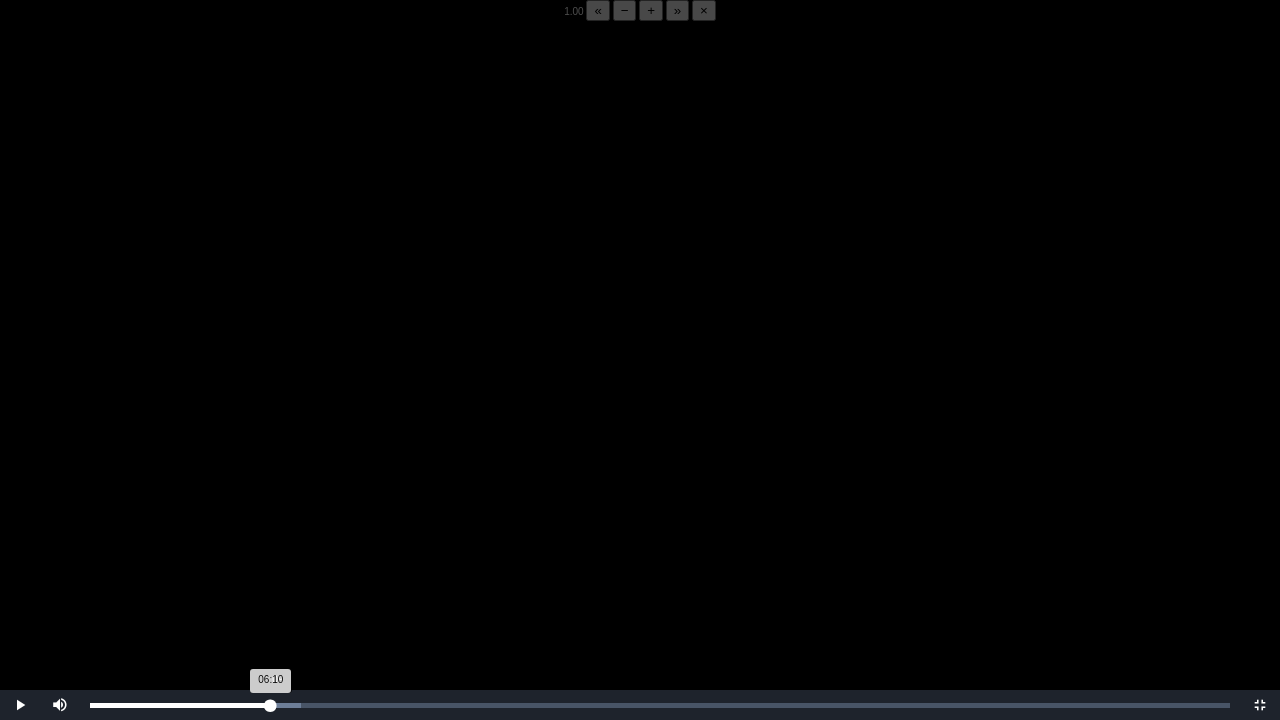 click on "06:10 Progress : 0%" at bounding box center [180, 705] 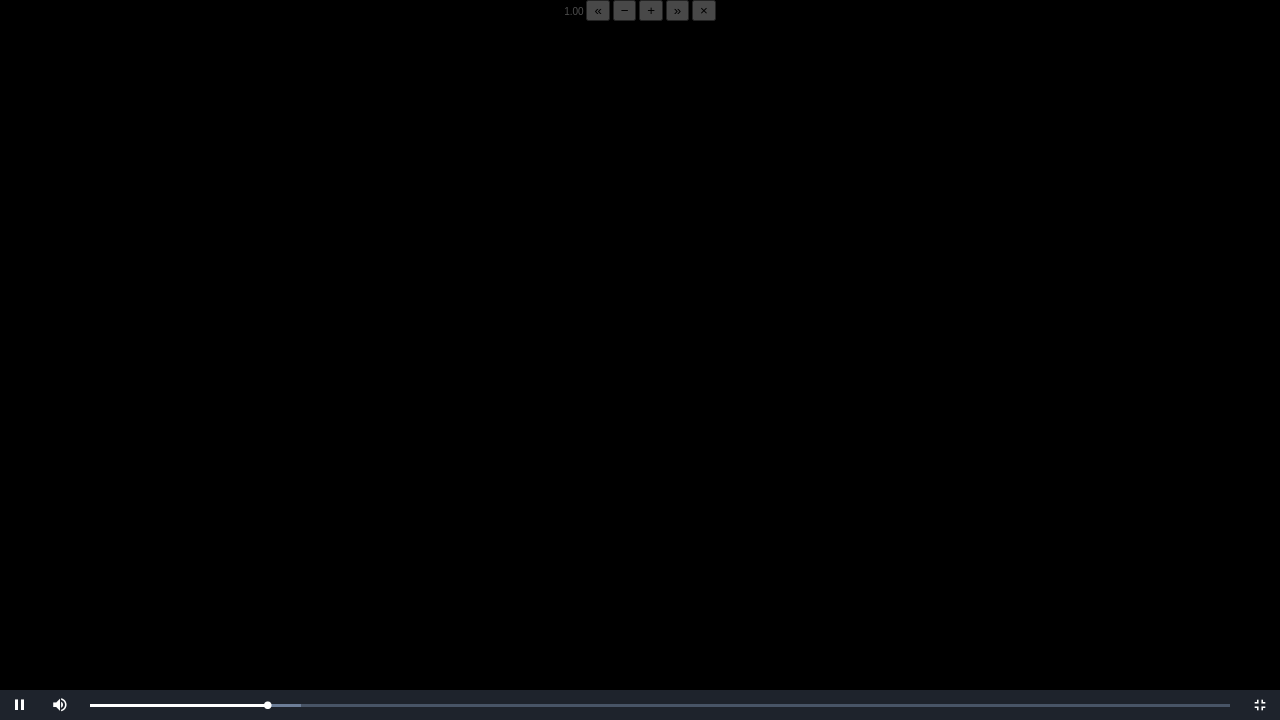 click at bounding box center (640, 381) 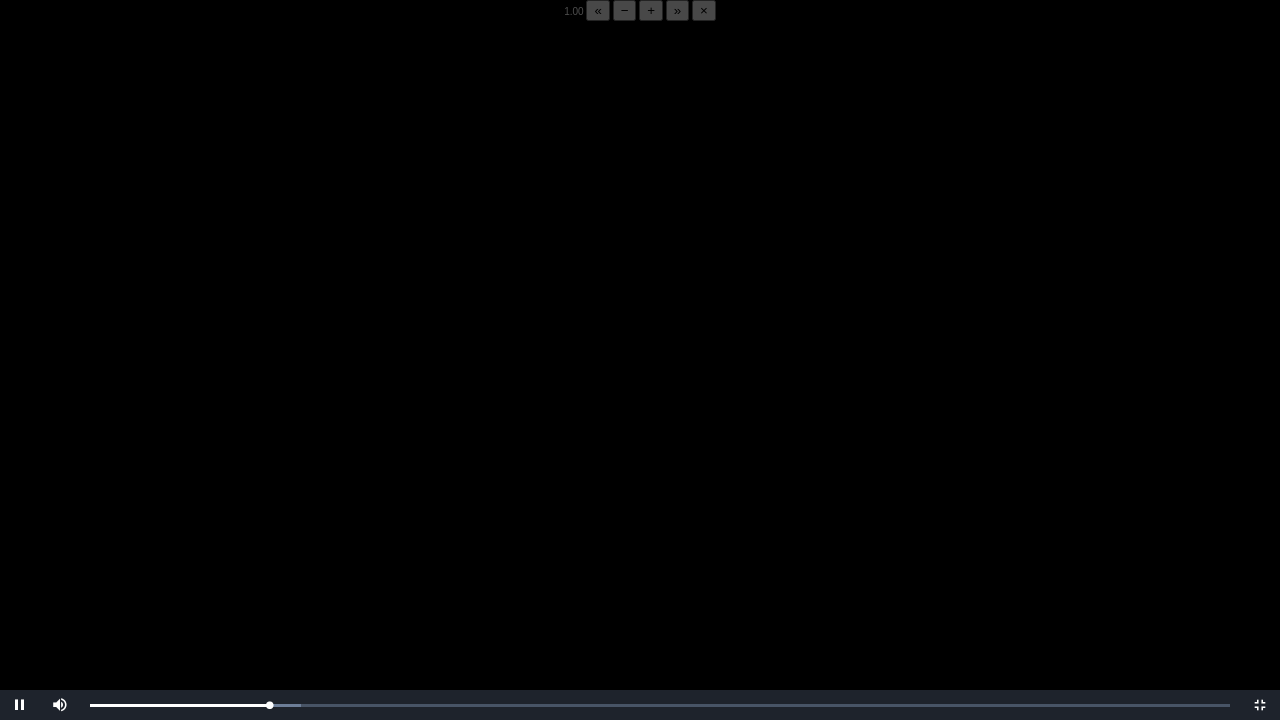 click at bounding box center [640, 381] 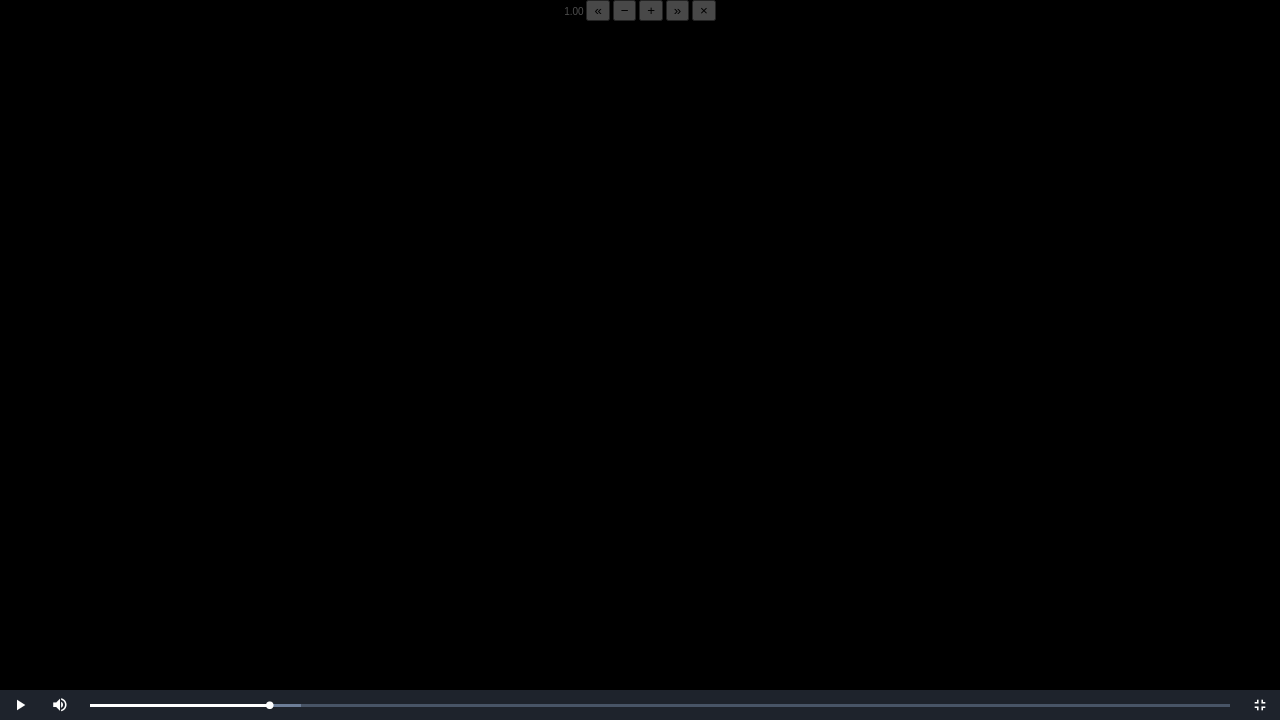 click at bounding box center (640, 381) 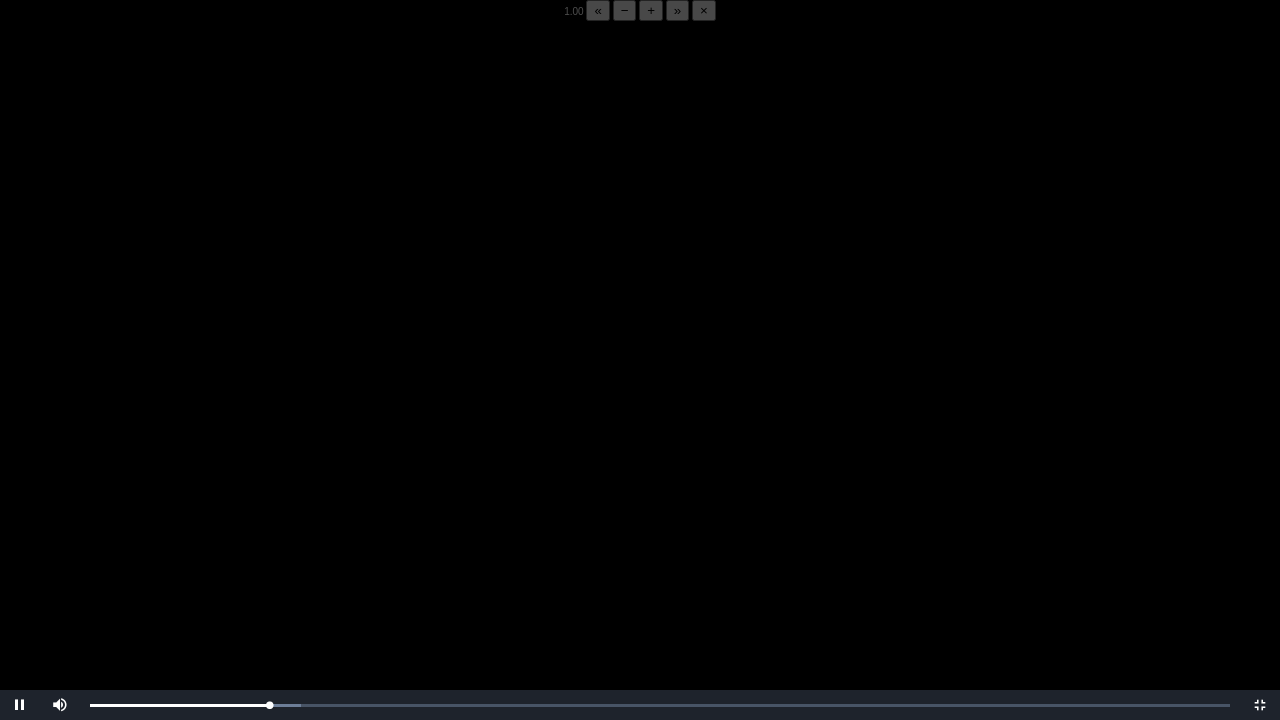 click at bounding box center (640, 381) 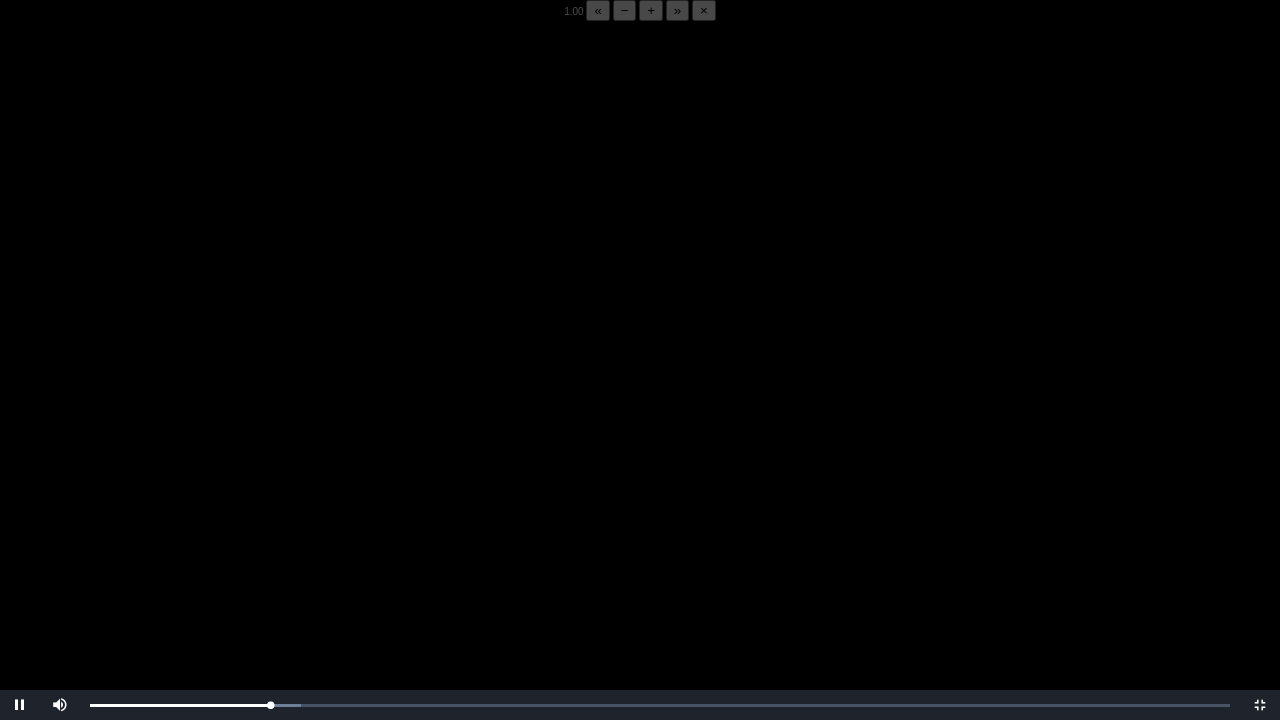 click at bounding box center (640, 381) 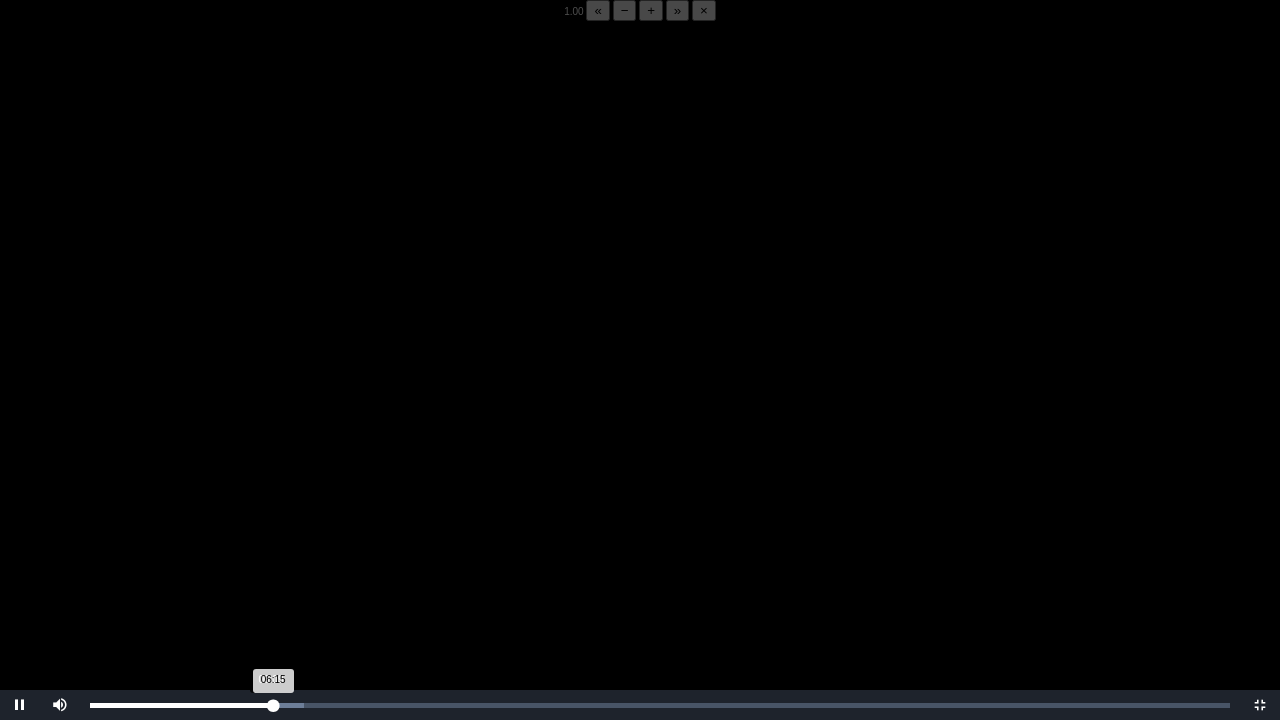click on "06:15 Progress : 0%" at bounding box center [181, 705] 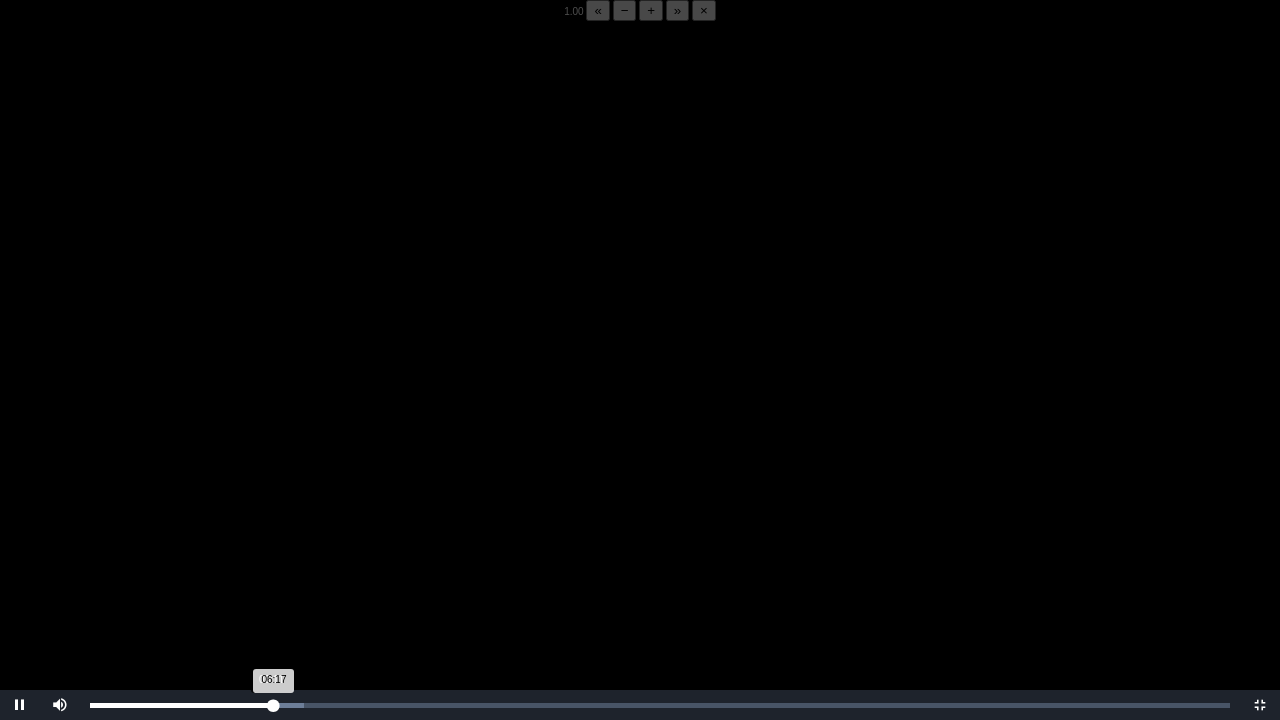 click on "06:17 Progress : 0%" at bounding box center [182, 705] 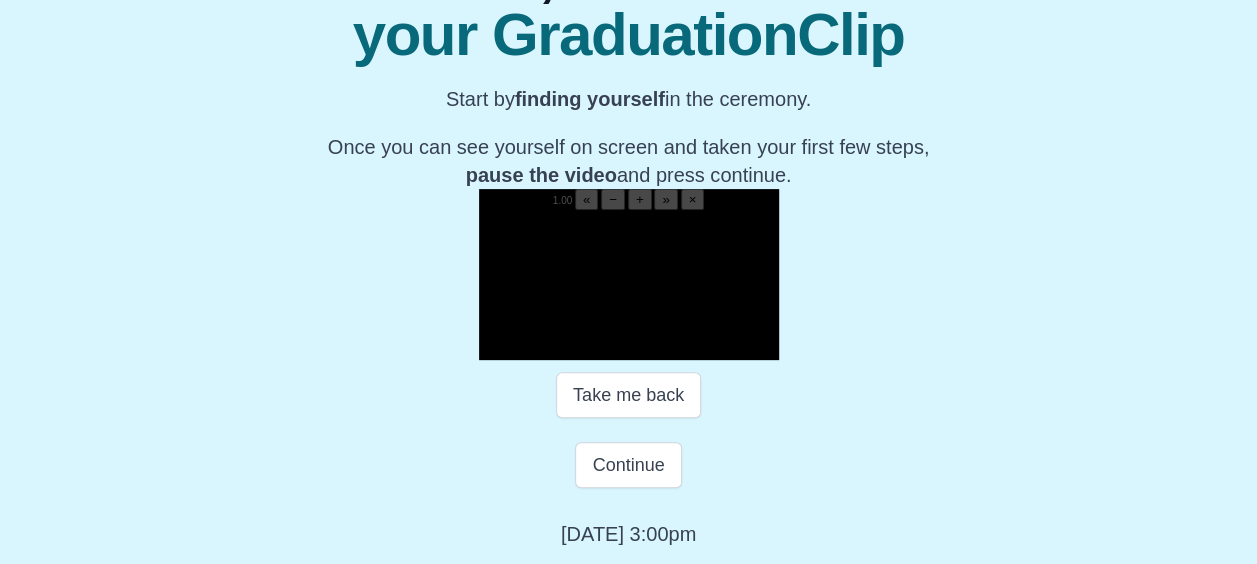 scroll, scrollTop: 0, scrollLeft: 0, axis: both 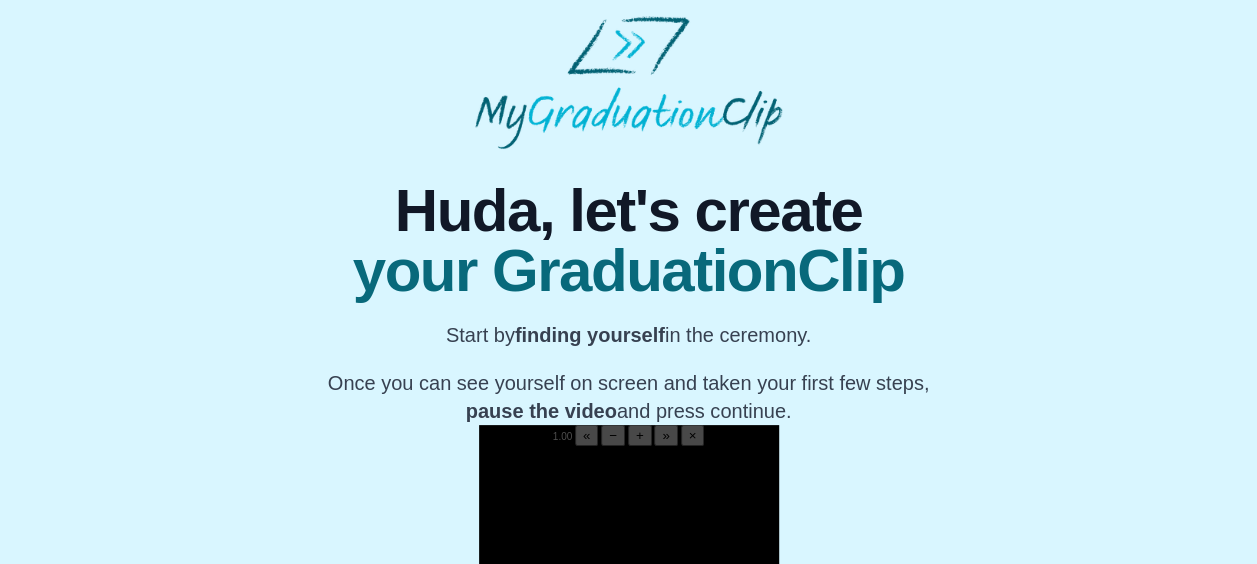 click on "+" at bounding box center (640, 435) 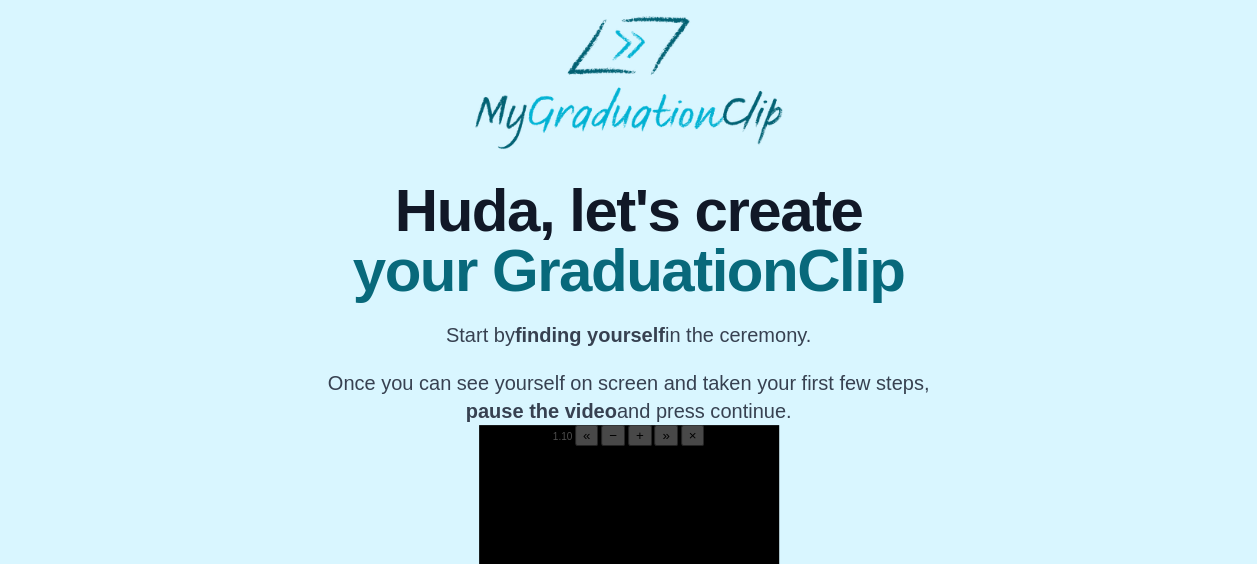 click on "+" at bounding box center [640, 435] 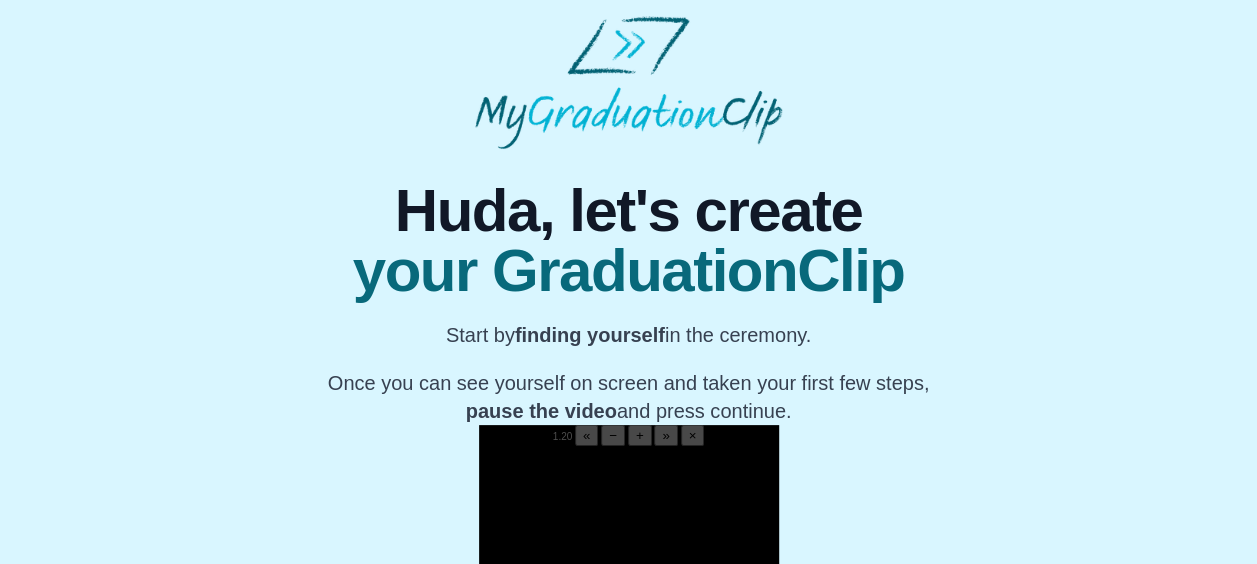 click on "+" at bounding box center [640, 435] 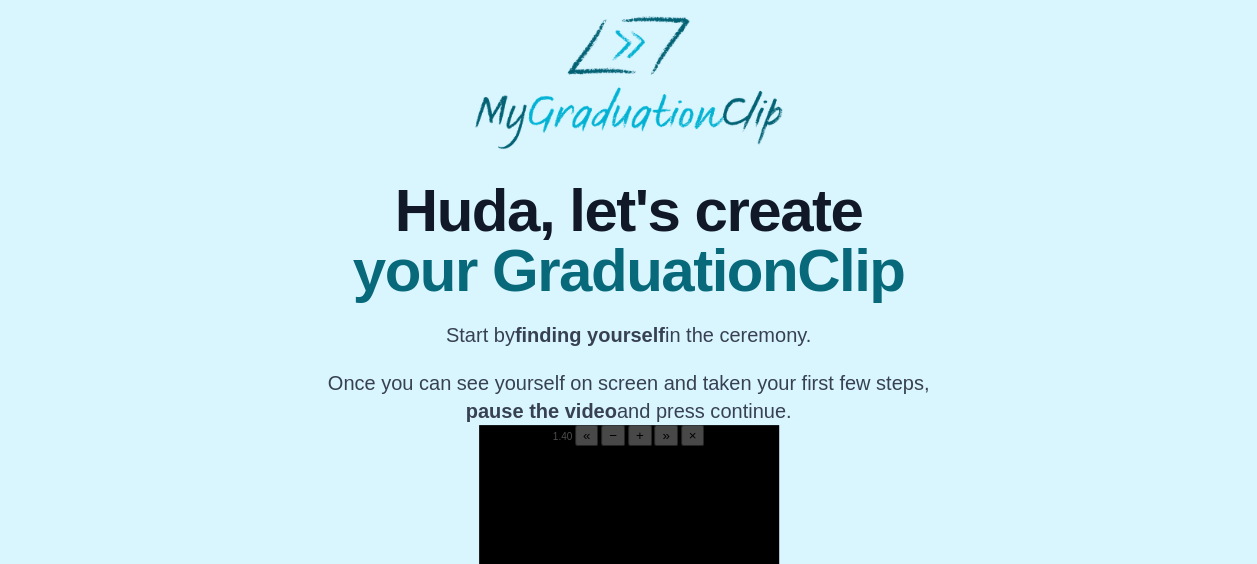 click on "+" at bounding box center [640, 435] 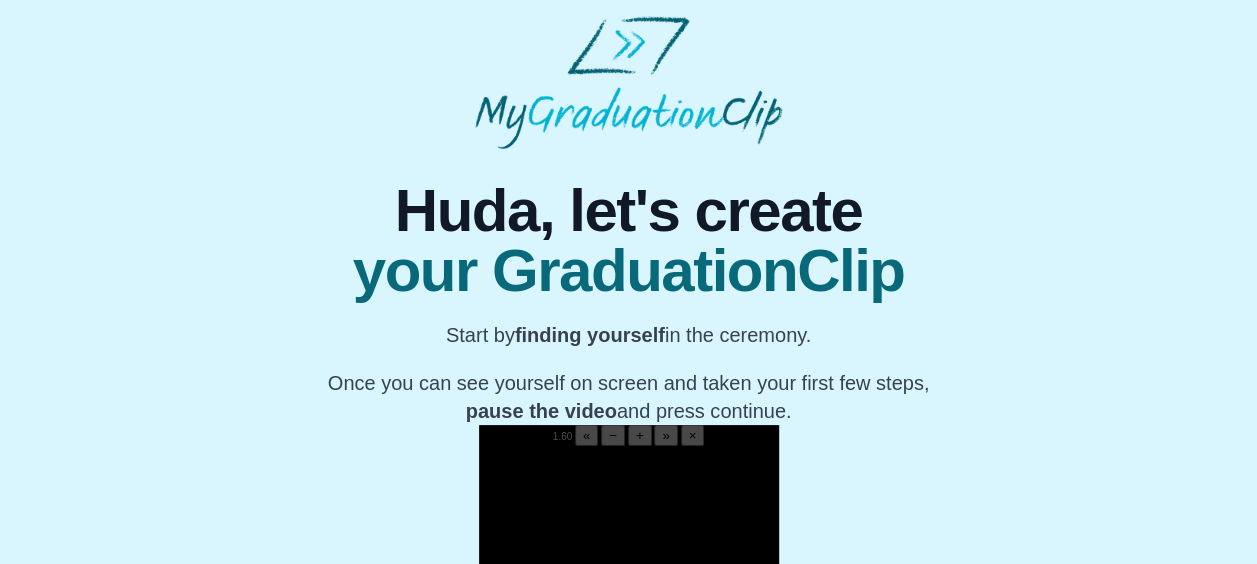 click on "+" at bounding box center [640, 435] 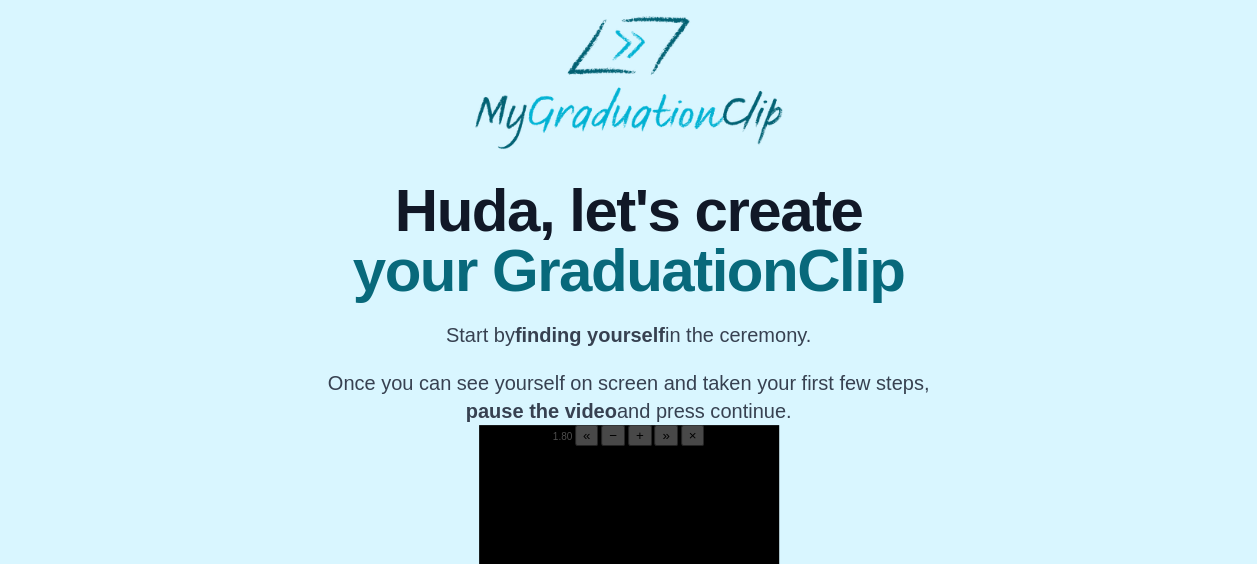 click on "+" at bounding box center [640, 435] 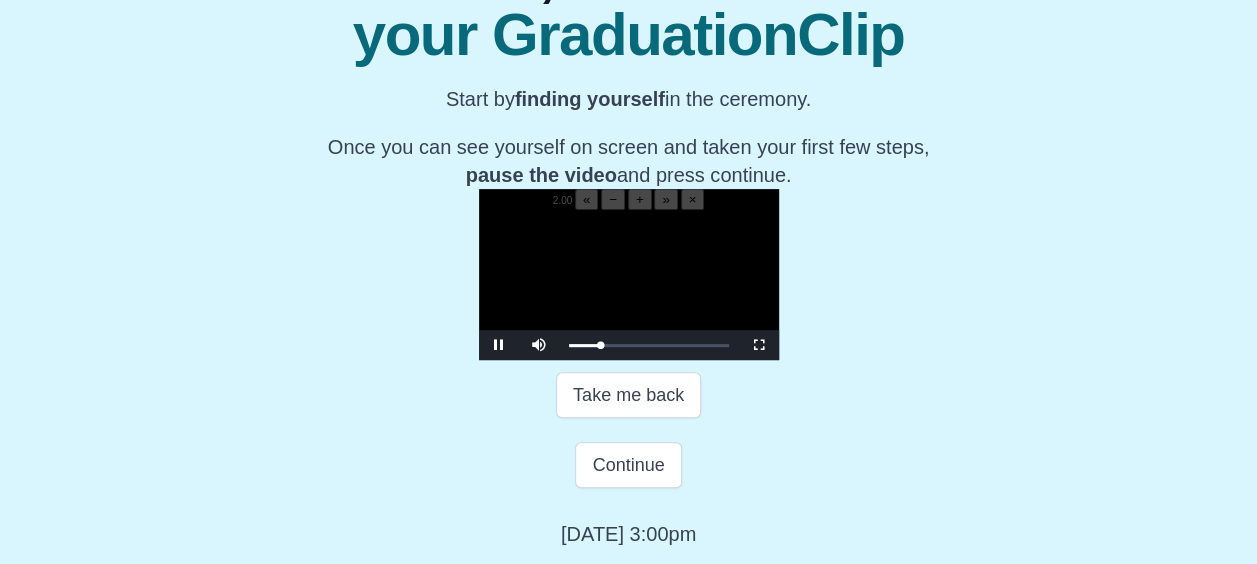 scroll, scrollTop: 307, scrollLeft: 0, axis: vertical 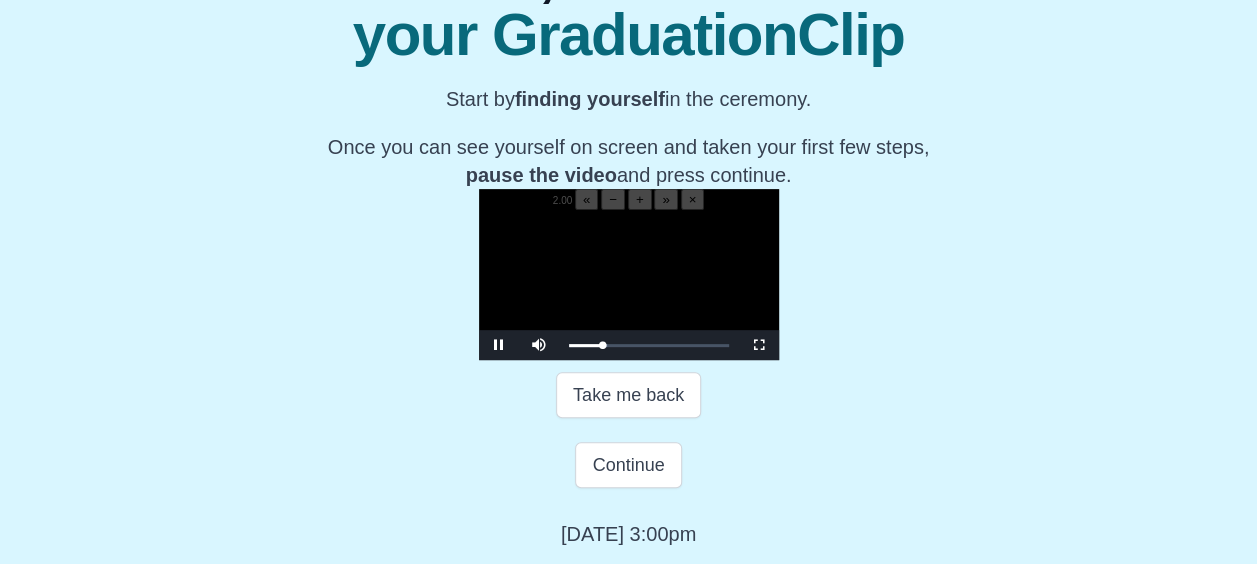 click at bounding box center [629, 285] 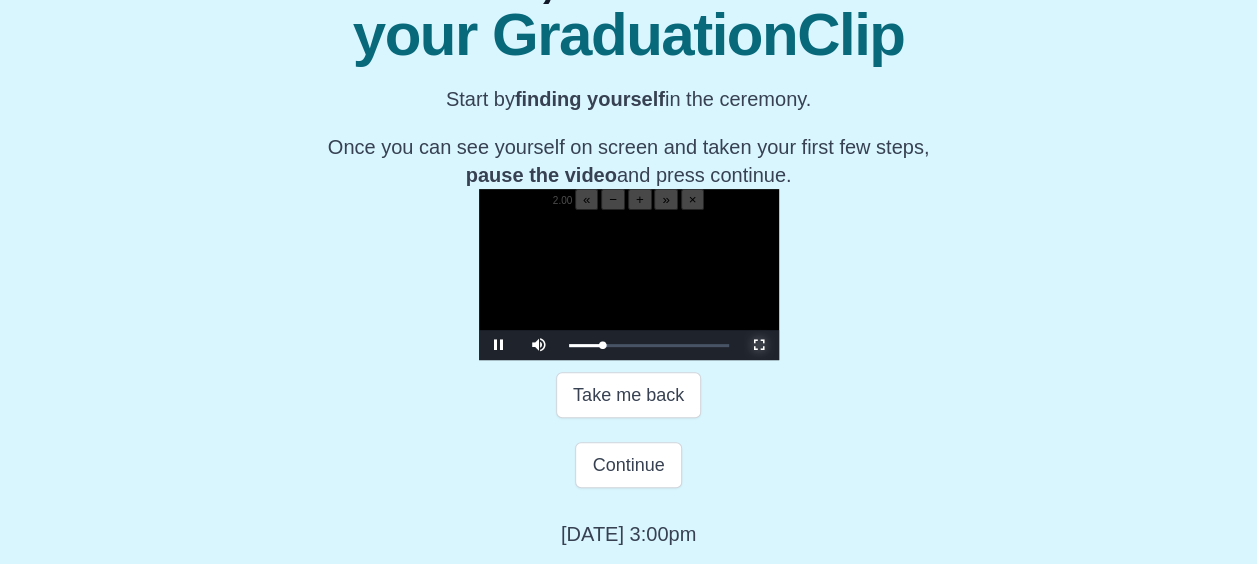 click at bounding box center (759, 345) 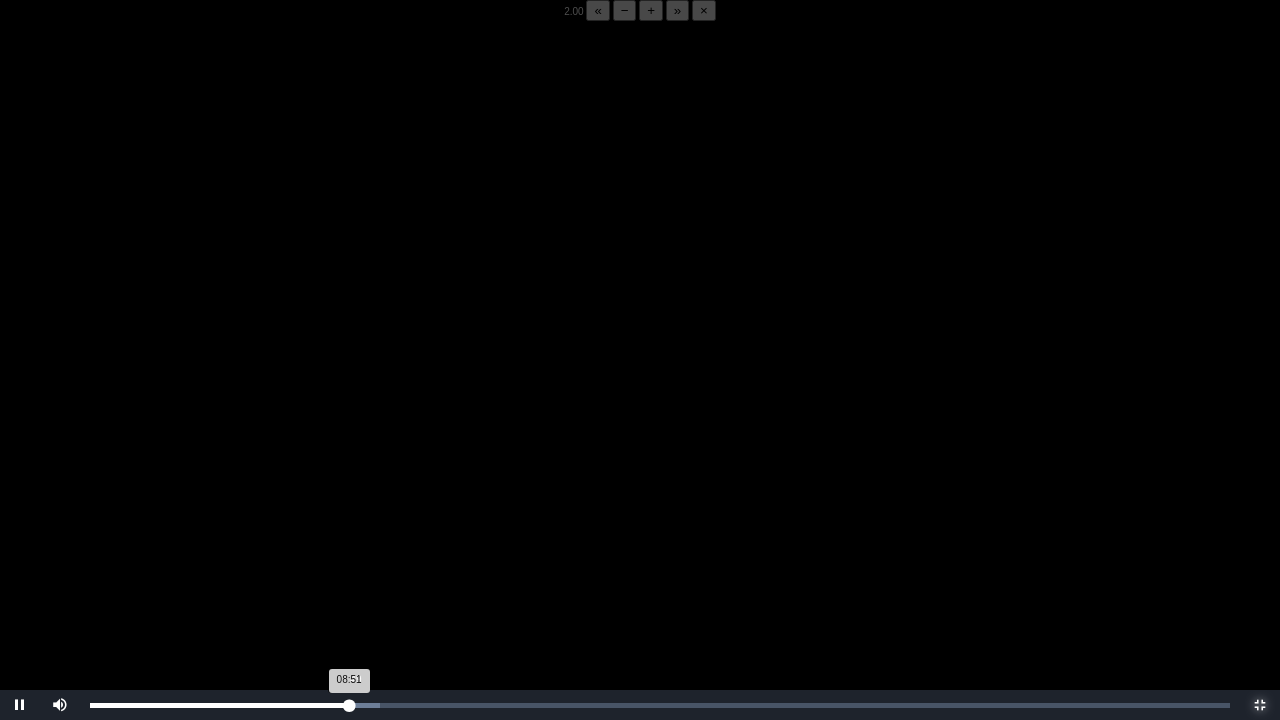 click on "08:51 Progress : 0%" at bounding box center [219, 705] 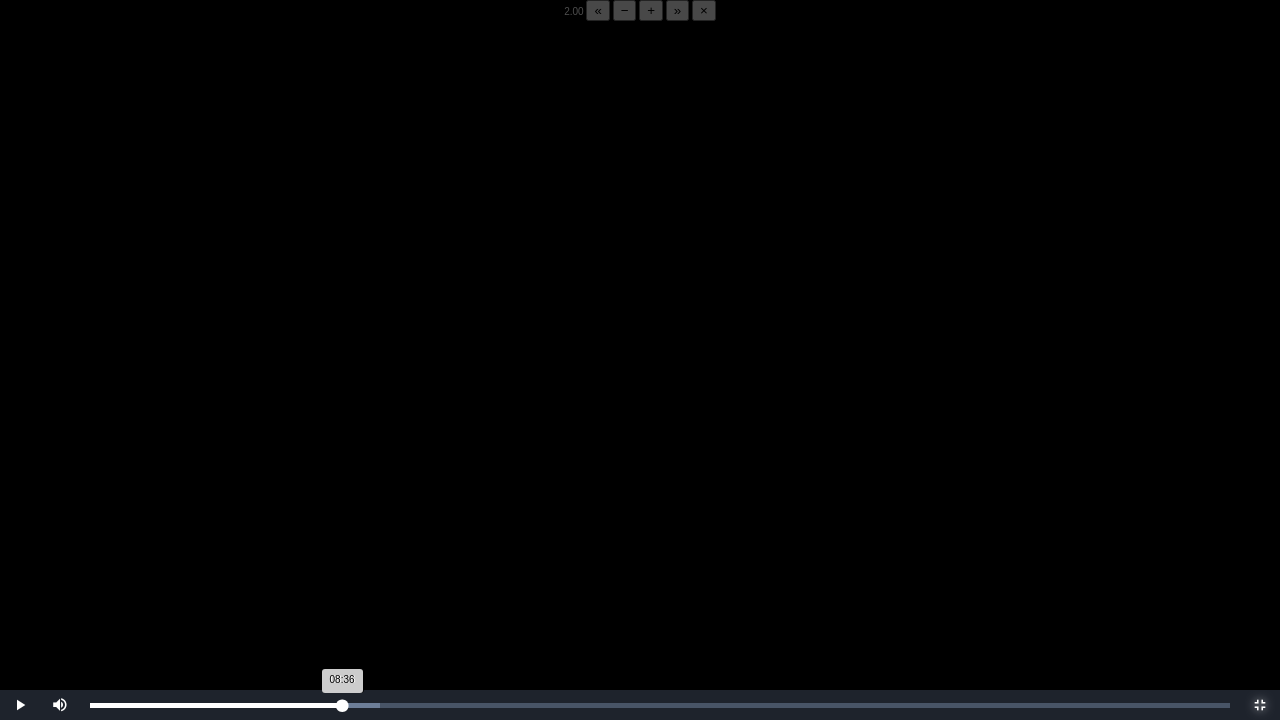 click on "08:36 Progress : 0%" at bounding box center [216, 705] 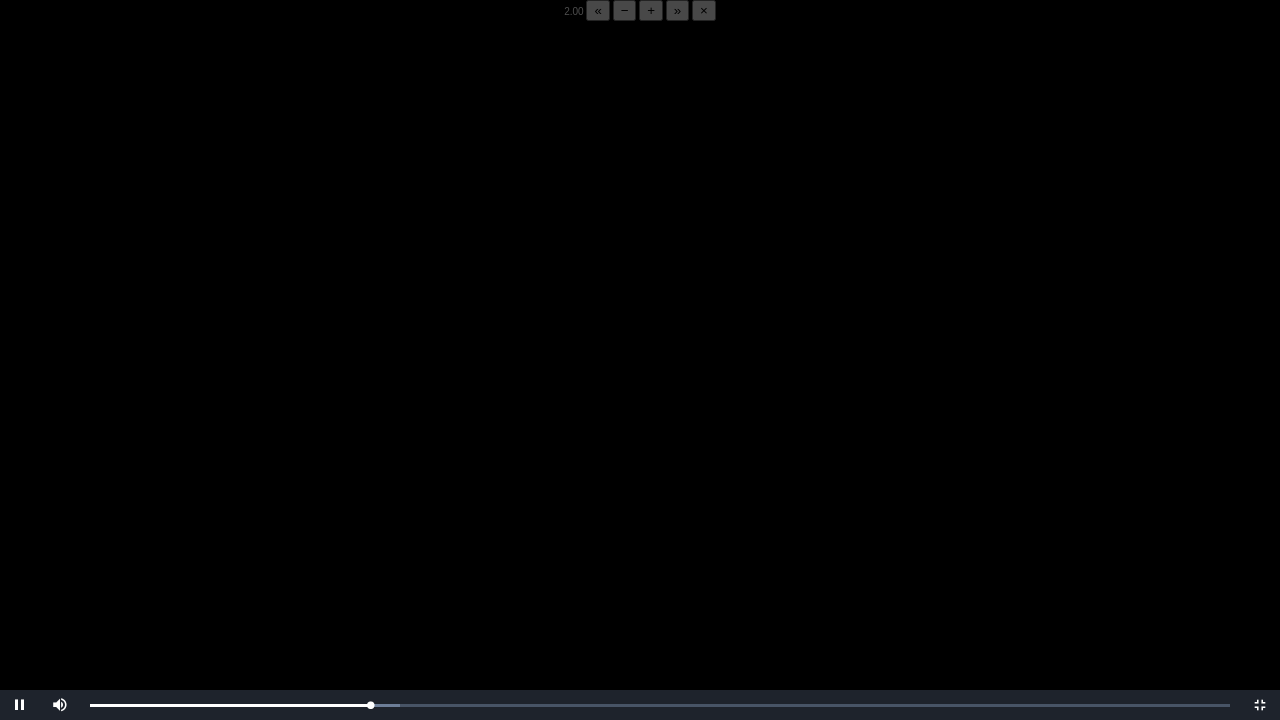 click at bounding box center [640, 381] 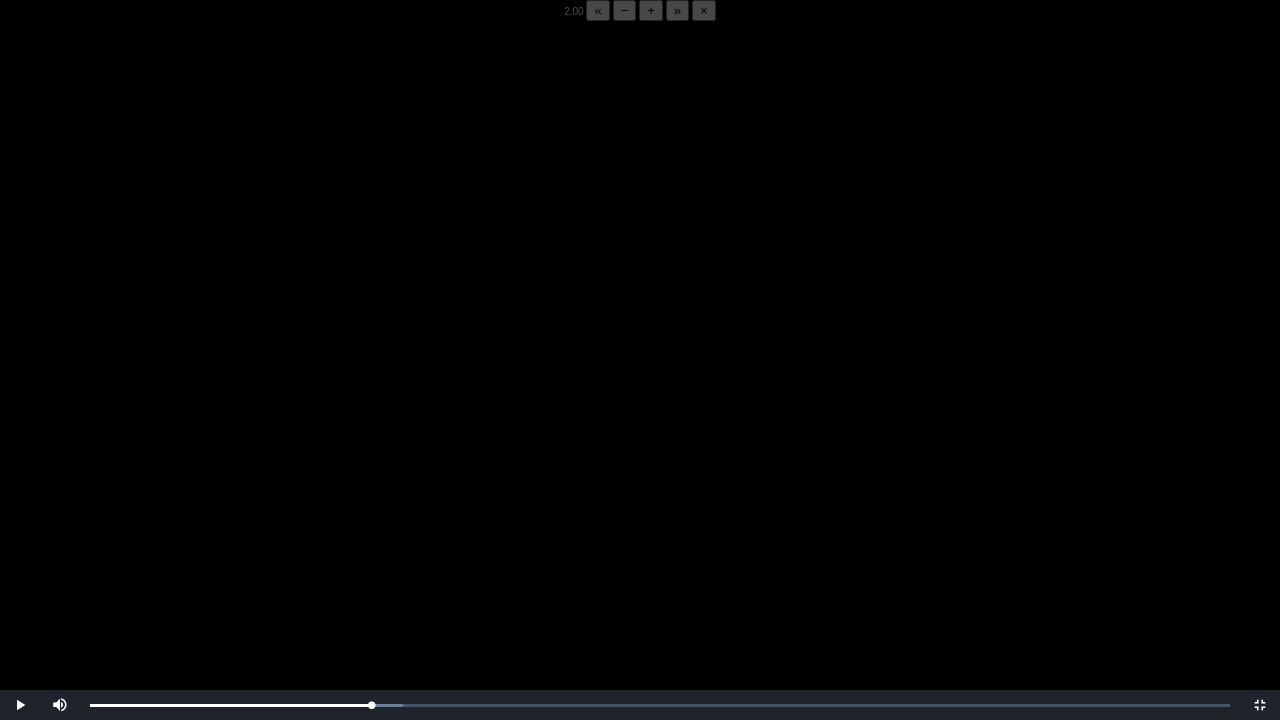 click at bounding box center (640, 381) 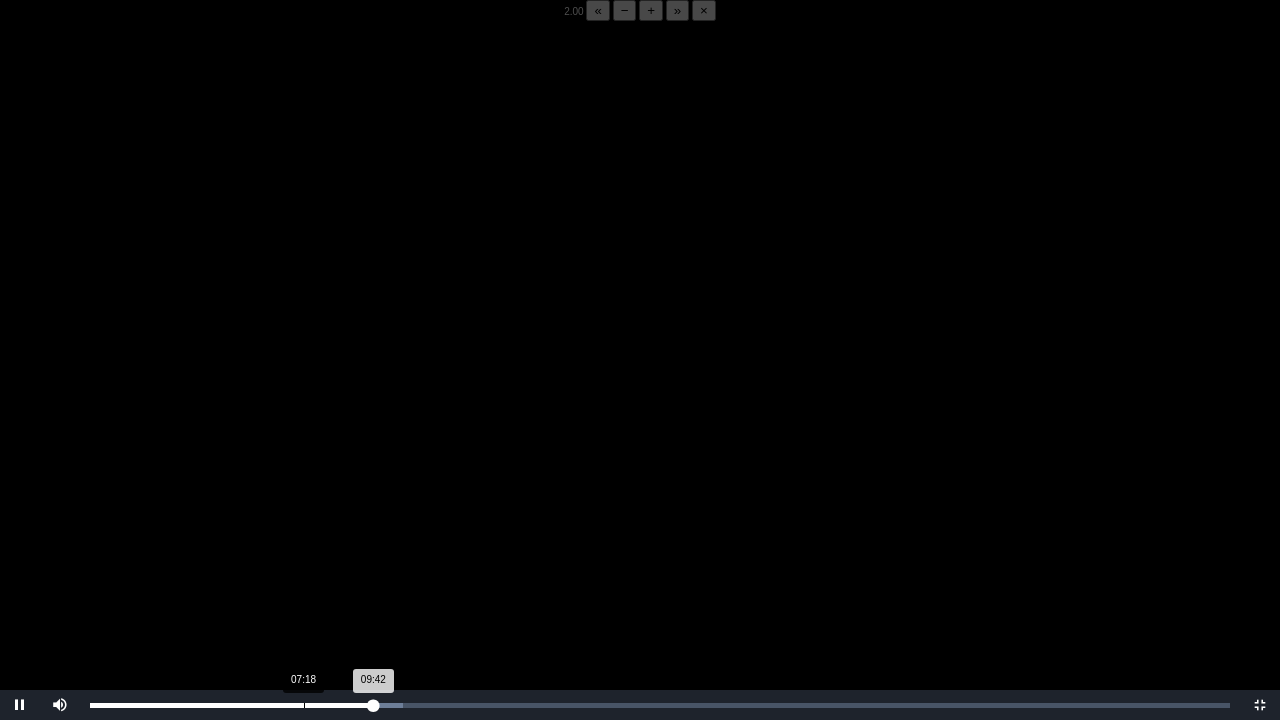 click on "07:18" at bounding box center [304, 705] 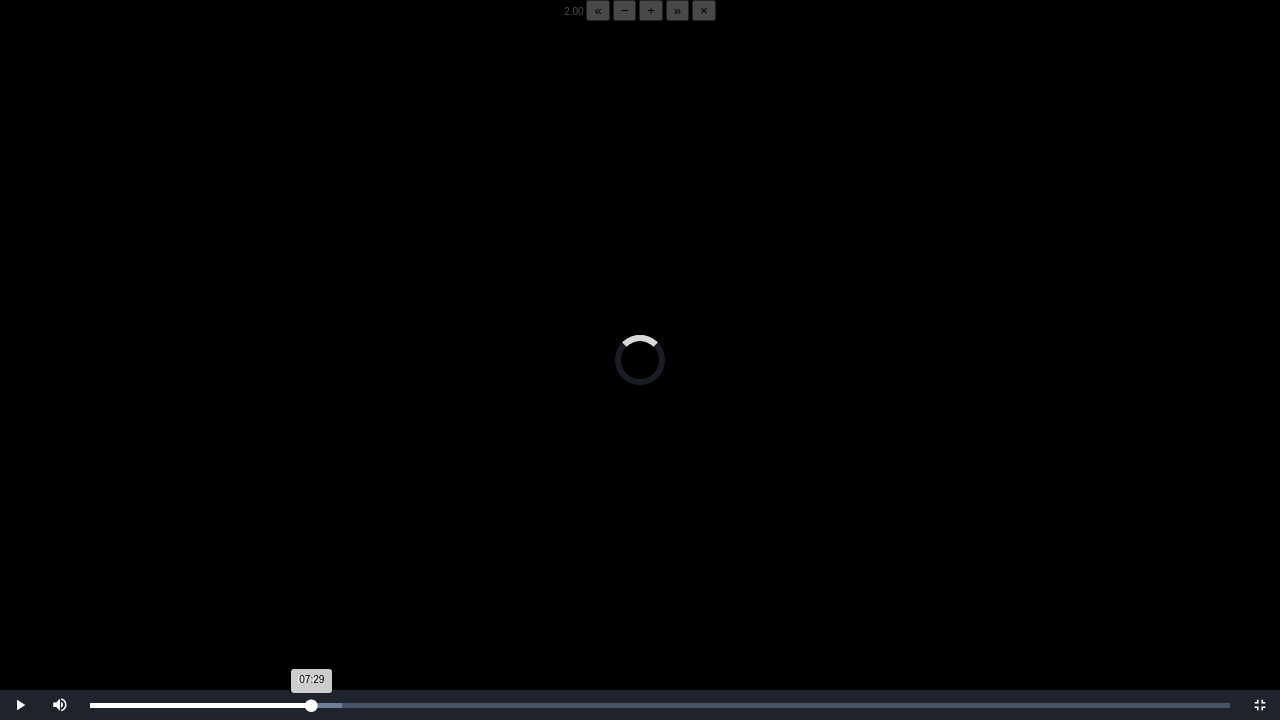 click on "07:29 Progress : 0%" at bounding box center (201, 705) 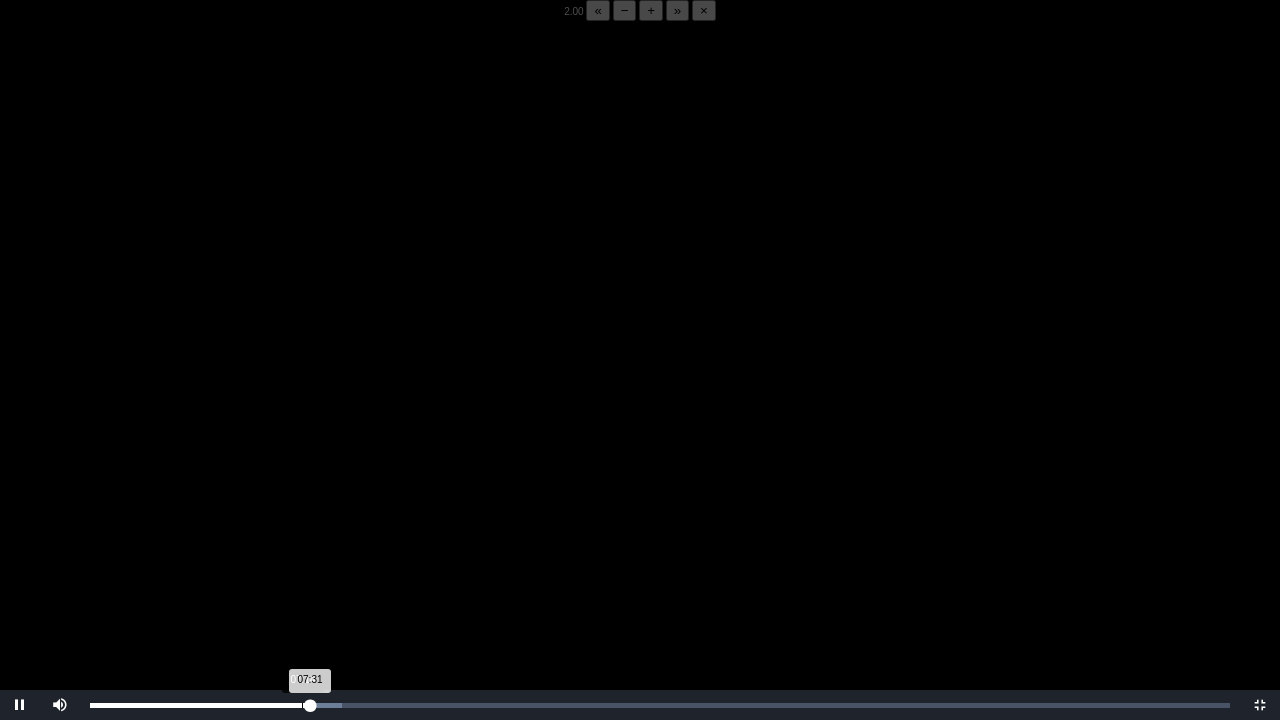 click on "07:31 Progress : 0%" at bounding box center (200, 705) 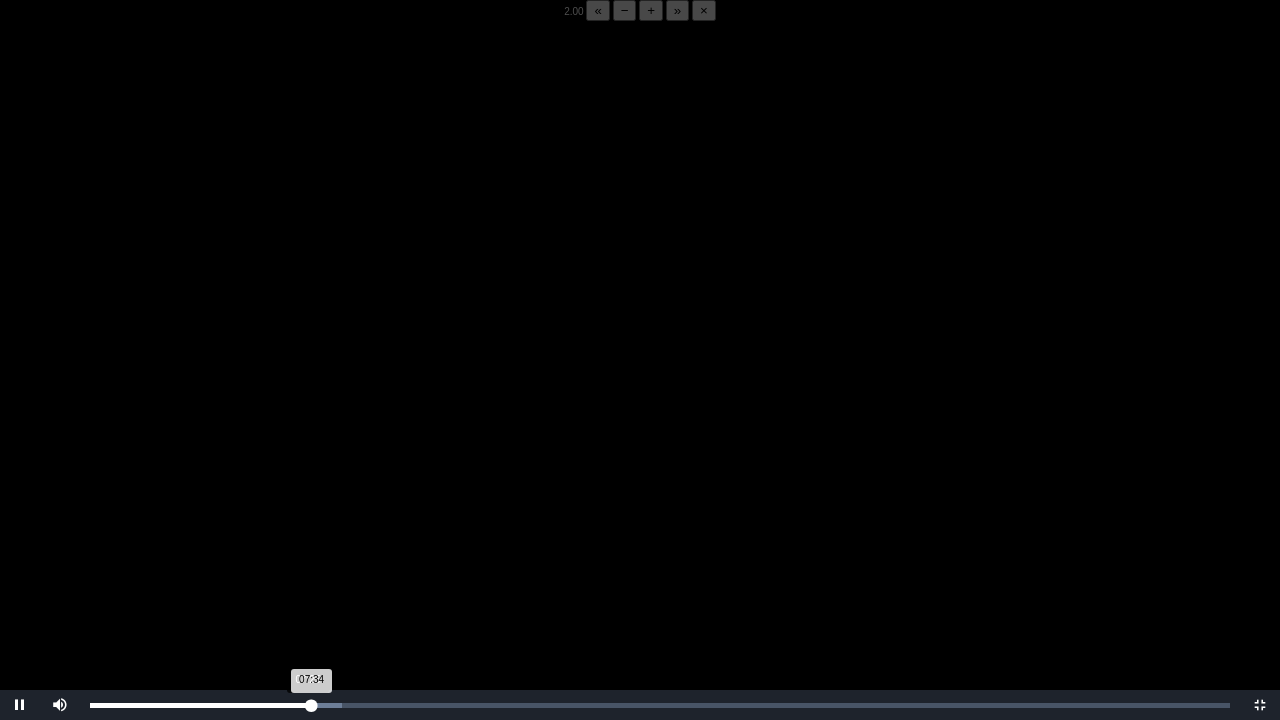 click on "07:34 Progress : 0%" at bounding box center [201, 705] 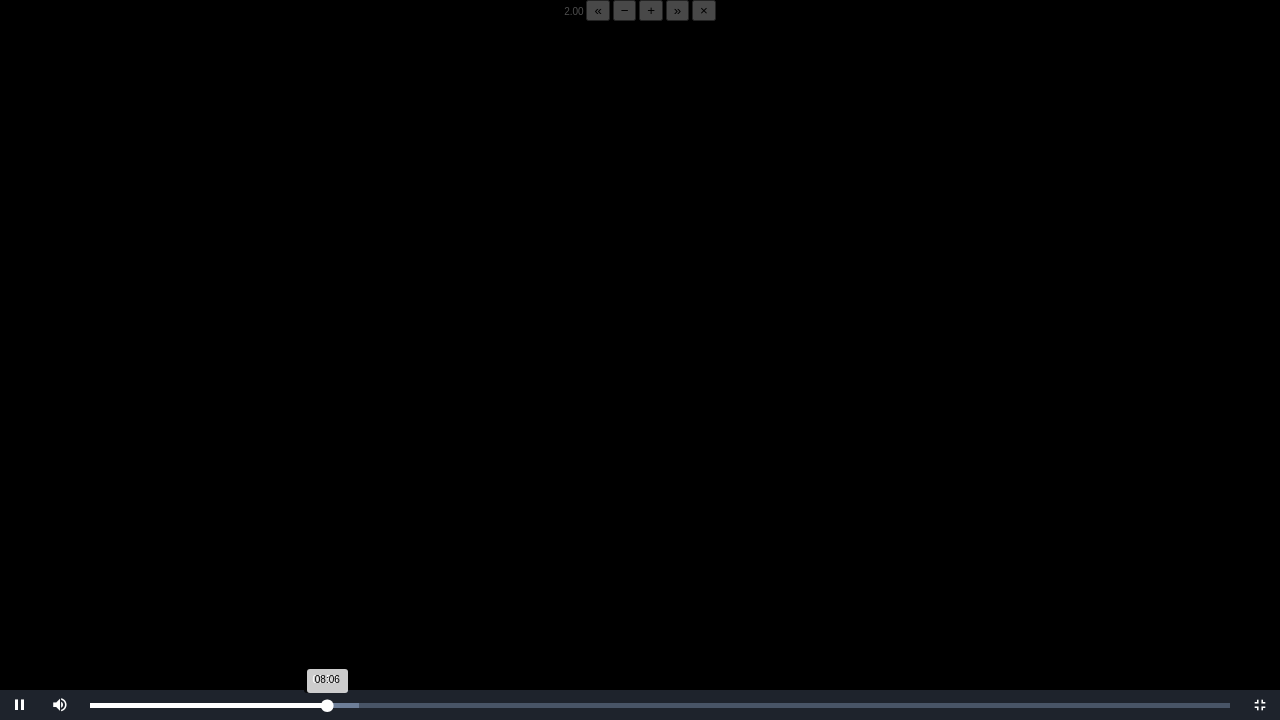 click on "08:06 Progress : 0%" at bounding box center [208, 705] 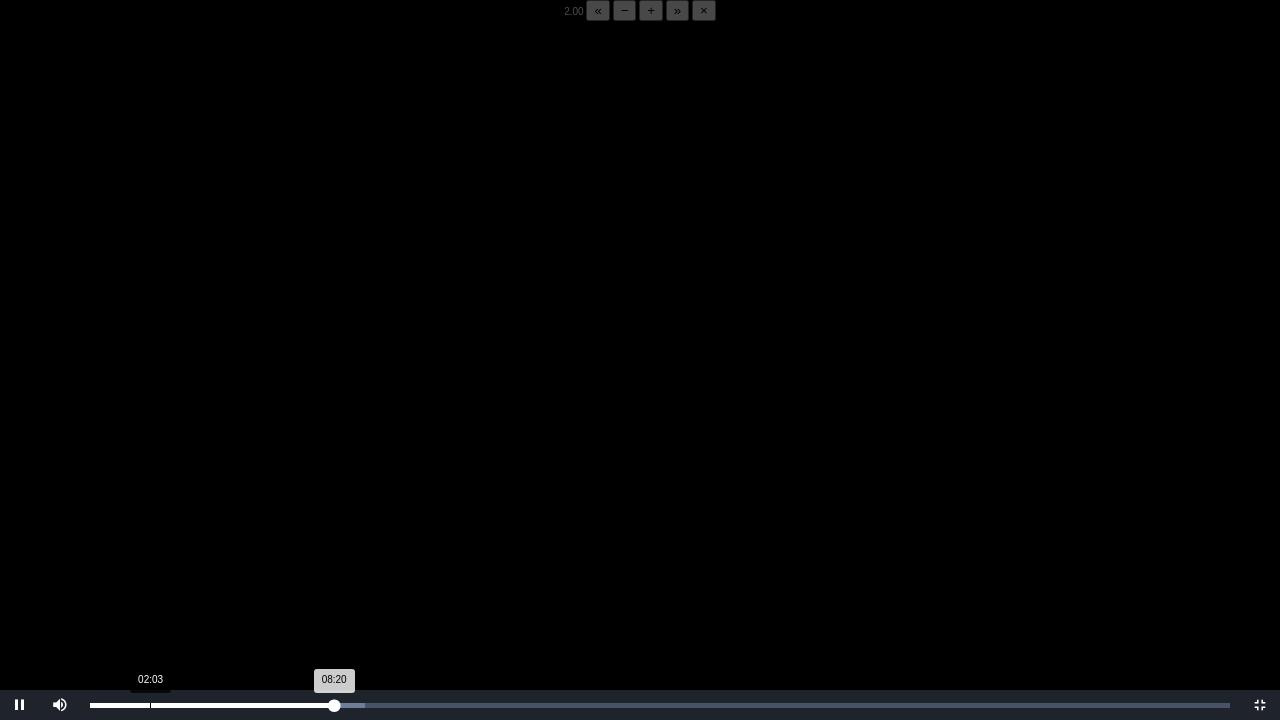 click on "02:03" at bounding box center (150, 705) 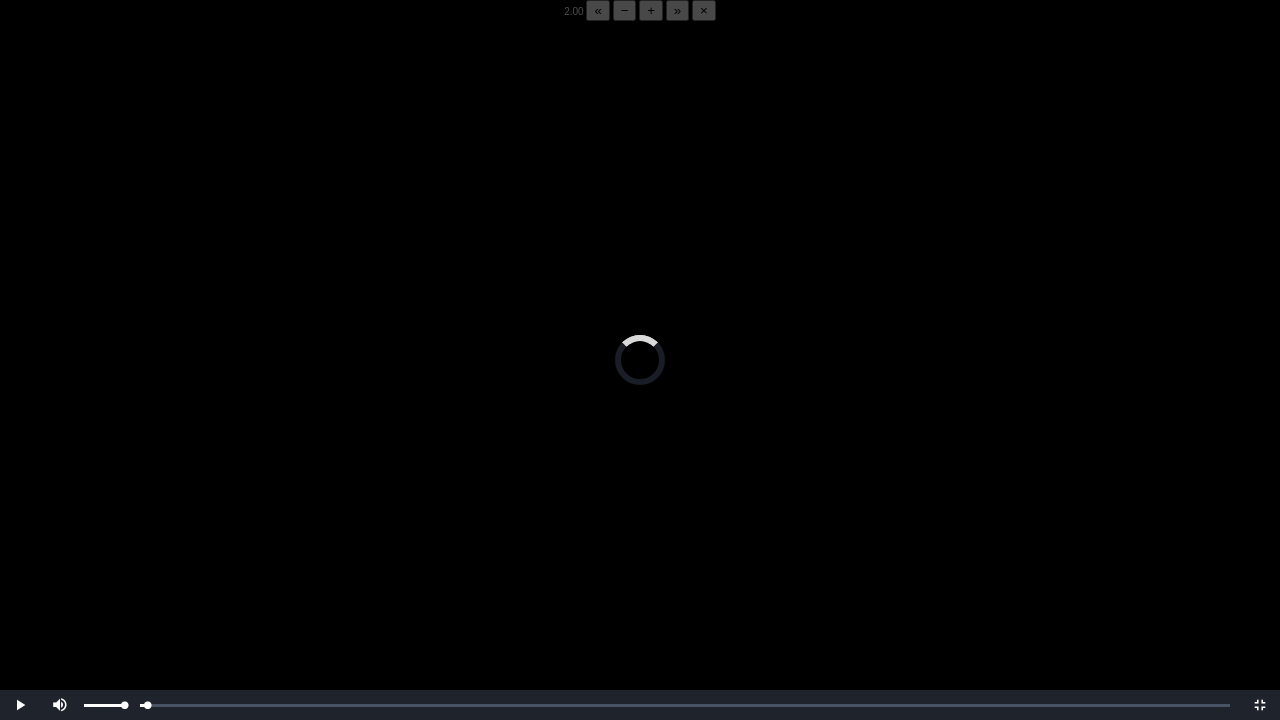 drag, startPoint x: 98, startPoint y: 702, endPoint x: 78, endPoint y: 702, distance: 20 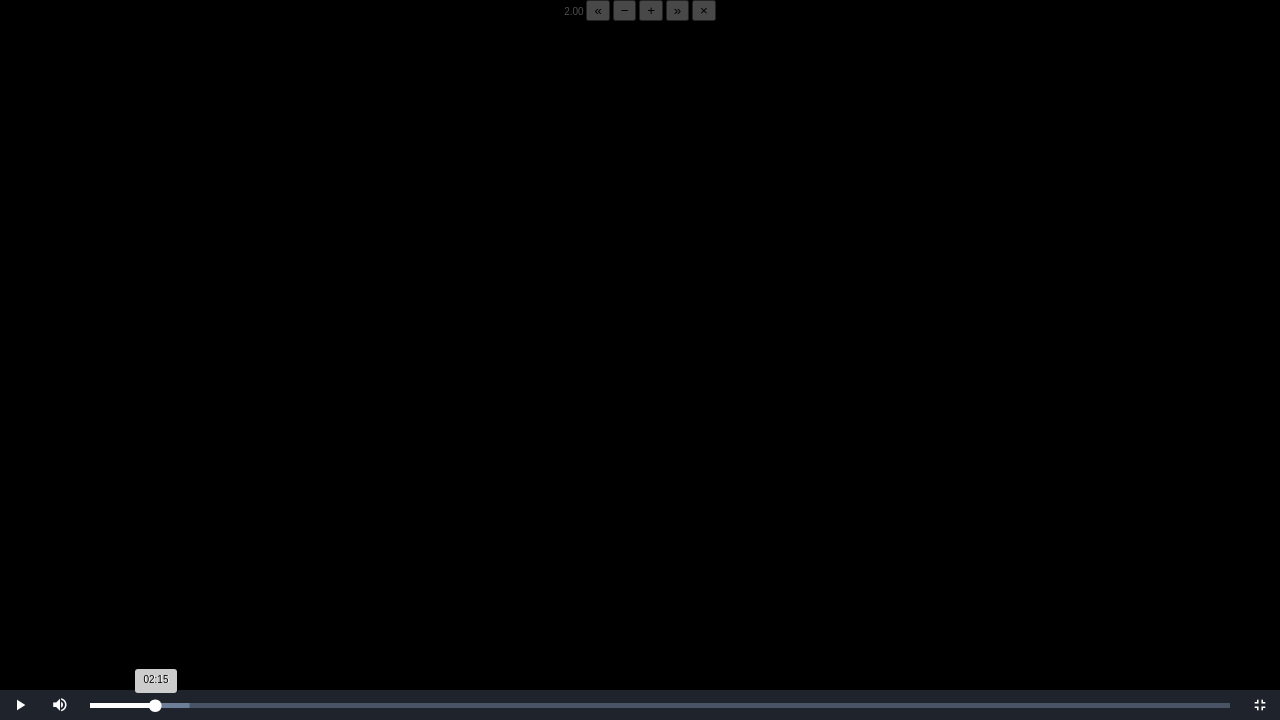 click on "02:15 Progress : 0%" at bounding box center [123, 705] 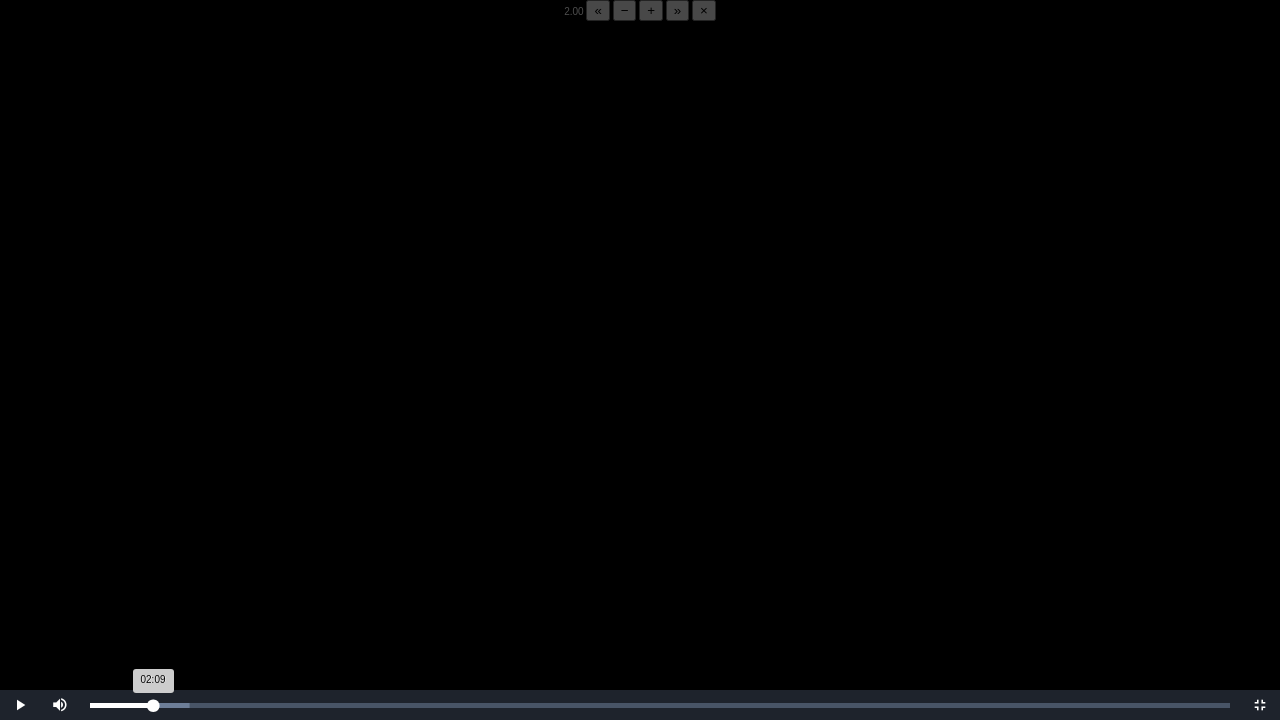 click on "02:09 Progress : 0%" at bounding box center (121, 705) 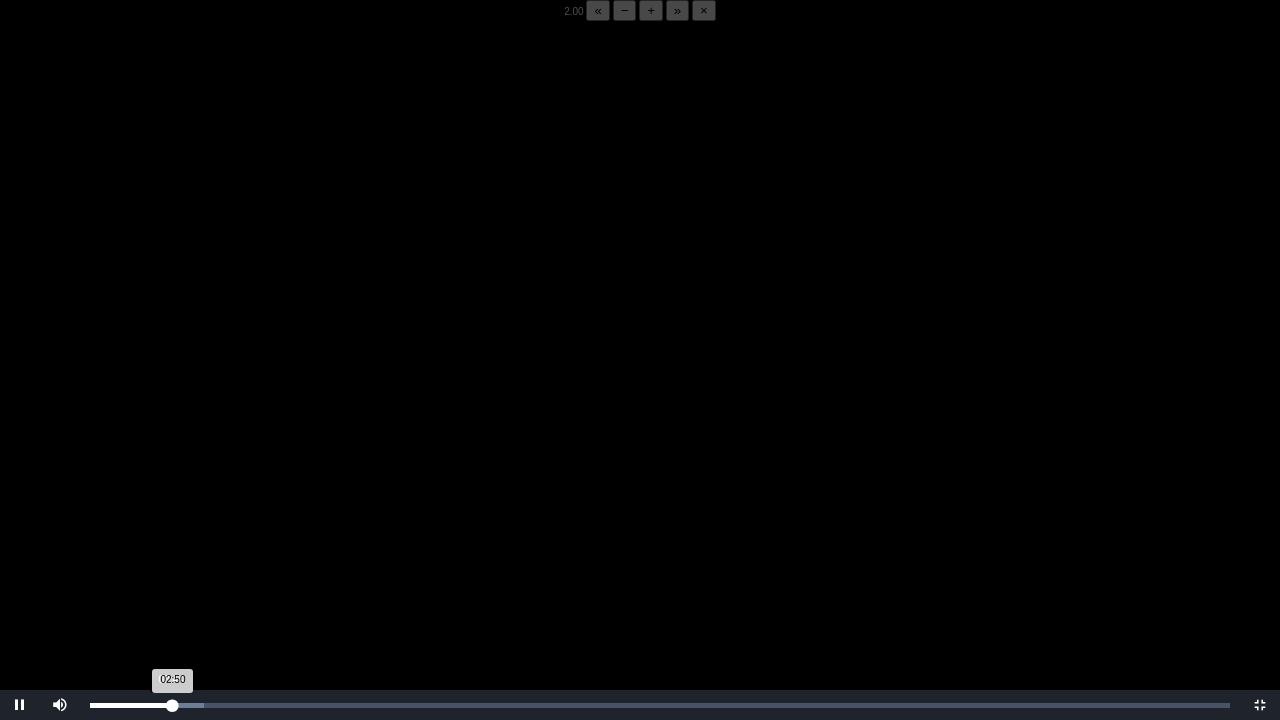 click on "02:50 Progress : 0%" at bounding box center [131, 705] 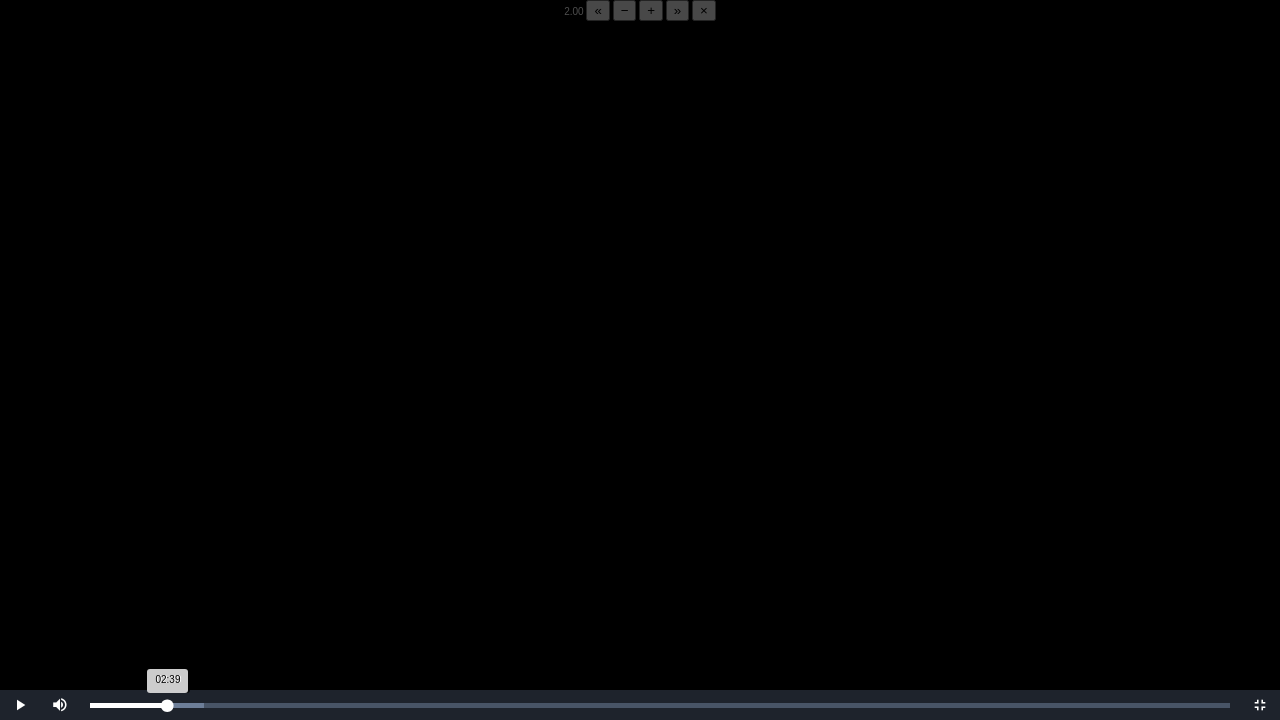 click on "02:39 Progress : 0%" at bounding box center (129, 705) 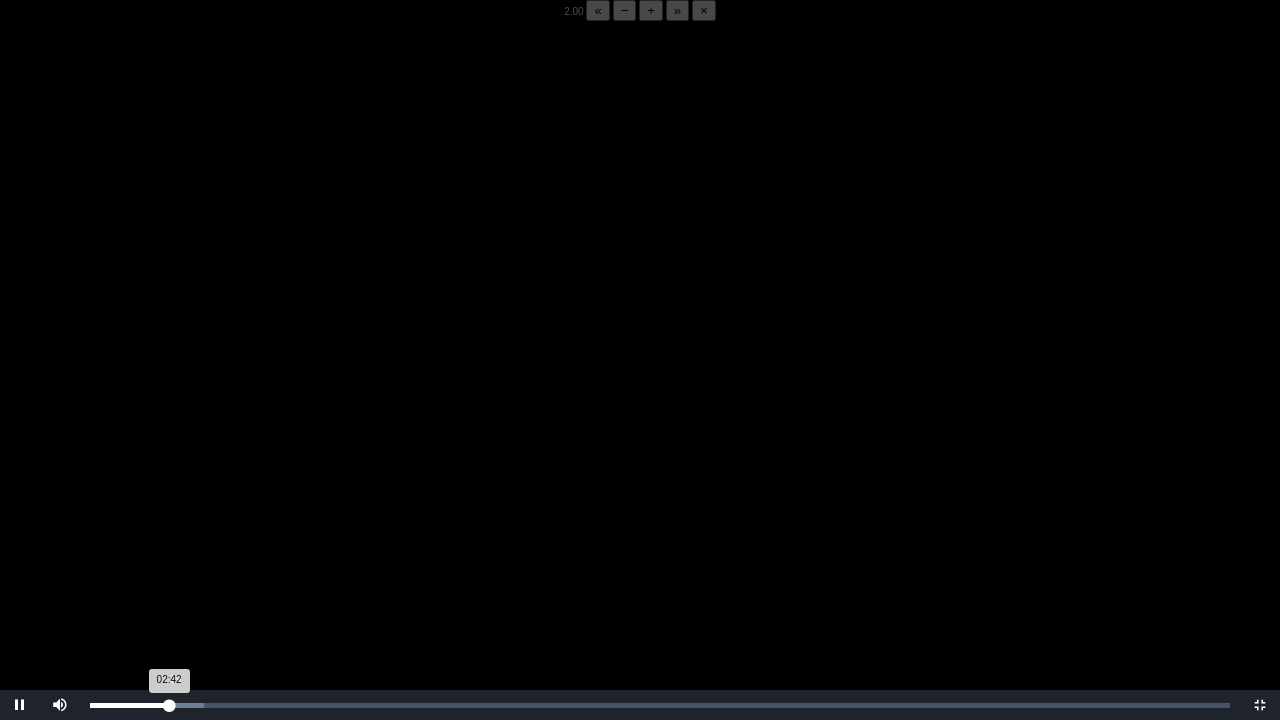 click on "02:42 Progress : 0%" at bounding box center [129, 705] 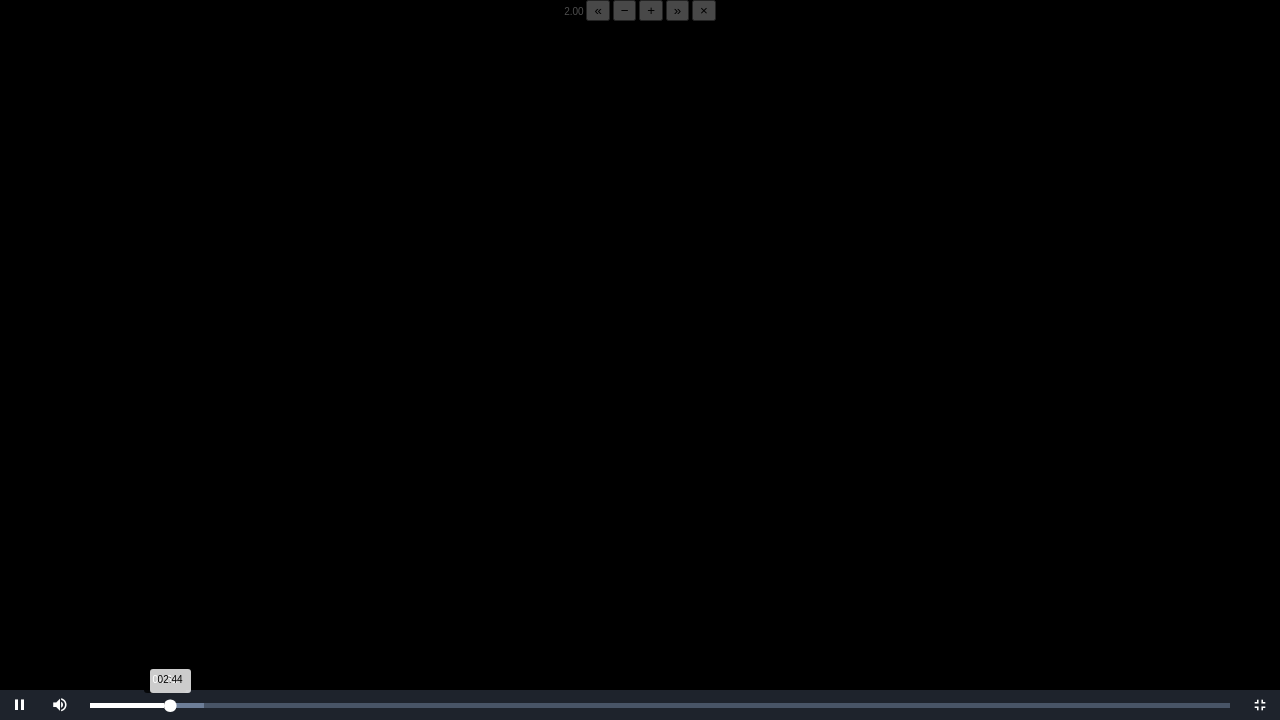 click on "02:44 Progress : 0%" at bounding box center (130, 705) 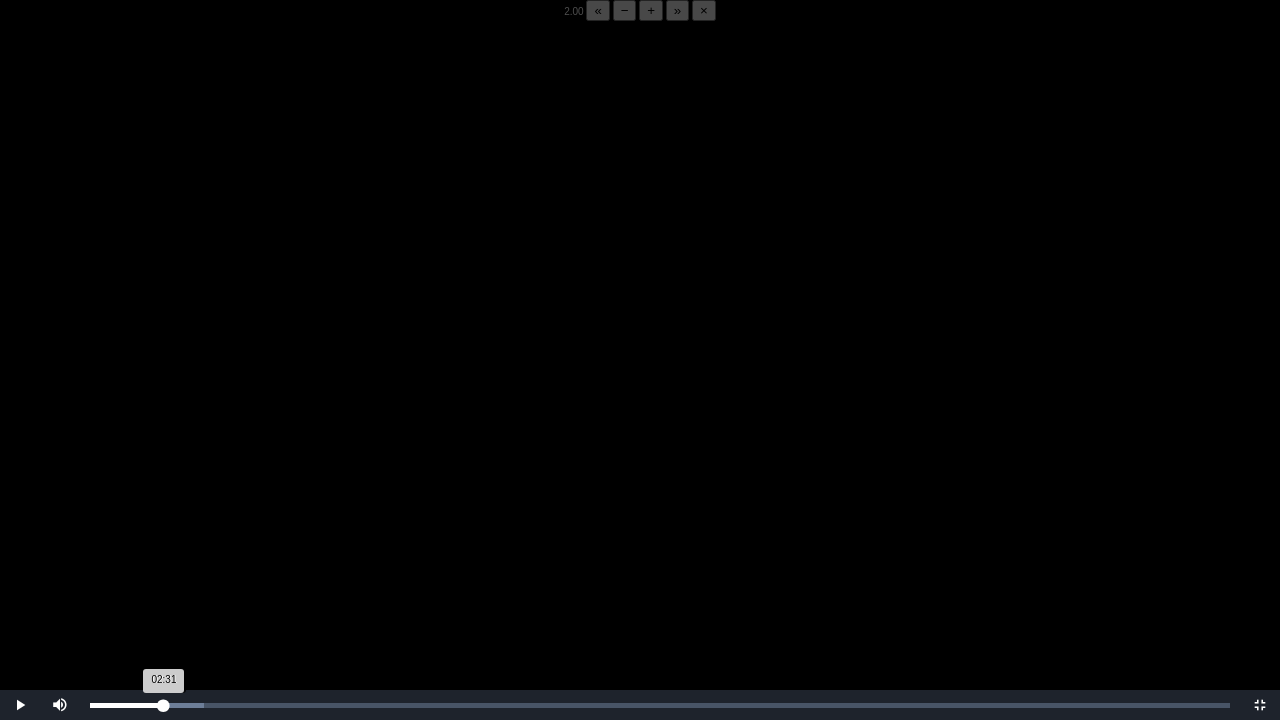 click on "02:31 Progress : 0%" at bounding box center [127, 705] 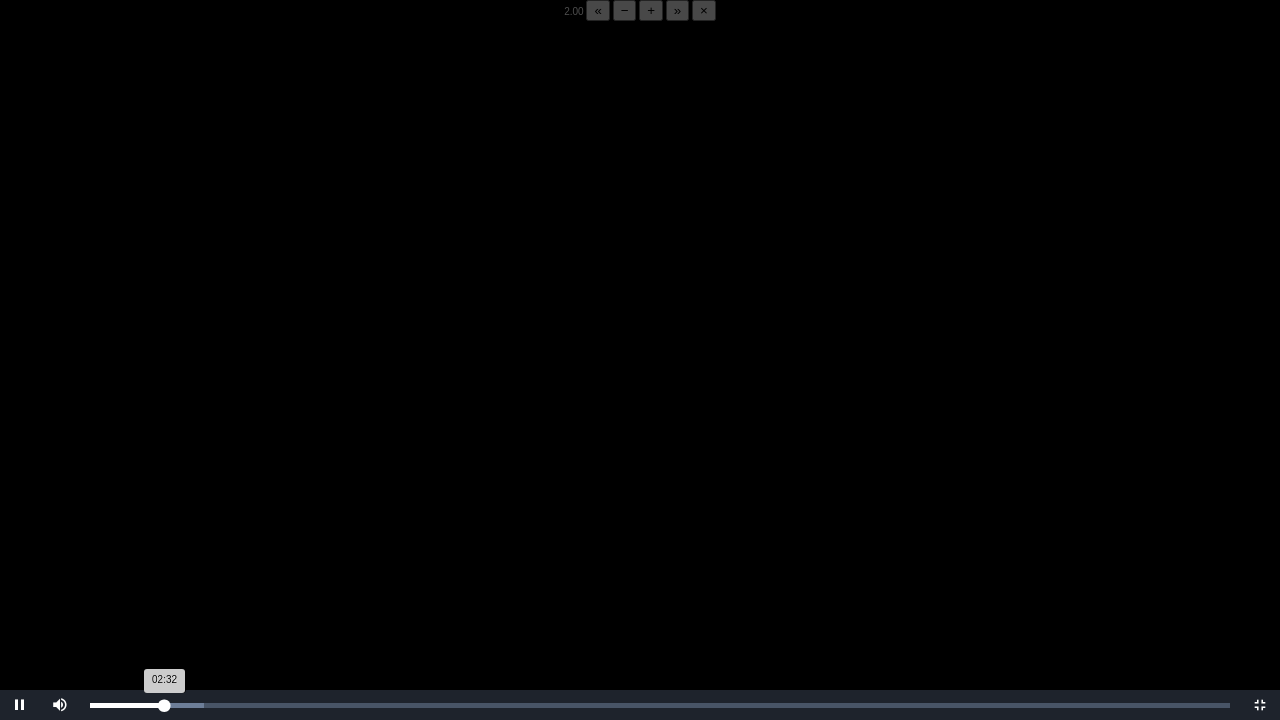 click on "02:32 Progress : 0%" at bounding box center [127, 705] 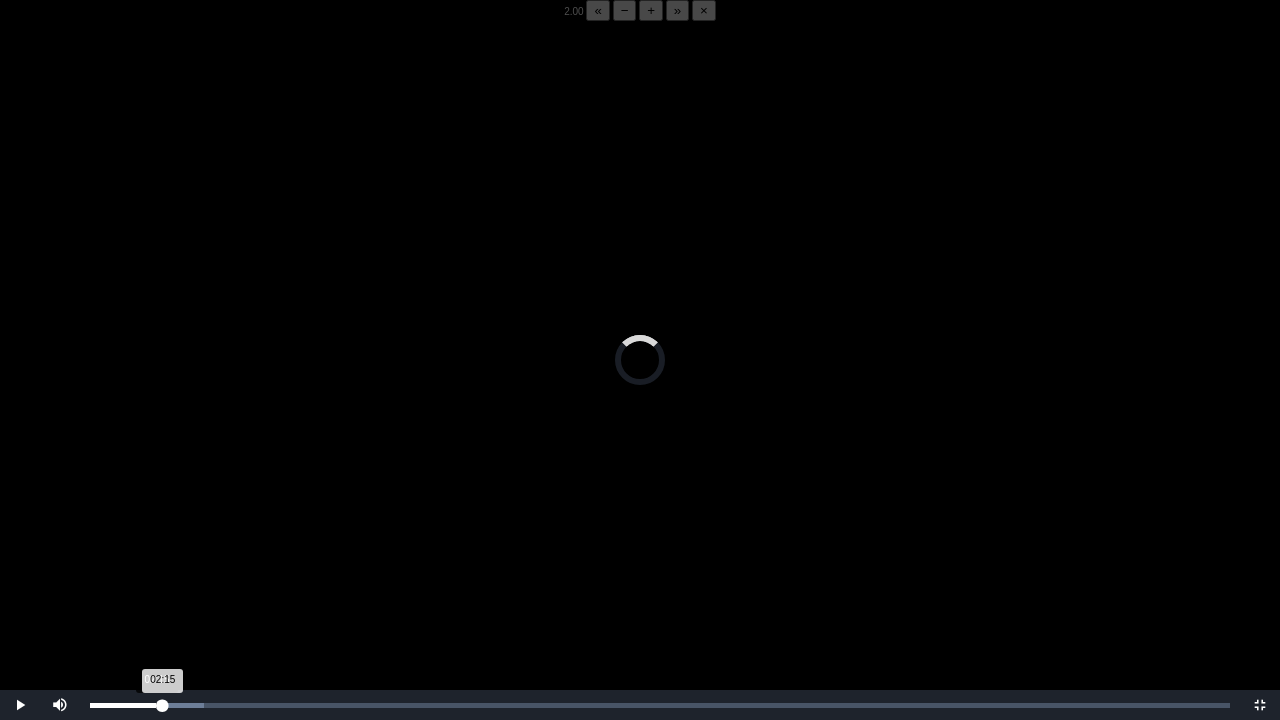 click on "02:15 Progress : 0%" at bounding box center [126, 705] 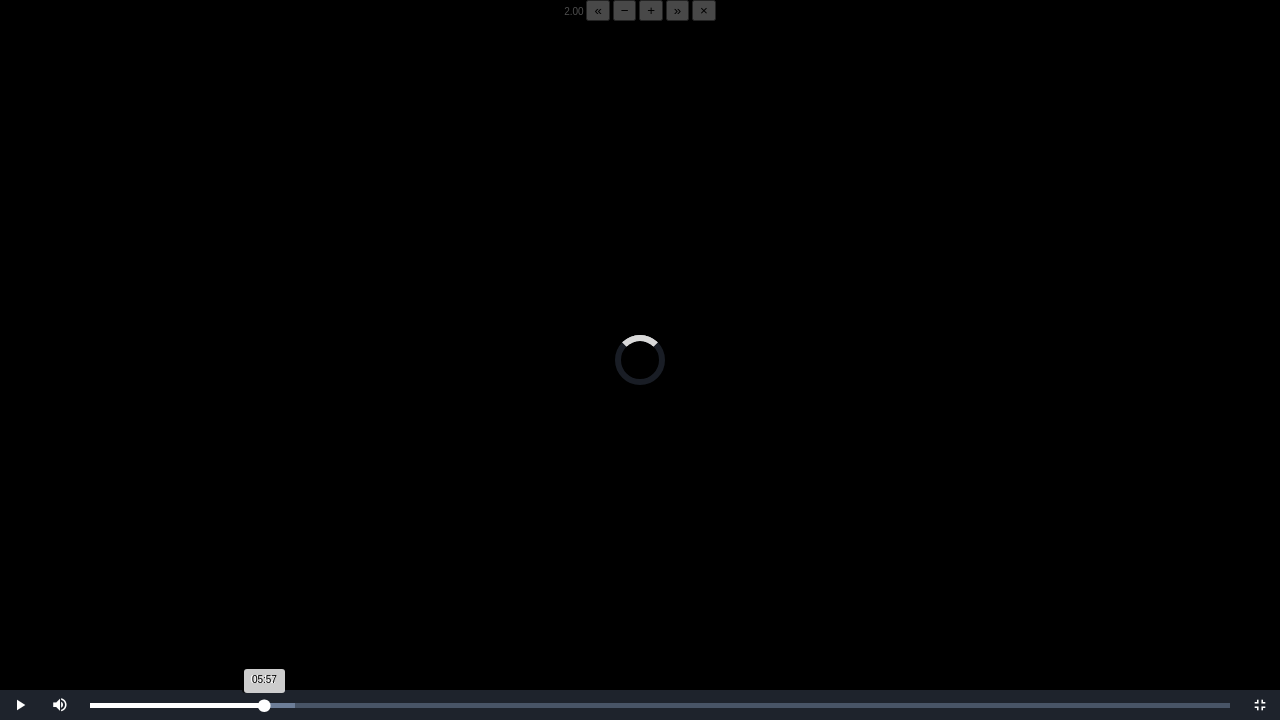 click on "05:57 Progress : 0%" at bounding box center (177, 705) 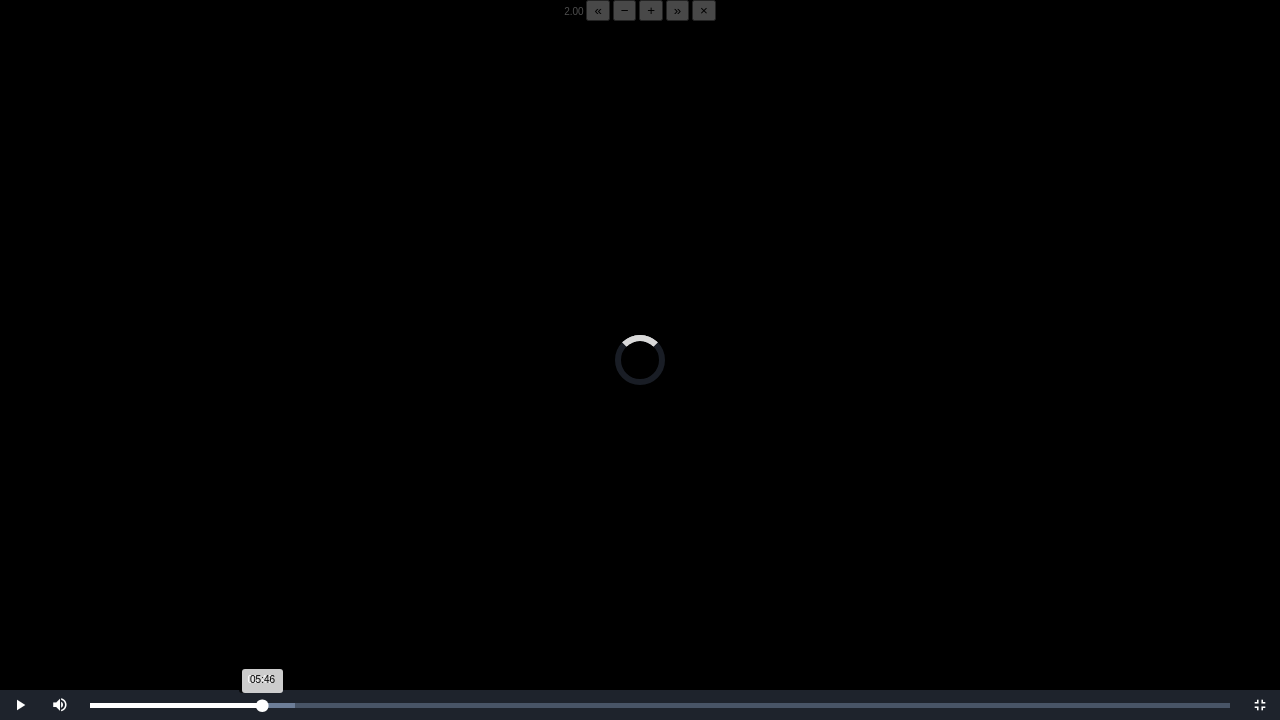 click on "05:46 Progress : 0%" at bounding box center [176, 705] 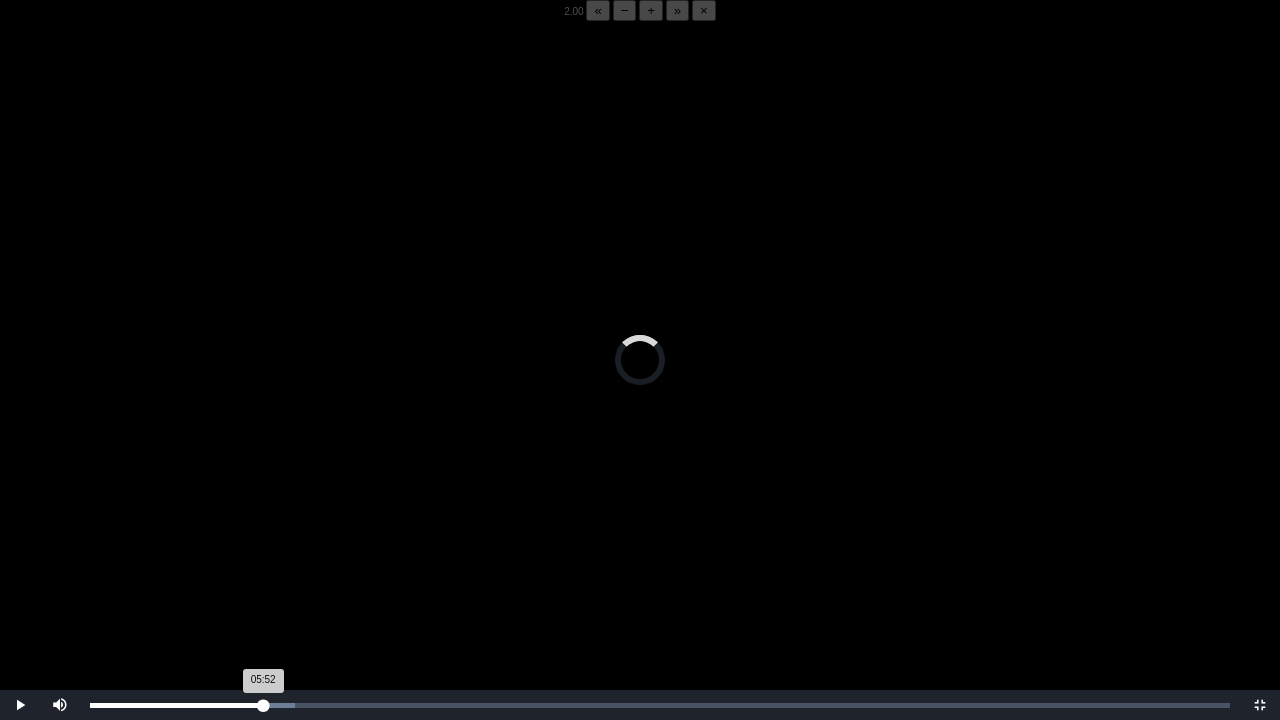 click on "05:52 Progress : 0%" at bounding box center (176, 705) 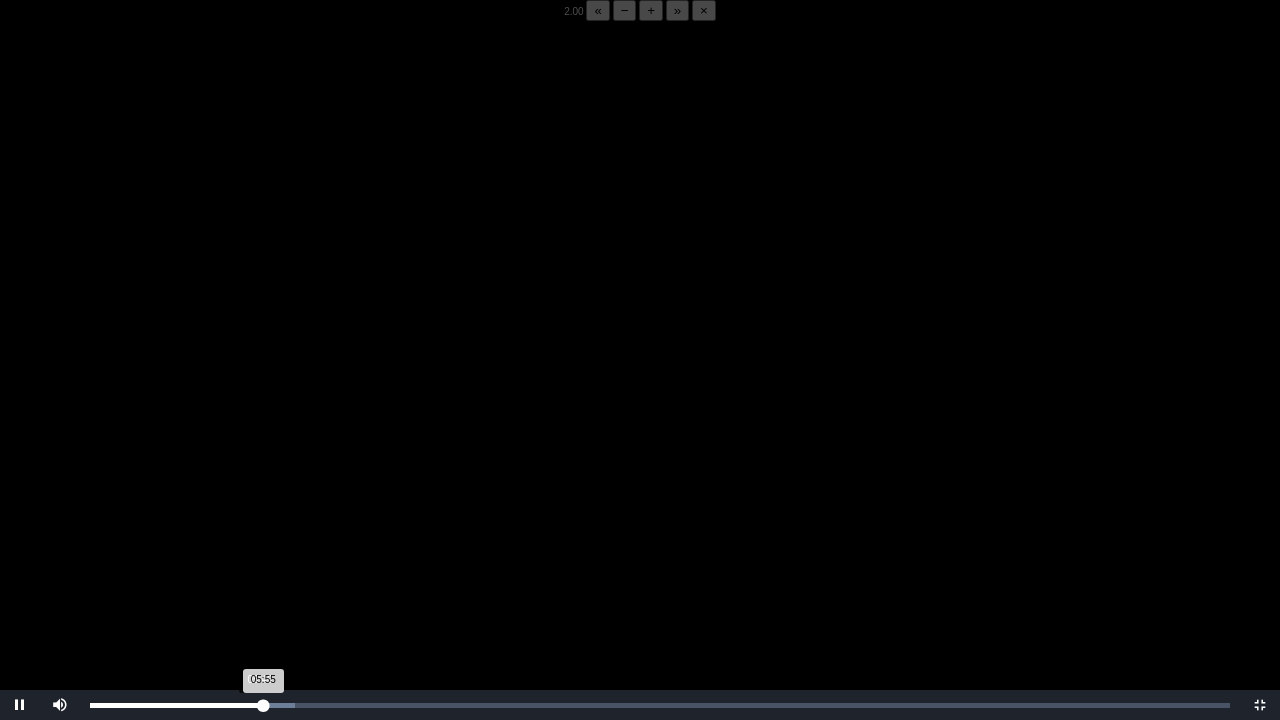 click on "05:55 Progress : 0%" at bounding box center [176, 705] 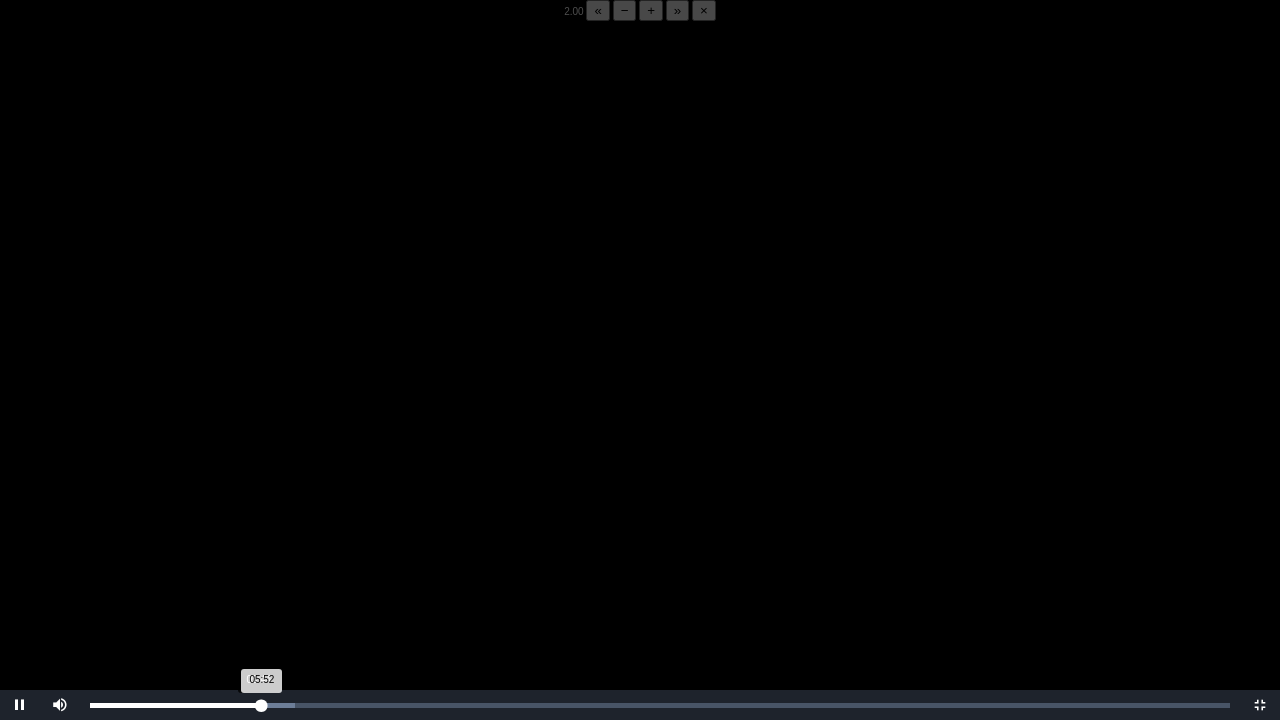 click on "05:52 Progress : 0%" at bounding box center [176, 705] 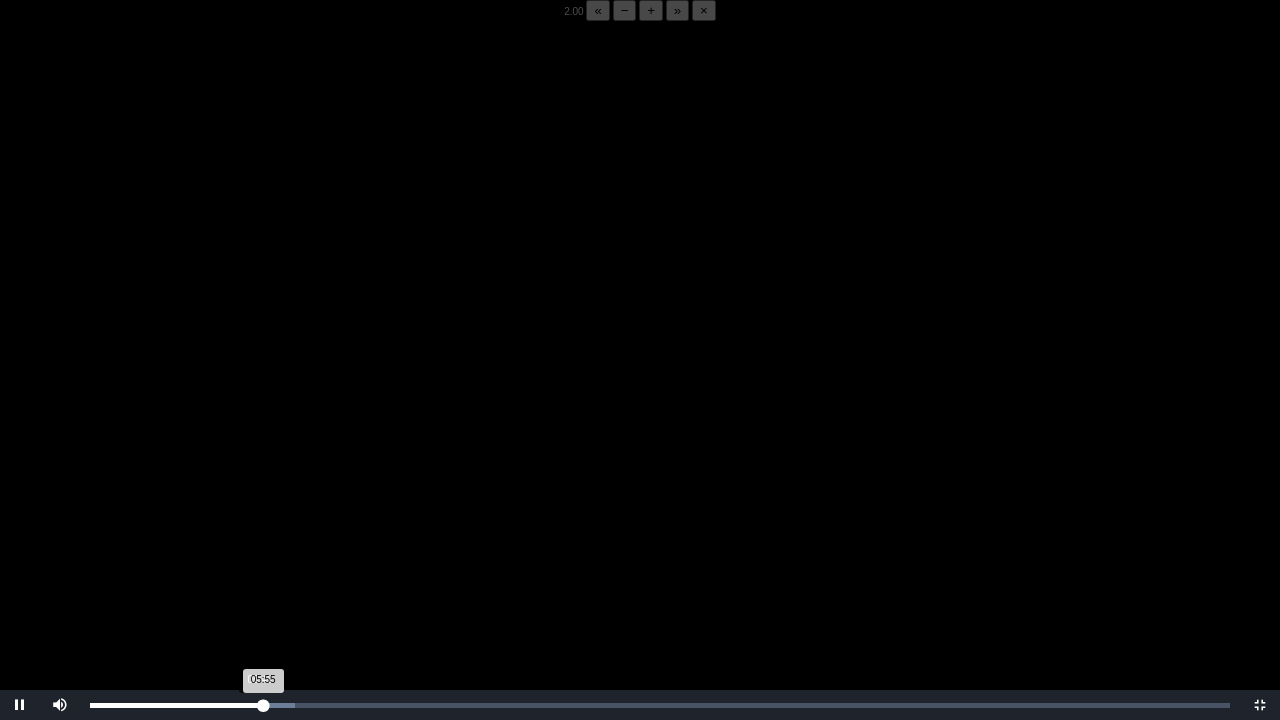 click on "05:55 Progress : 0%" at bounding box center (176, 705) 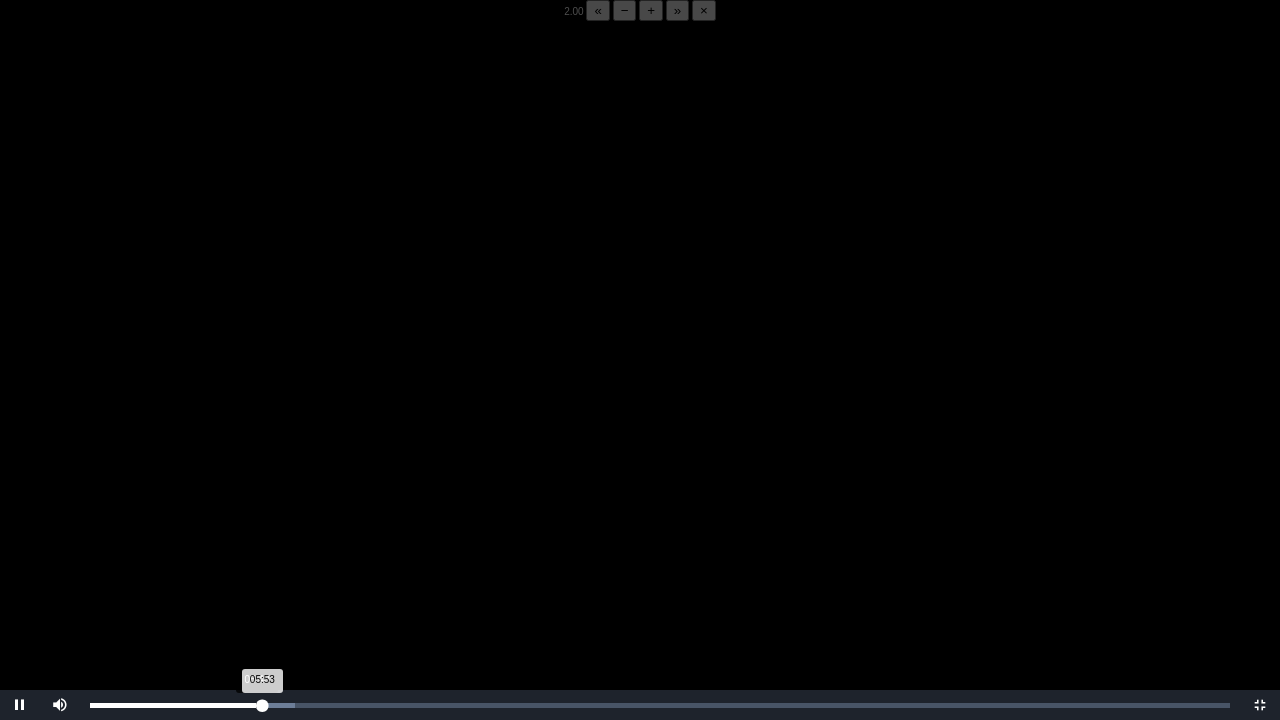 click on "05:53 Progress : 0%" at bounding box center (176, 705) 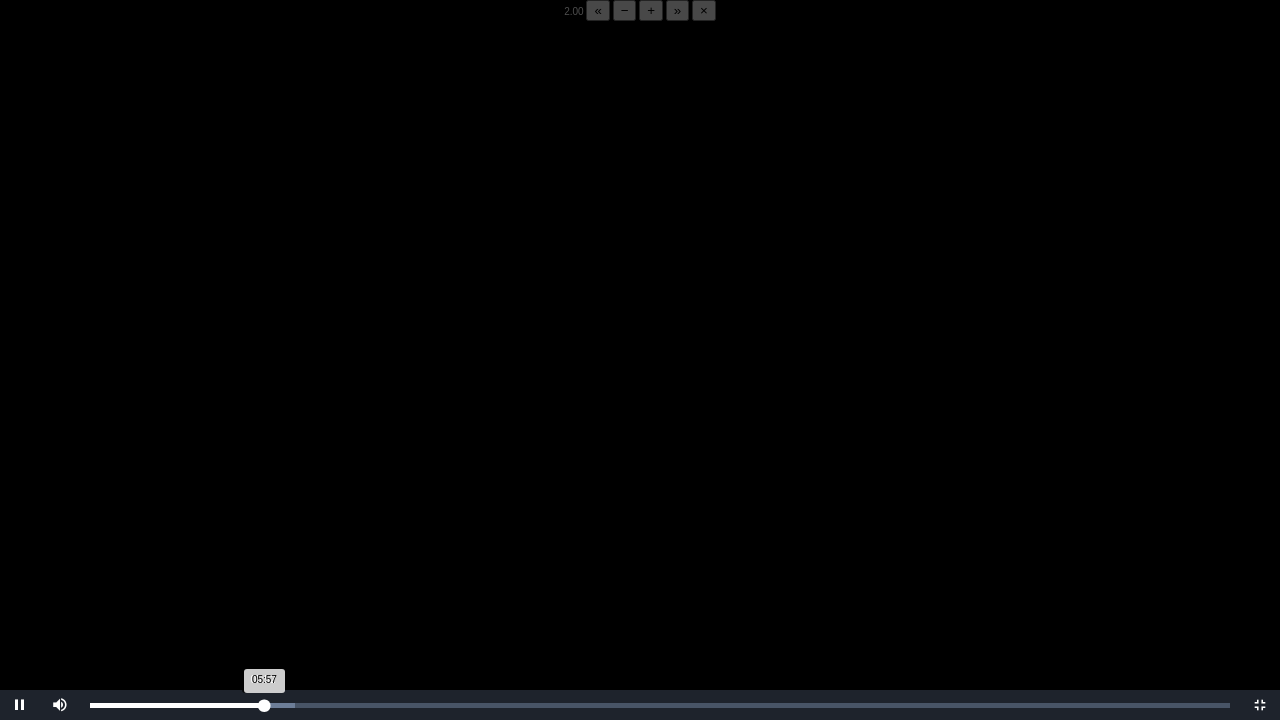 click on "05:57 Progress : 0%" at bounding box center (177, 705) 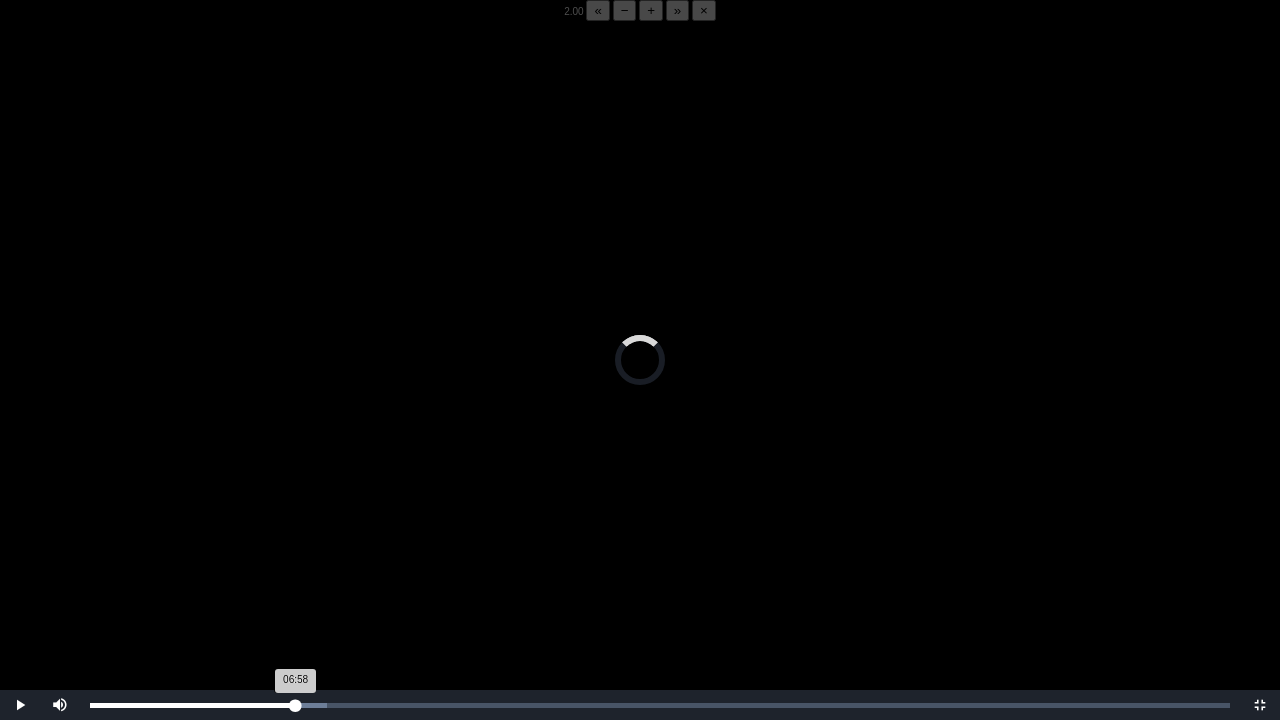 click on "06:58 Progress : 0%" at bounding box center [193, 705] 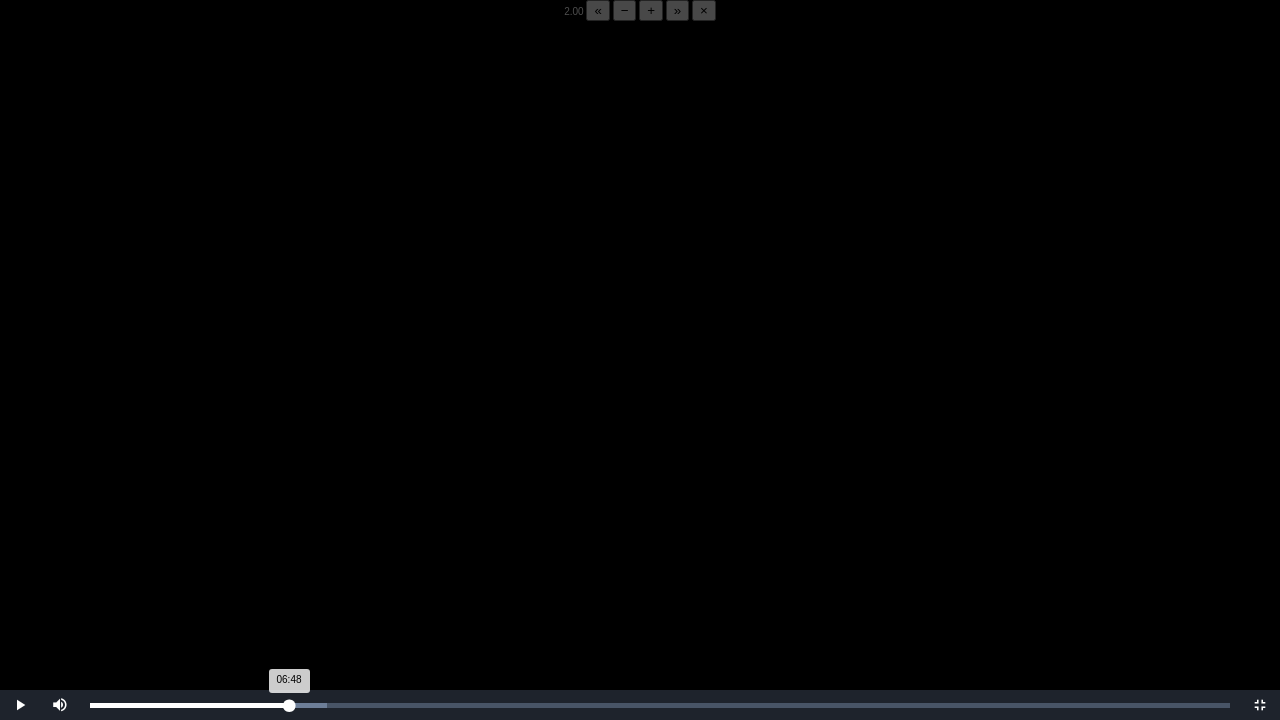 click on "Loaded : 0% 06:48 06:48 Progress : 0%" at bounding box center [660, 705] 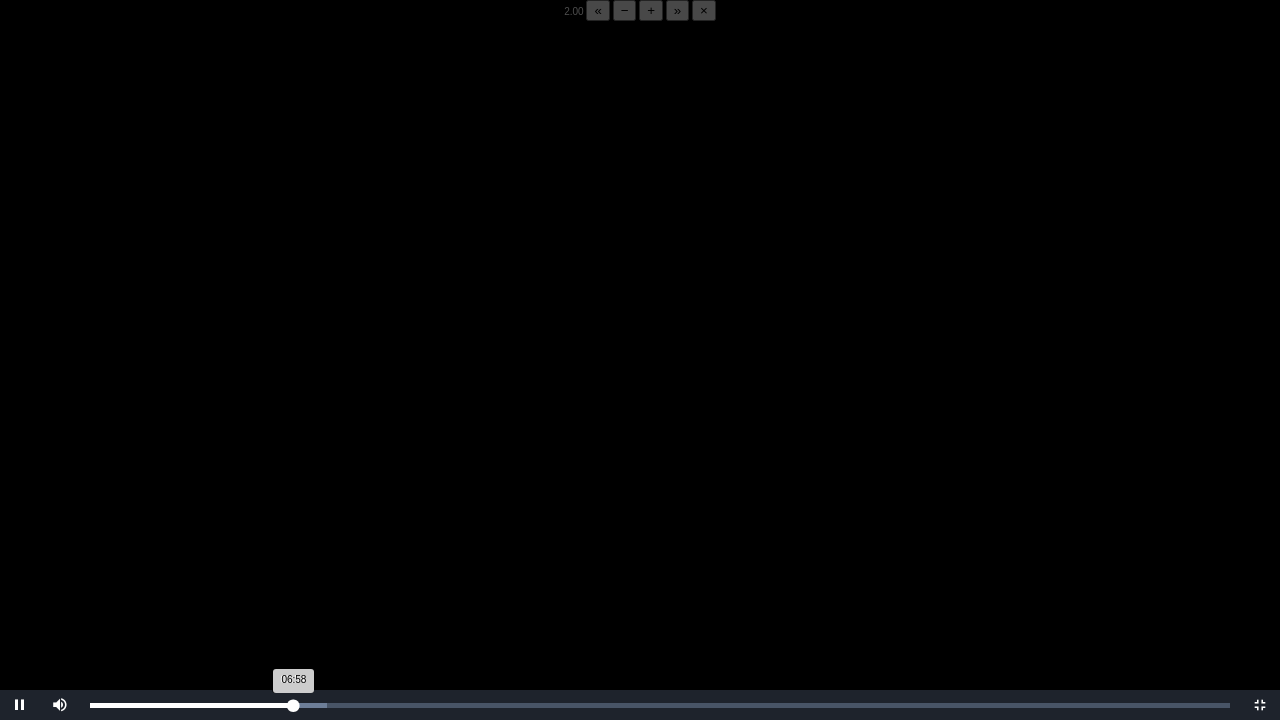 click on "06:58 Progress : 0%" at bounding box center (192, 705) 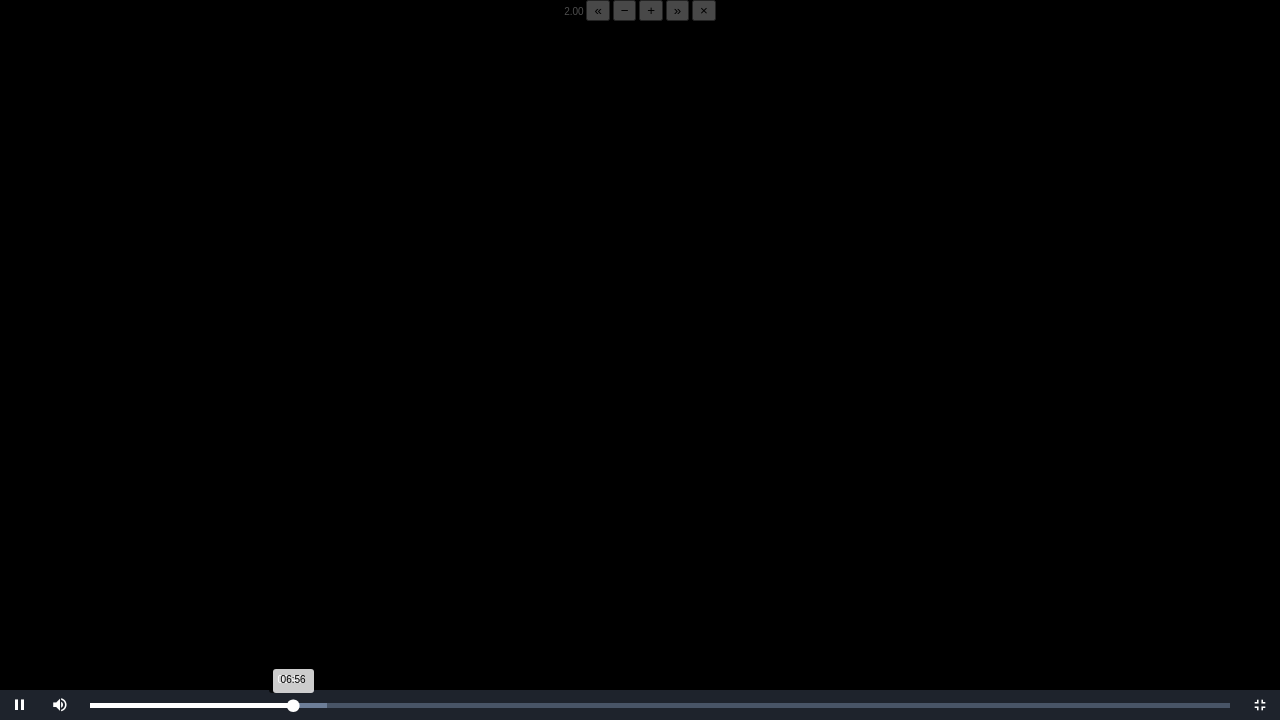 click on "06:56 Progress : 0%" at bounding box center (191, 705) 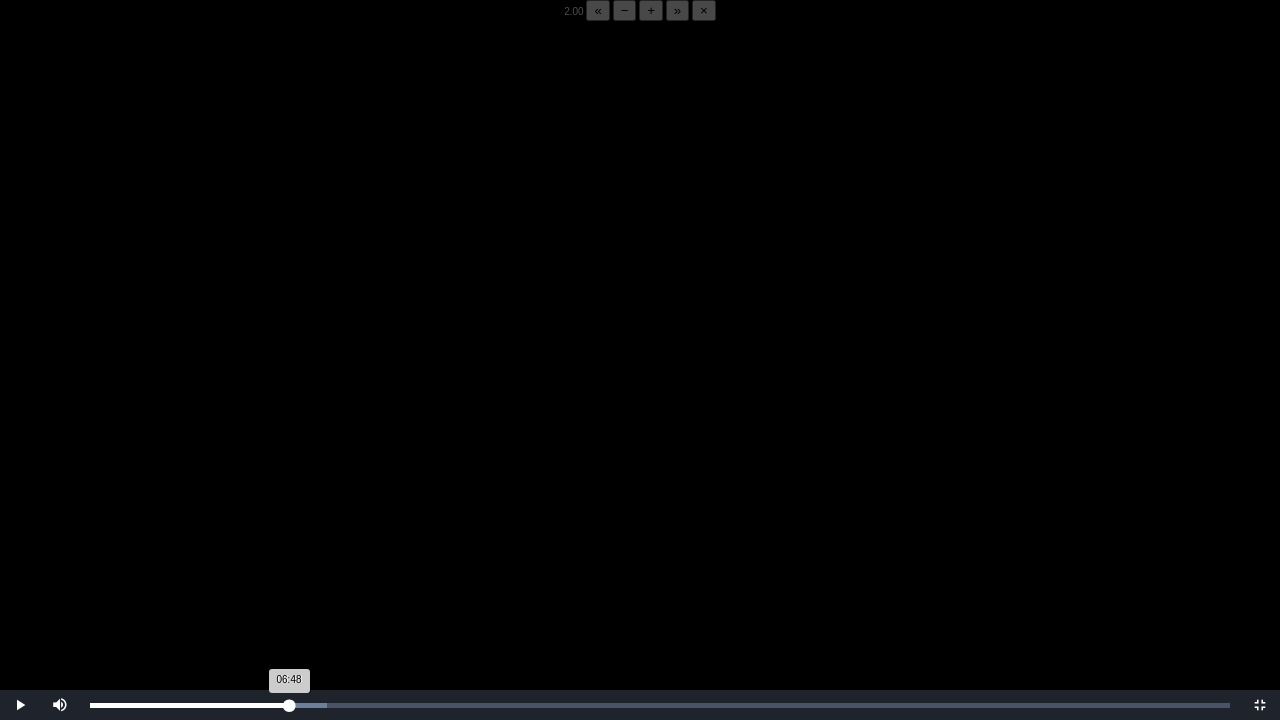 click on "06:48 Progress : 0%" at bounding box center (189, 705) 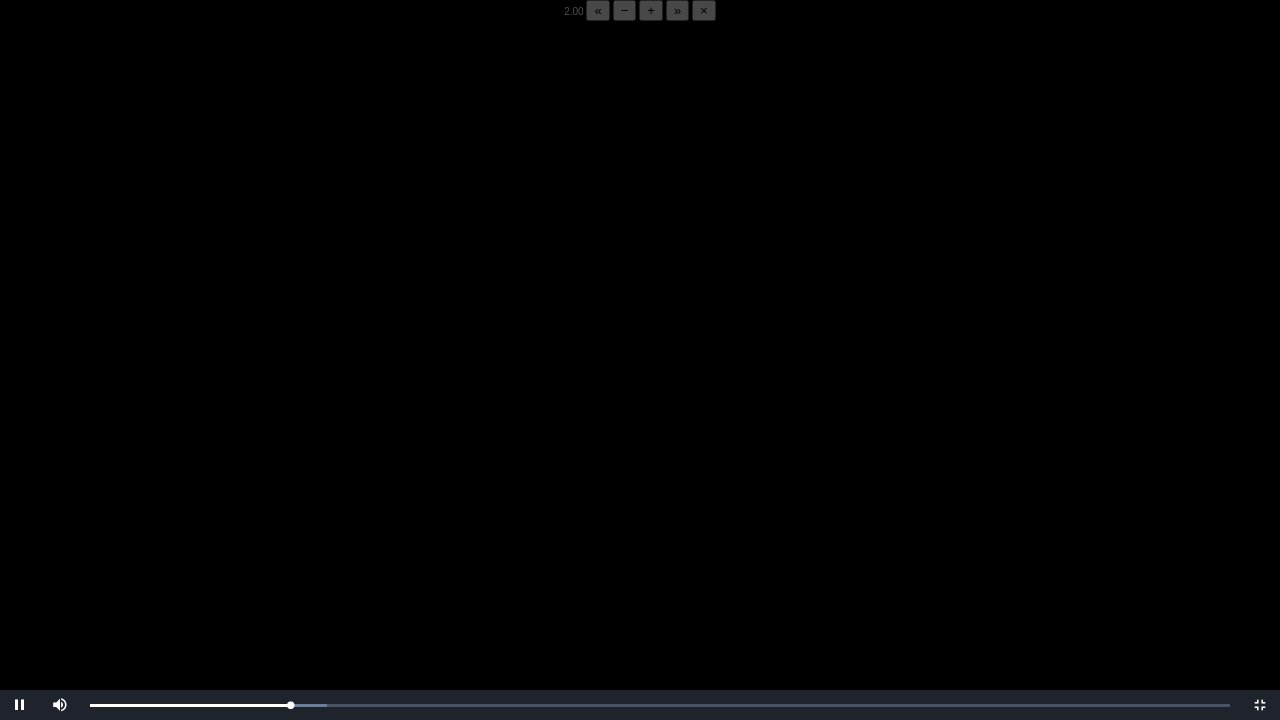 click at bounding box center (640, 381) 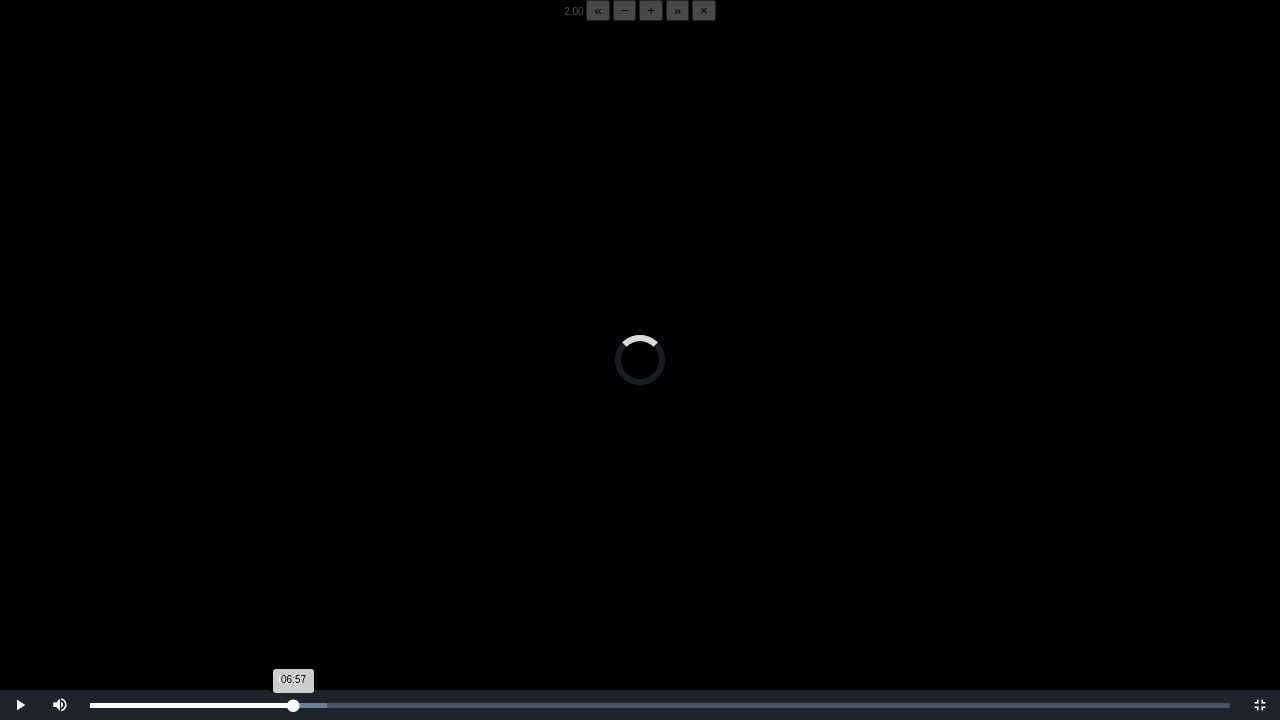 click on "06:57 Progress : 0%" at bounding box center [192, 705] 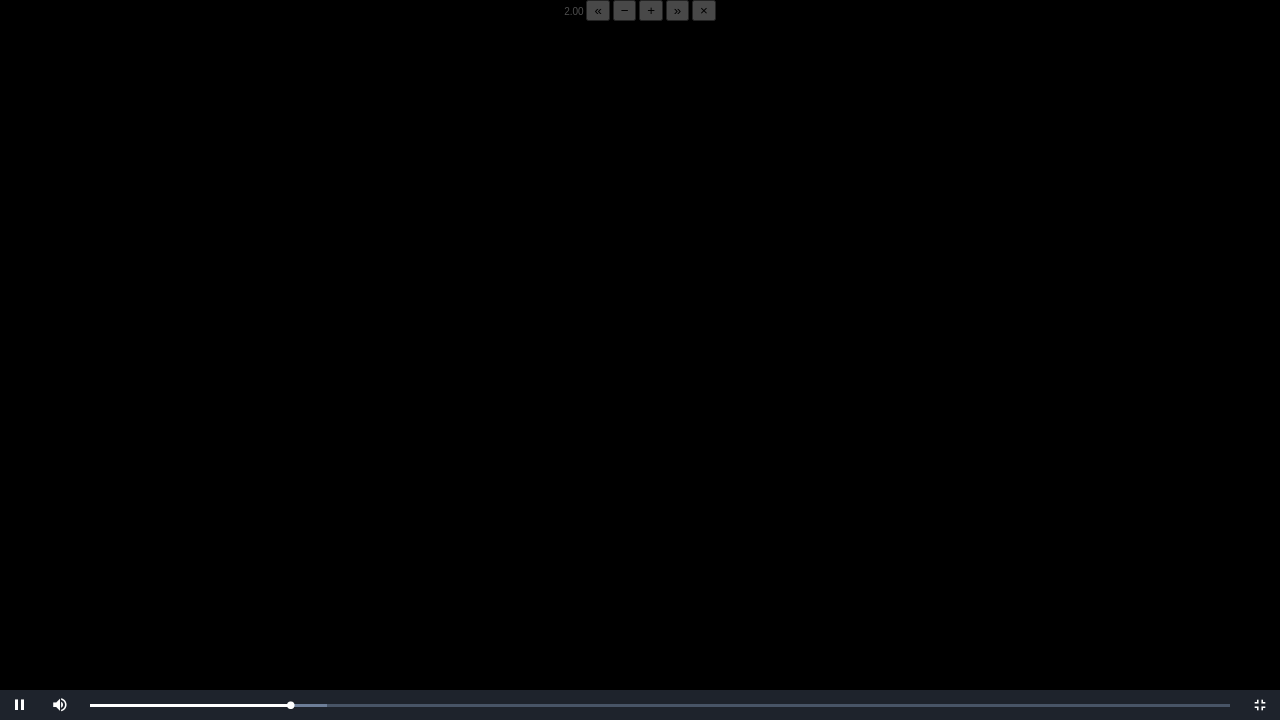 click at bounding box center (640, 381) 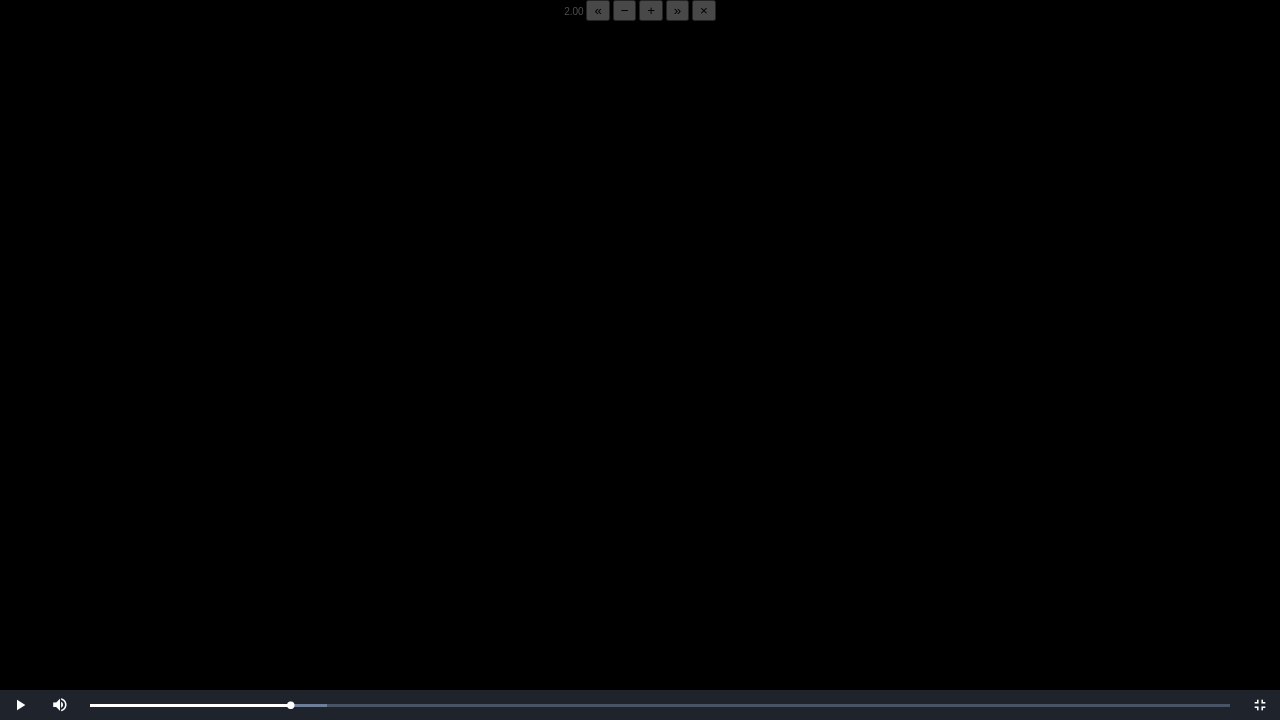 click at bounding box center (640, 381) 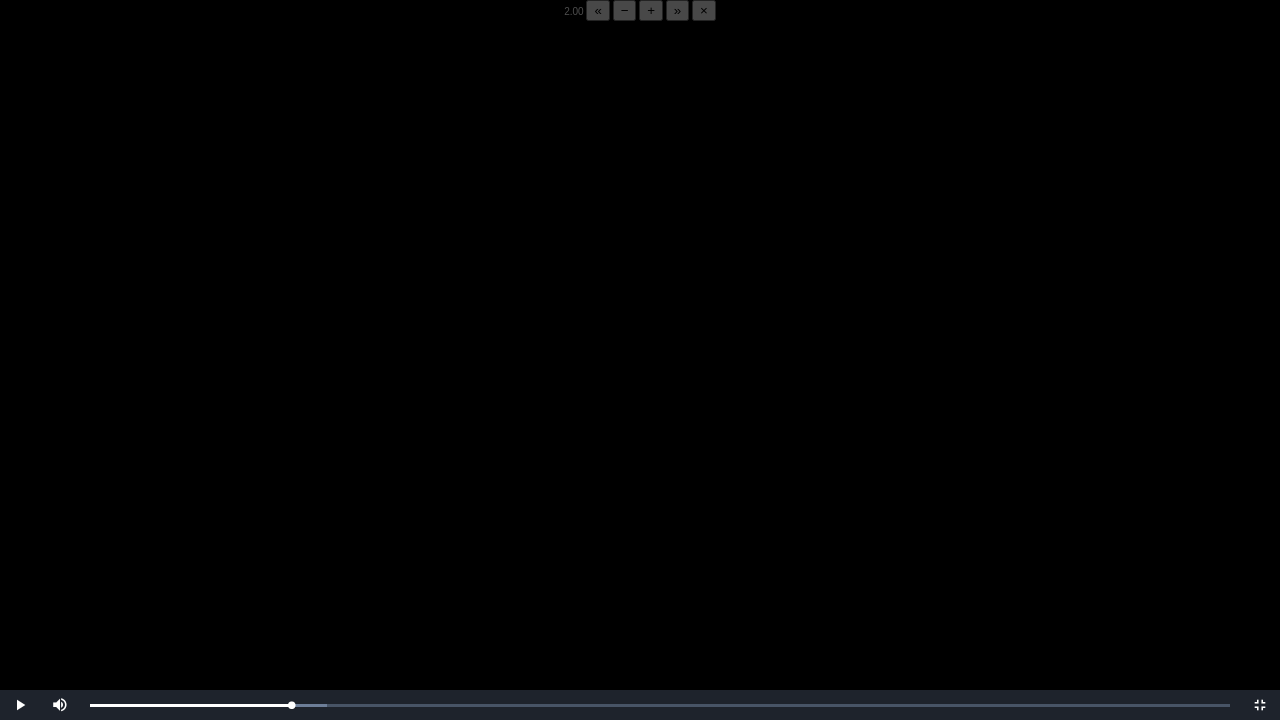 click at bounding box center (640, 381) 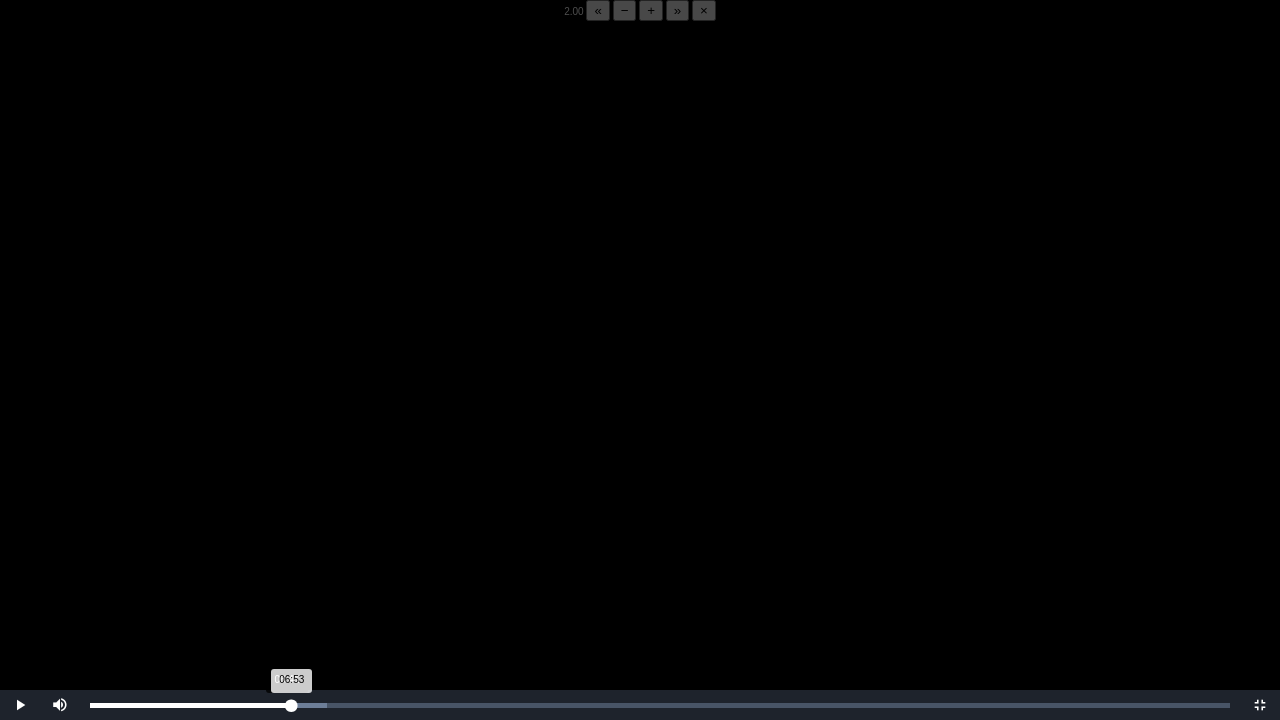 click on "06:53 Progress : 0%" at bounding box center [191, 705] 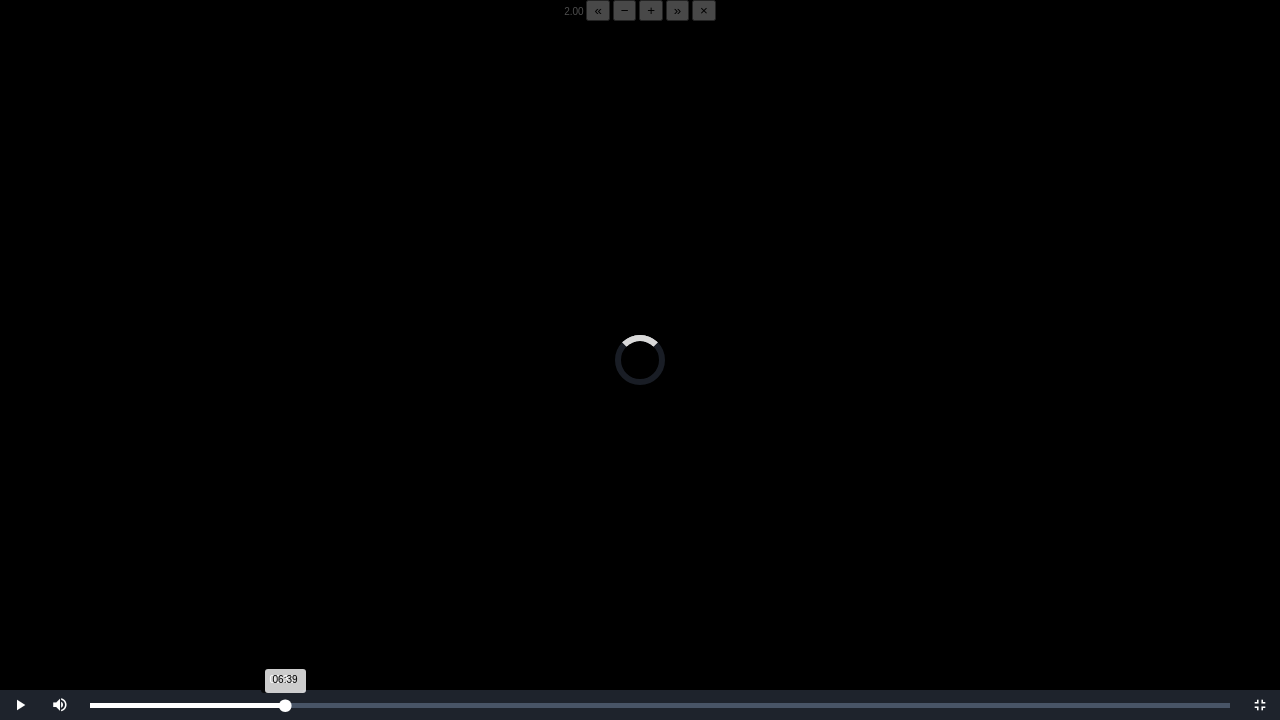 click on "06:39 Progress : 0%" at bounding box center [187, 705] 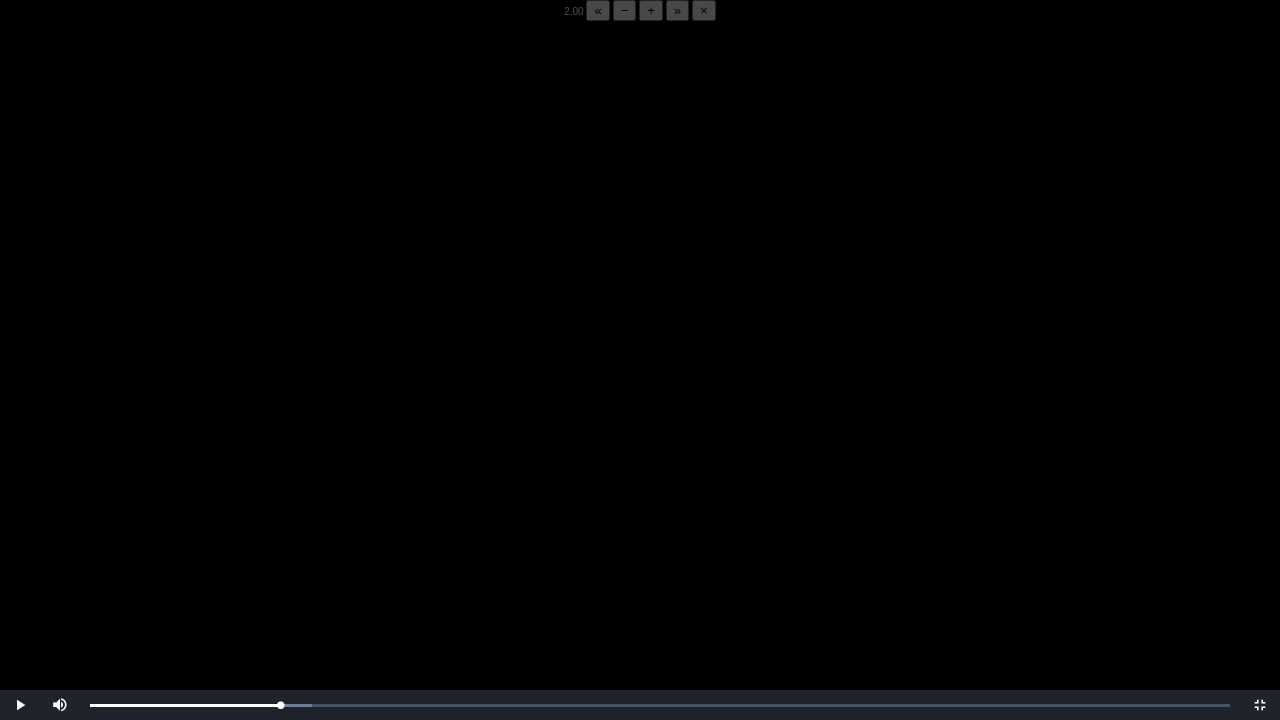 click at bounding box center (640, 381) 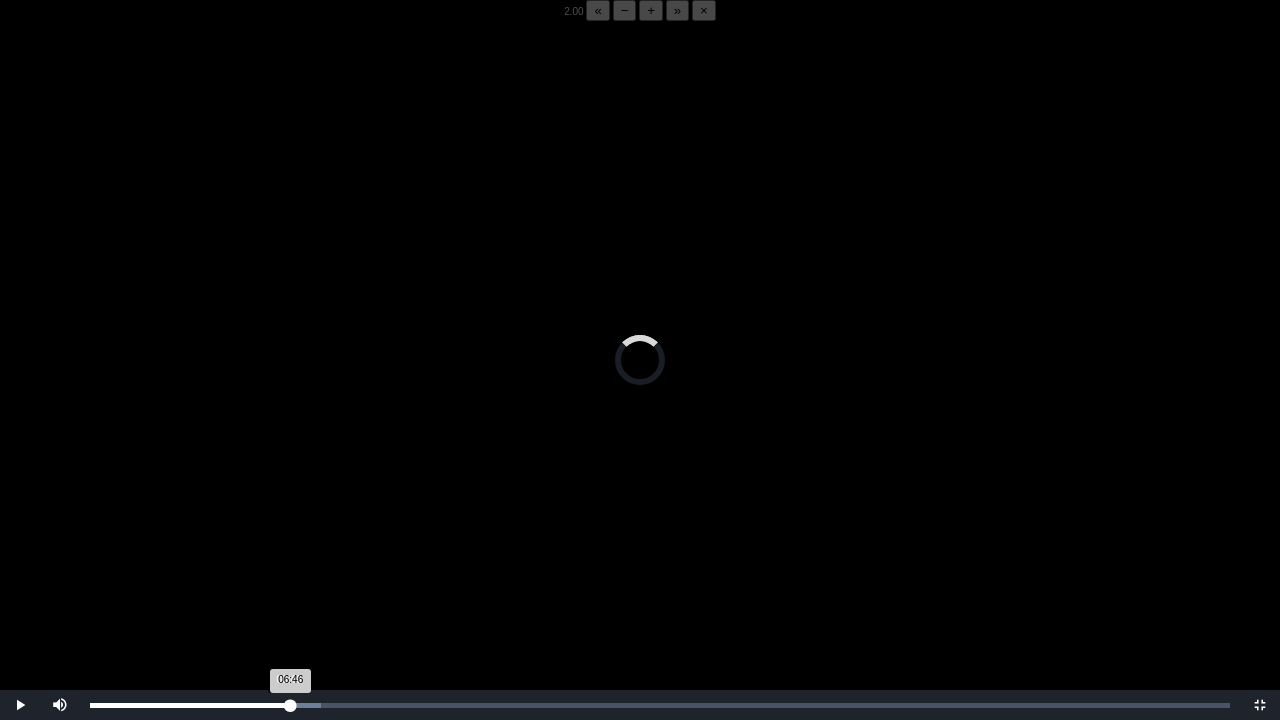 click on "06:46 Progress : 0%" at bounding box center (190, 705) 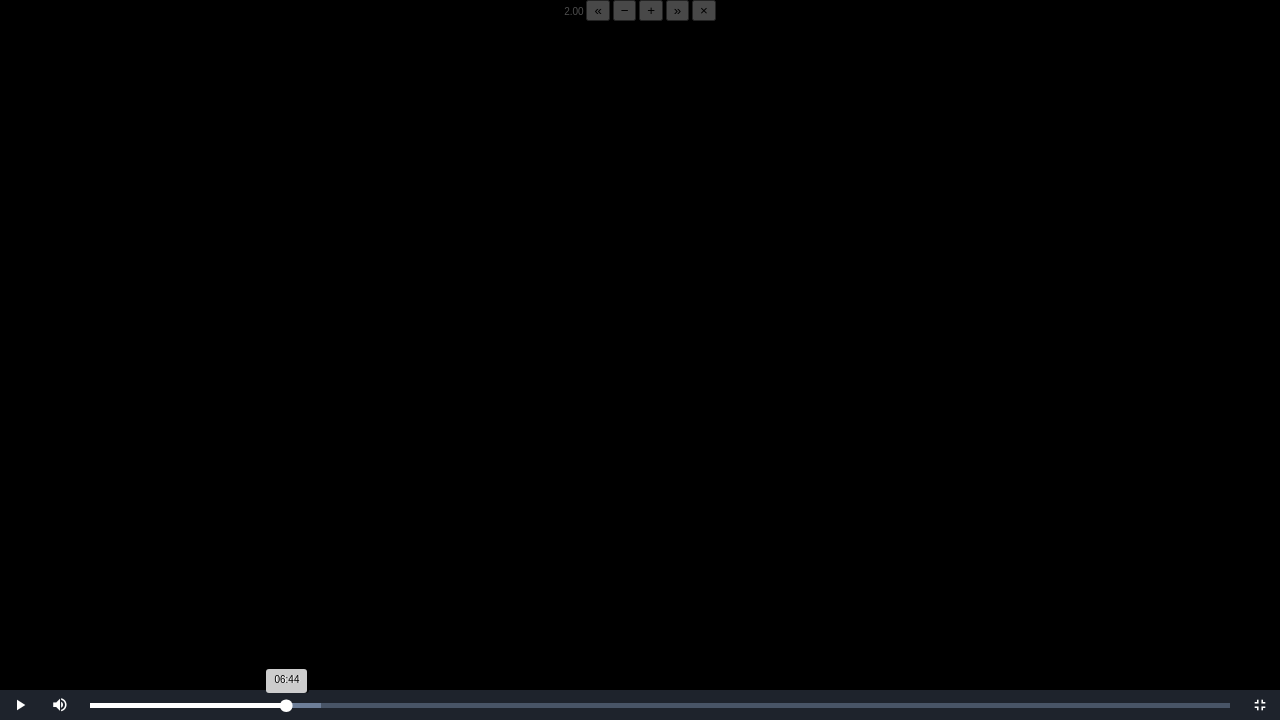 click on "06:44 Progress : 0%" at bounding box center (188, 705) 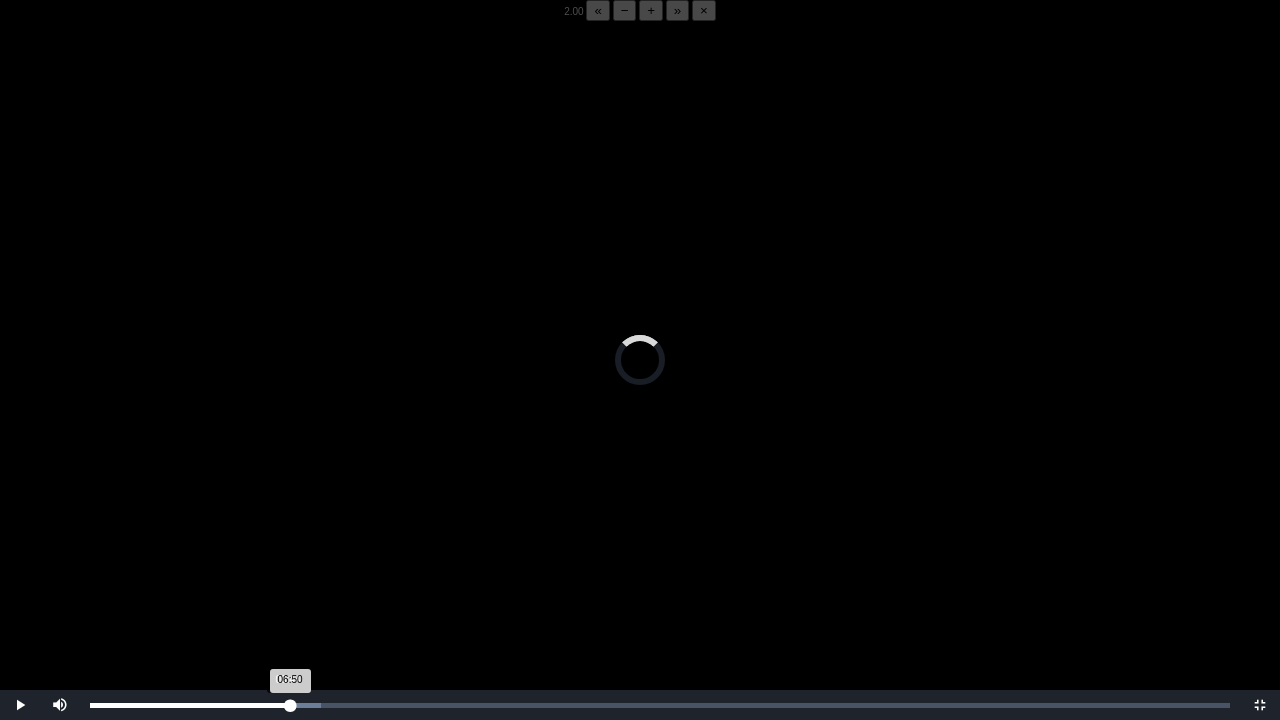 click on "06:50 Progress : 0%" at bounding box center [190, 705] 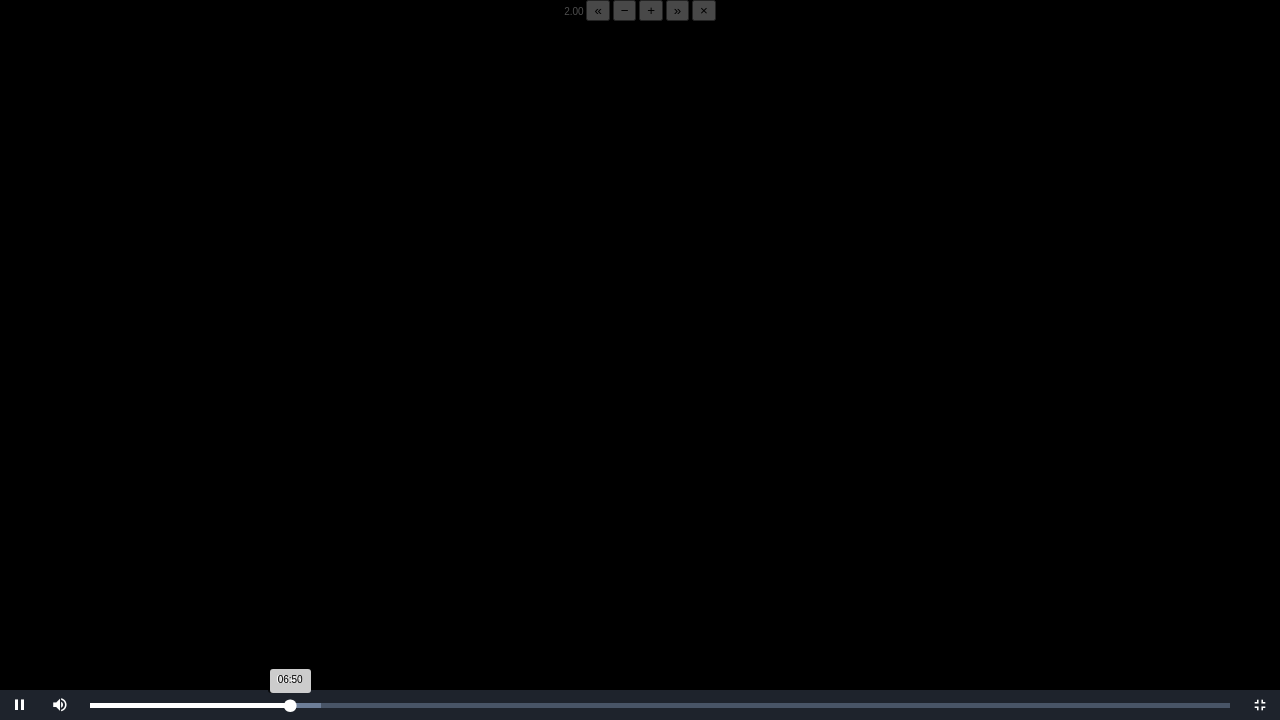 click on "06:50 Progress : 0%" at bounding box center [190, 705] 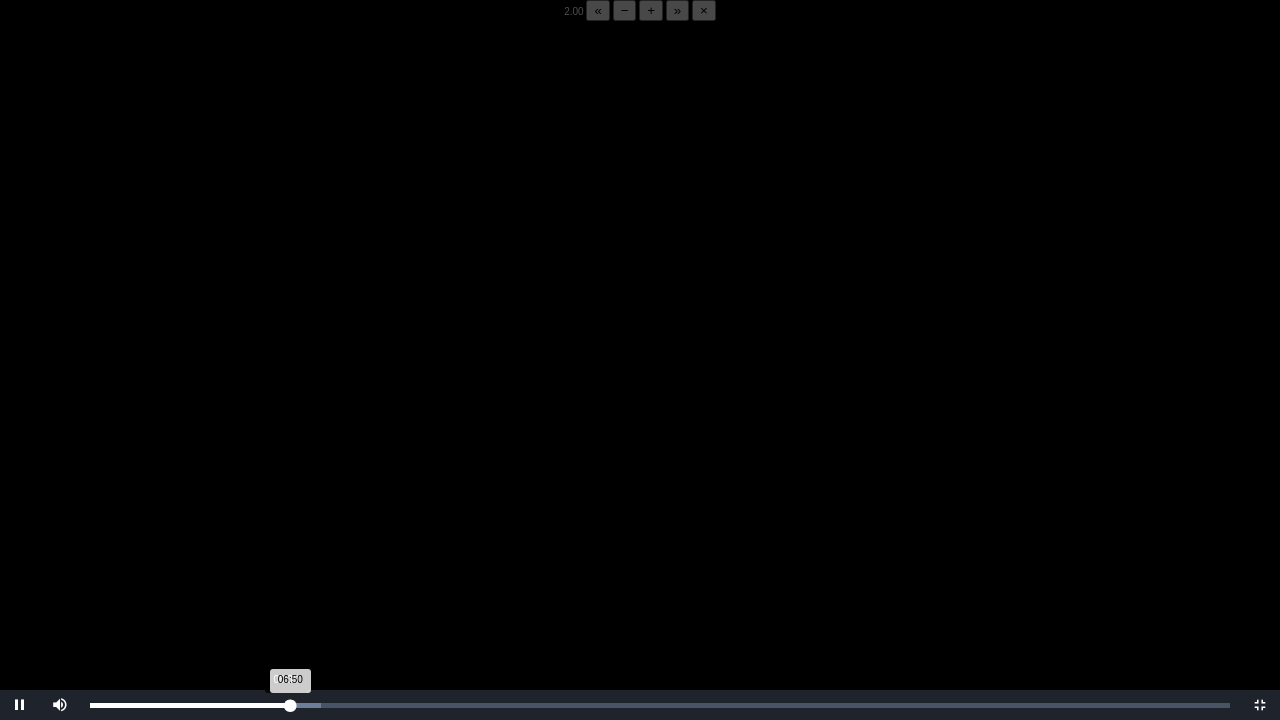 click on "06:50 Progress : 0%" at bounding box center [190, 705] 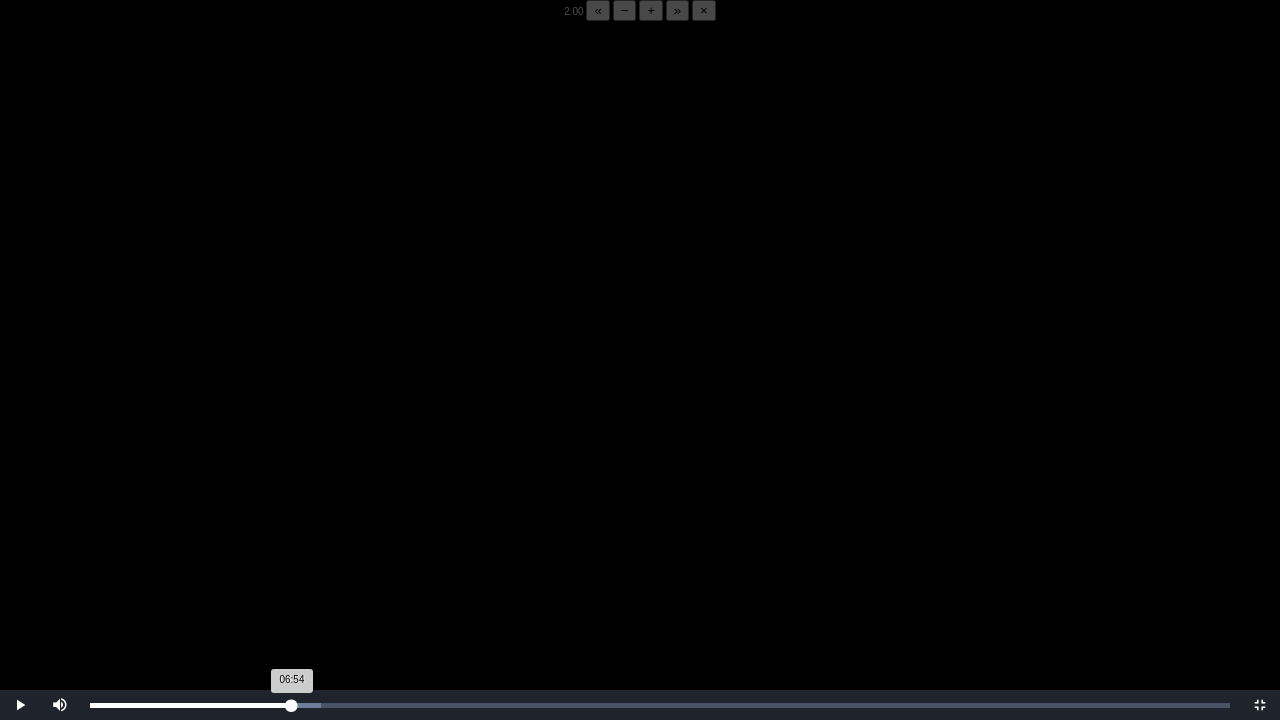 click on "06:54 Progress : 0%" at bounding box center [191, 705] 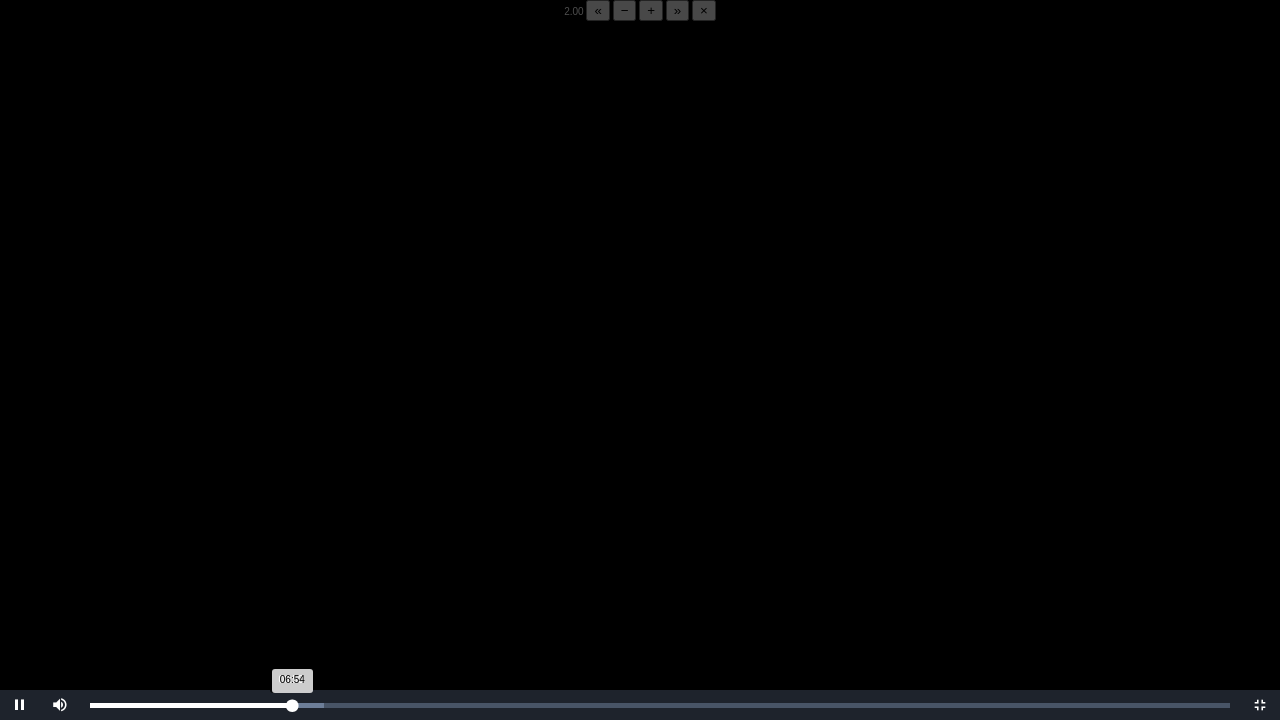 click on "06:54 Progress : 0%" at bounding box center (191, 705) 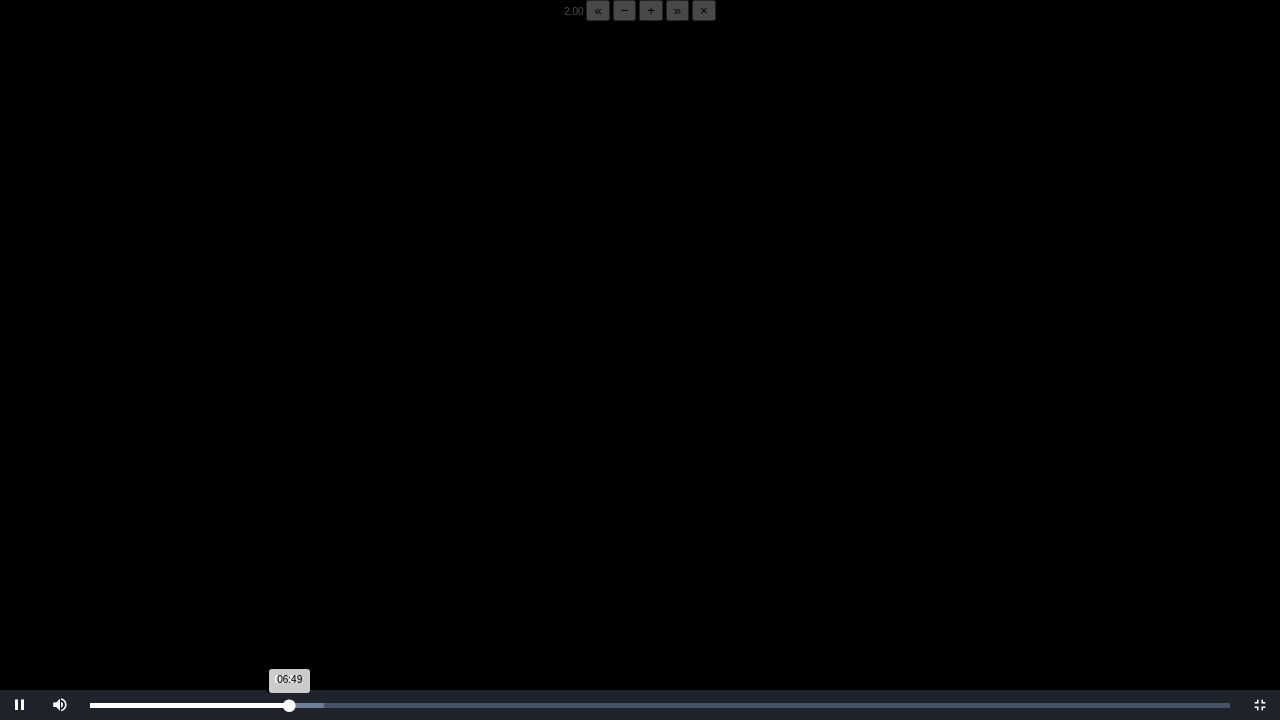 click on "06:49 Progress : 0%" at bounding box center (190, 705) 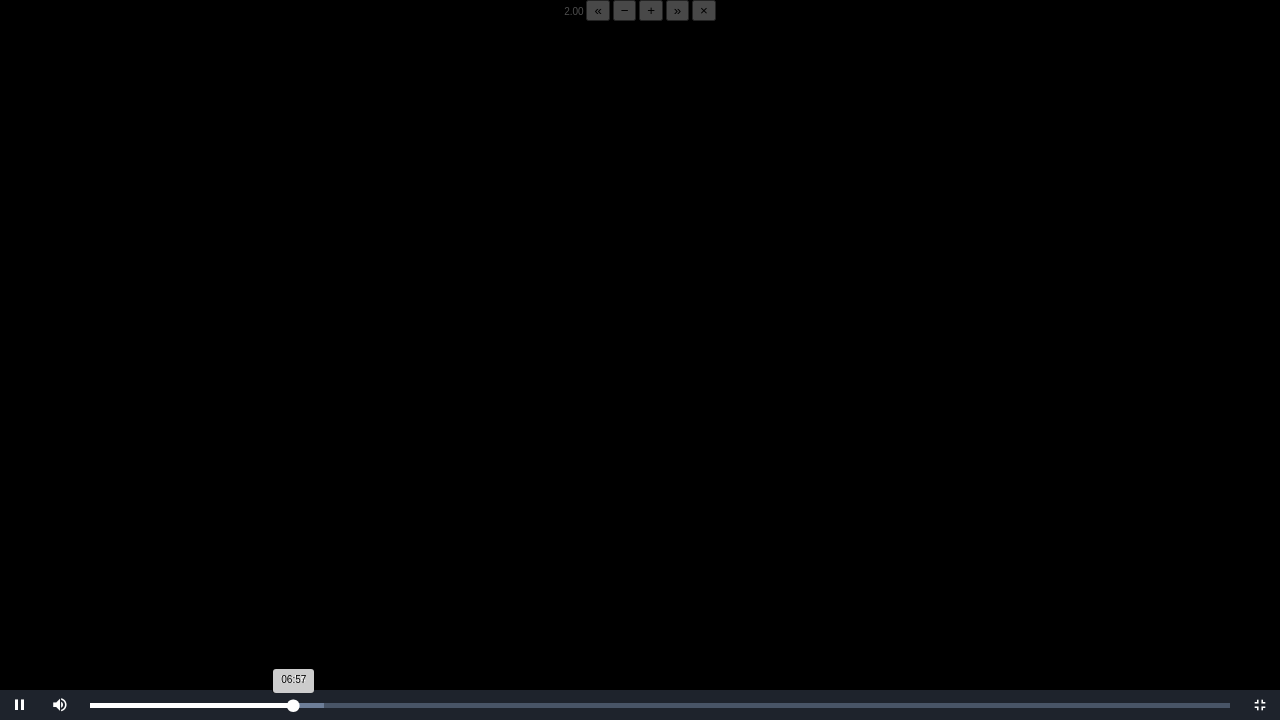 click on "06:57 Progress : 0%" at bounding box center (192, 705) 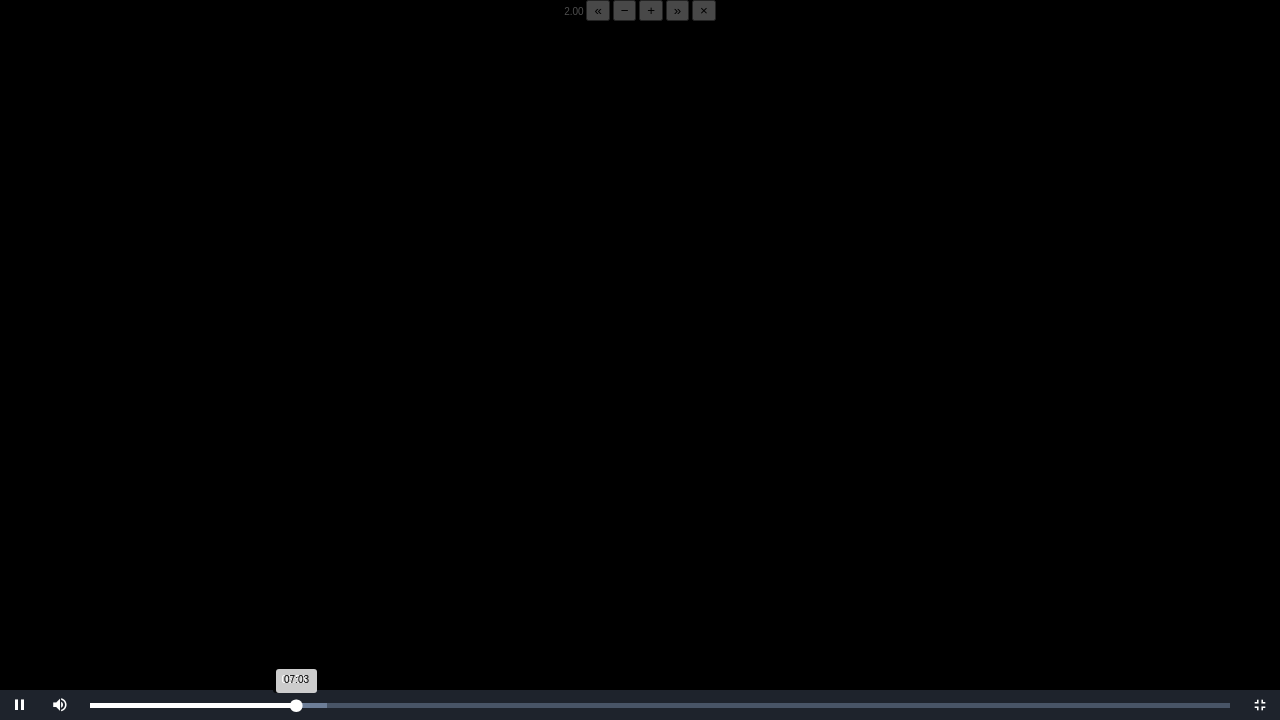 click on "07:03 Progress : 0%" at bounding box center (193, 705) 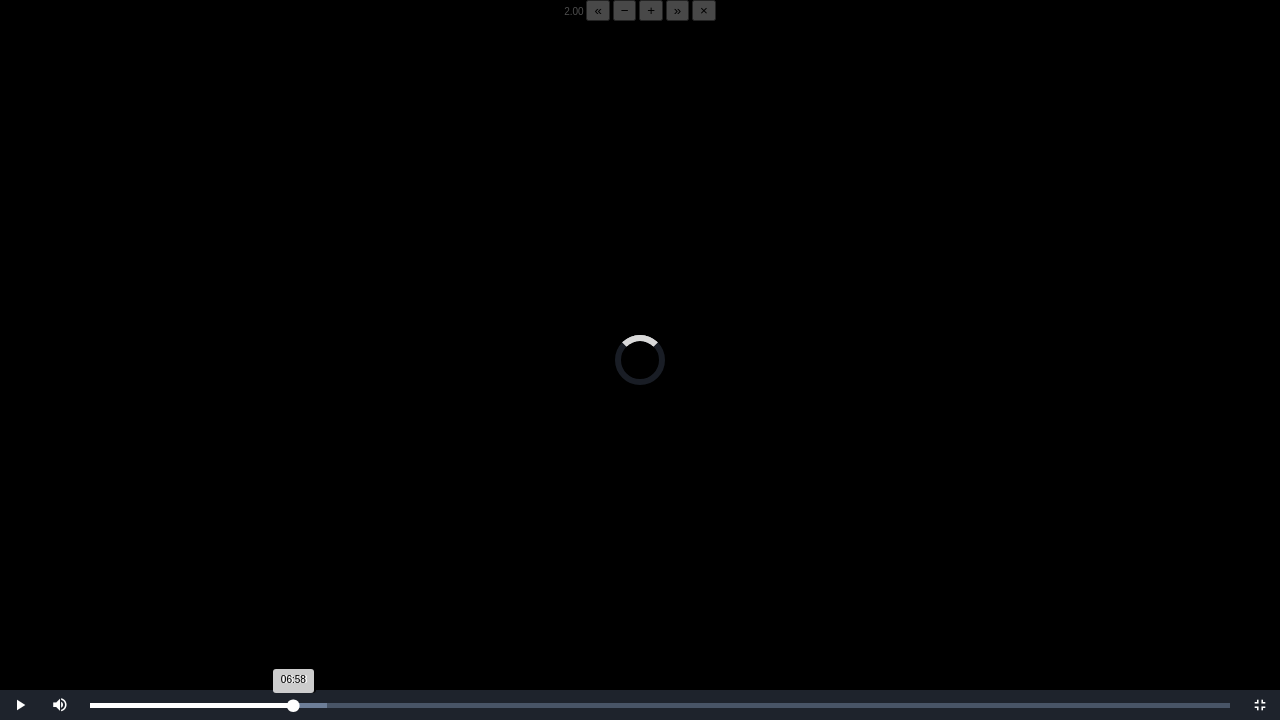 click on "06:58 Progress : 0%" at bounding box center [191, 705] 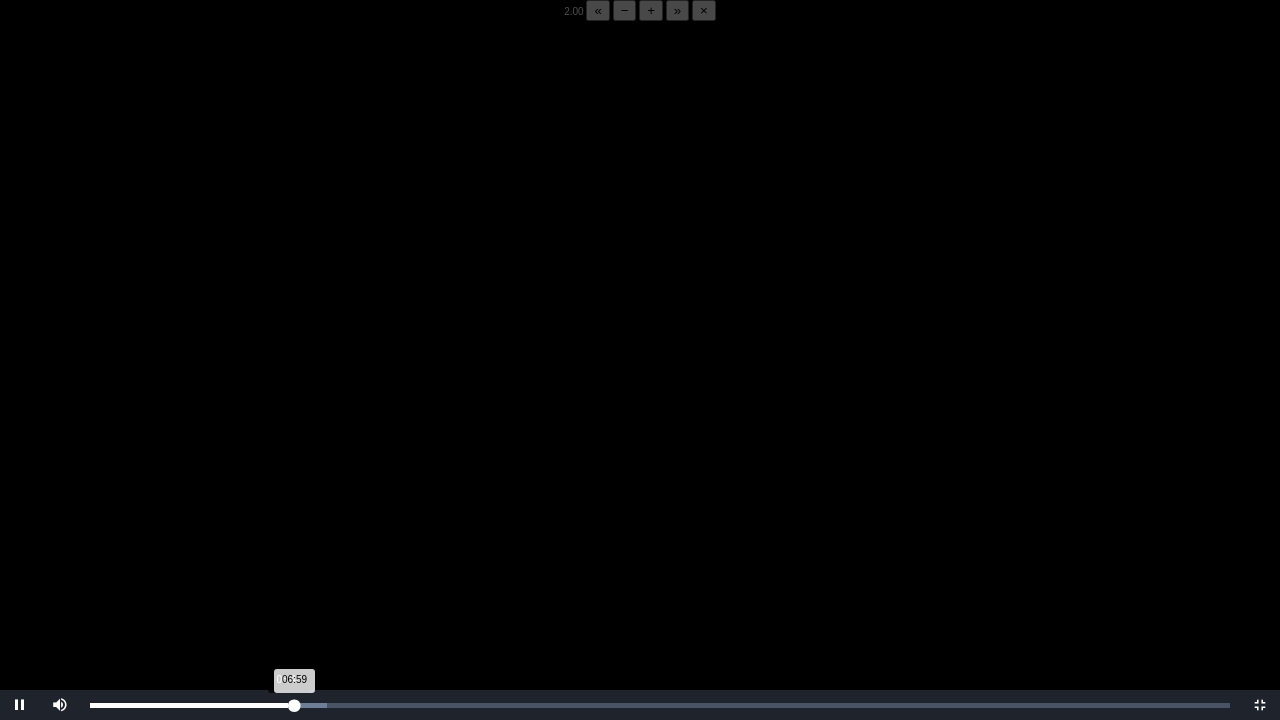 click on "06:59 Progress : 0%" at bounding box center [192, 705] 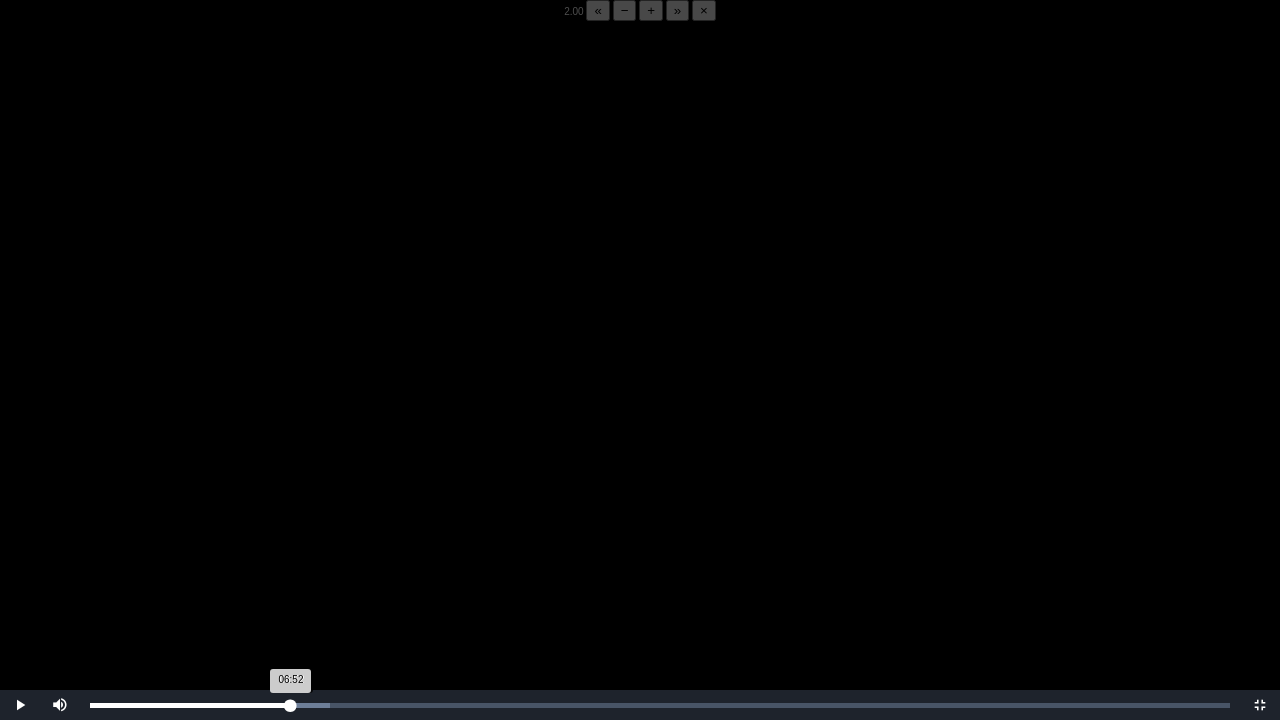 click on "06:52 Progress : 0%" at bounding box center (190, 705) 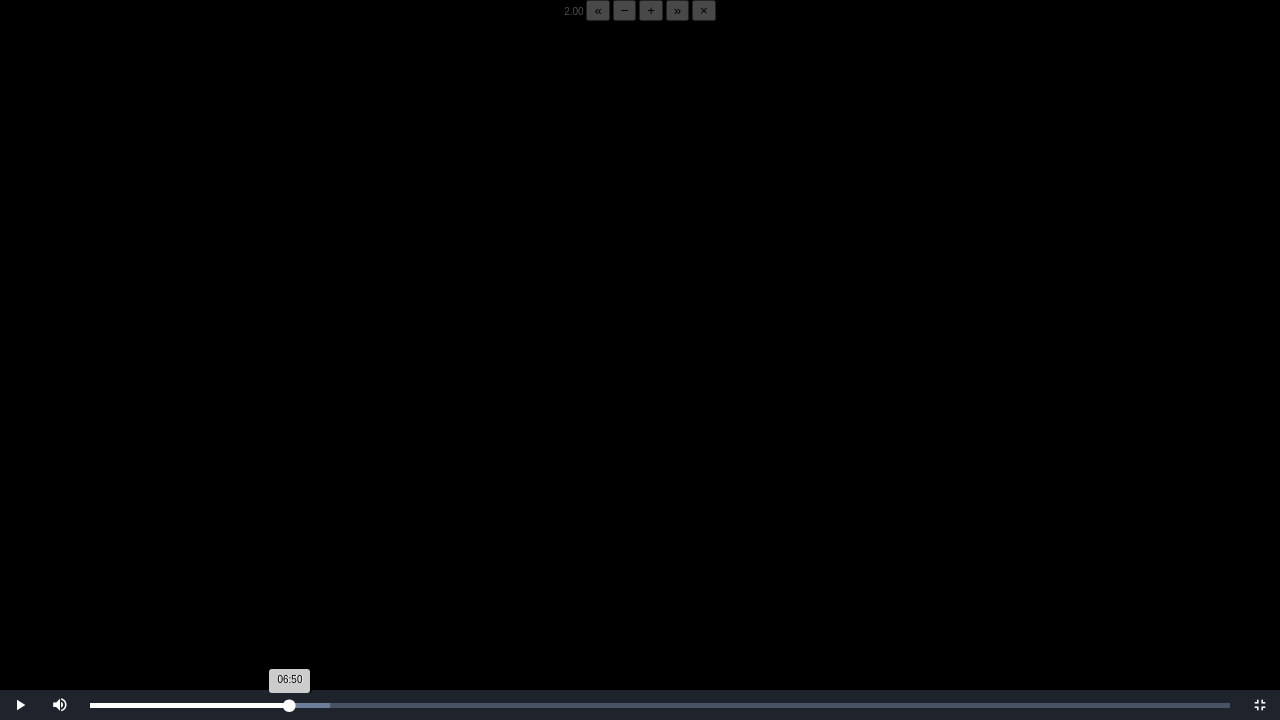 click on "06:50 Progress : 0%" at bounding box center (190, 705) 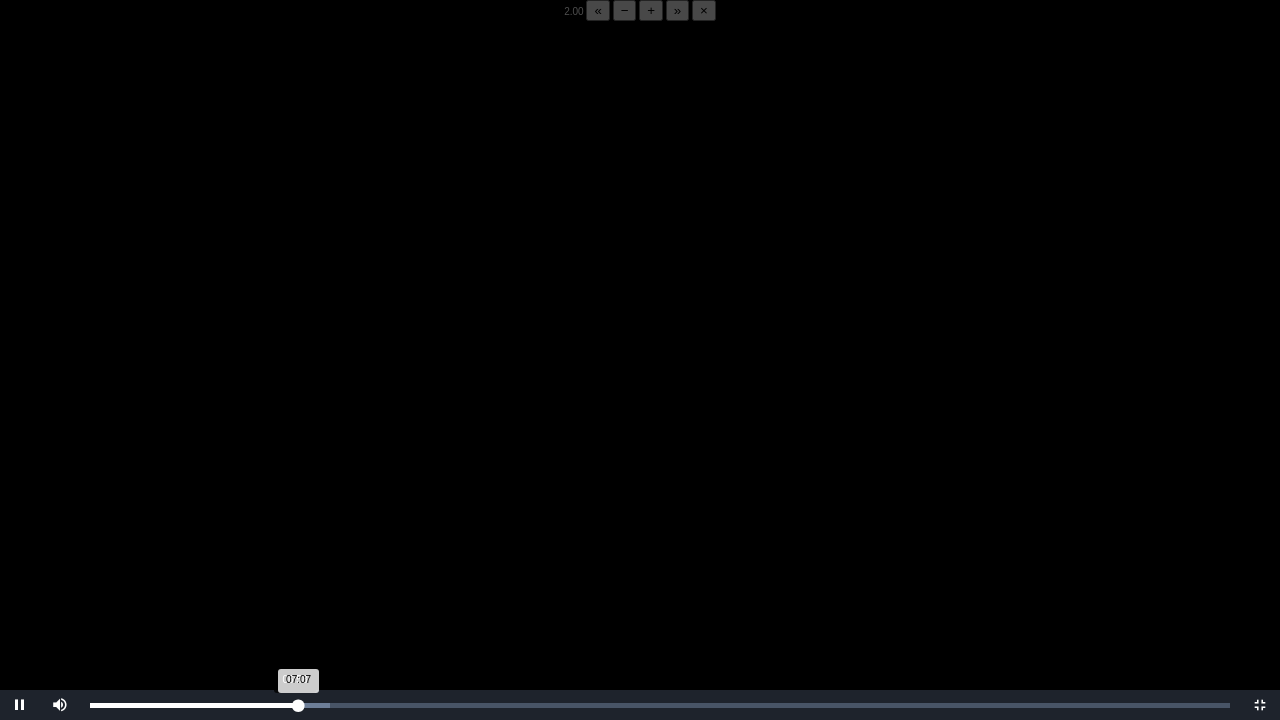 click on "07:07 Progress : 0%" at bounding box center (194, 705) 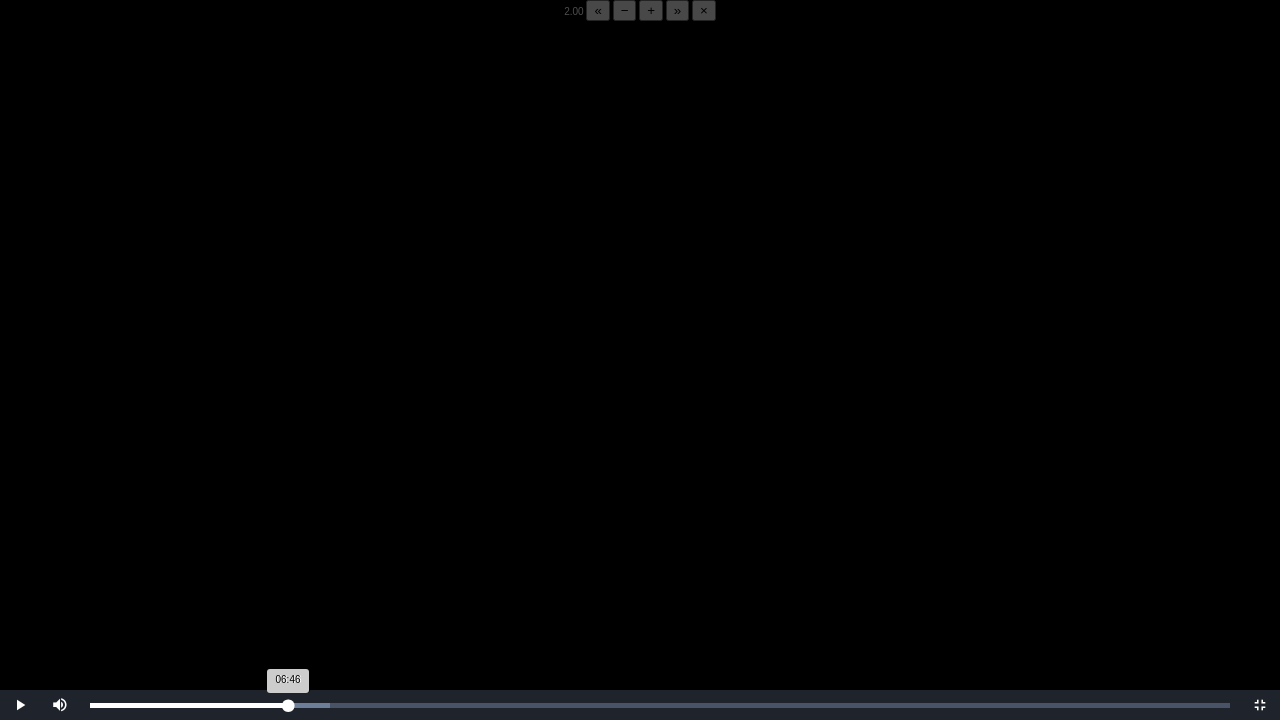 click on "06:46 Progress : 0%" at bounding box center [189, 705] 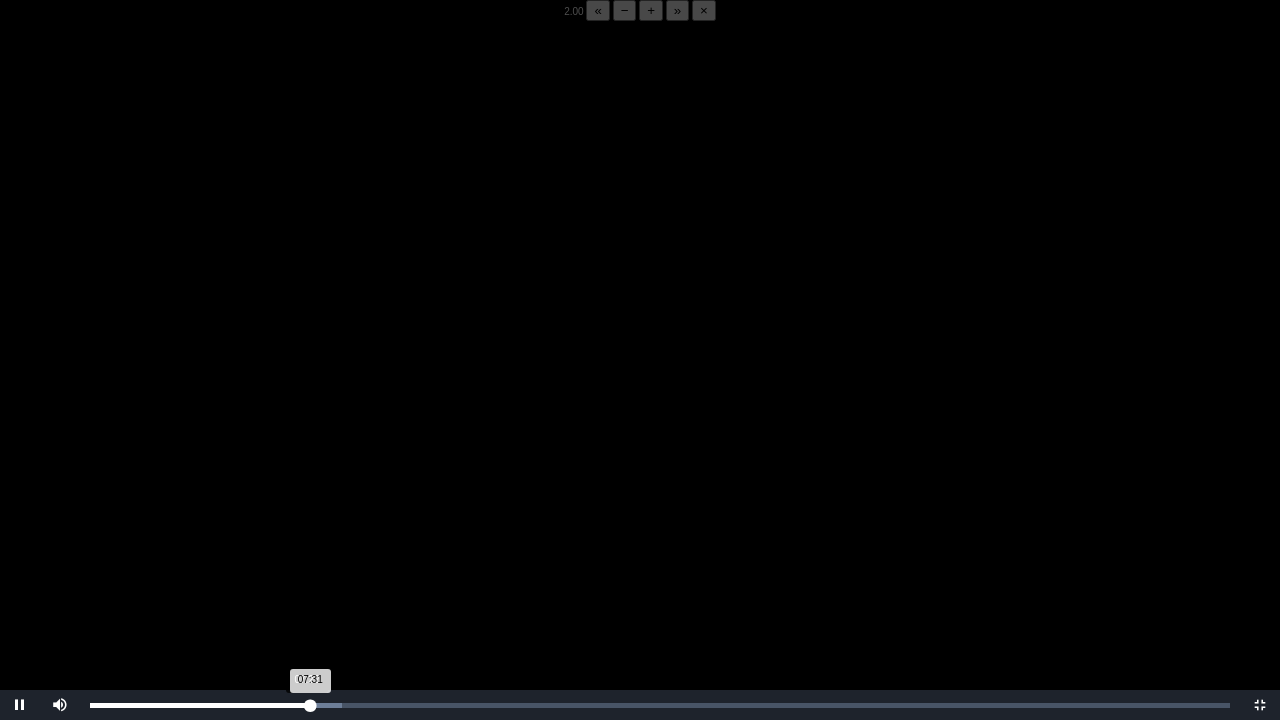 click on "07:31 Progress : 0%" at bounding box center [200, 705] 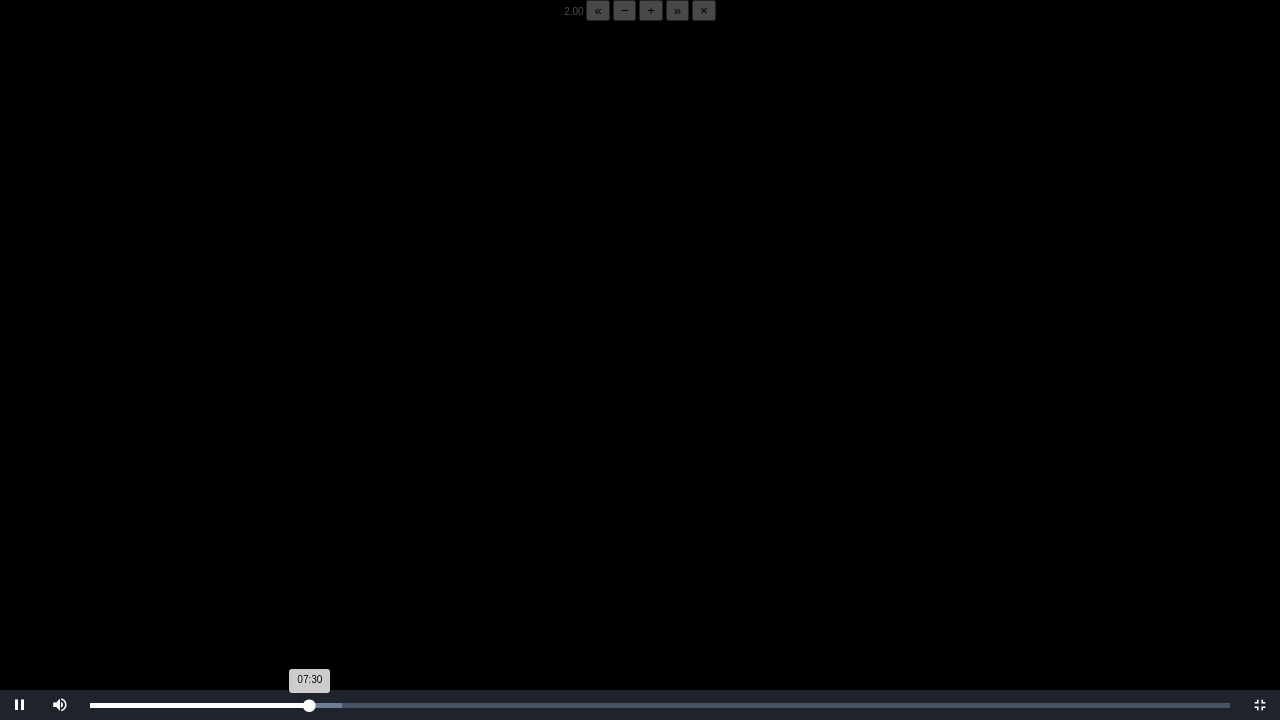 click on "07:30 Progress : 0%" at bounding box center (200, 705) 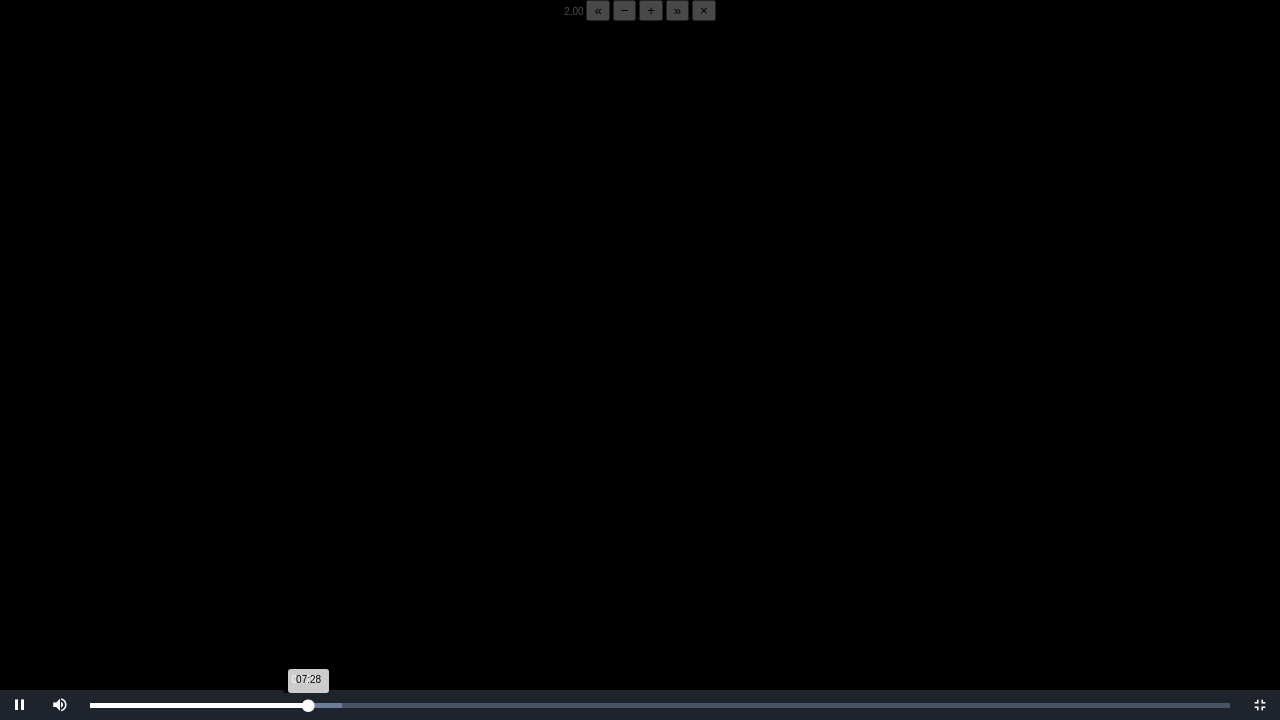 click on "07:28 Progress : 0%" at bounding box center [199, 705] 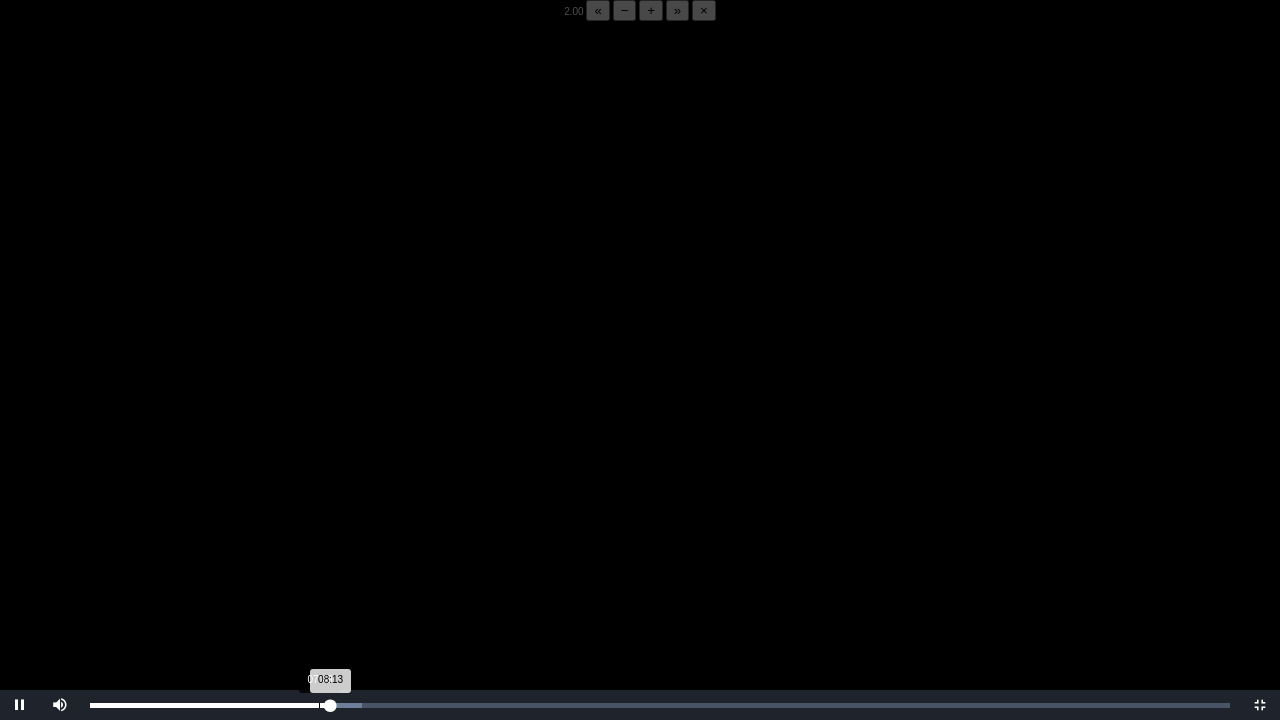click on "Loaded : 0% 07:49 08:13 Progress : 0%" at bounding box center (660, 705) 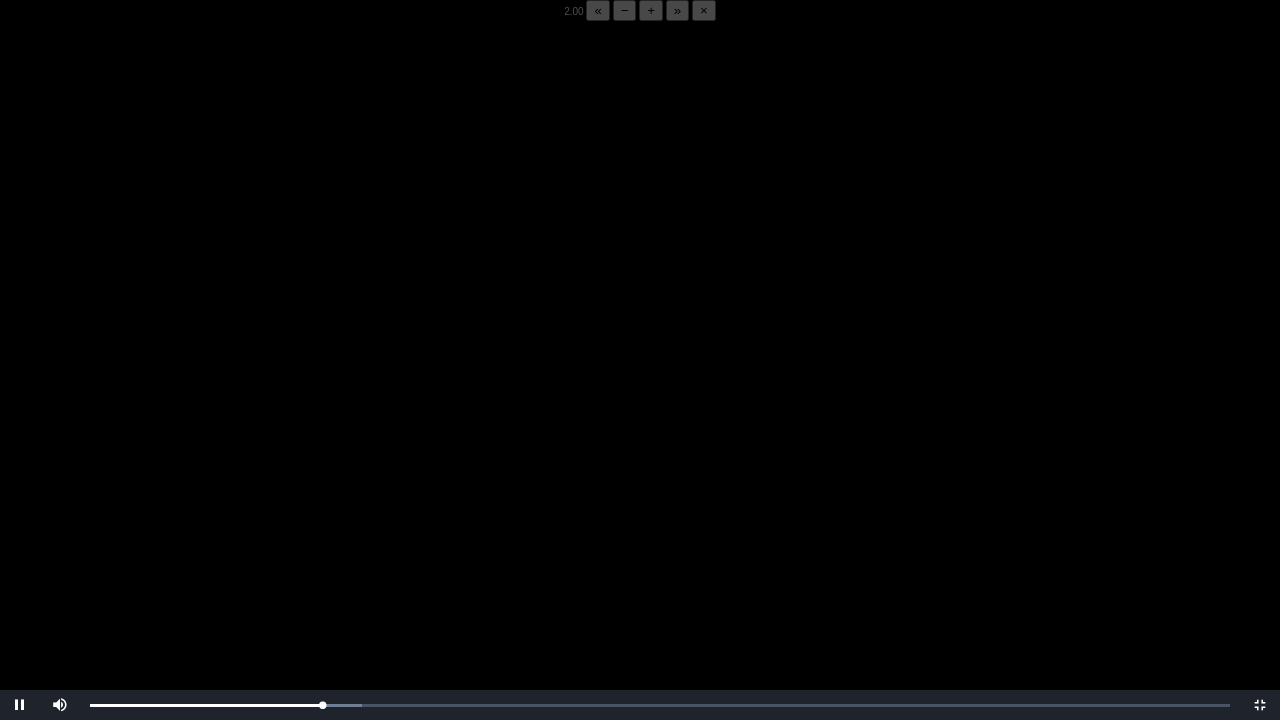 click on "−" at bounding box center [625, 10] 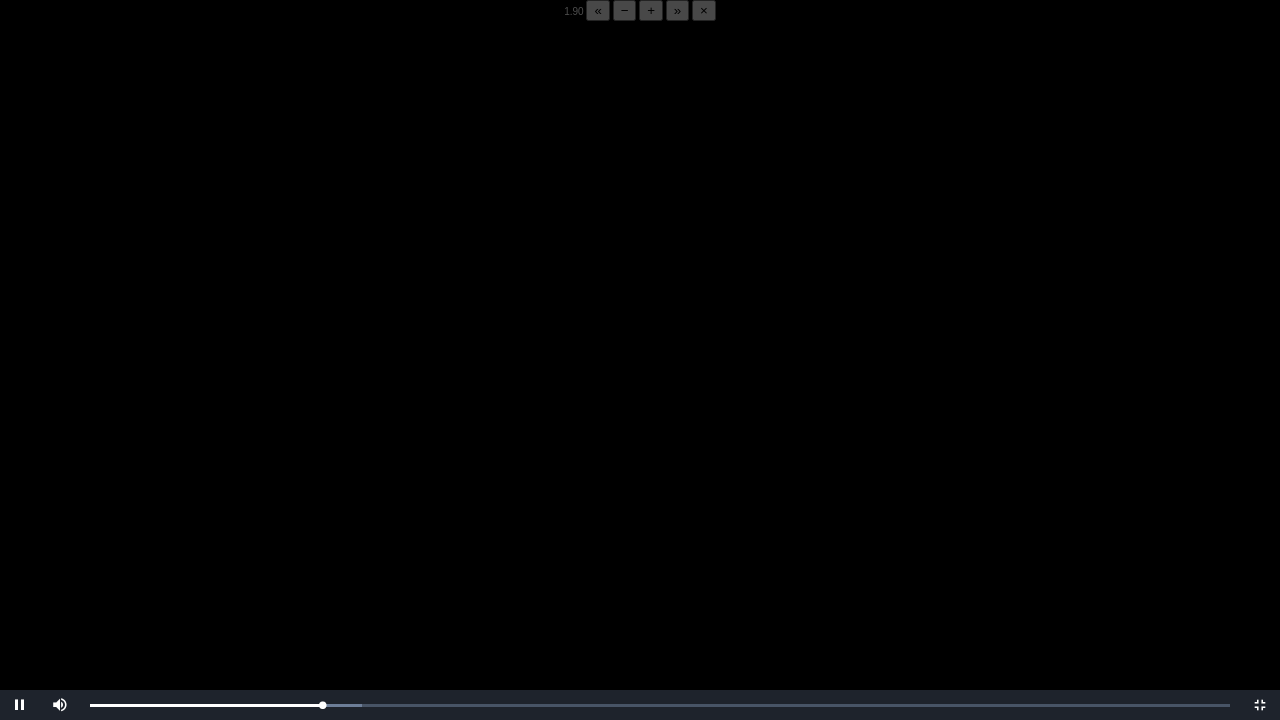 click on "−" at bounding box center [625, 10] 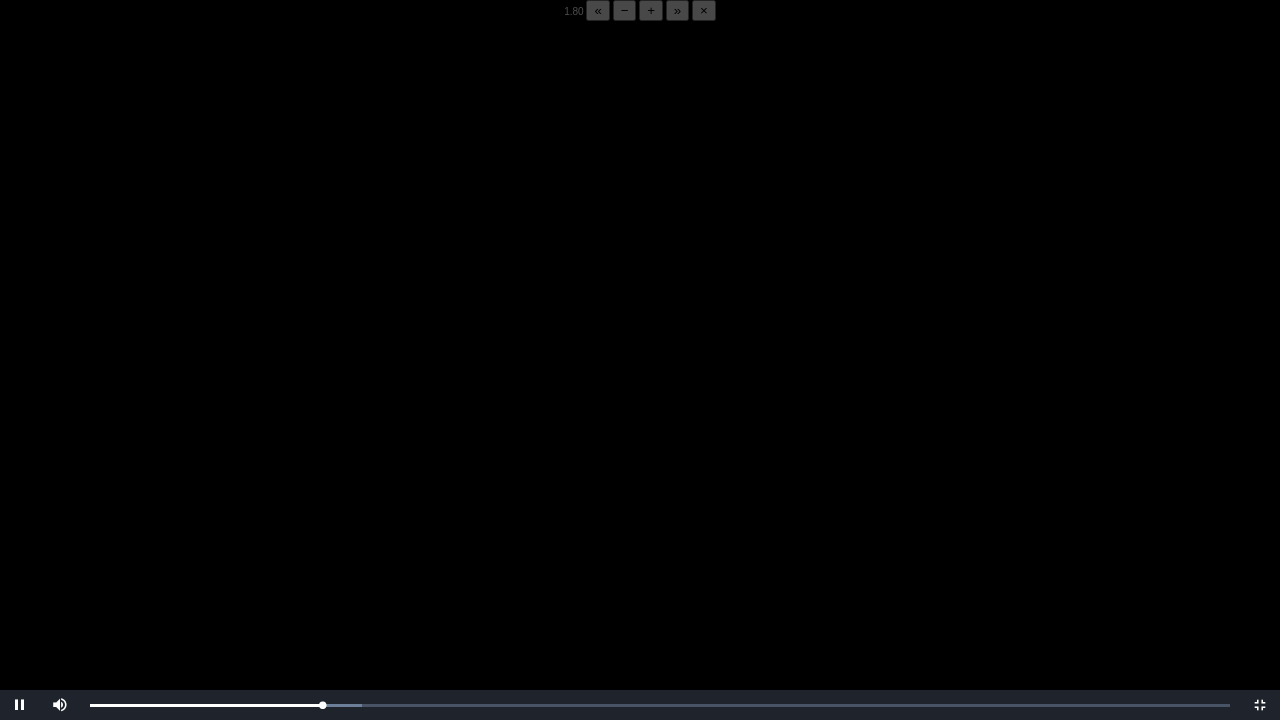 click on "−" at bounding box center [625, 10] 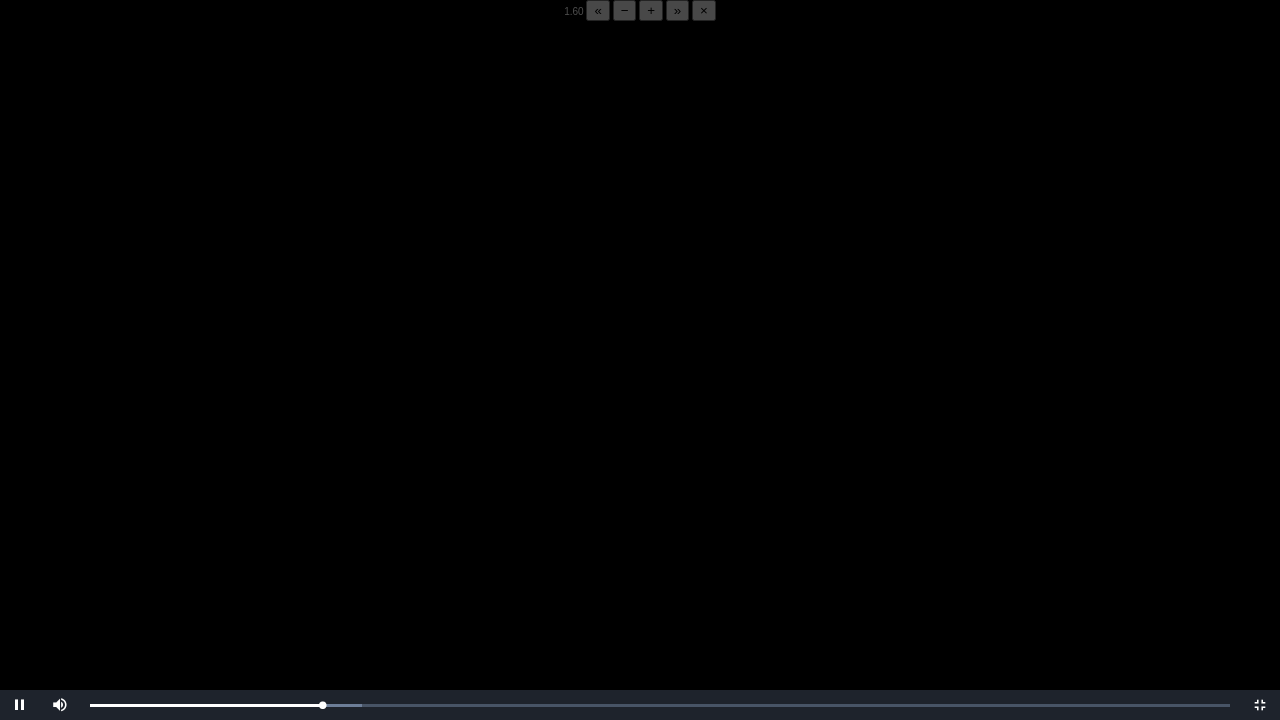 click on "−" at bounding box center (625, 10) 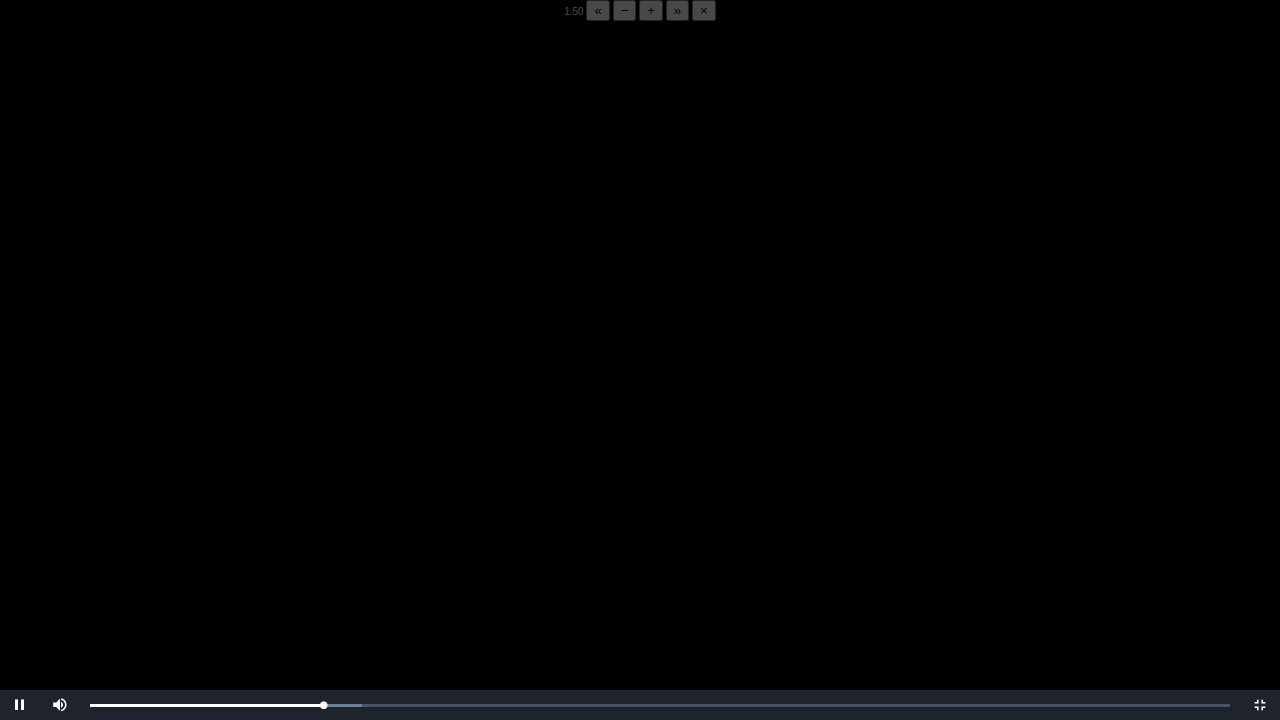 click on "−" at bounding box center (625, 10) 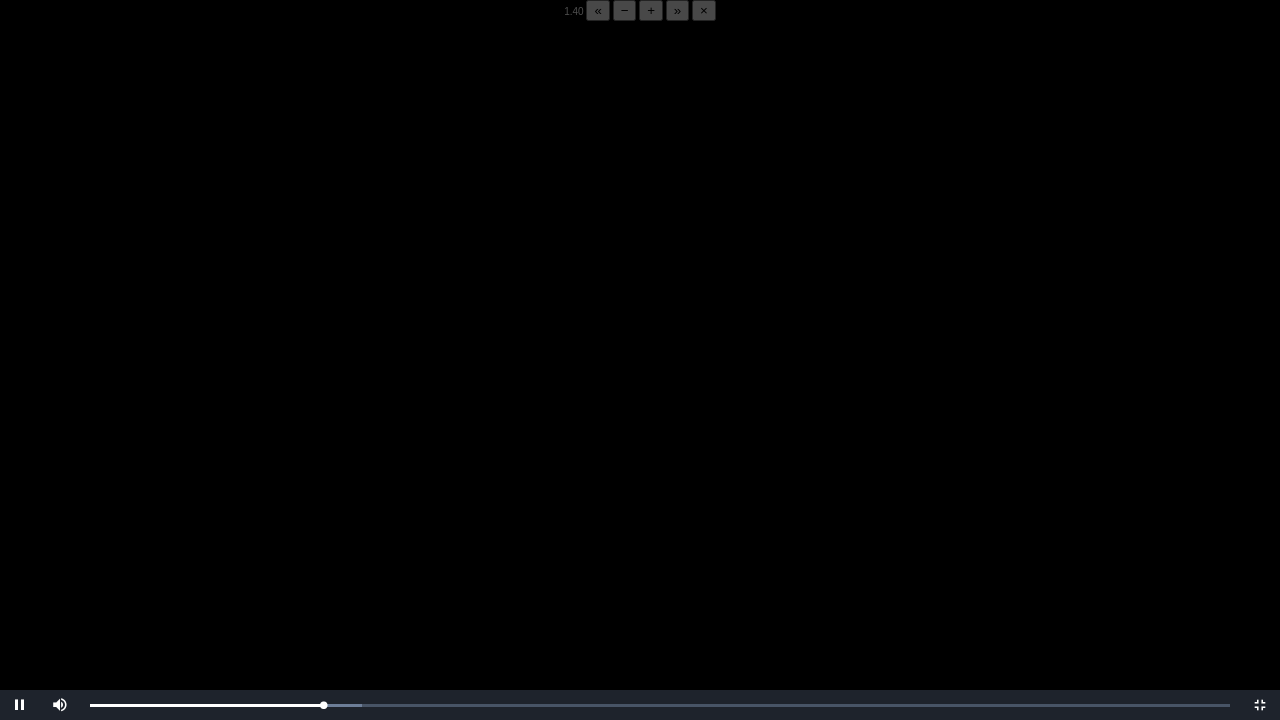 click on "−" at bounding box center (625, 10) 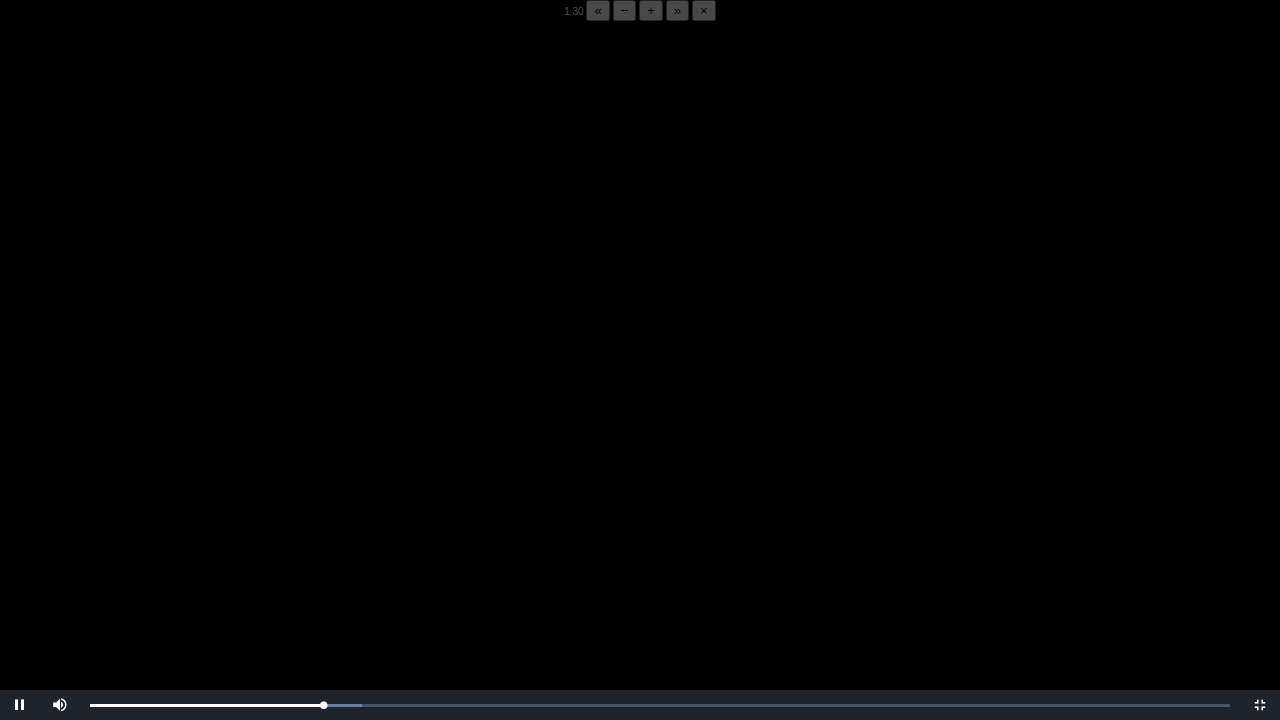 click on "−" at bounding box center (625, 10) 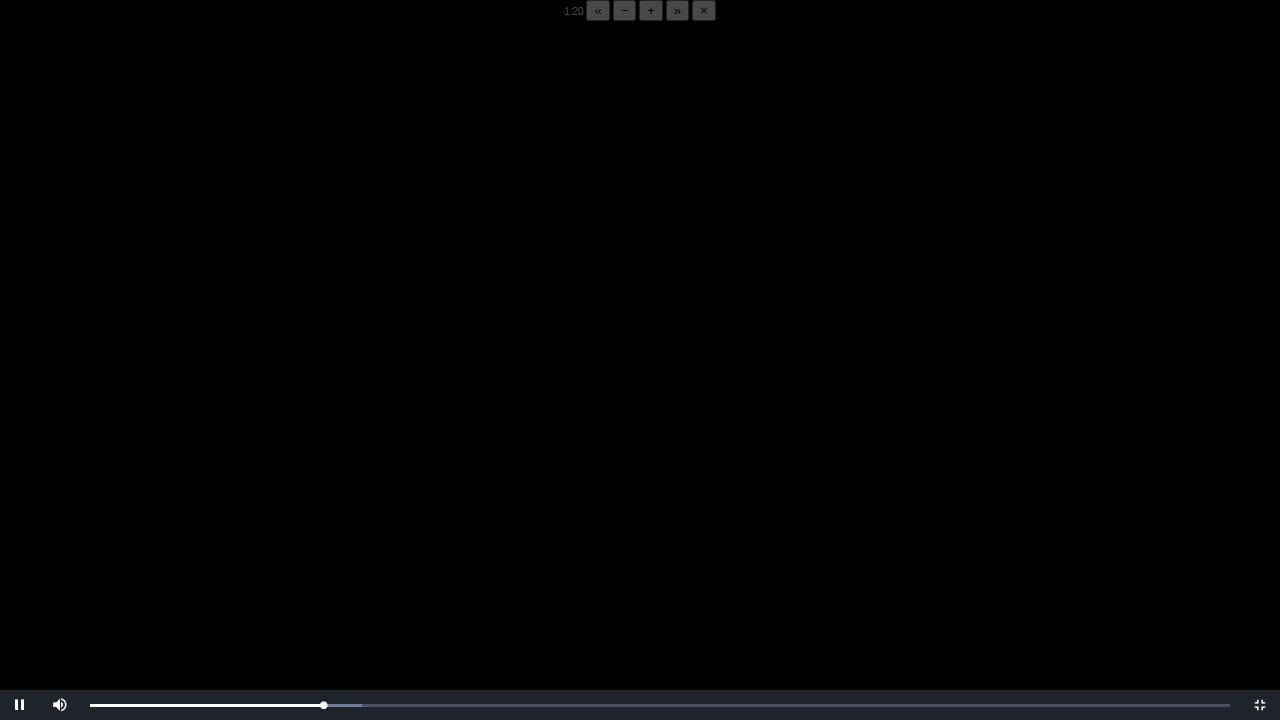click on "−" at bounding box center (625, 10) 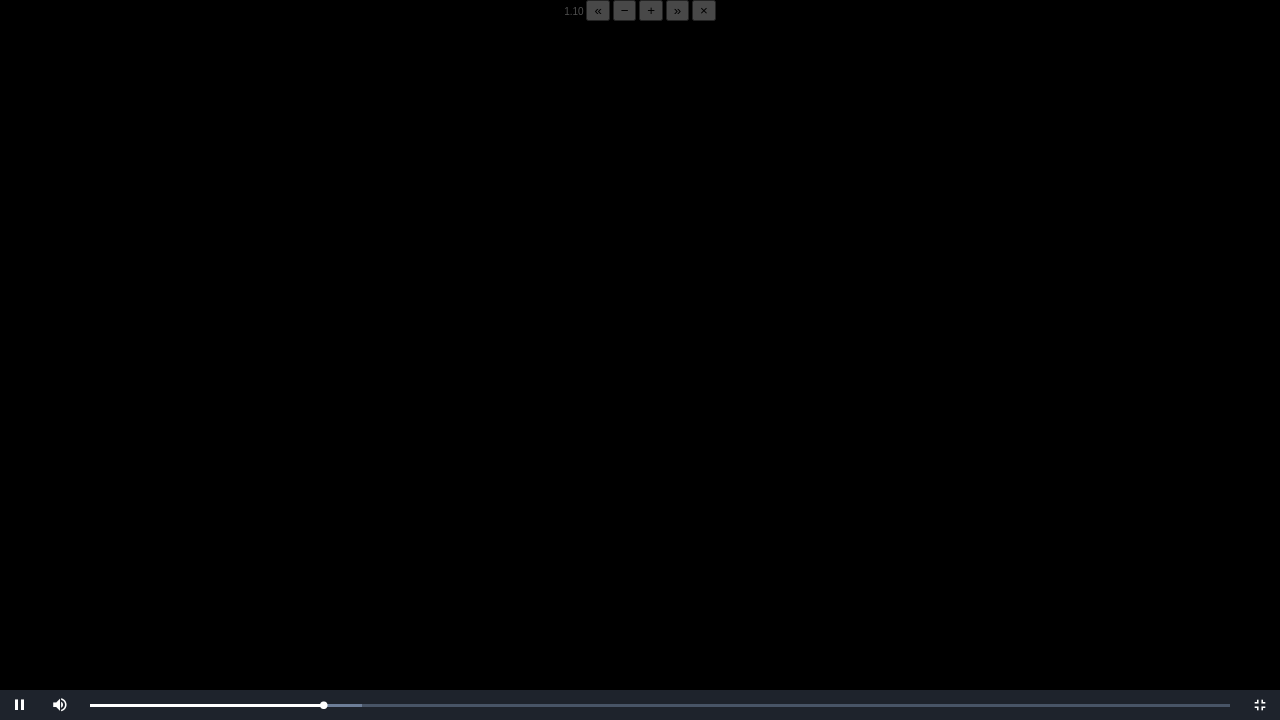 click on "−" at bounding box center [625, 10] 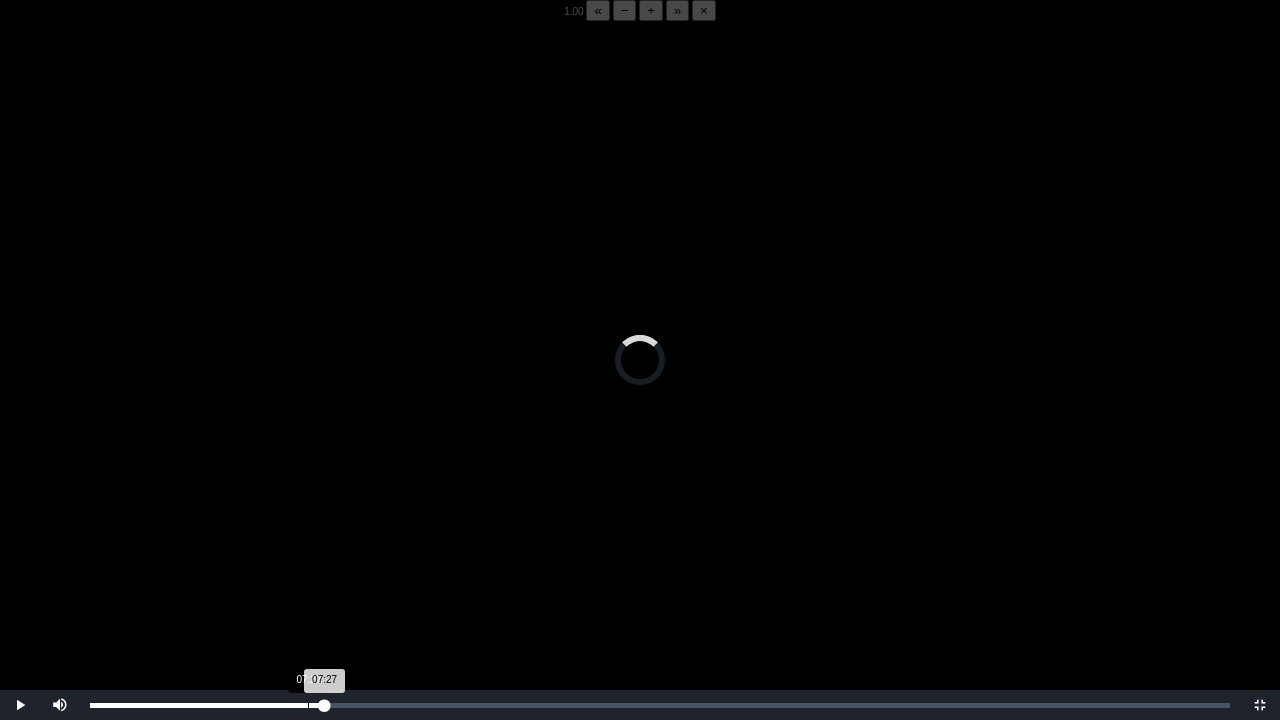 click on "Loaded : 0% 07:27 07:27 Progress : 0%" at bounding box center (660, 705) 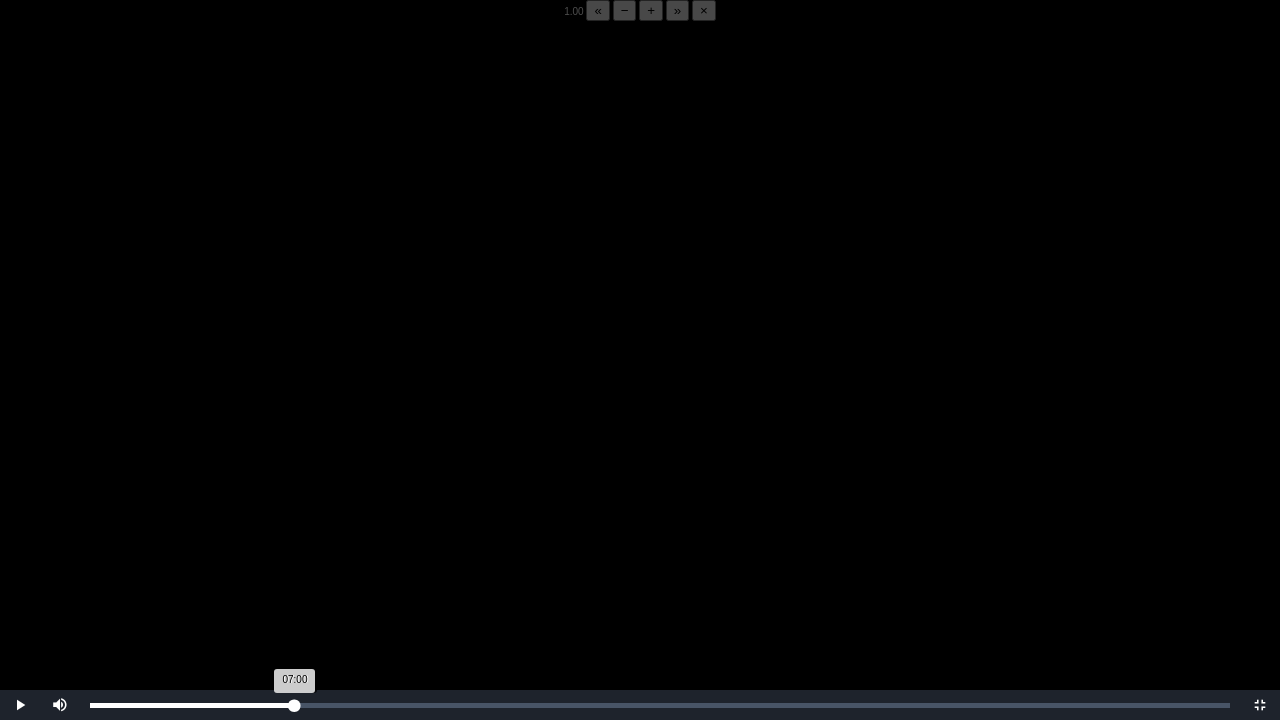 click on "Loaded : 0% 07:00 07:00 Progress : 0%" at bounding box center (660, 705) 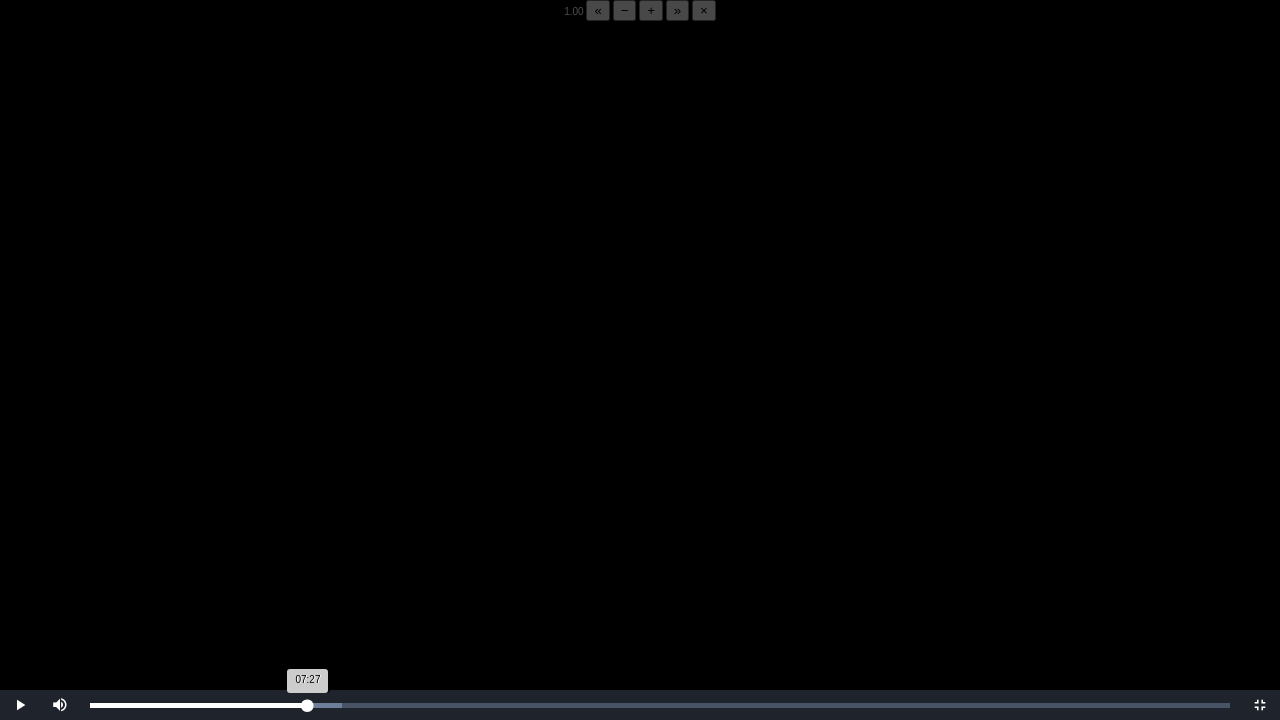 click on "07:27 Progress : 0%" at bounding box center [199, 705] 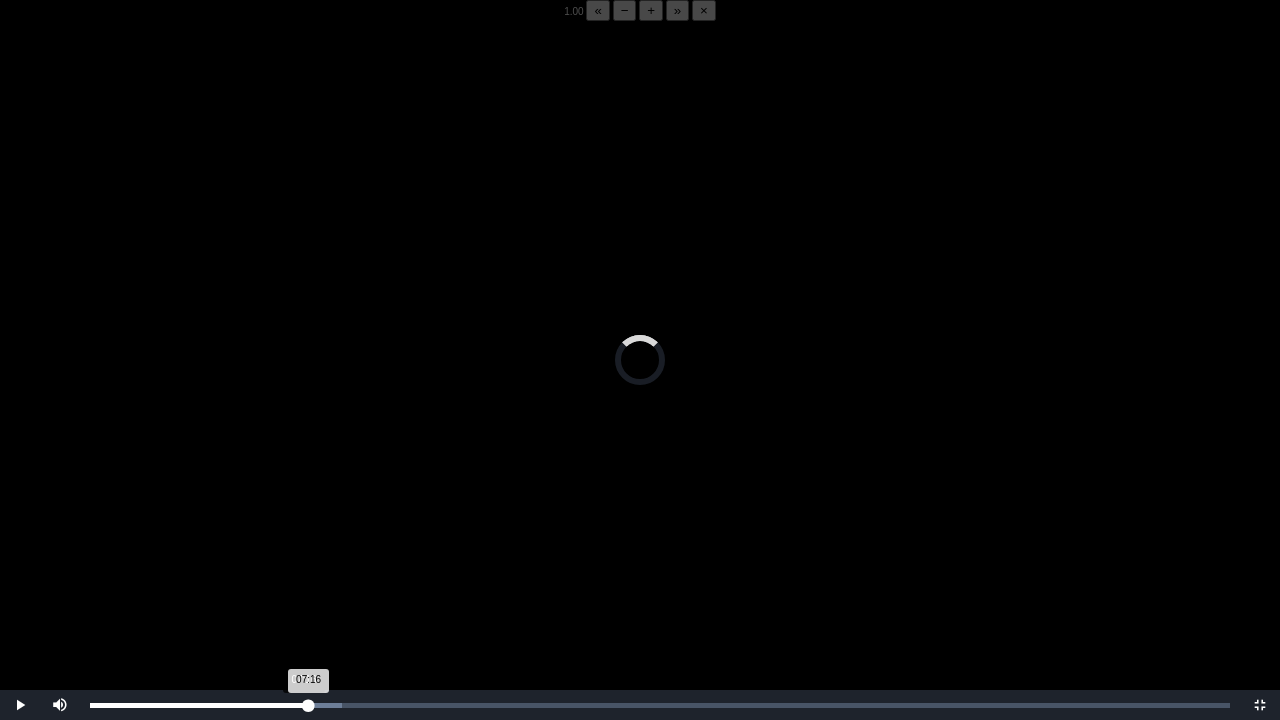 click on "07:16 Progress : 0%" at bounding box center (199, 705) 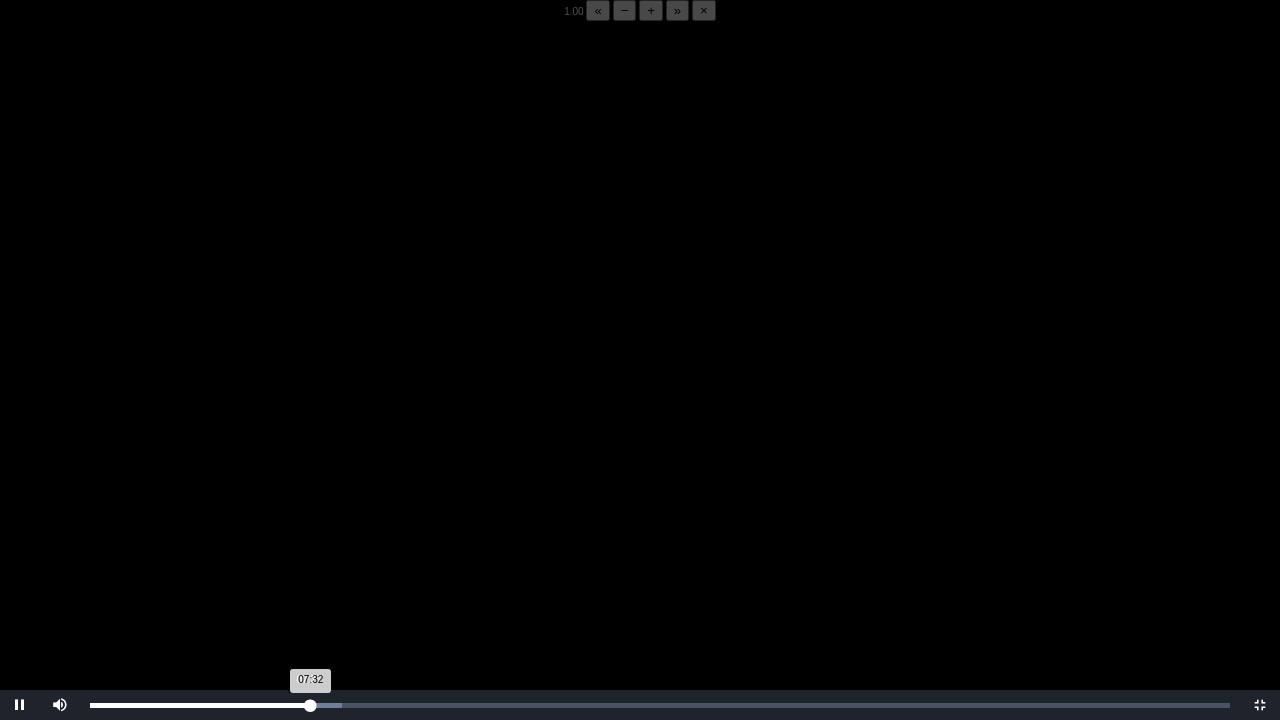 click on "07:32 Progress : 0%" at bounding box center [200, 705] 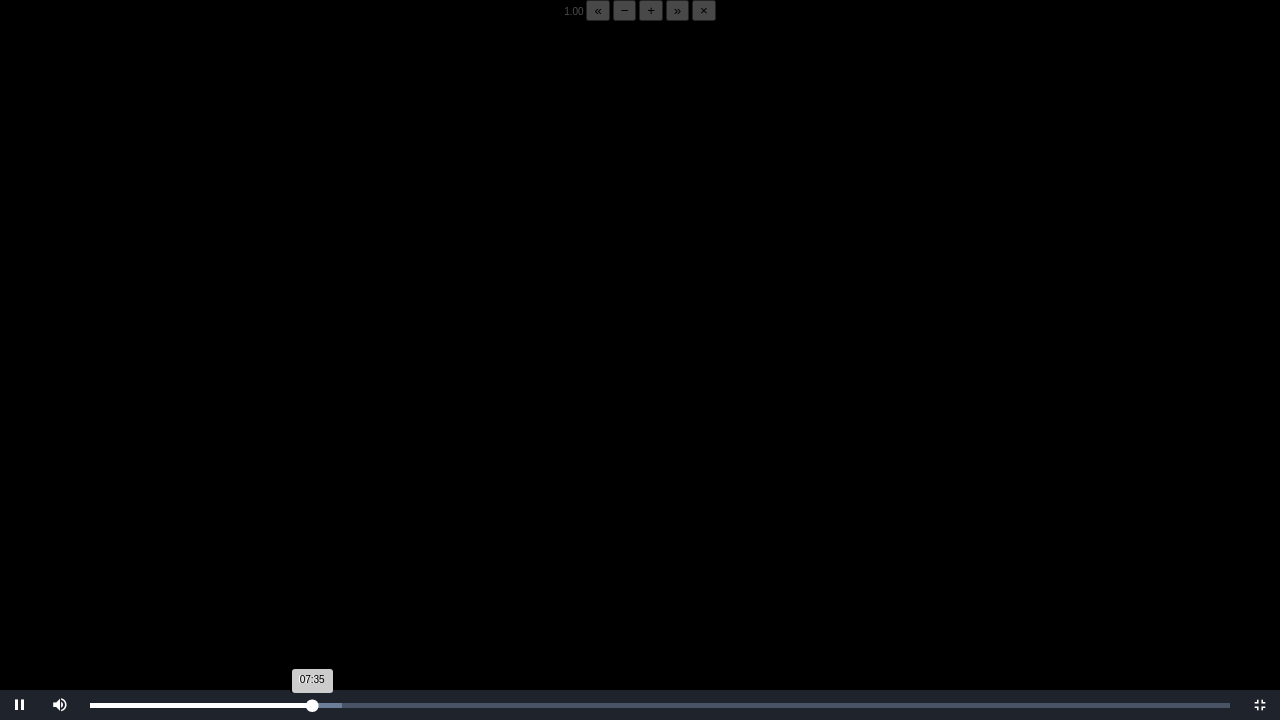 click on "07:35 Progress : 0%" at bounding box center [201, 705] 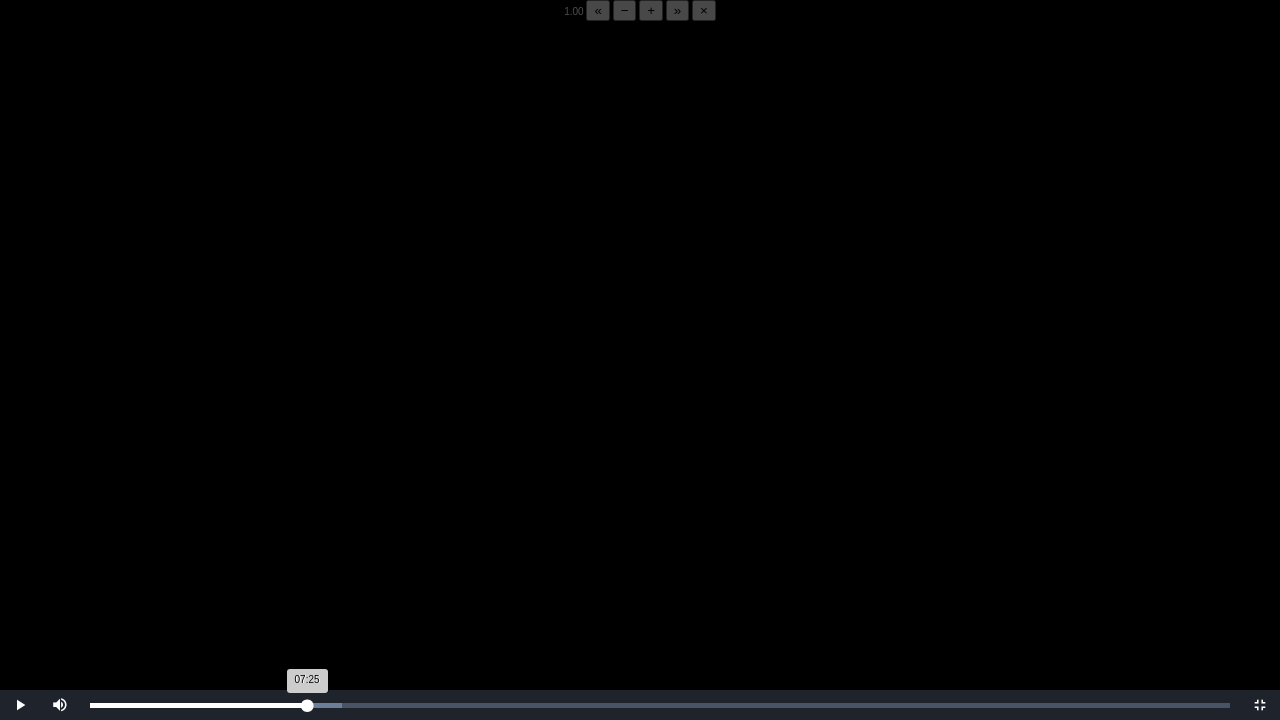 click on "07:25 Progress : 0%" at bounding box center (198, 705) 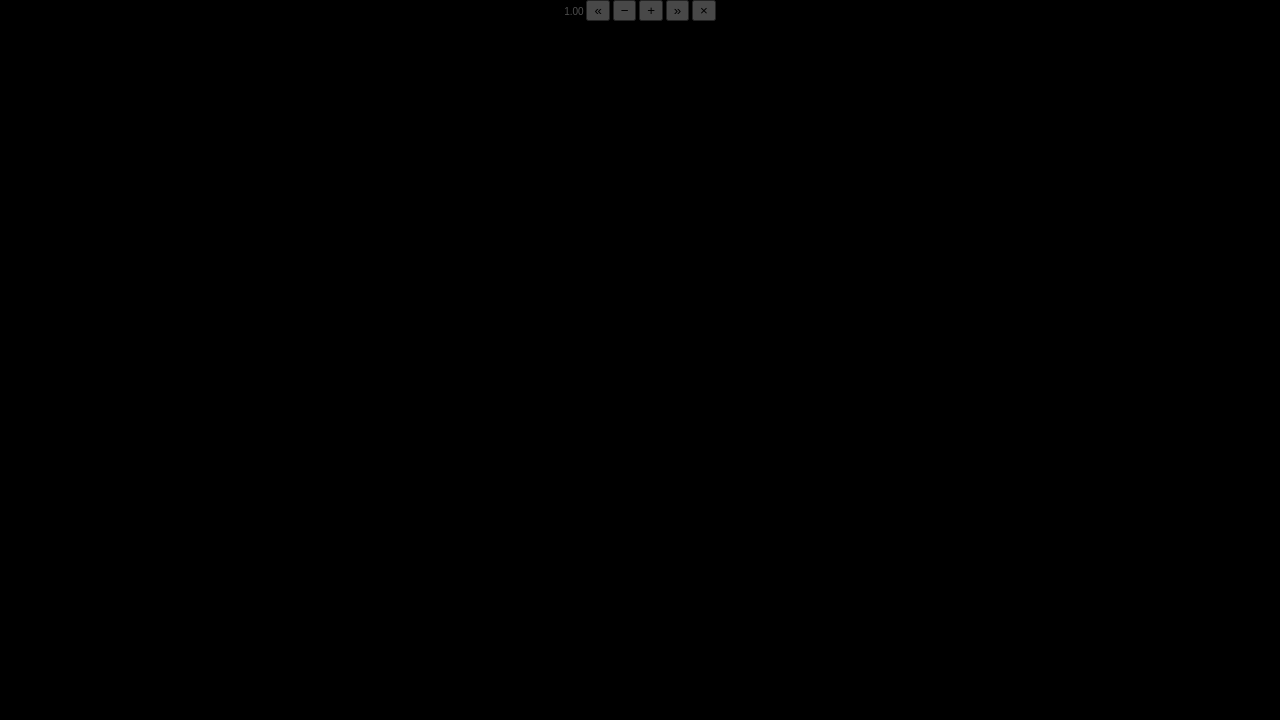 click on "07:27 Progress : 0%" at bounding box center (199, 705) 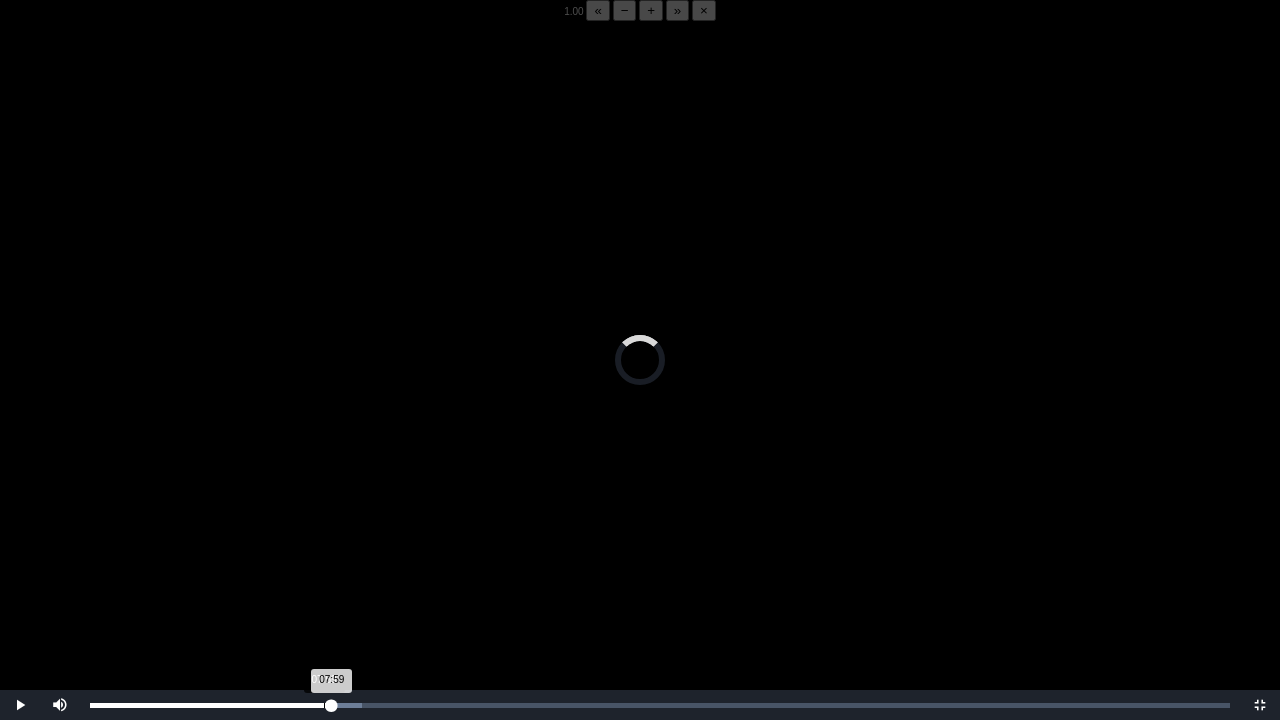 click on "07:59 Progress : 0%" at bounding box center (211, 705) 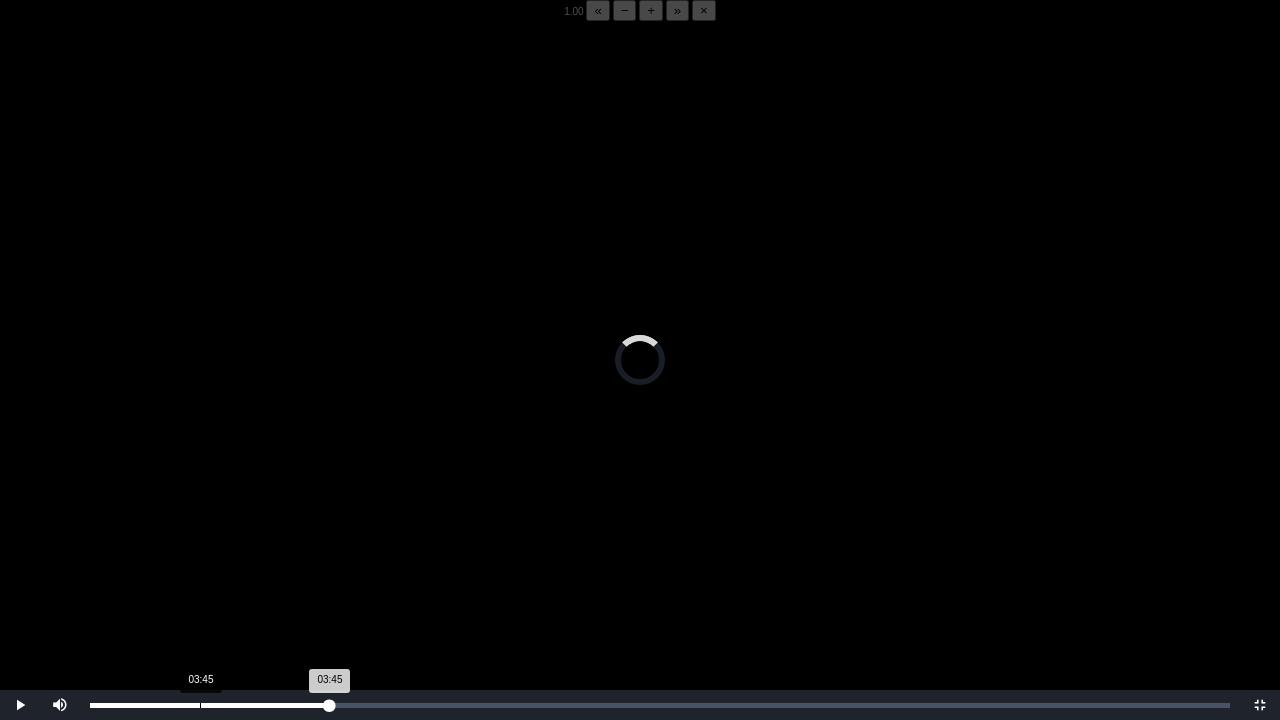click on "03:45" at bounding box center (200, 705) 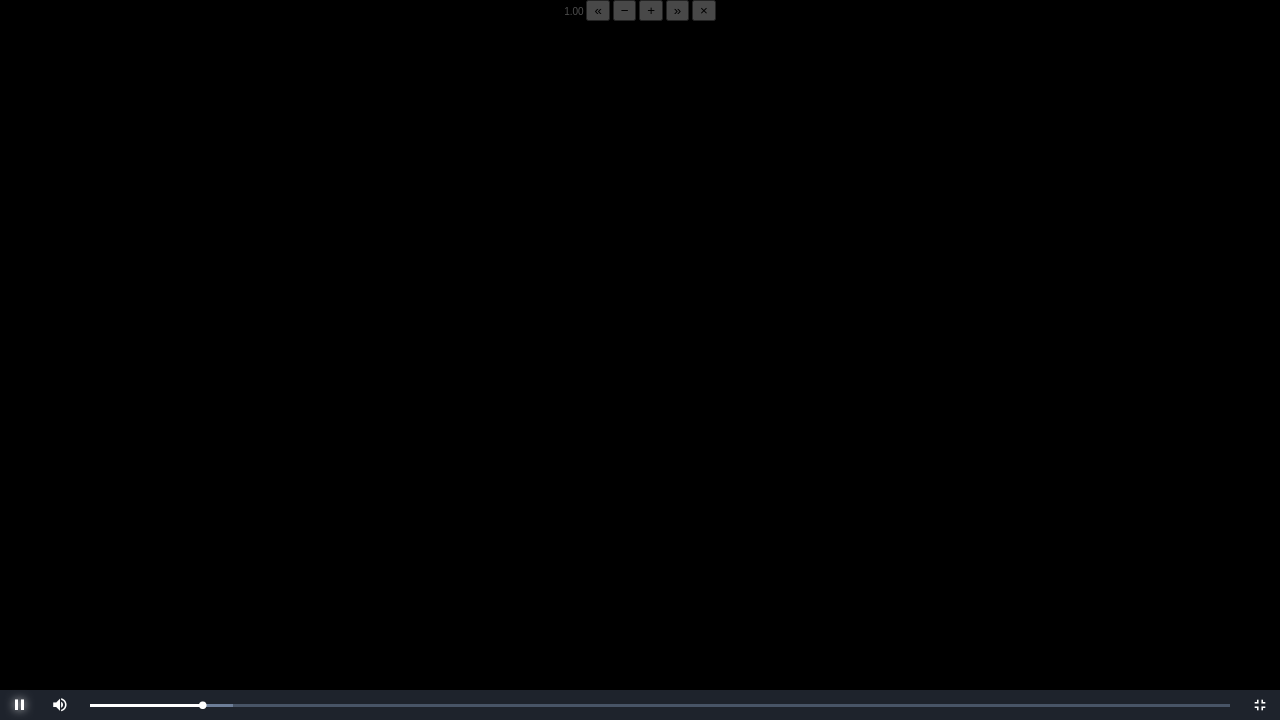 click at bounding box center [20, 705] 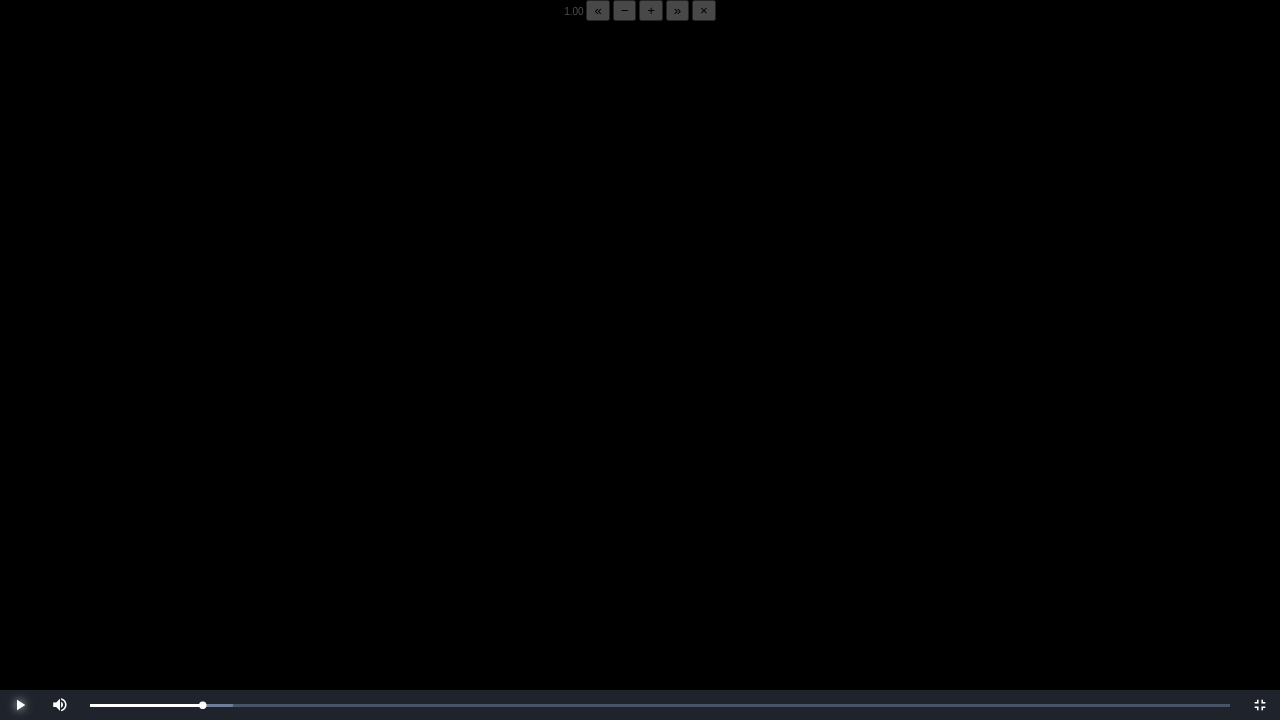 type 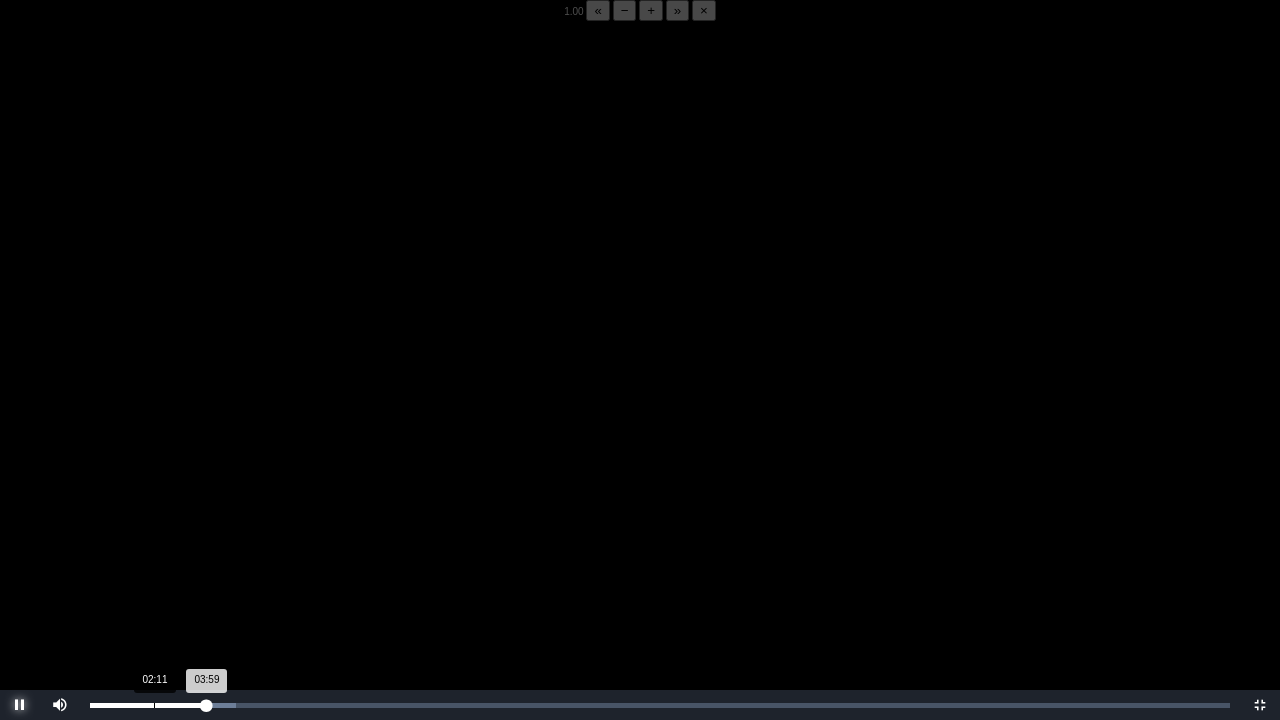 click on "Loaded : 0% 02:11 03:59 Progress : 0%" at bounding box center (660, 705) 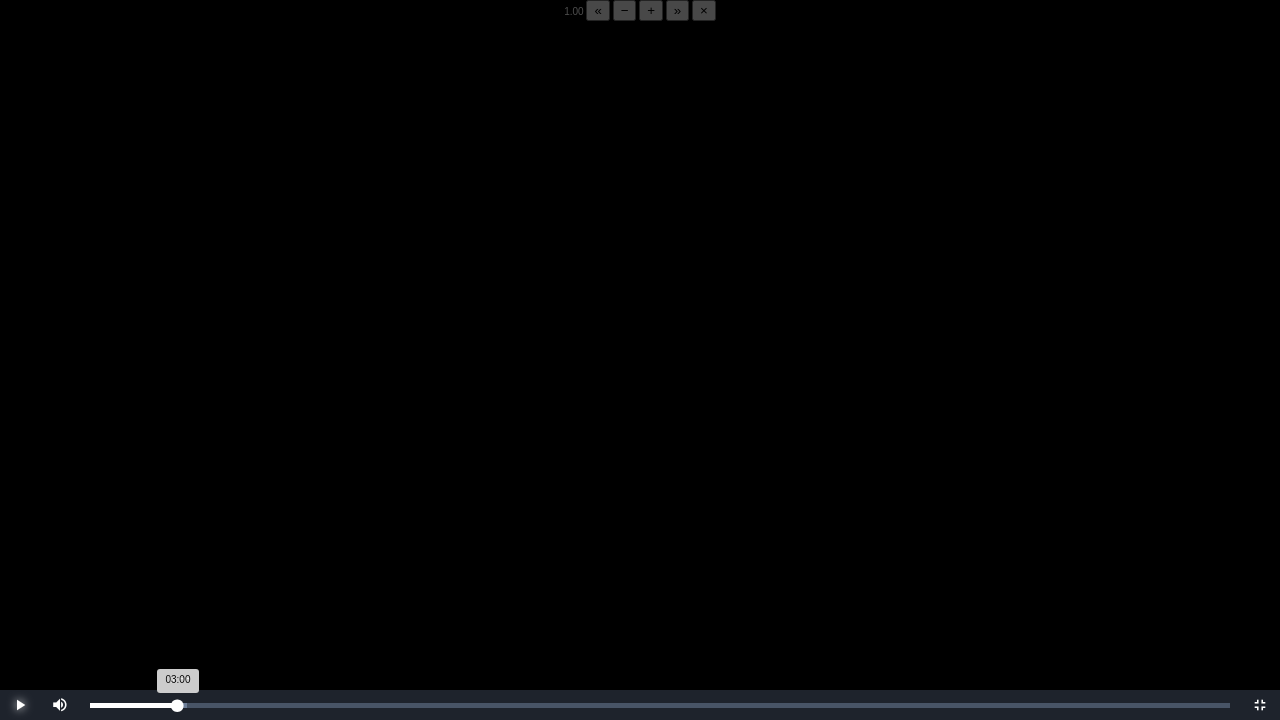 click on "Loaded : 0% 02:58 03:00 Progress : 0%" at bounding box center (660, 705) 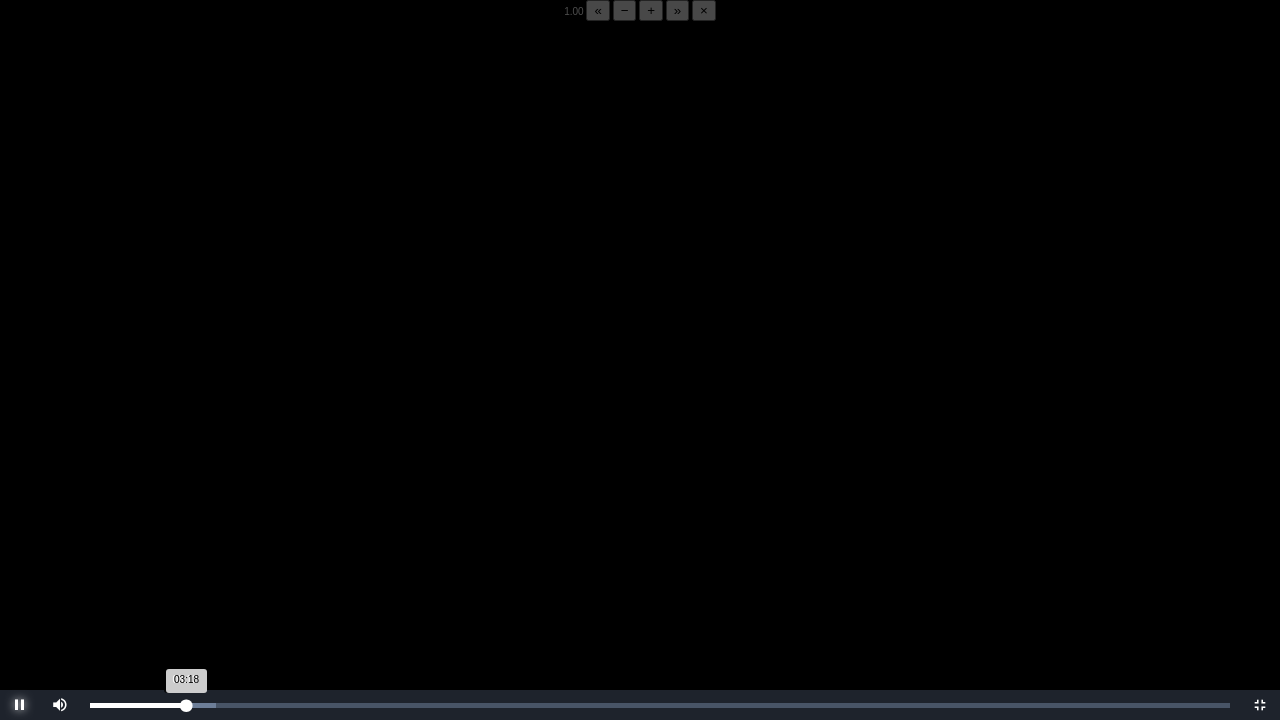 click on "03:18 Progress : 0%" at bounding box center (138, 705) 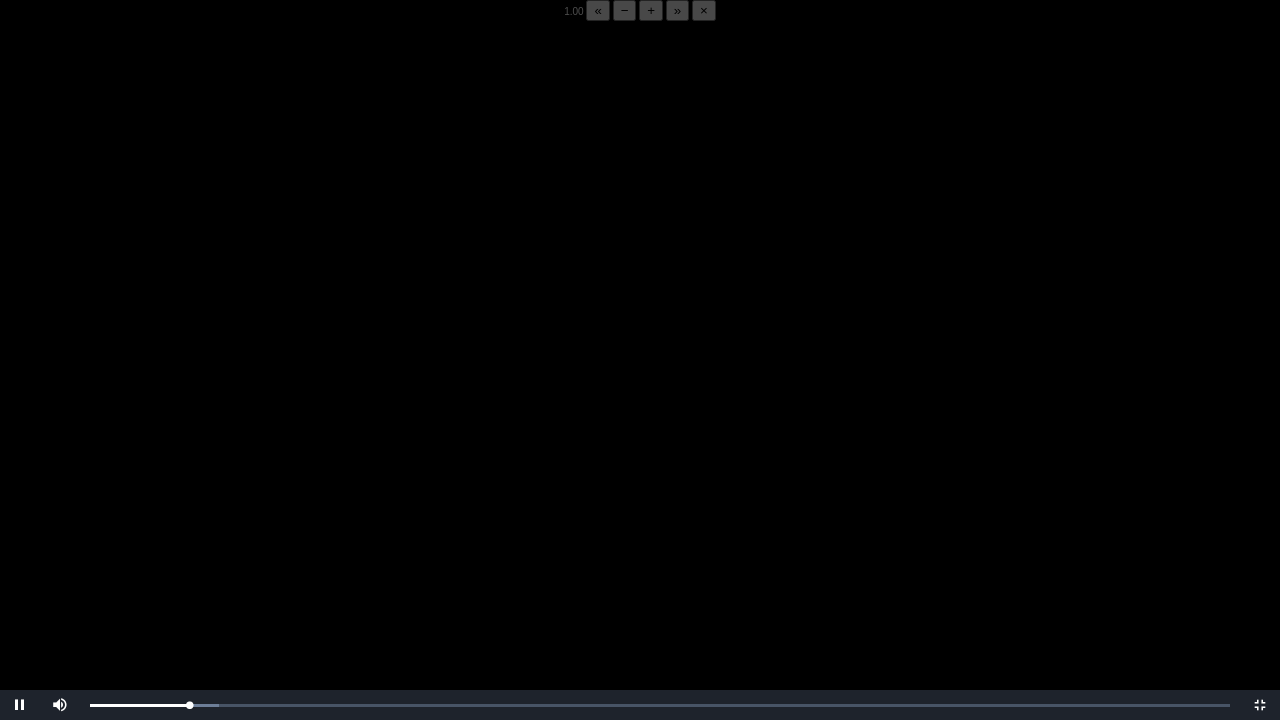 click on "1.00" at bounding box center (573, 11) 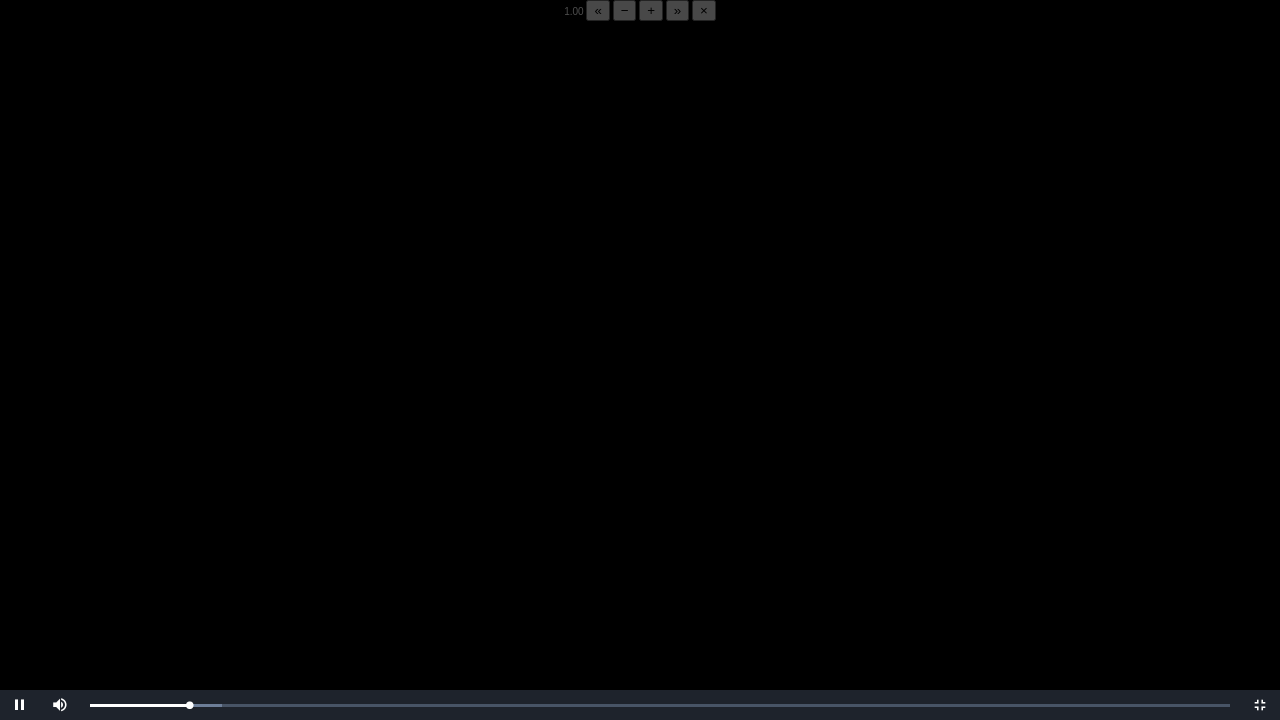 click on "+" at bounding box center (651, 10) 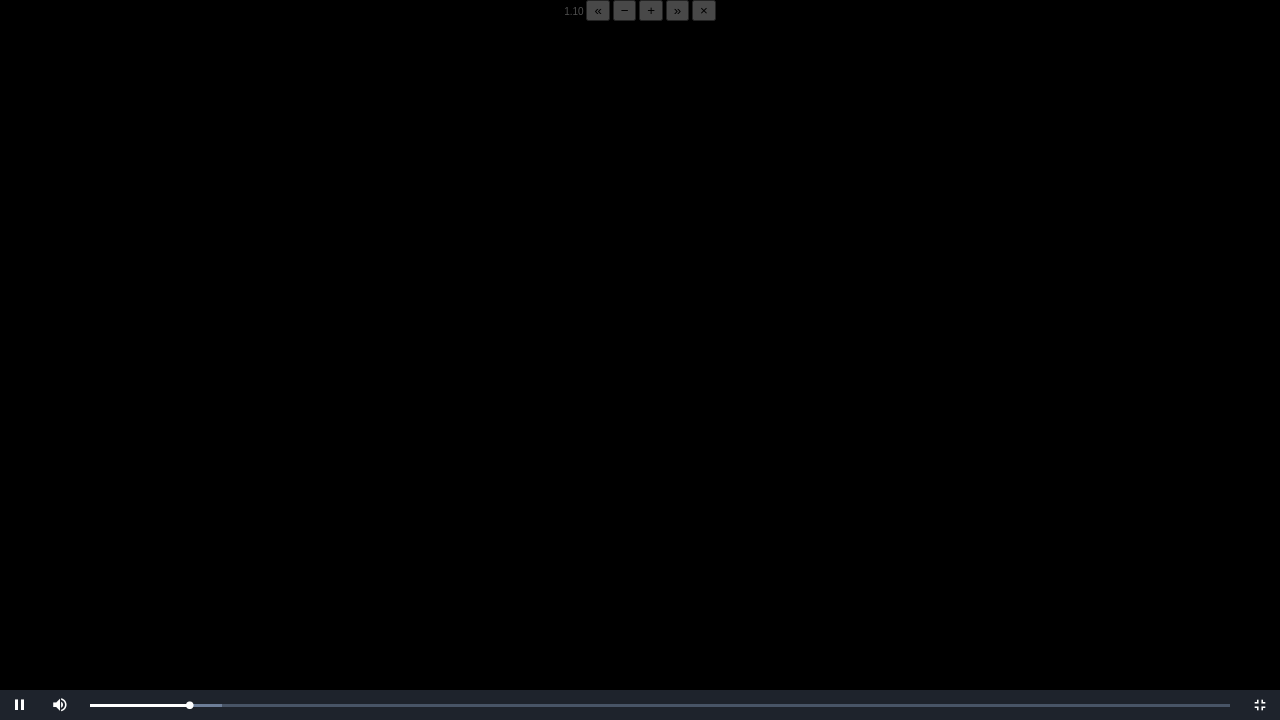 click on "+" at bounding box center [651, 10] 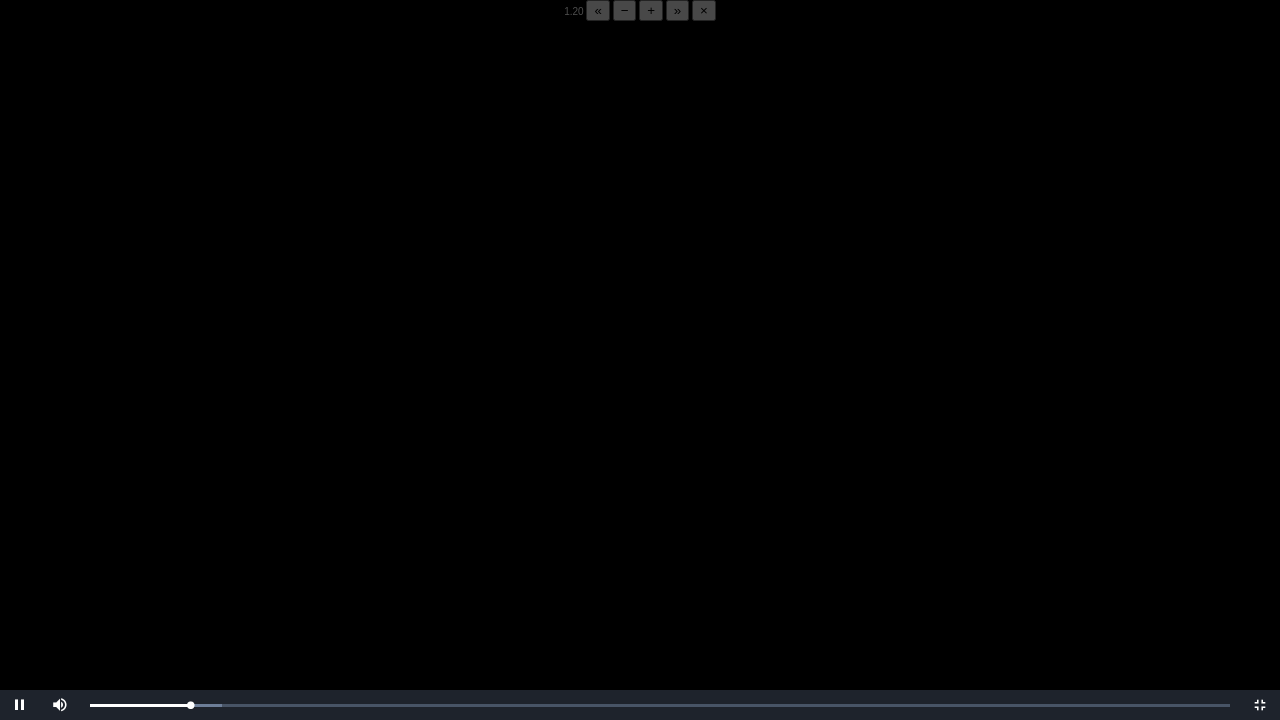 click on "+" at bounding box center (651, 10) 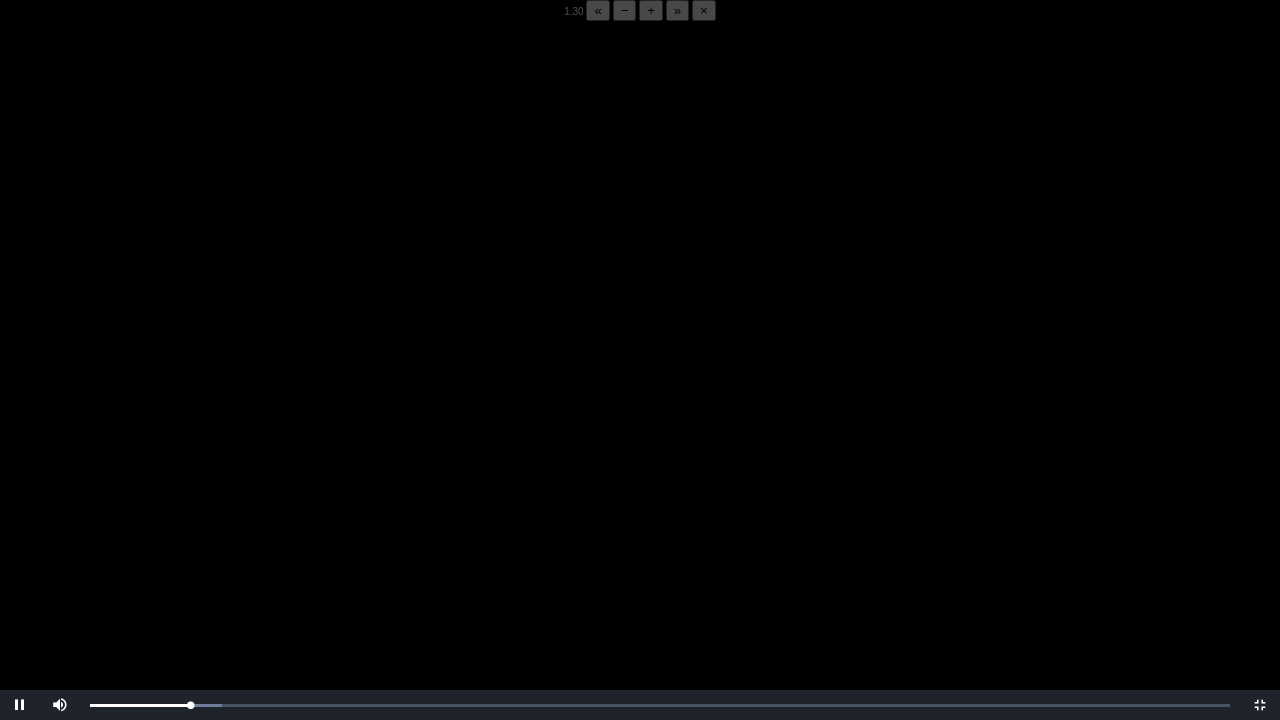 click on "+" at bounding box center (651, 10) 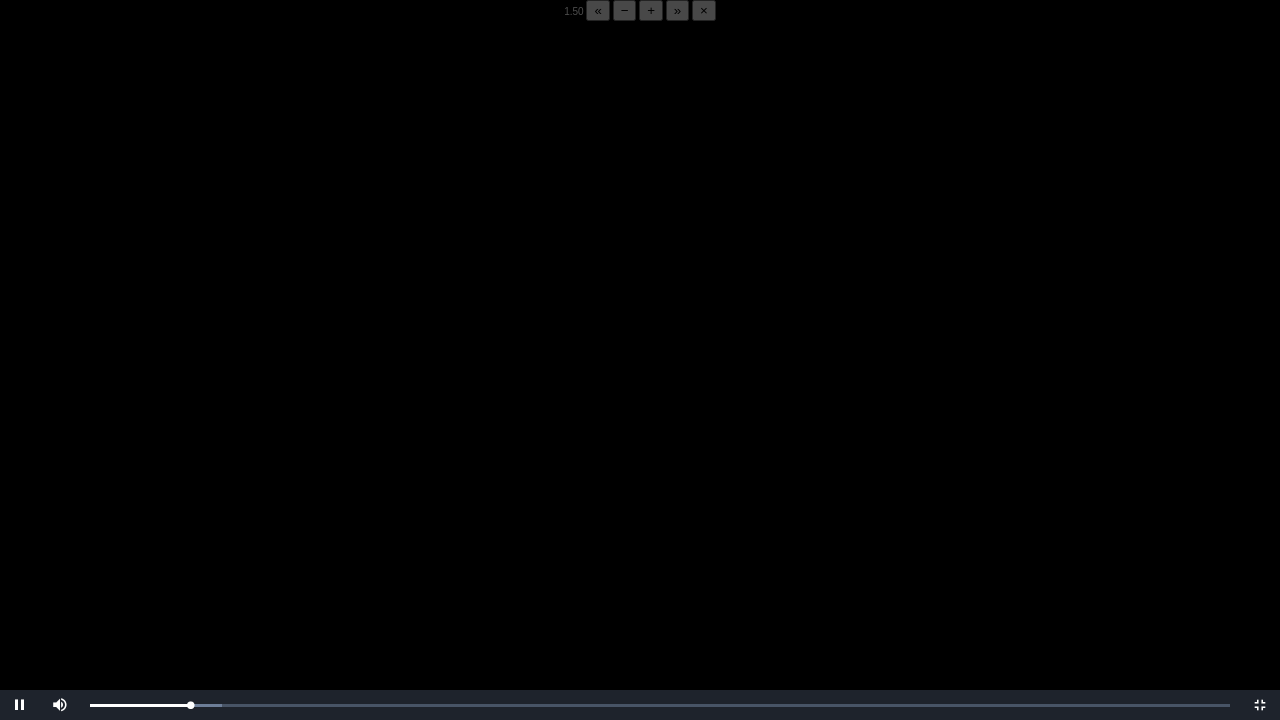 click on "+" at bounding box center [651, 10] 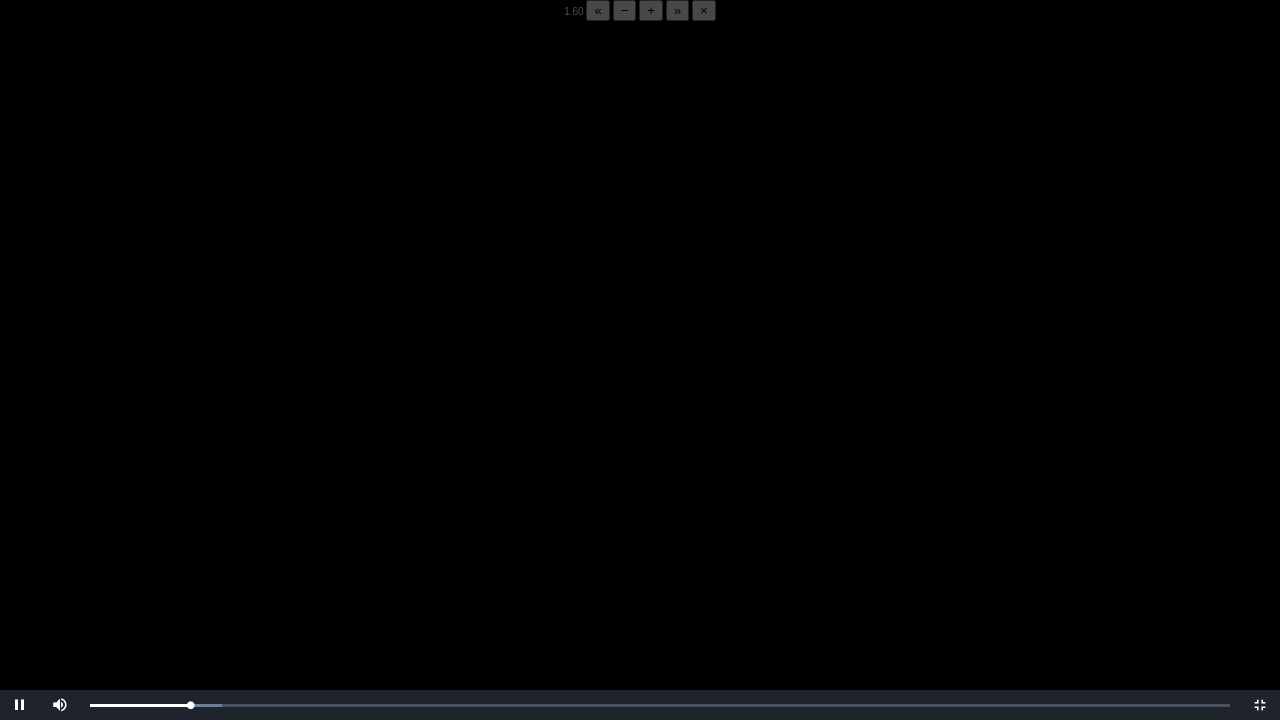 click on "+" at bounding box center [651, 10] 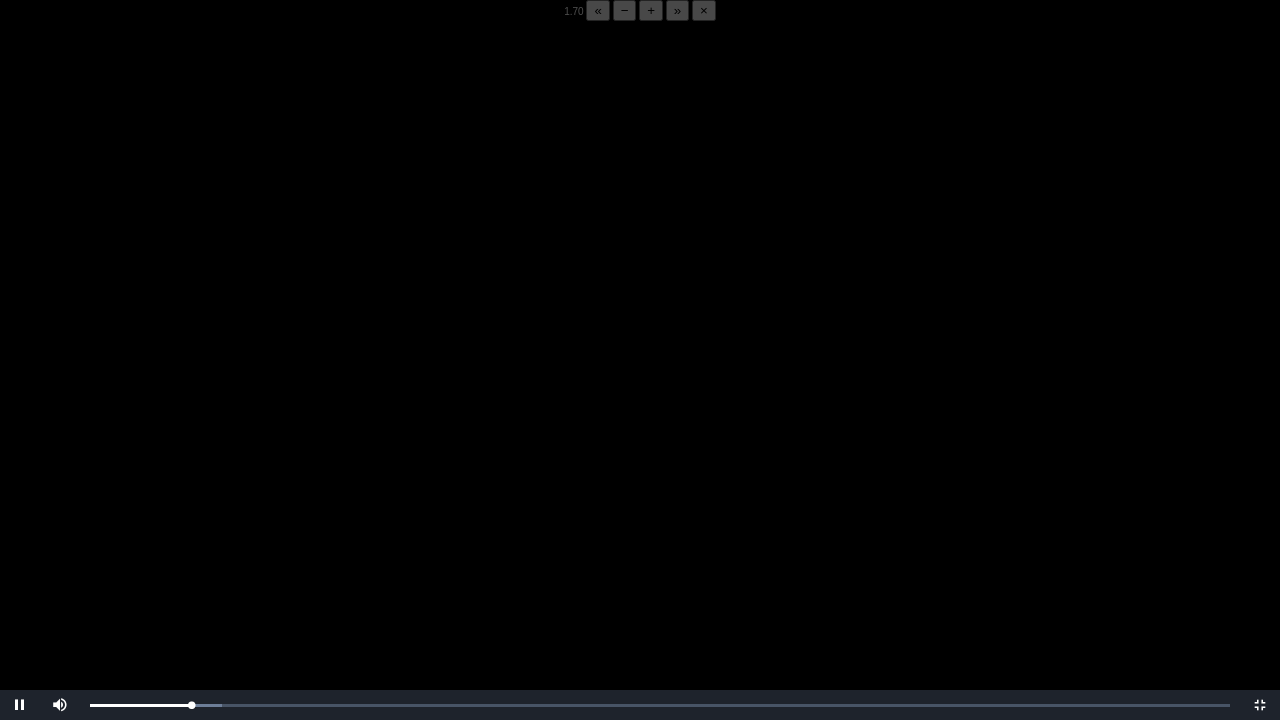 click on "+" at bounding box center [651, 10] 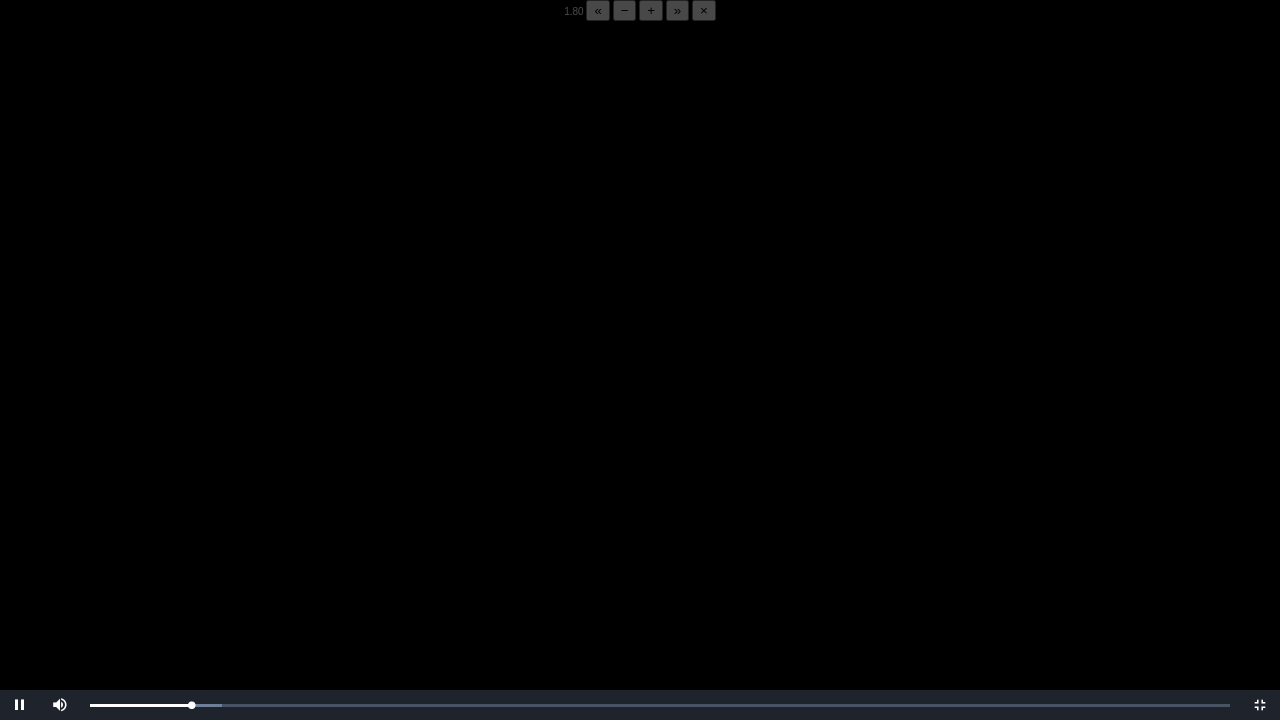 click on "+" at bounding box center (651, 10) 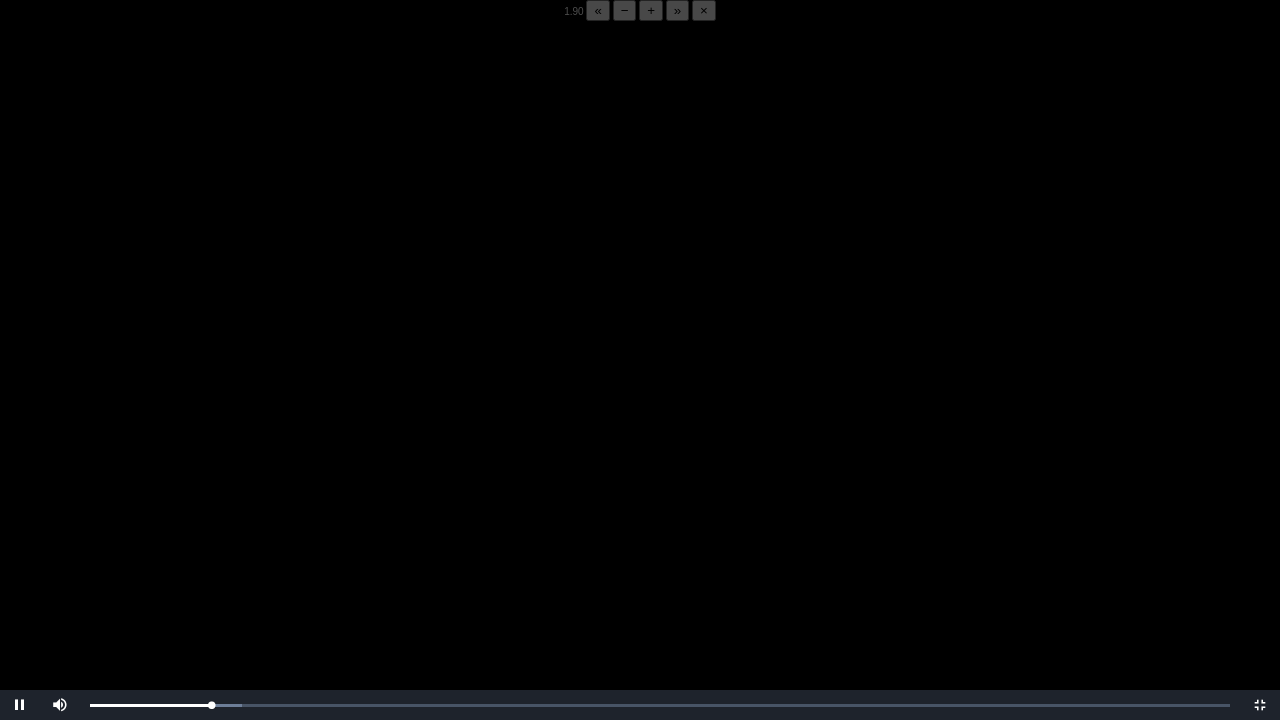 click on "−" at bounding box center (625, 10) 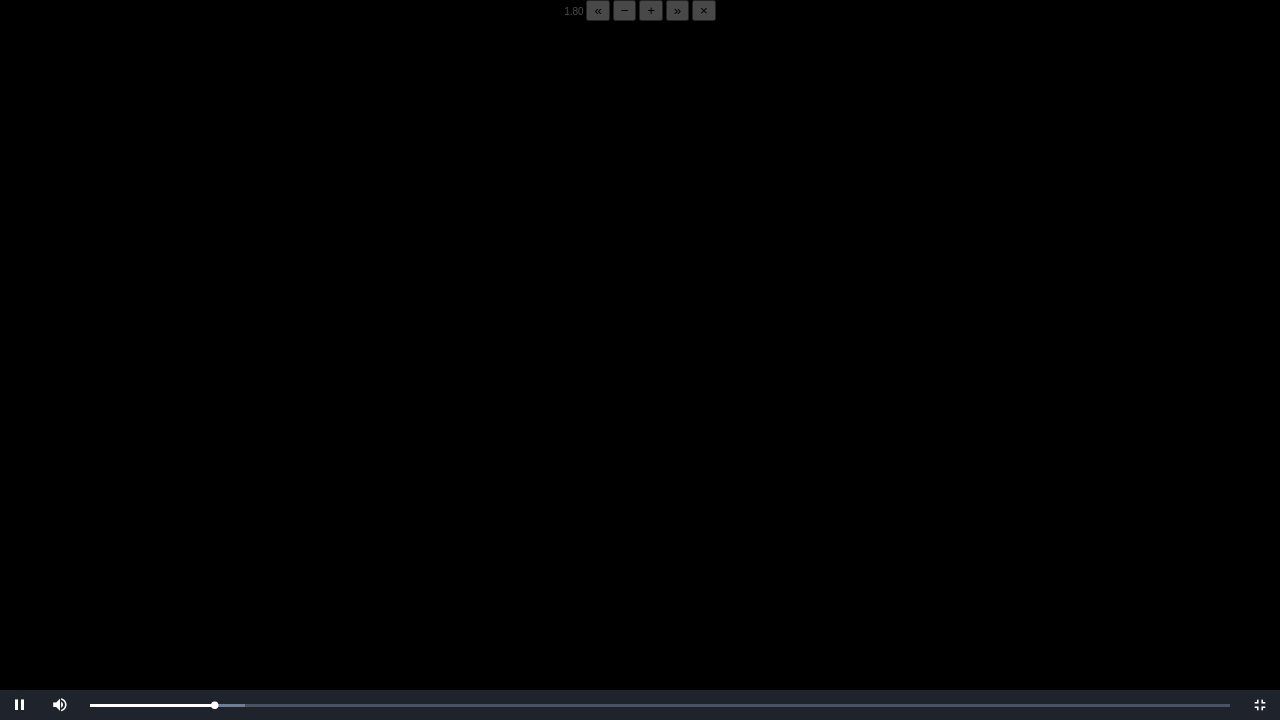 click on "−" at bounding box center (625, 10) 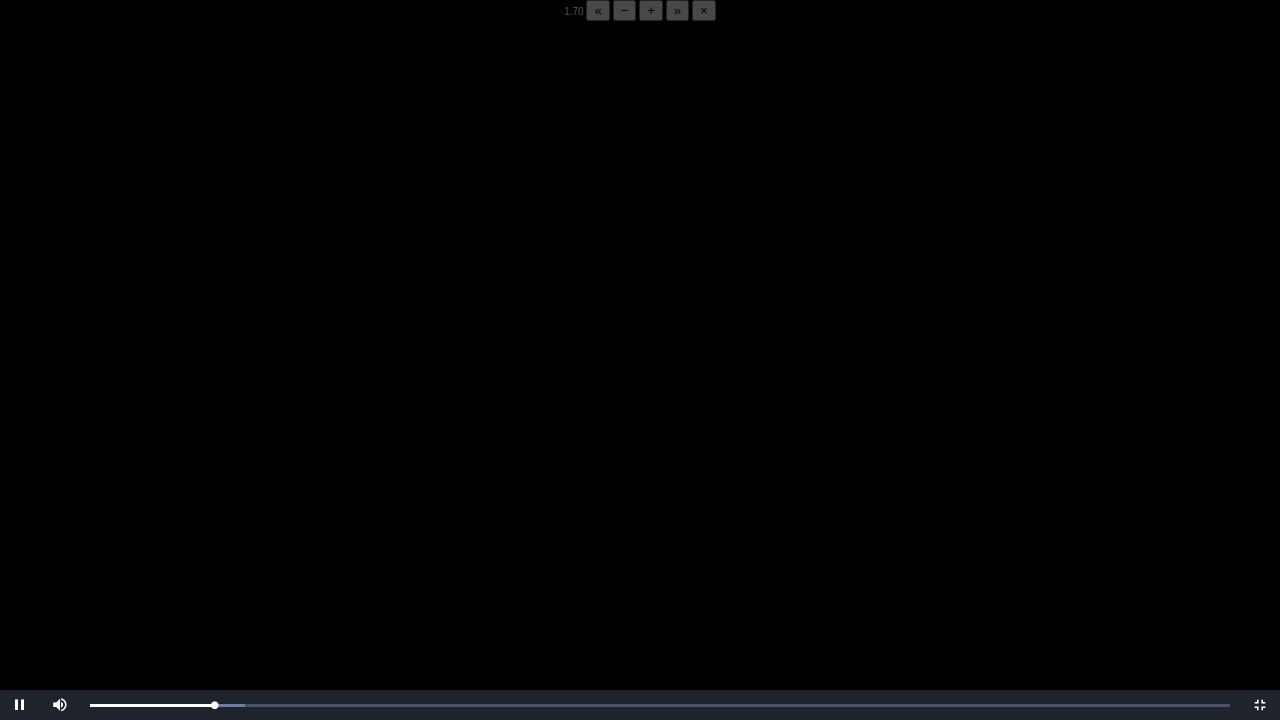 click on "−" at bounding box center (625, 10) 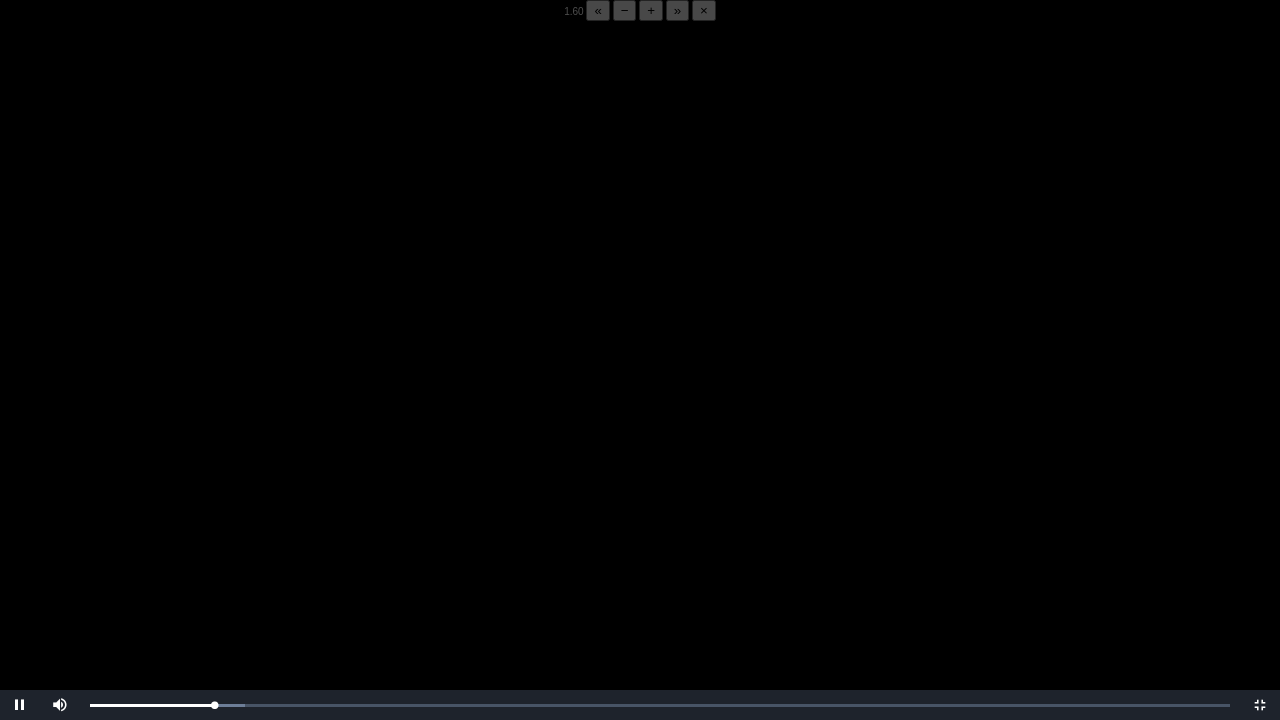 click on "−" at bounding box center [625, 10] 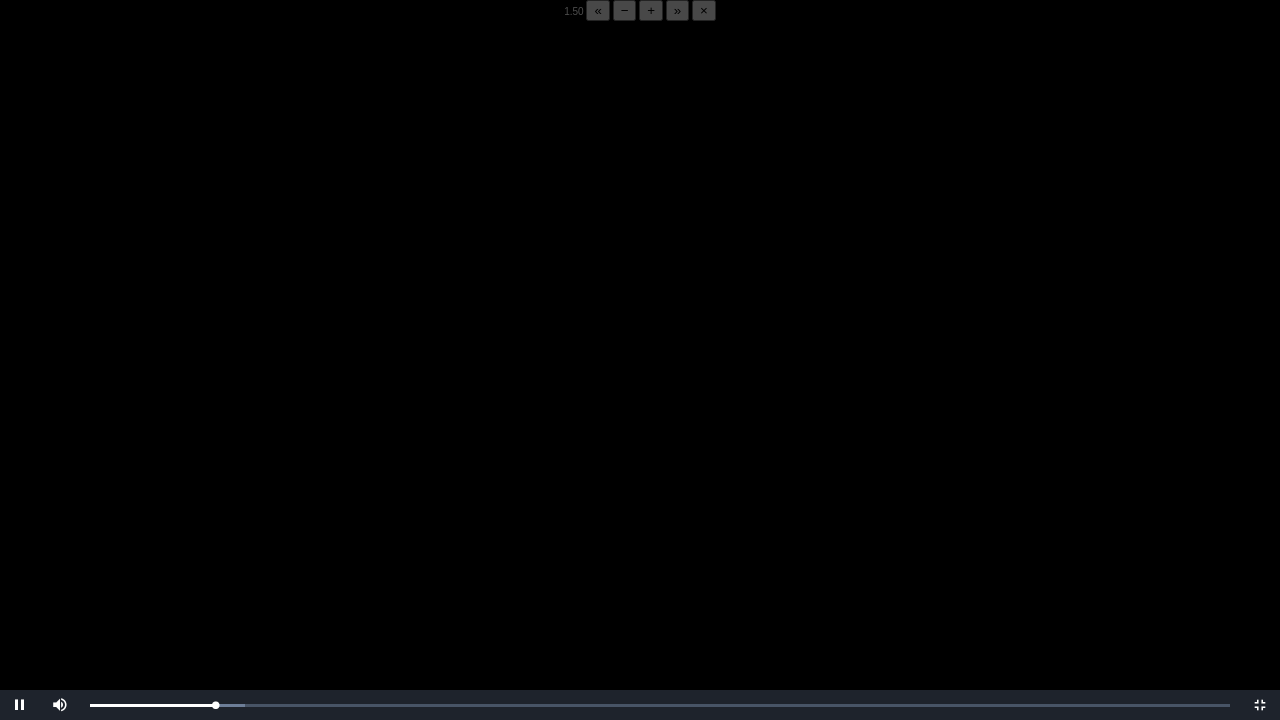 click on "−" at bounding box center [625, 10] 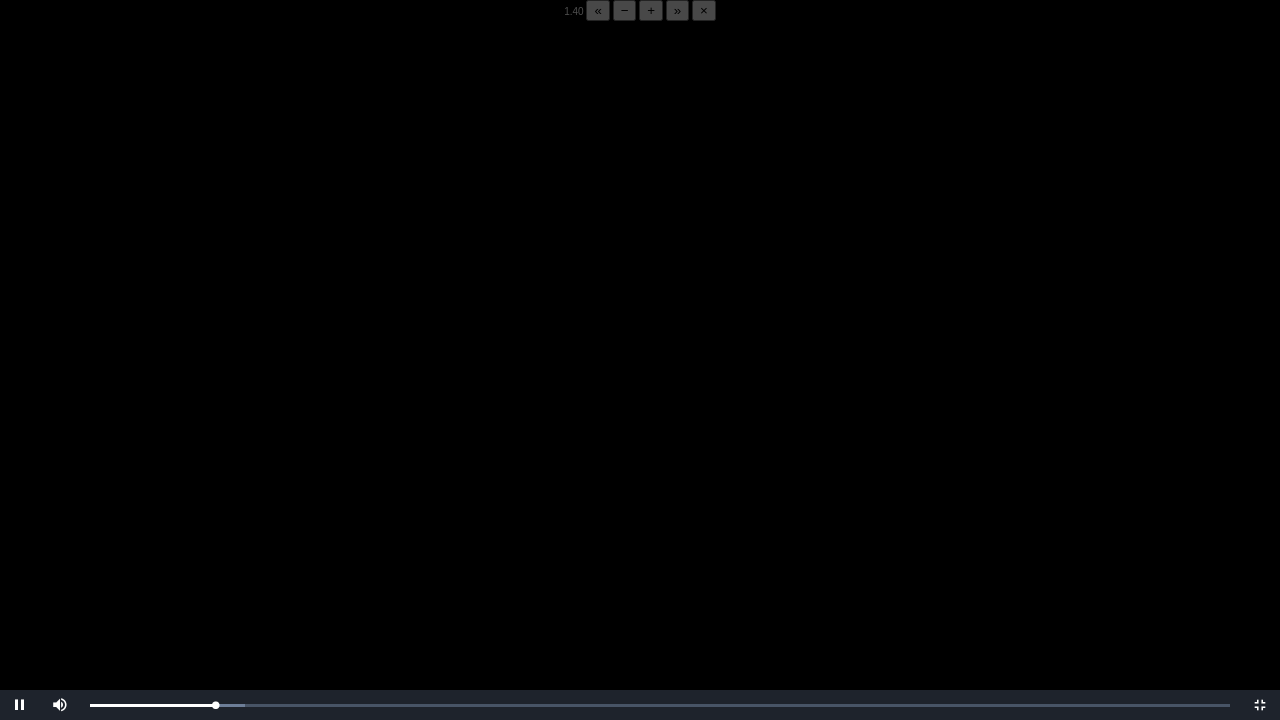 click on "−" at bounding box center (625, 10) 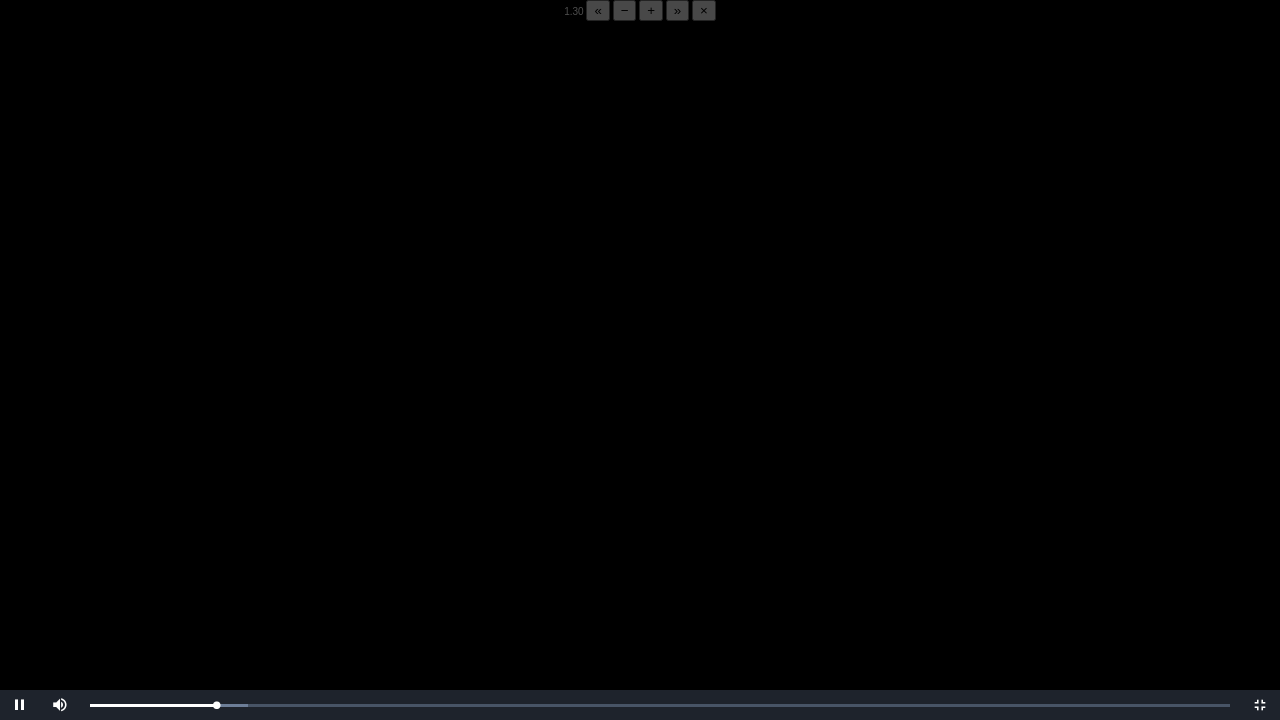 click on "−" at bounding box center (625, 10) 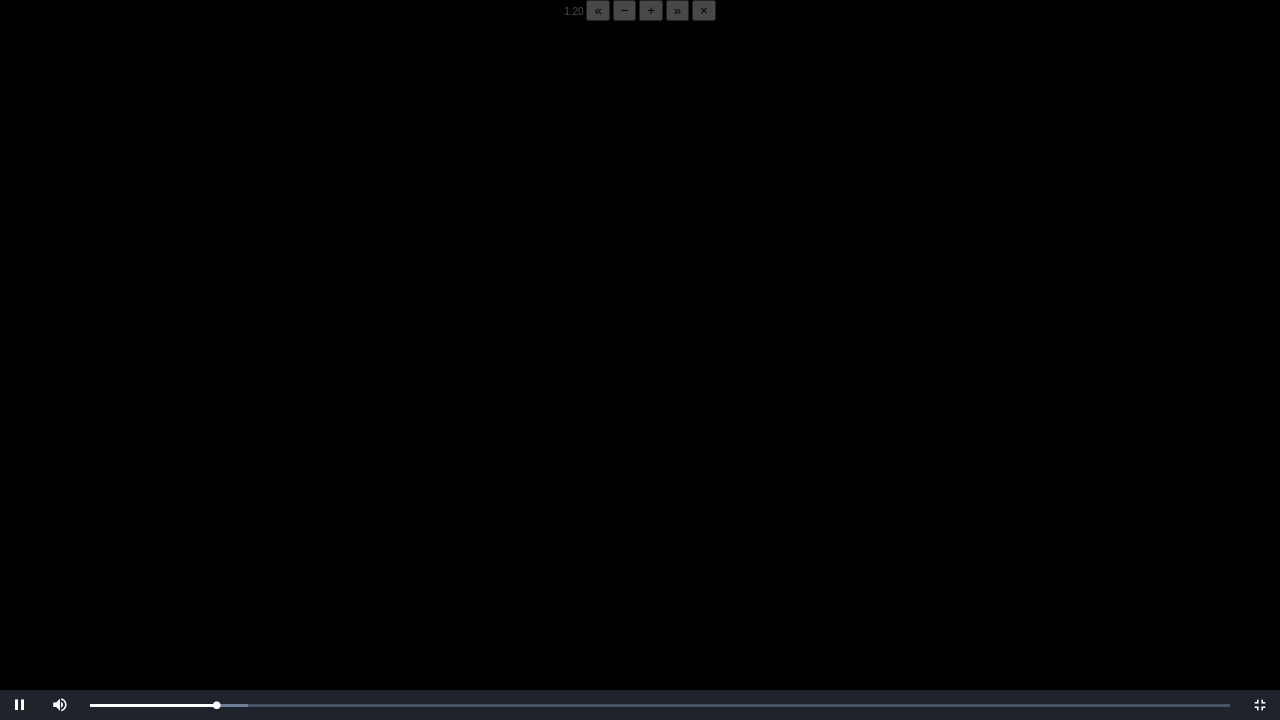 click on "−" at bounding box center [625, 10] 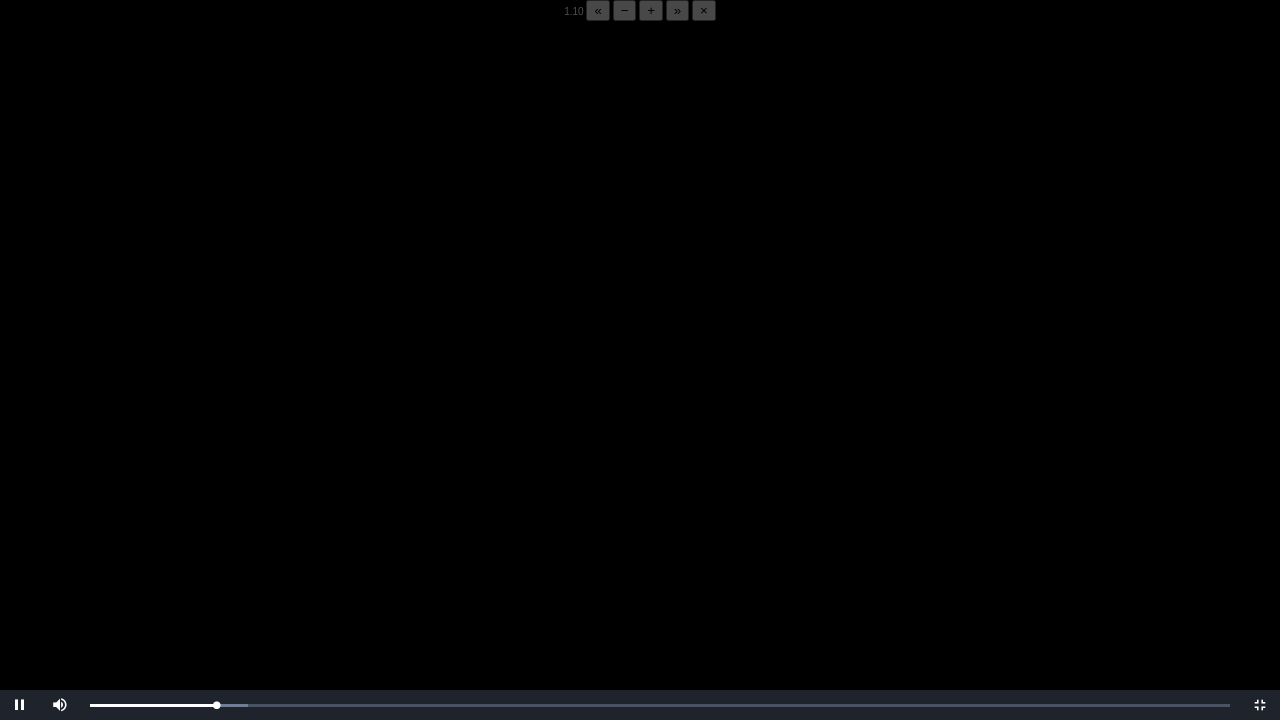 click on "−" at bounding box center (625, 10) 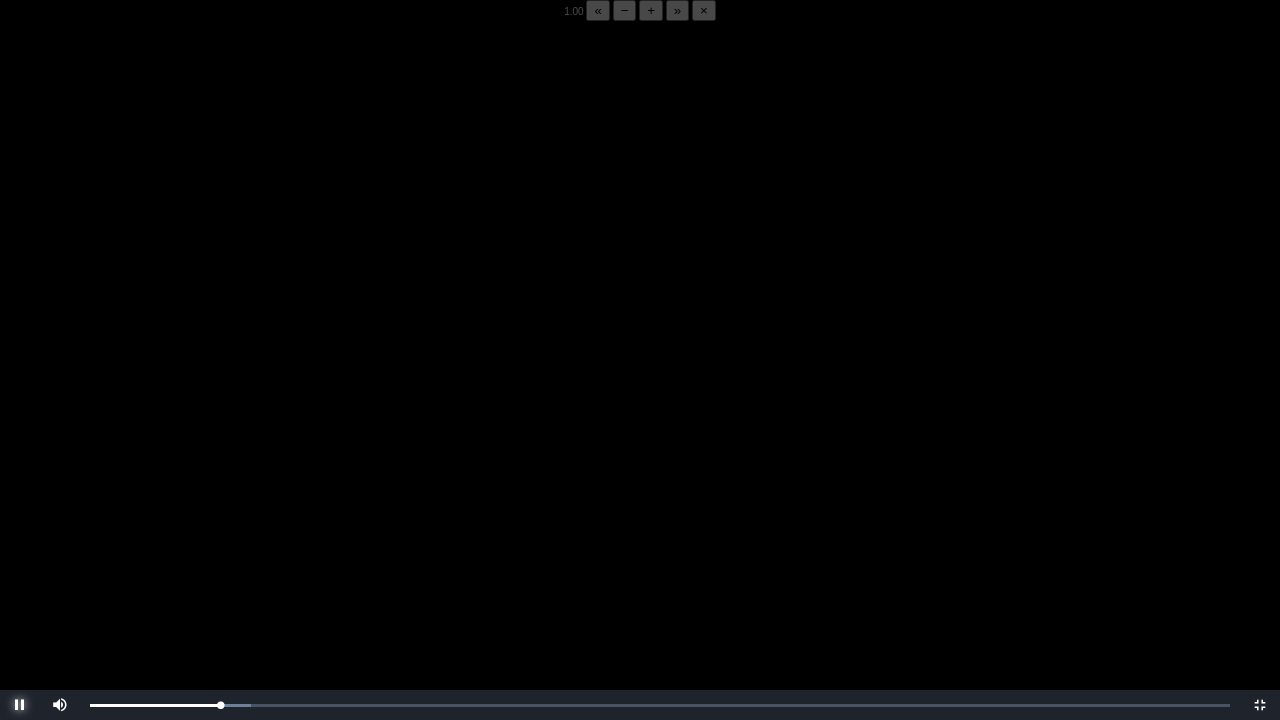 click at bounding box center (20, 705) 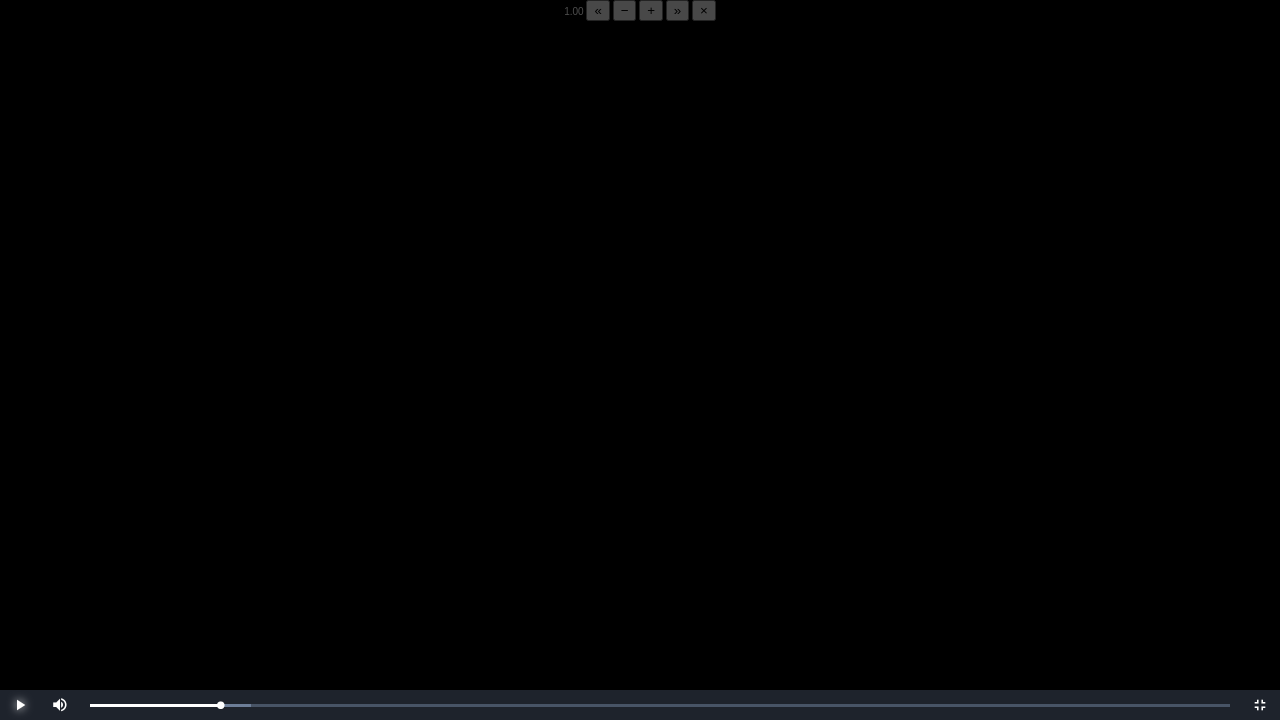 click at bounding box center [20, 705] 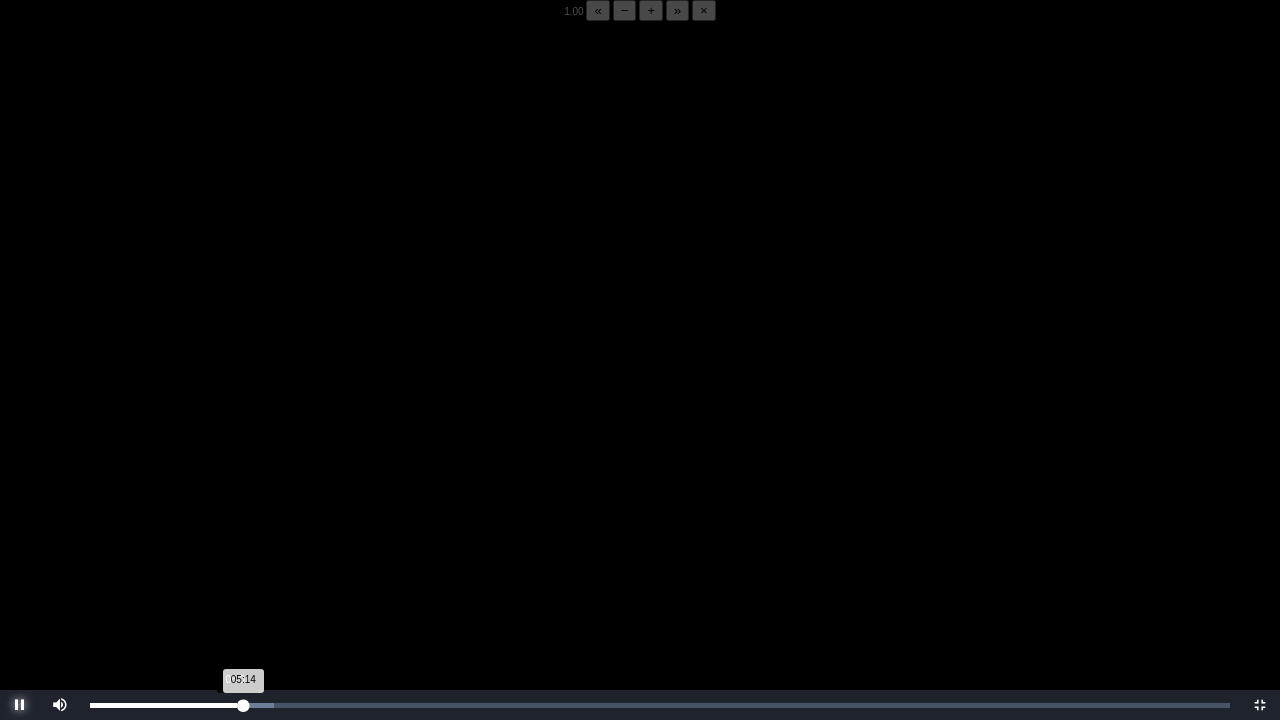 click on "05:14 Progress : 0%" at bounding box center (166, 705) 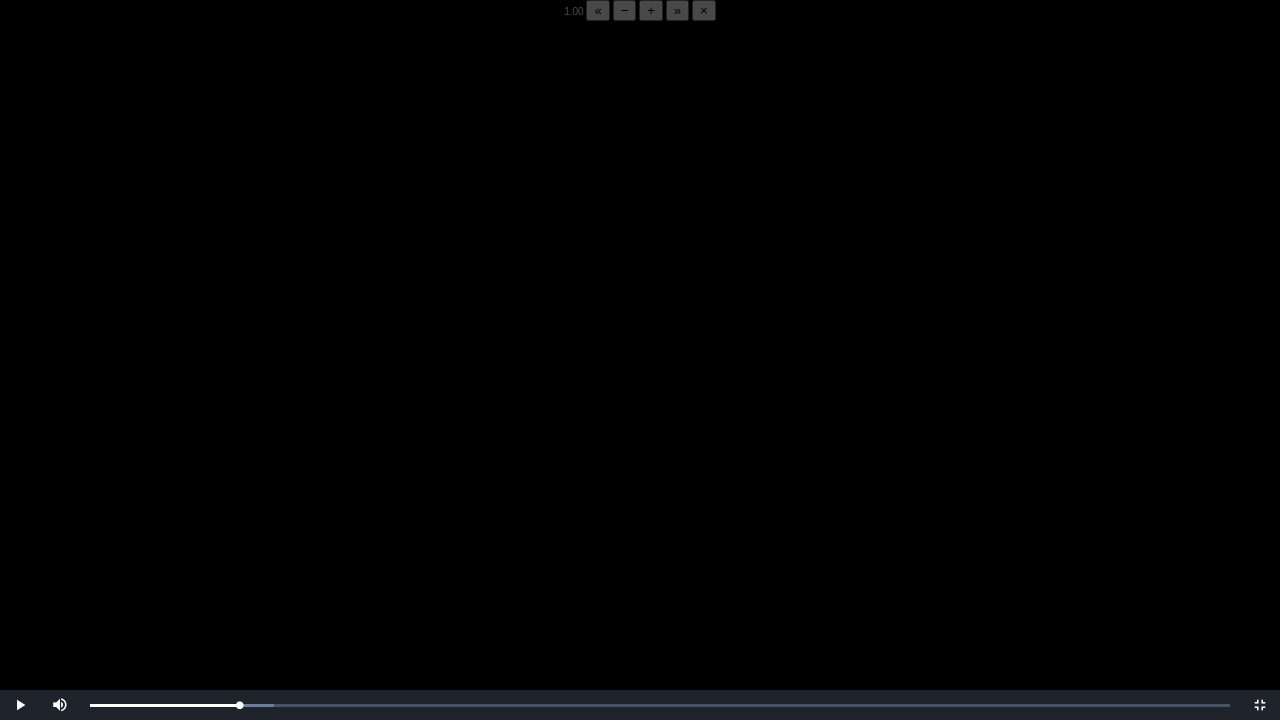 click at bounding box center [640, 381] 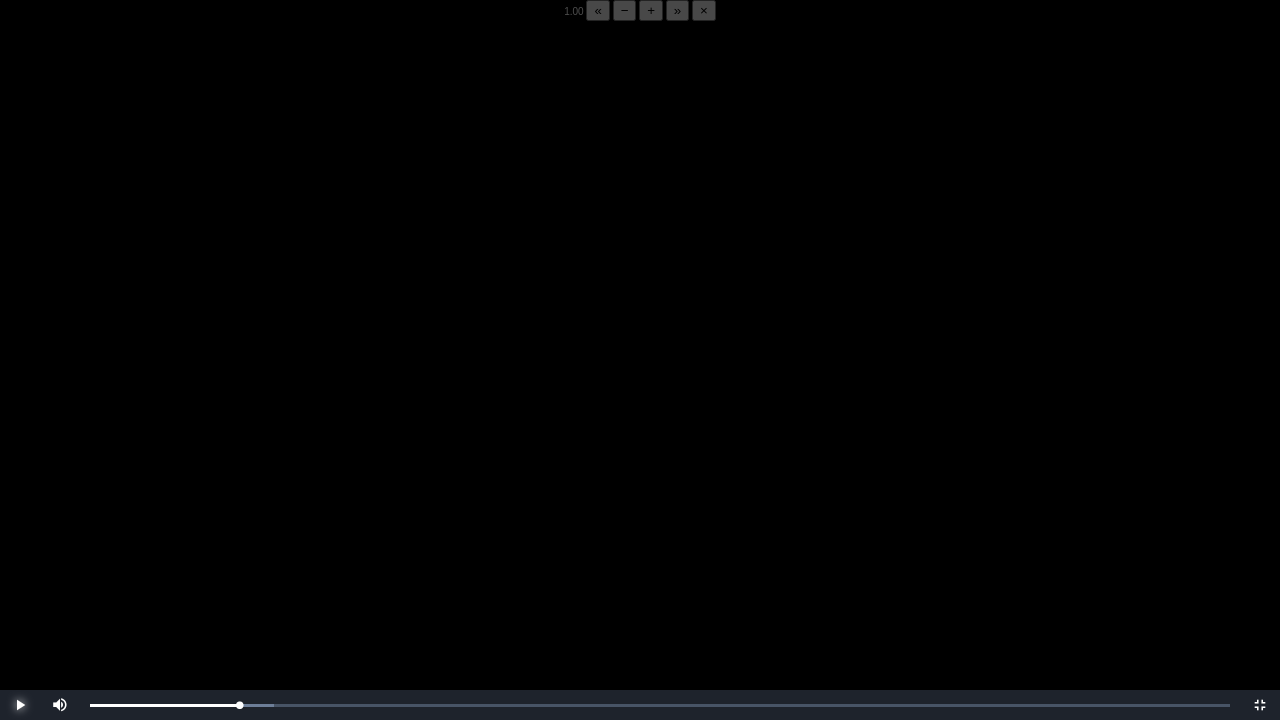 click at bounding box center (20, 705) 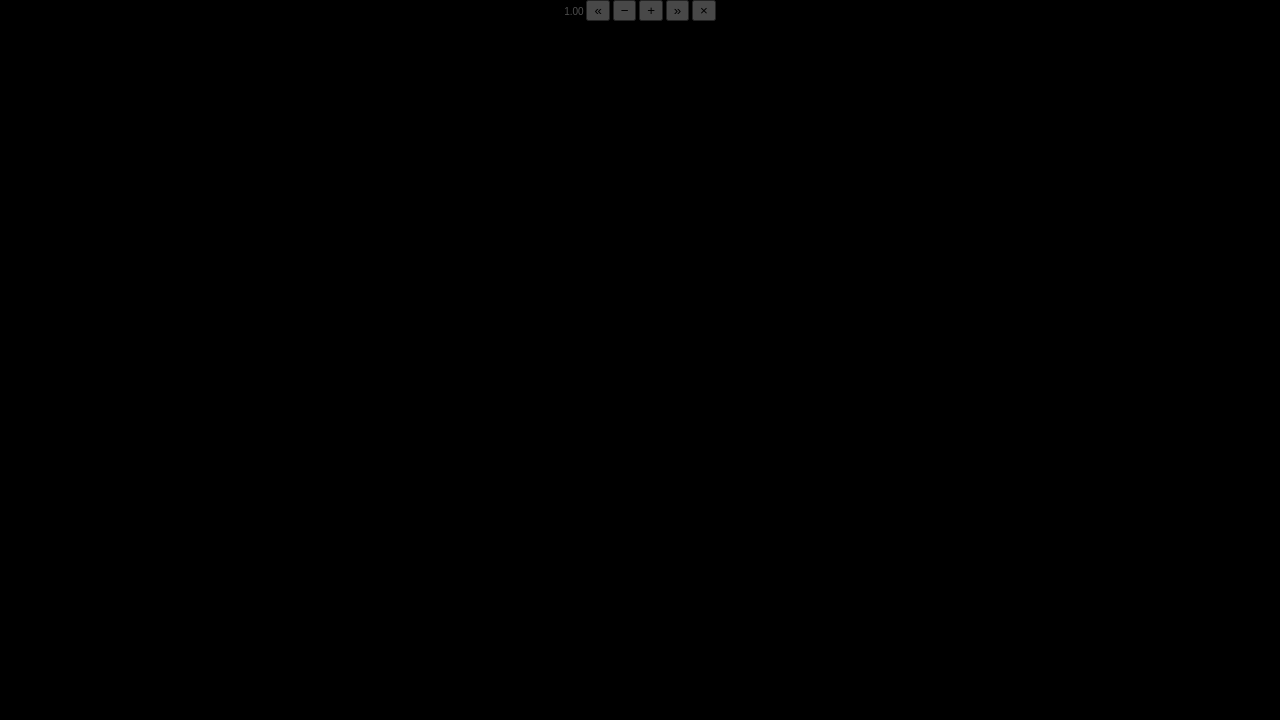 click at bounding box center (20, 705) 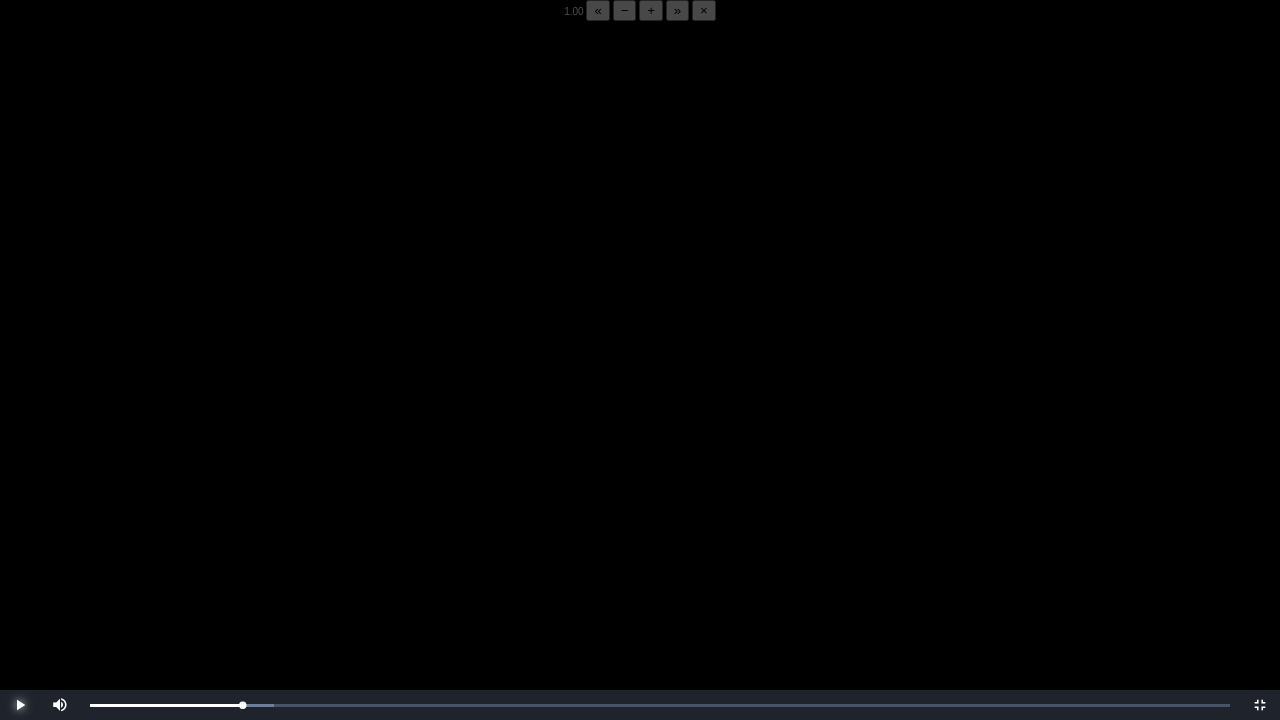 click at bounding box center [20, 705] 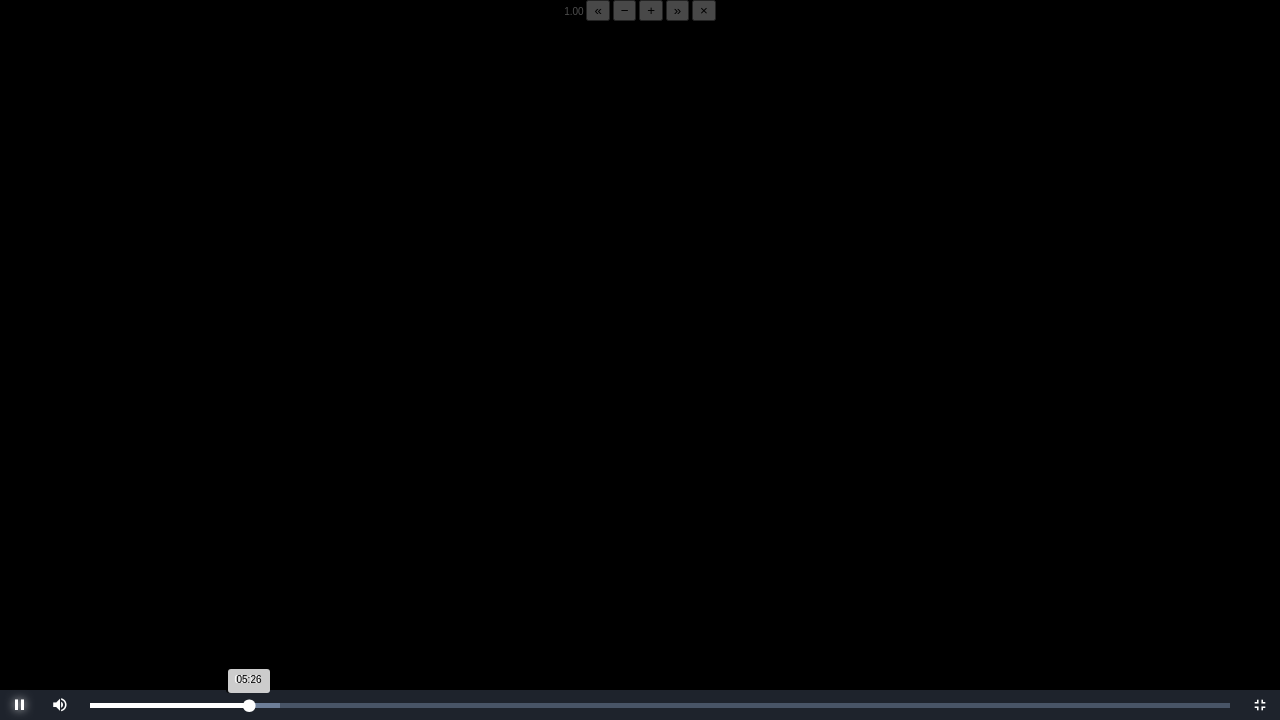 click on "05:26 Progress : 0%" at bounding box center [169, 705] 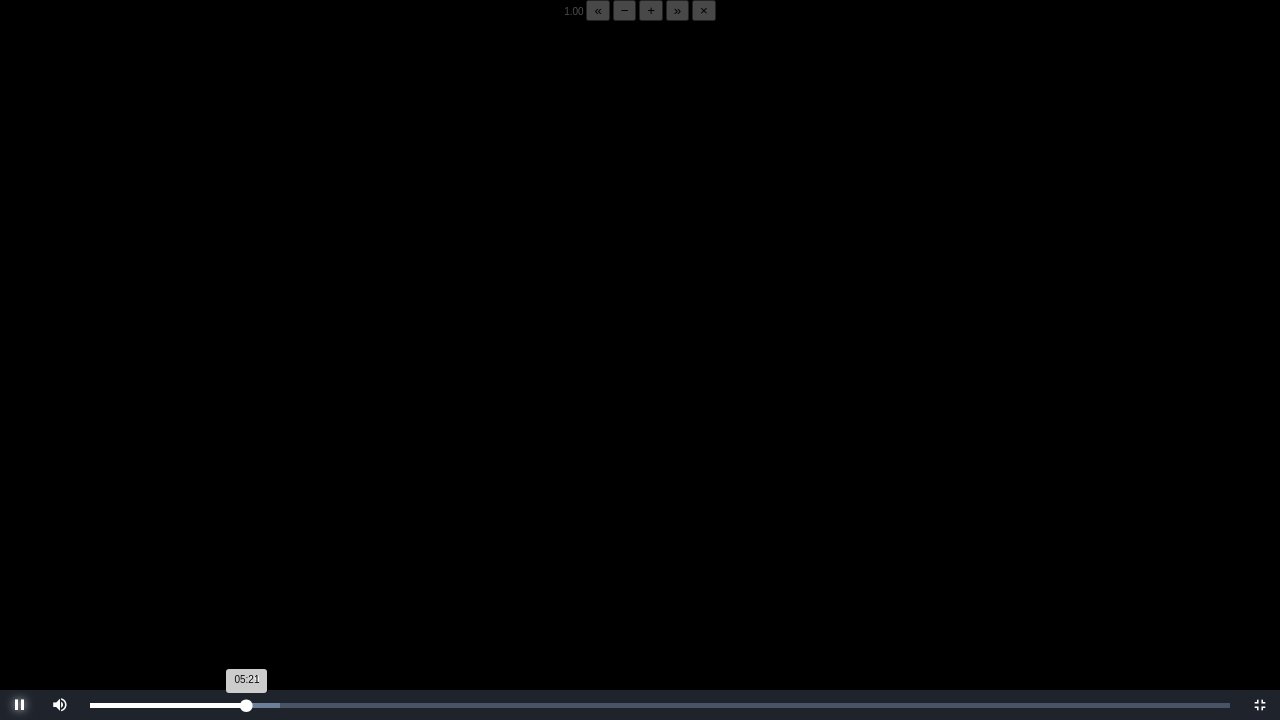 click on "05:21 Progress : 0%" at bounding box center (168, 705) 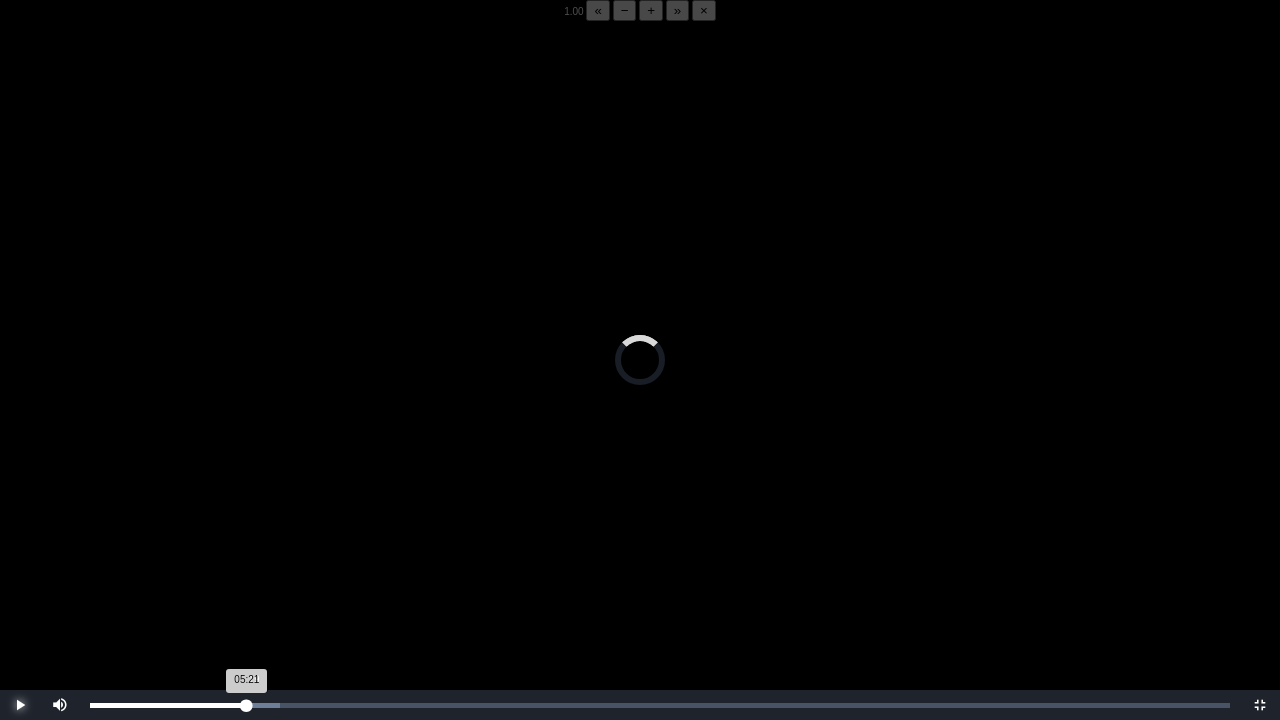 click on "05:21 Progress : 0%" at bounding box center (168, 705) 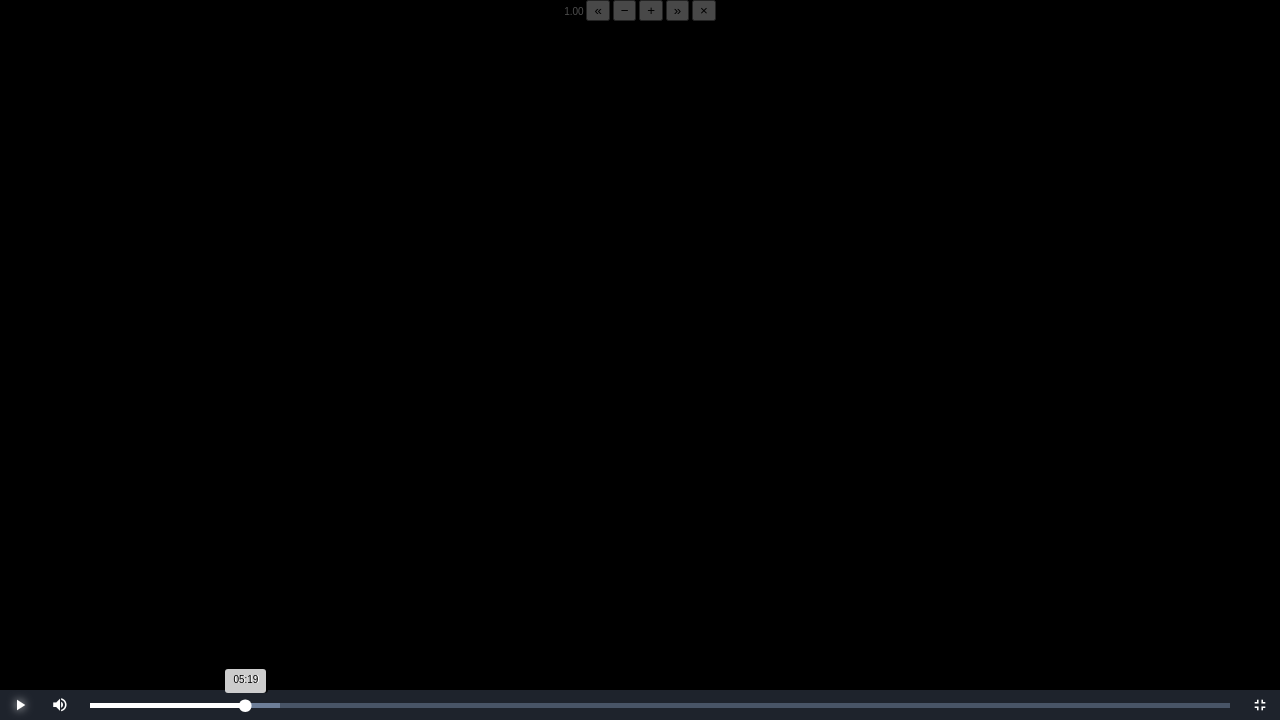 click on "05:19 Progress : 0%" at bounding box center (168, 705) 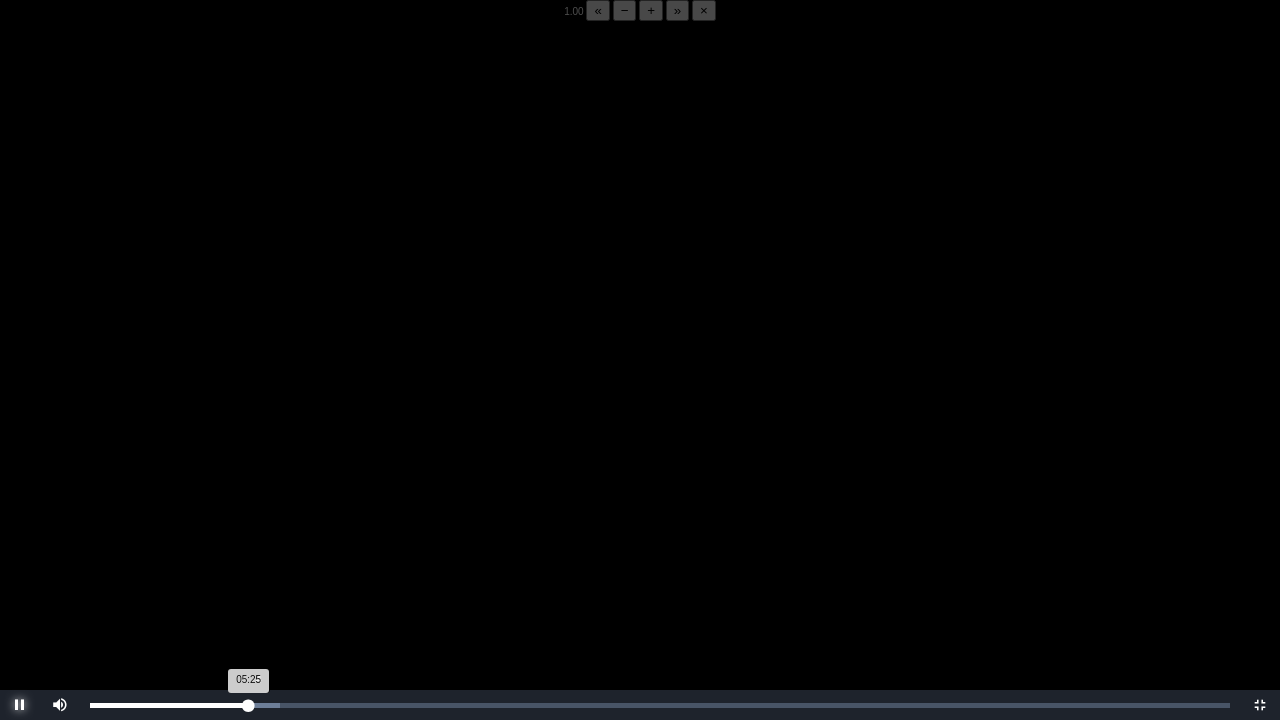 click on "05:25 Progress : 0%" at bounding box center [169, 705] 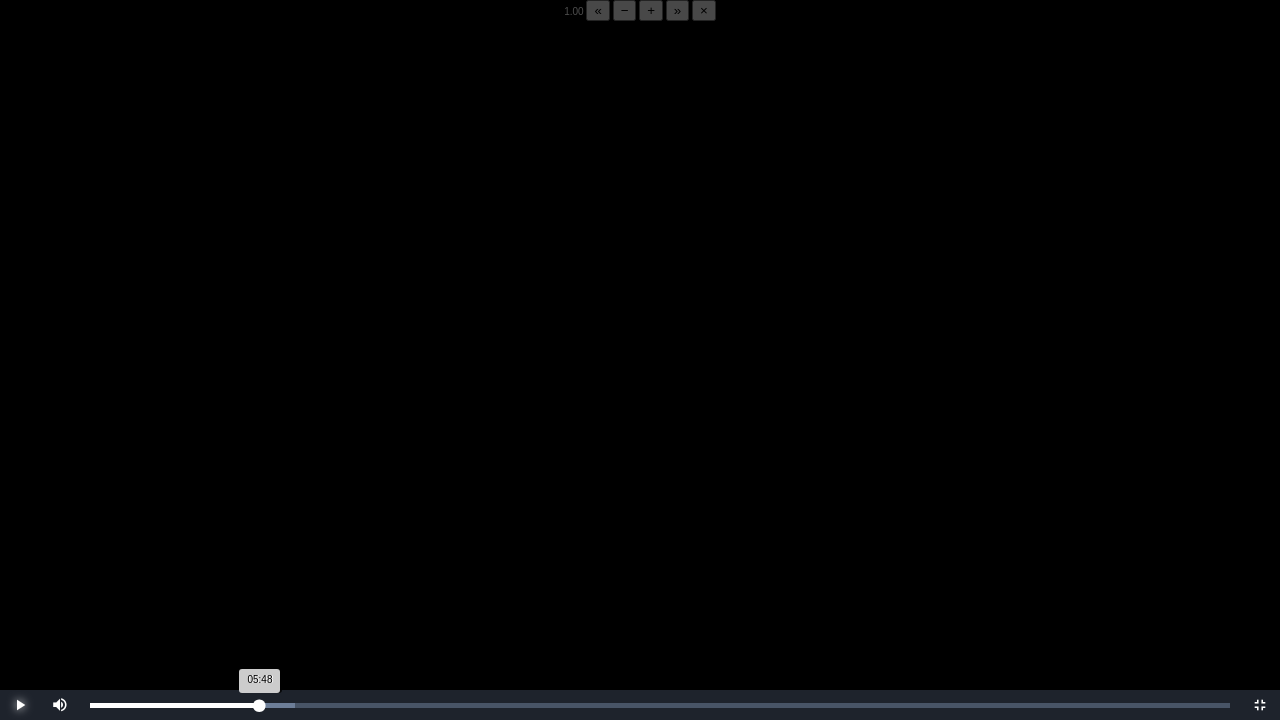 click on "05:48 Progress : 0%" at bounding box center [175, 705] 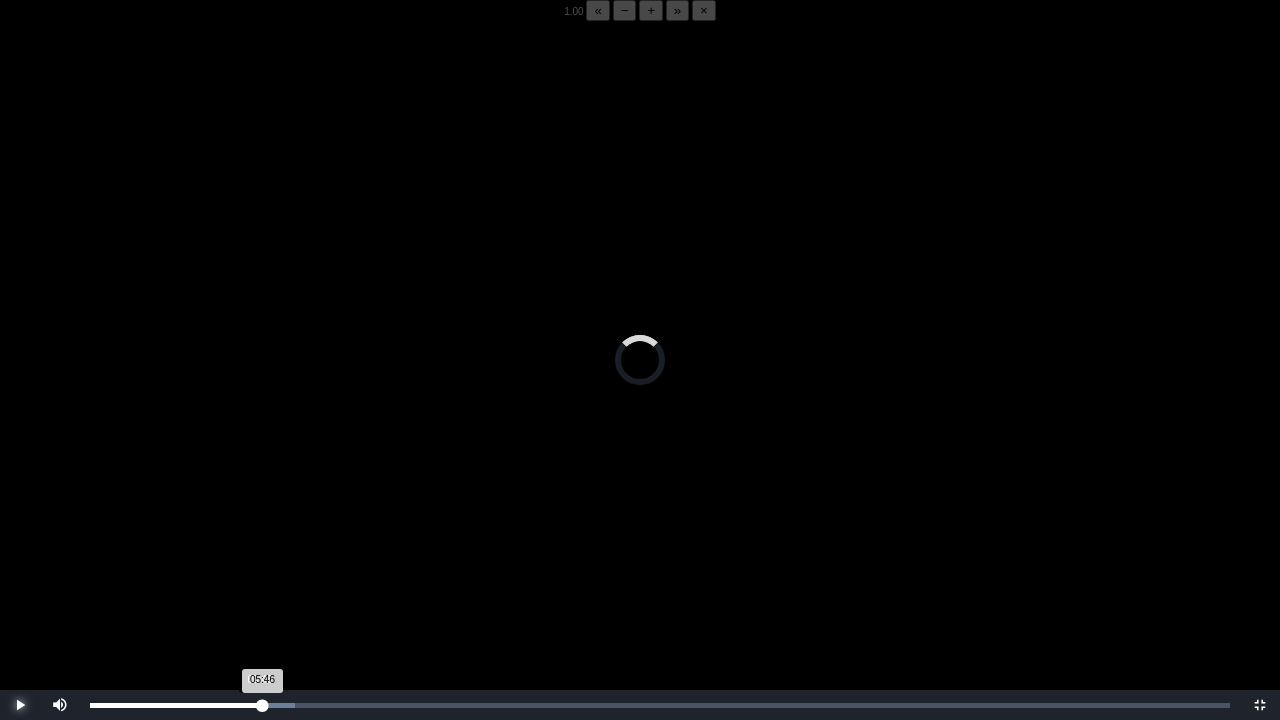 click on "05:46 Progress : 0%" at bounding box center (176, 705) 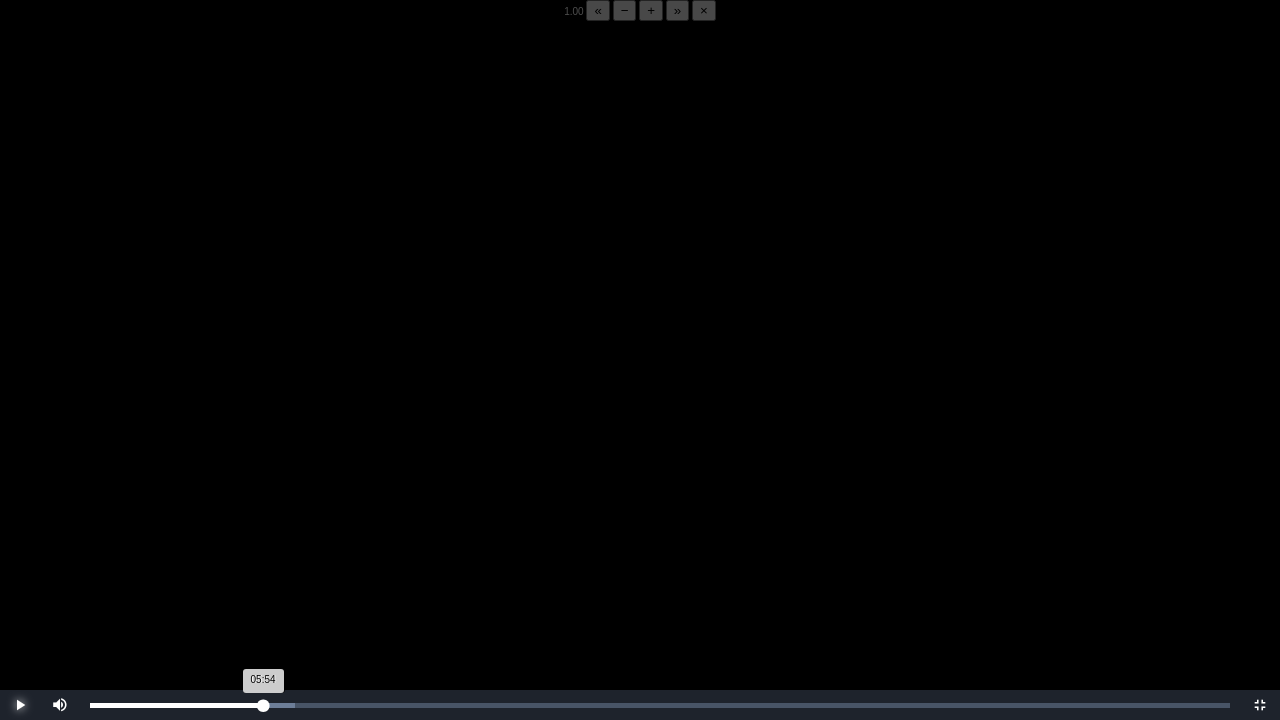 click on "05:54 Progress : 0%" at bounding box center (176, 705) 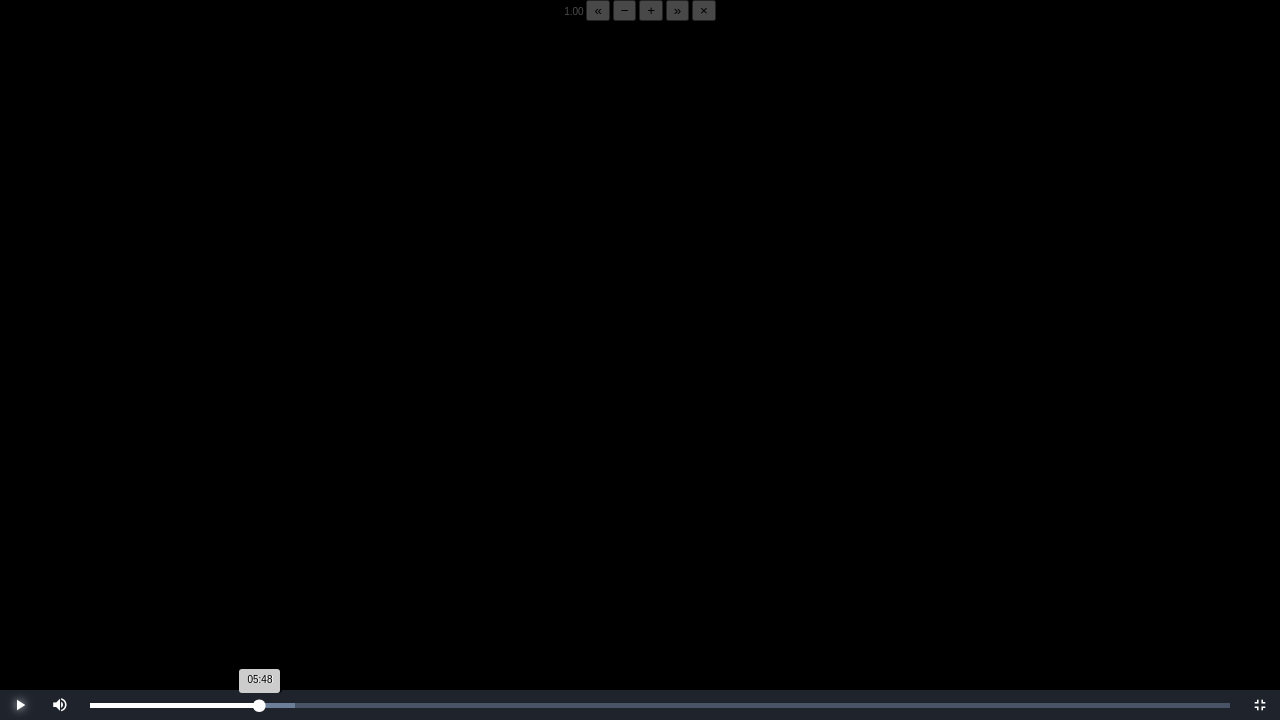 click on "05:48 Progress : 0%" at bounding box center (175, 705) 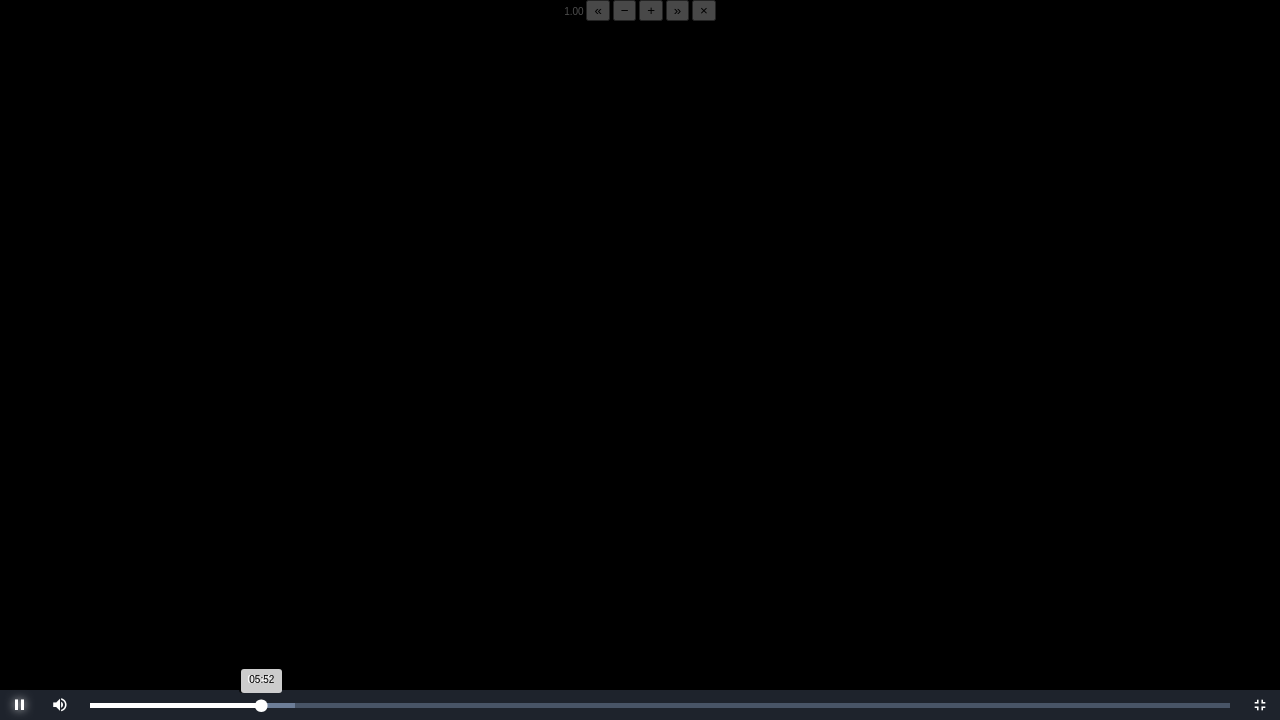 click on "05:52 Progress : 0%" at bounding box center (176, 705) 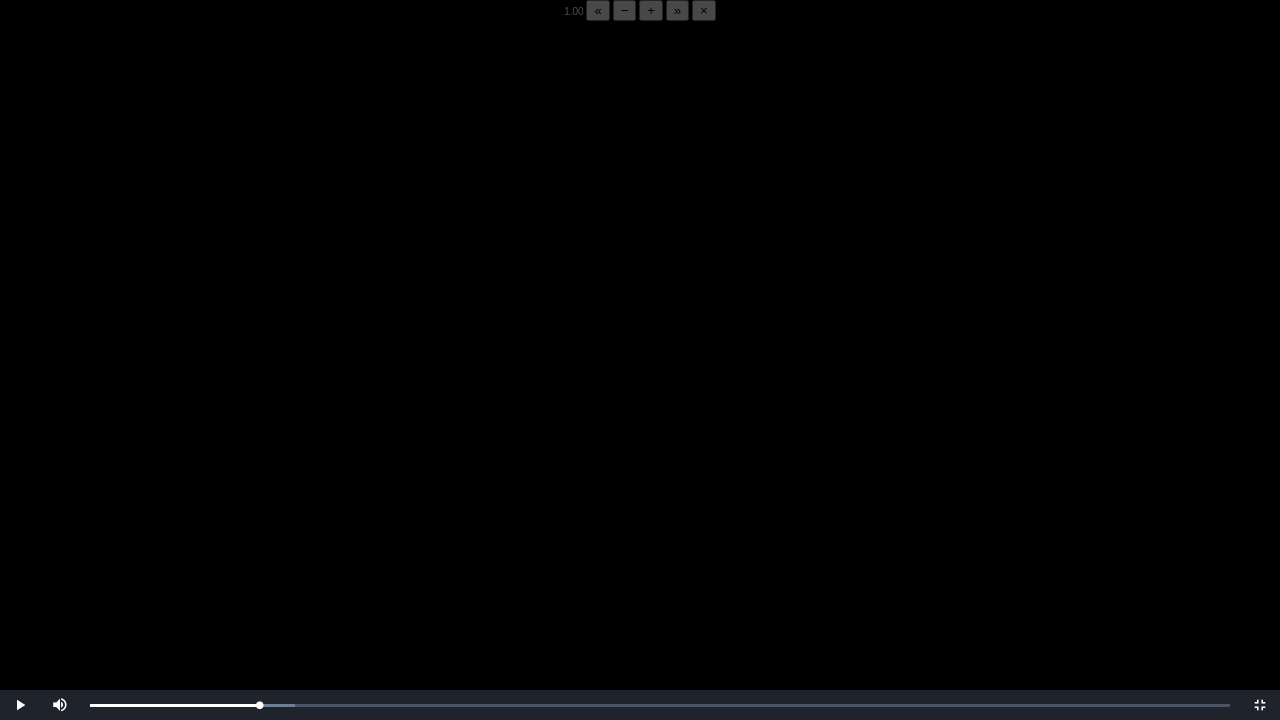 click at bounding box center (640, 381) 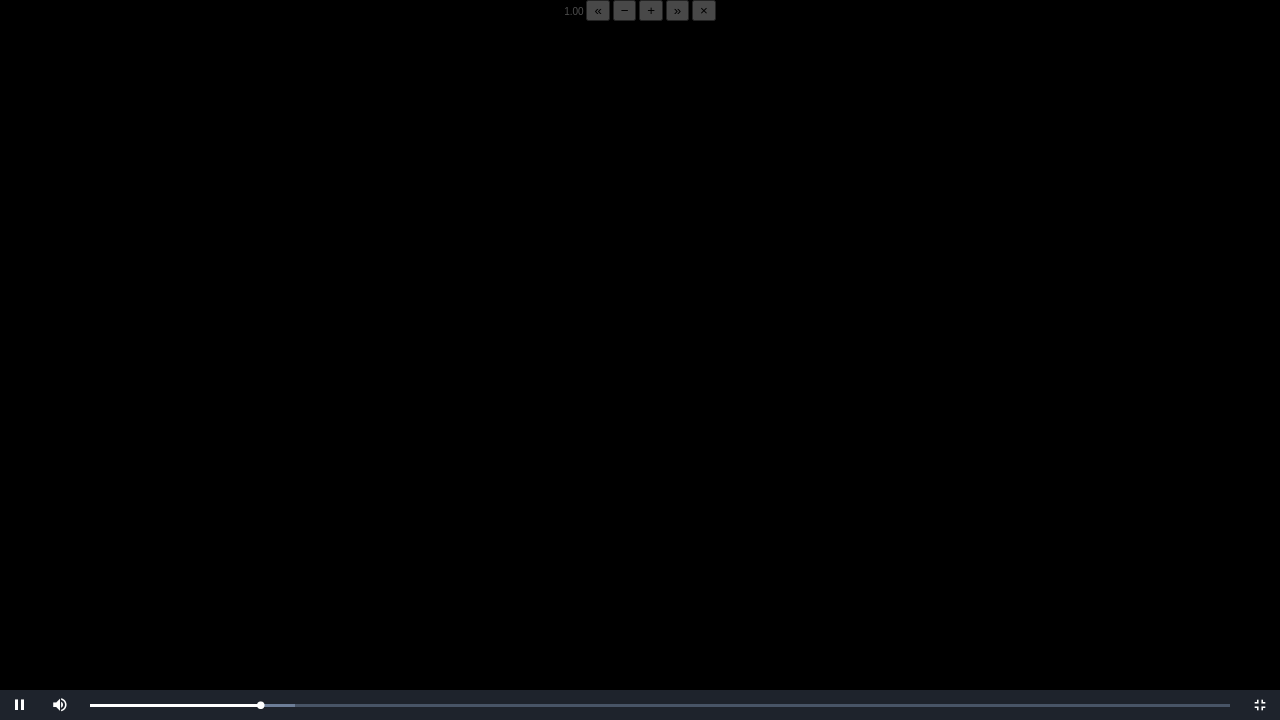 click at bounding box center (640, 381) 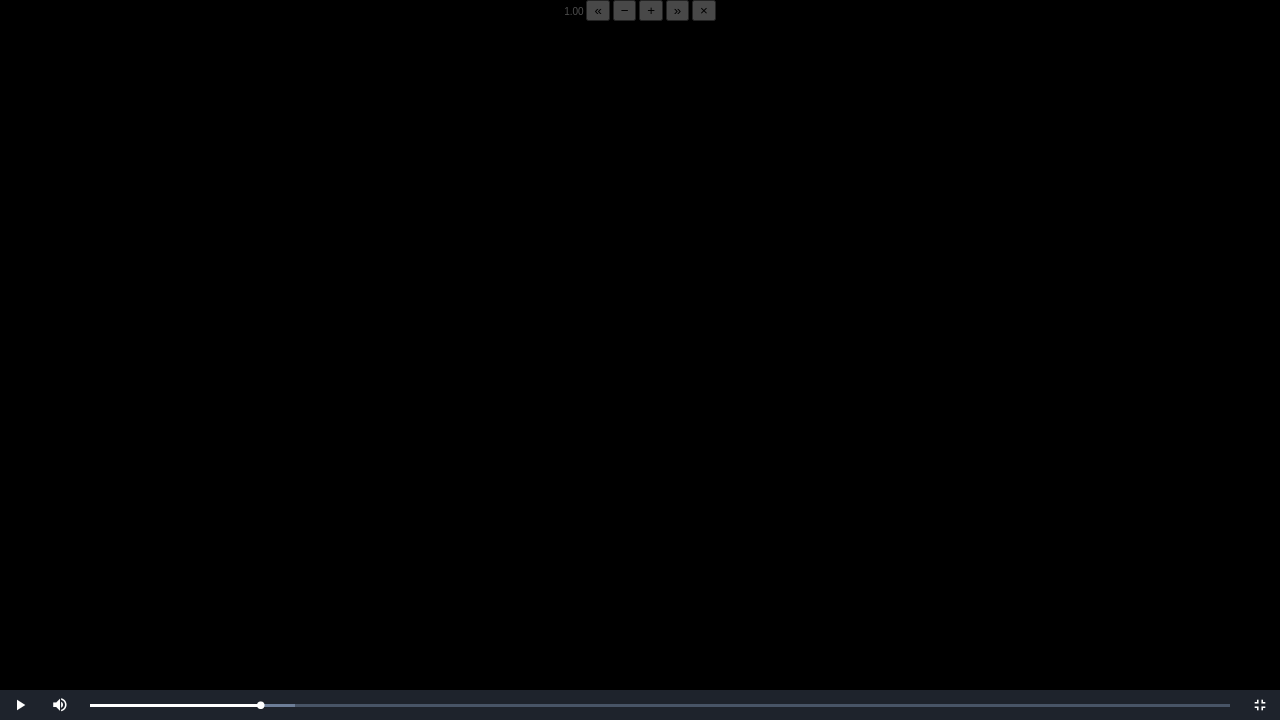 click at bounding box center [640, 381] 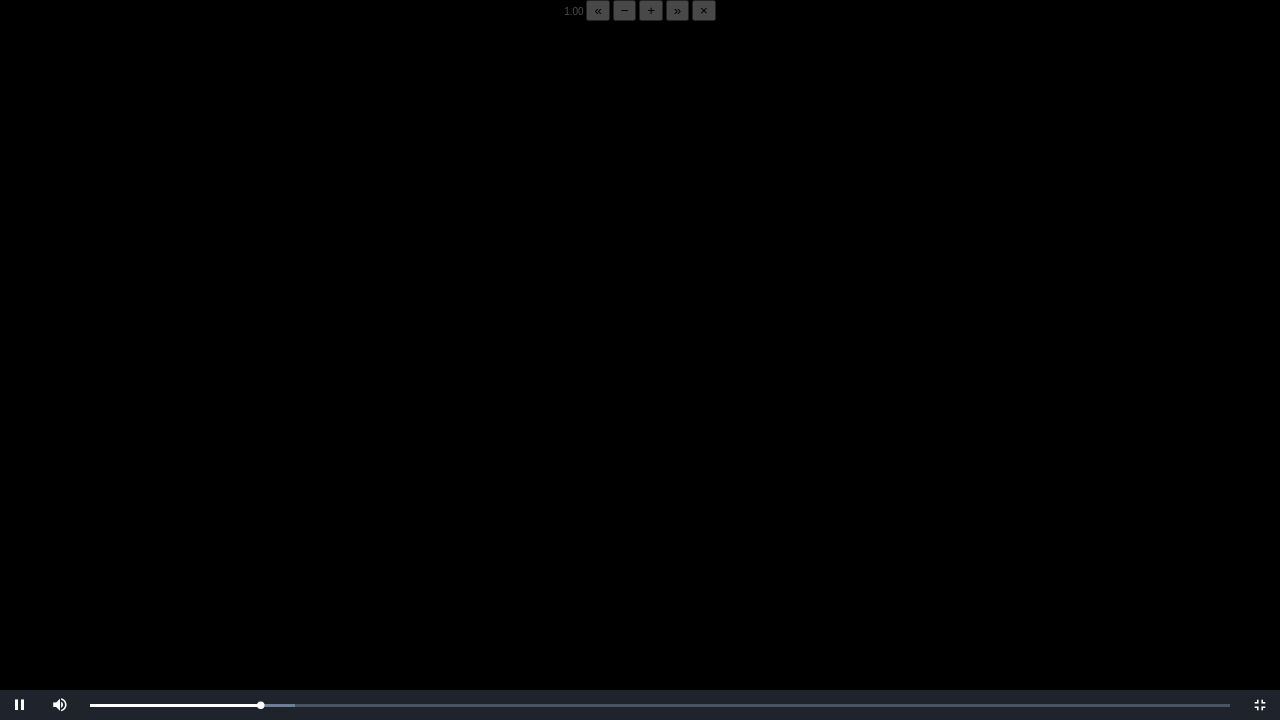 click at bounding box center (640, 381) 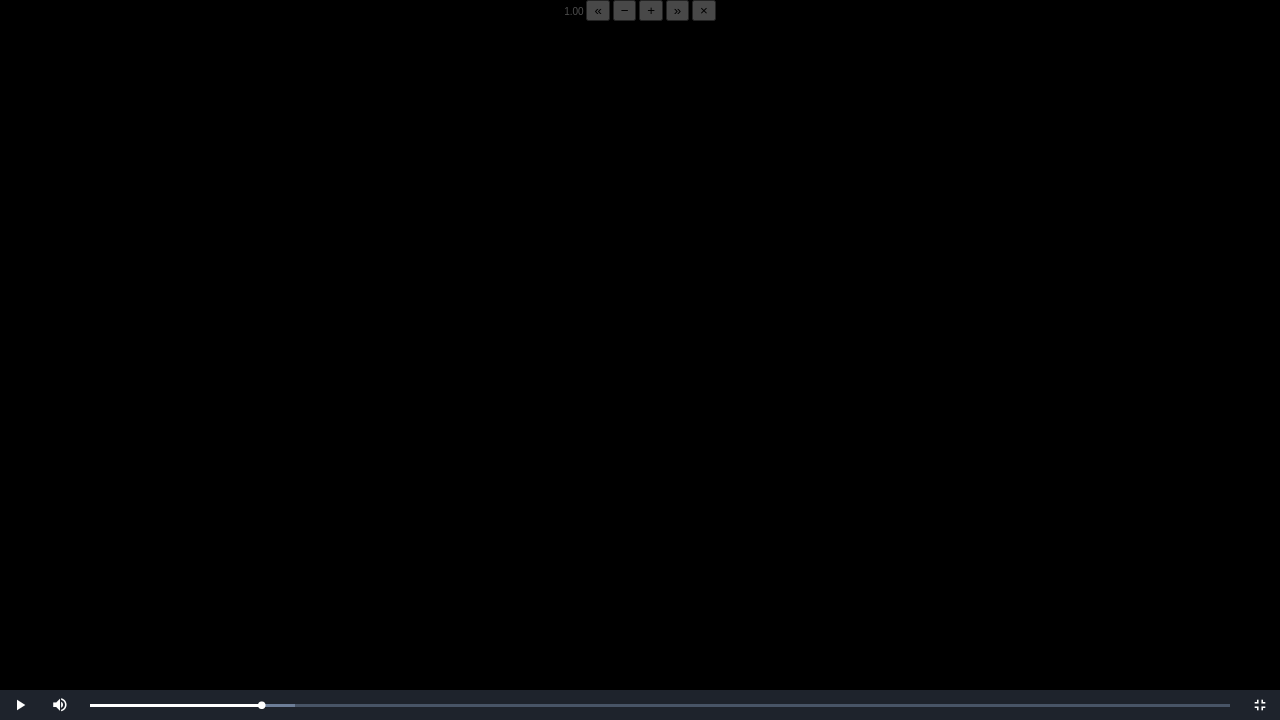 click at bounding box center [640, 381] 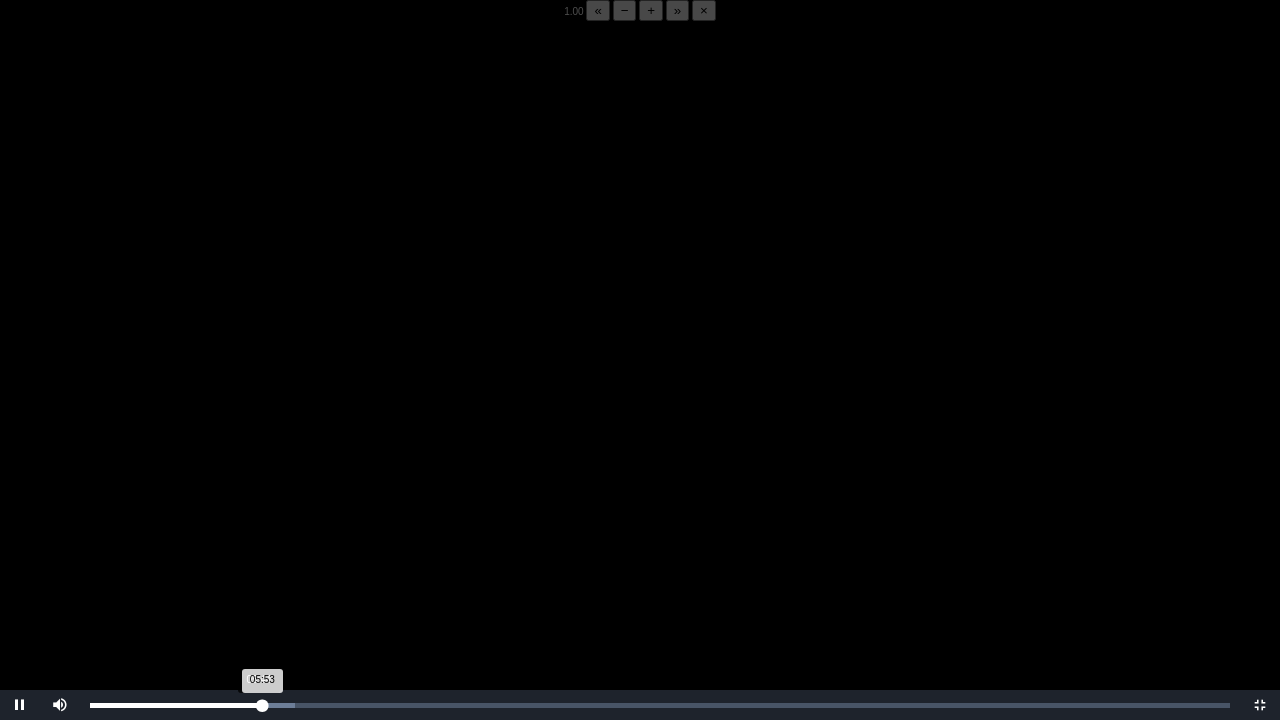 click on "05:53 Progress : 0%" at bounding box center (176, 705) 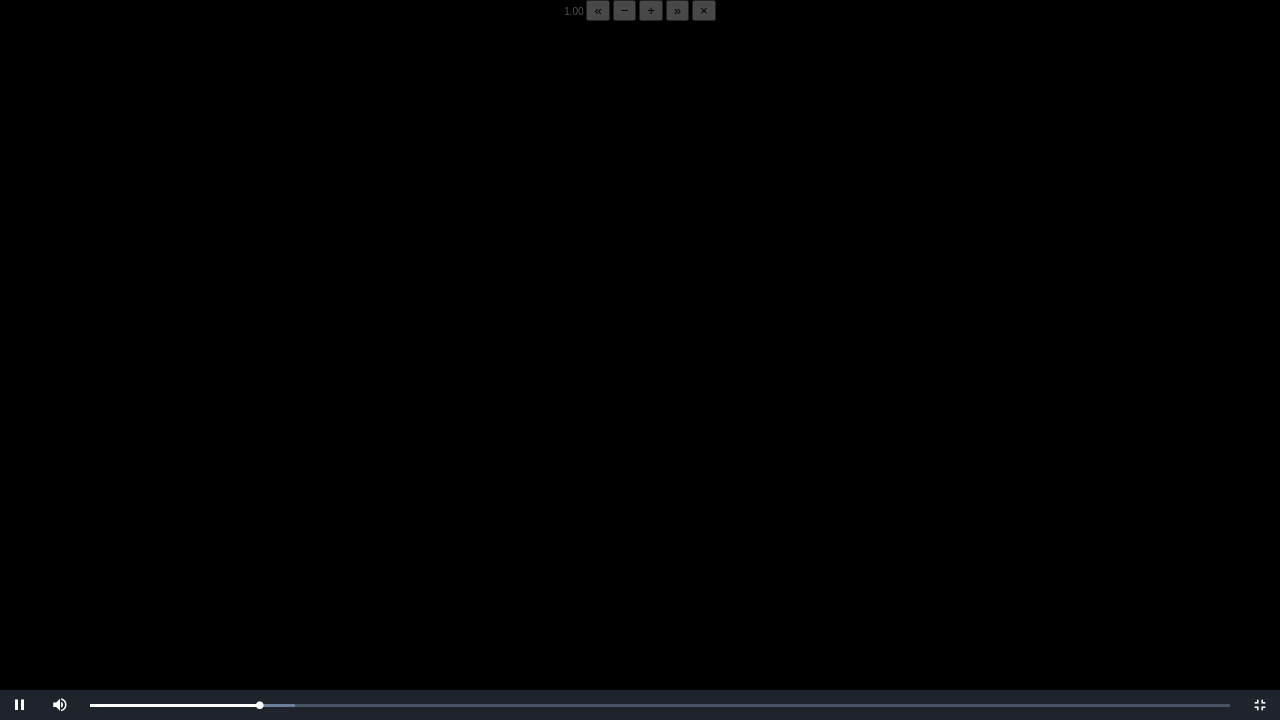 click at bounding box center [640, 381] 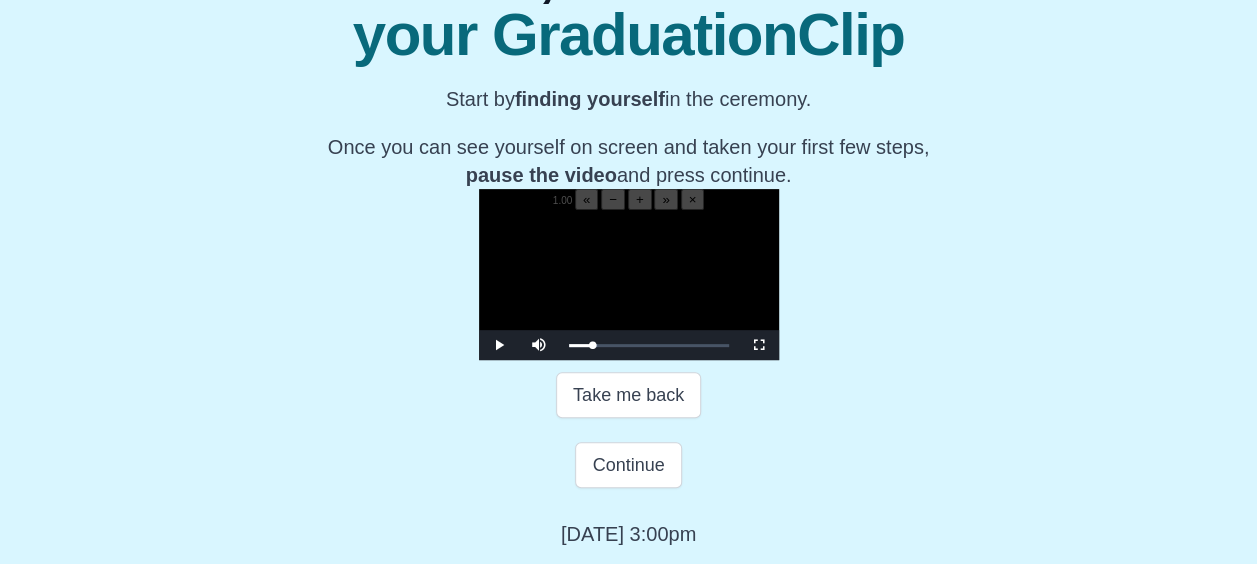 scroll, scrollTop: 340, scrollLeft: 0, axis: vertical 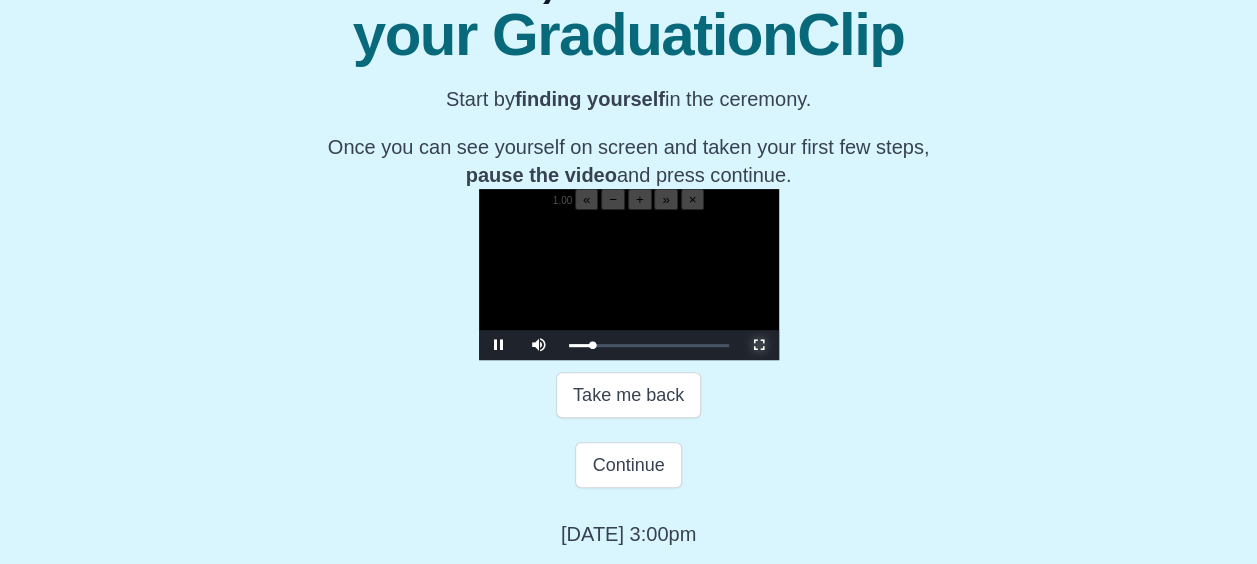 click at bounding box center (759, 345) 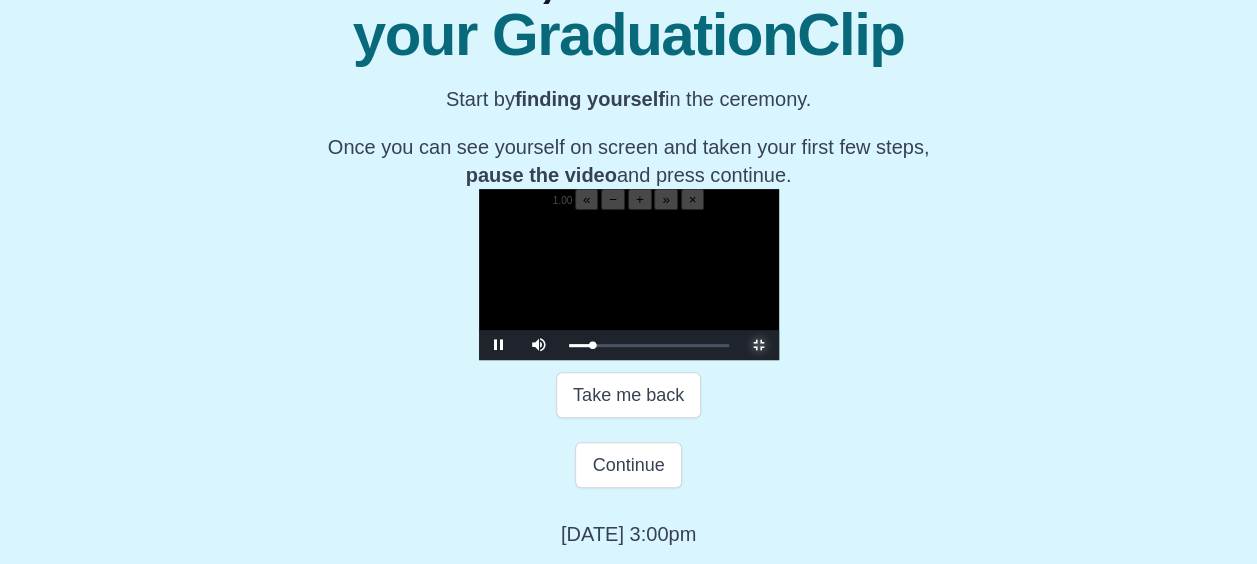 scroll, scrollTop: 0, scrollLeft: 0, axis: both 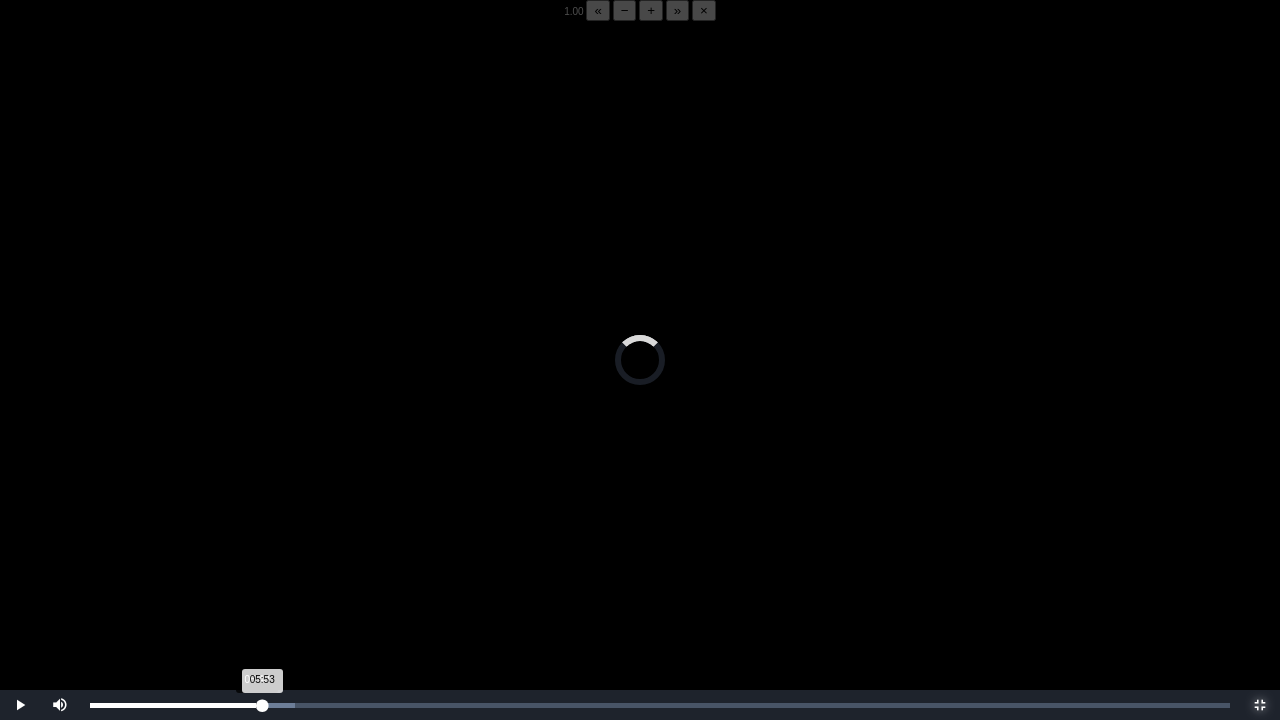 click on "05:53 Progress : 0%" at bounding box center [176, 705] 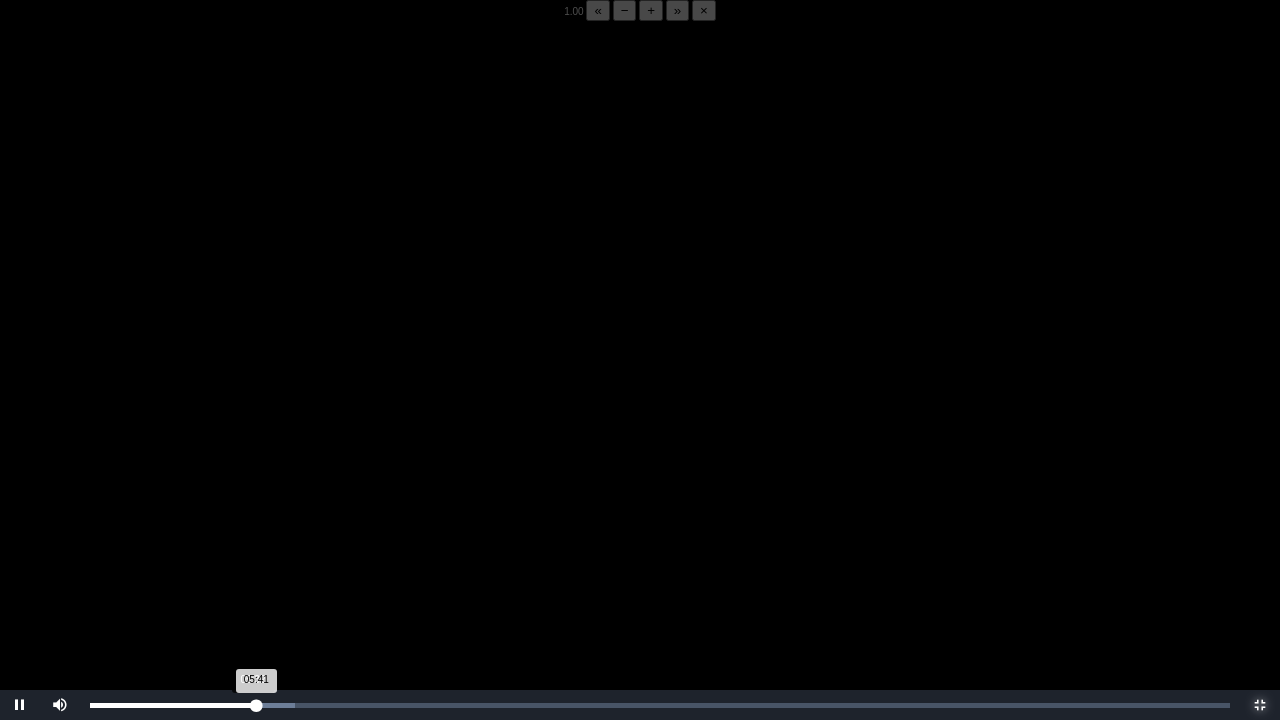 click on "05:41 Progress : 0%" at bounding box center (173, 705) 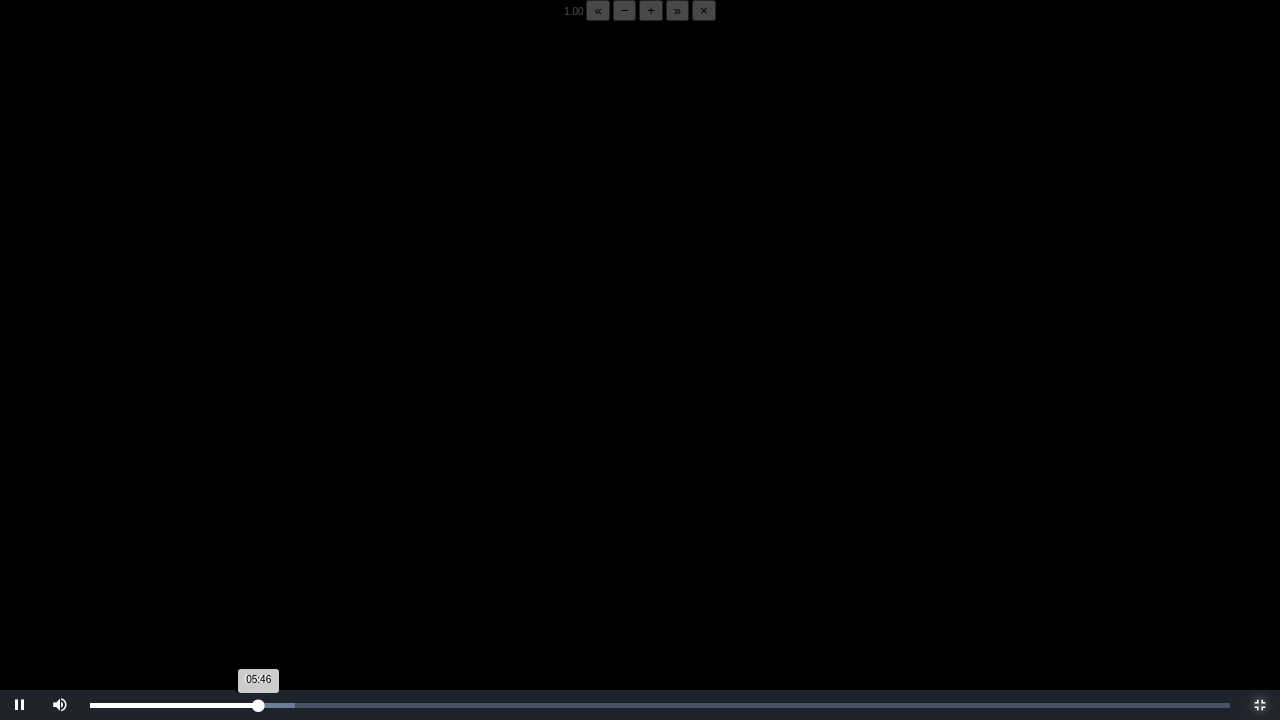 click on "05:46 Progress : 0%" at bounding box center [174, 705] 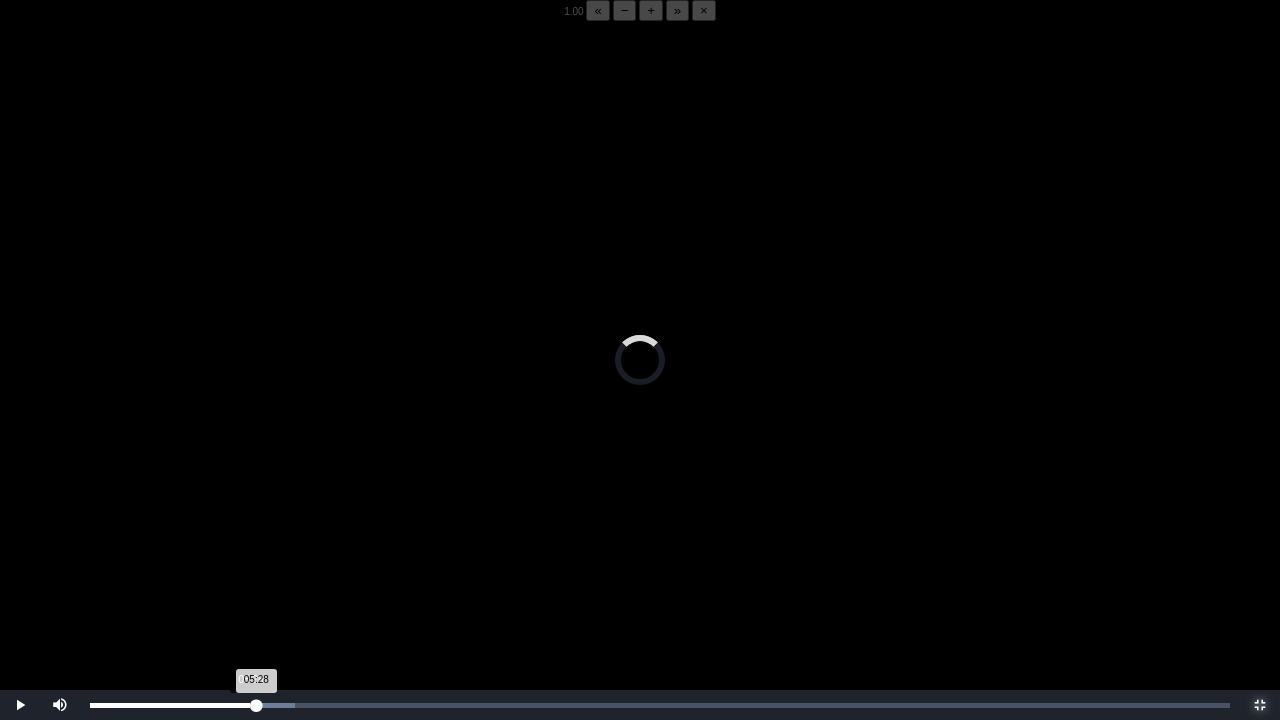click on "05:28 Progress : 0%" at bounding box center (173, 705) 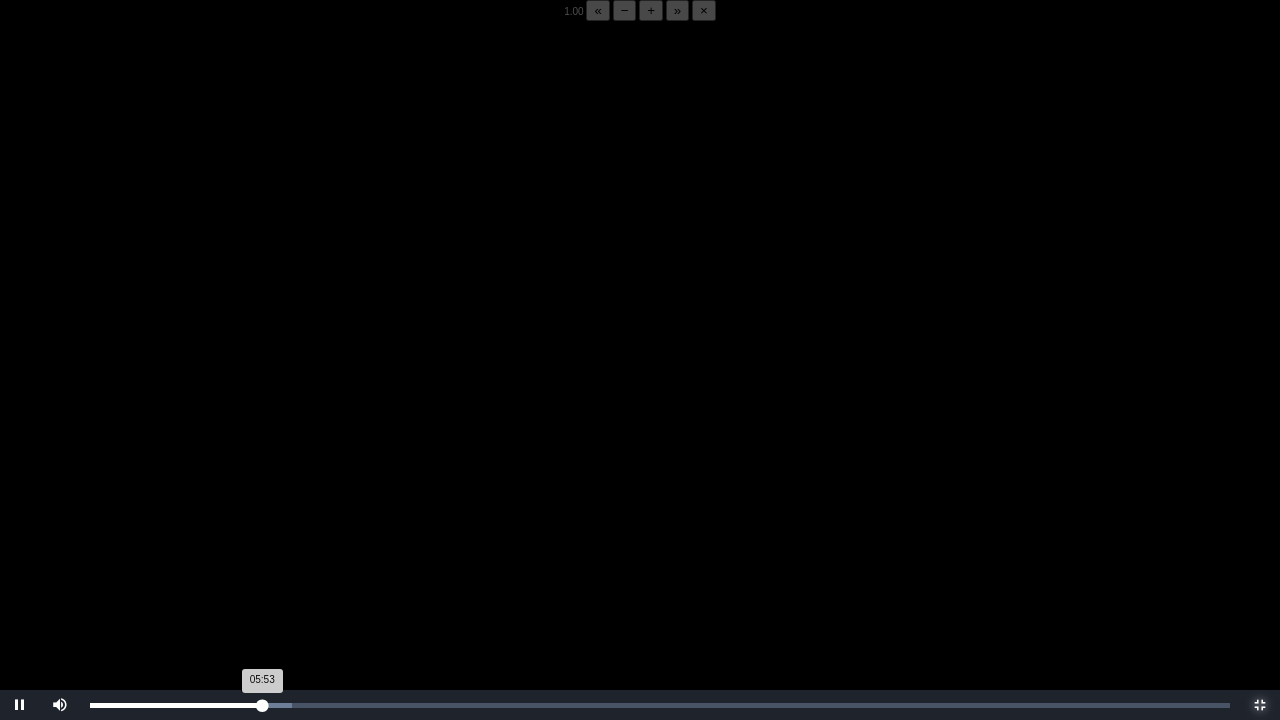 click on "05:53 Progress : 0%" at bounding box center (176, 705) 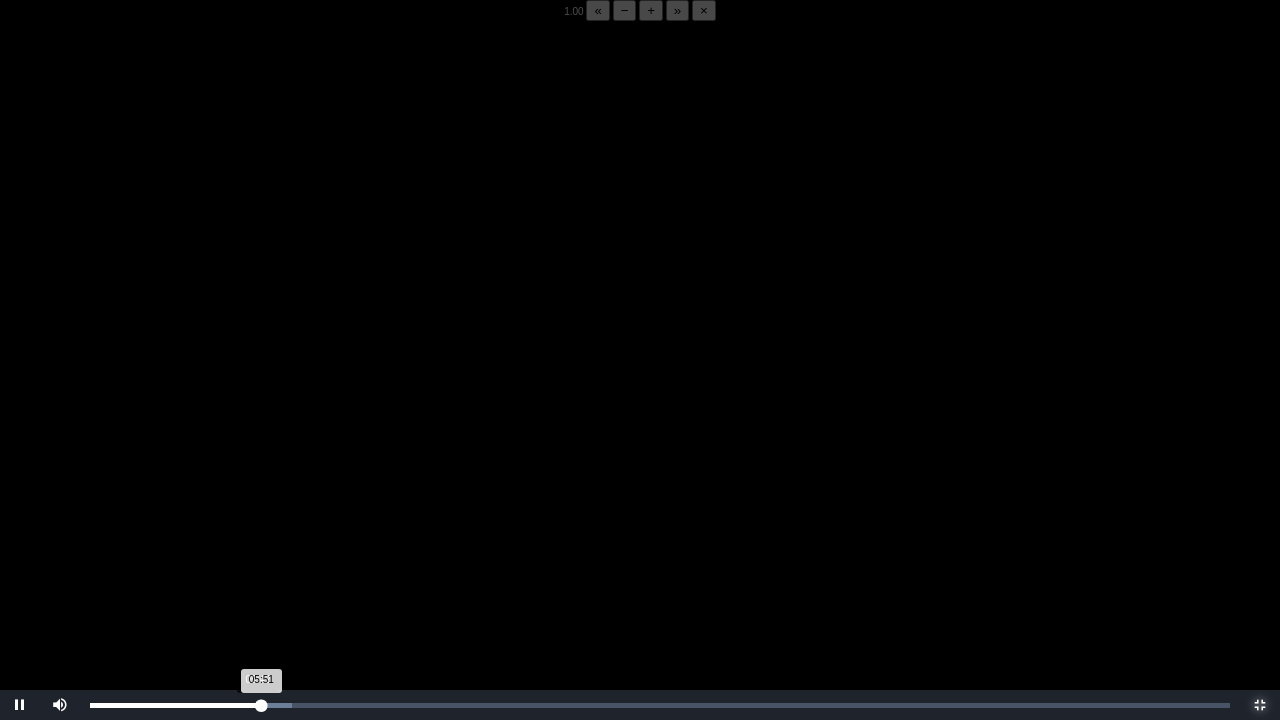 click on "05:51 Progress : 0%" at bounding box center (175, 705) 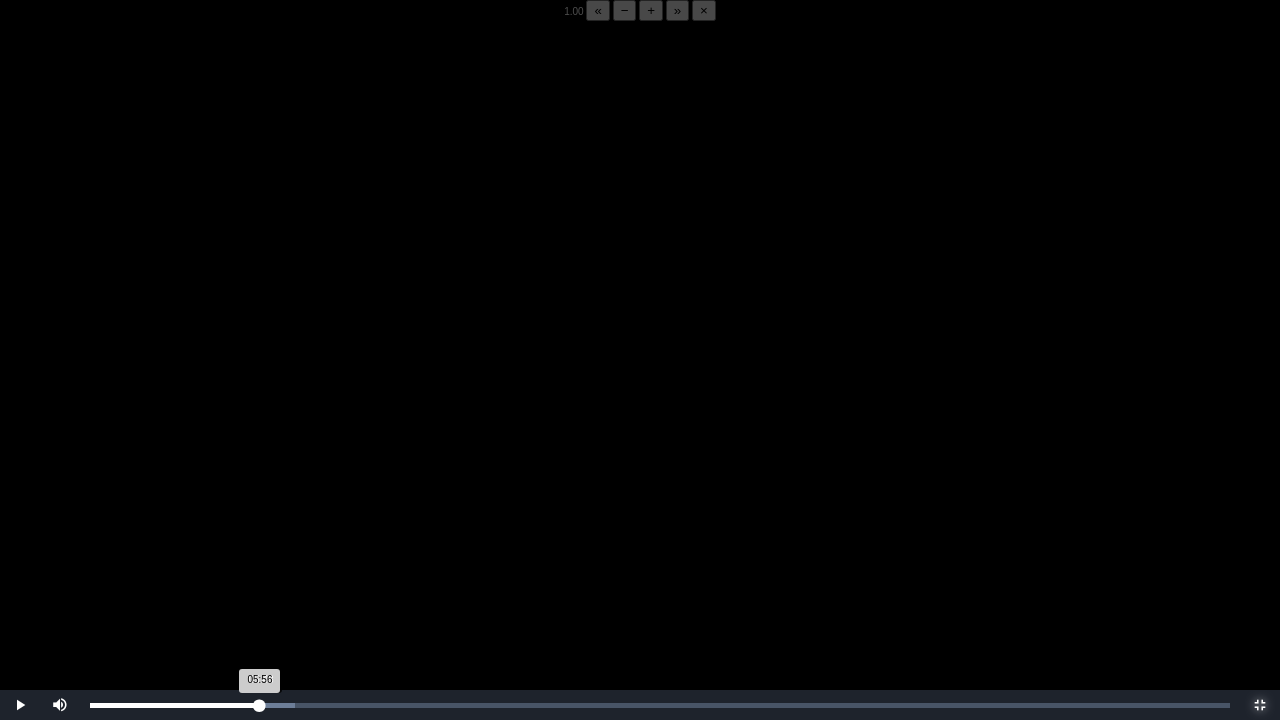 click on "05:56 Progress : 0%" at bounding box center (175, 705) 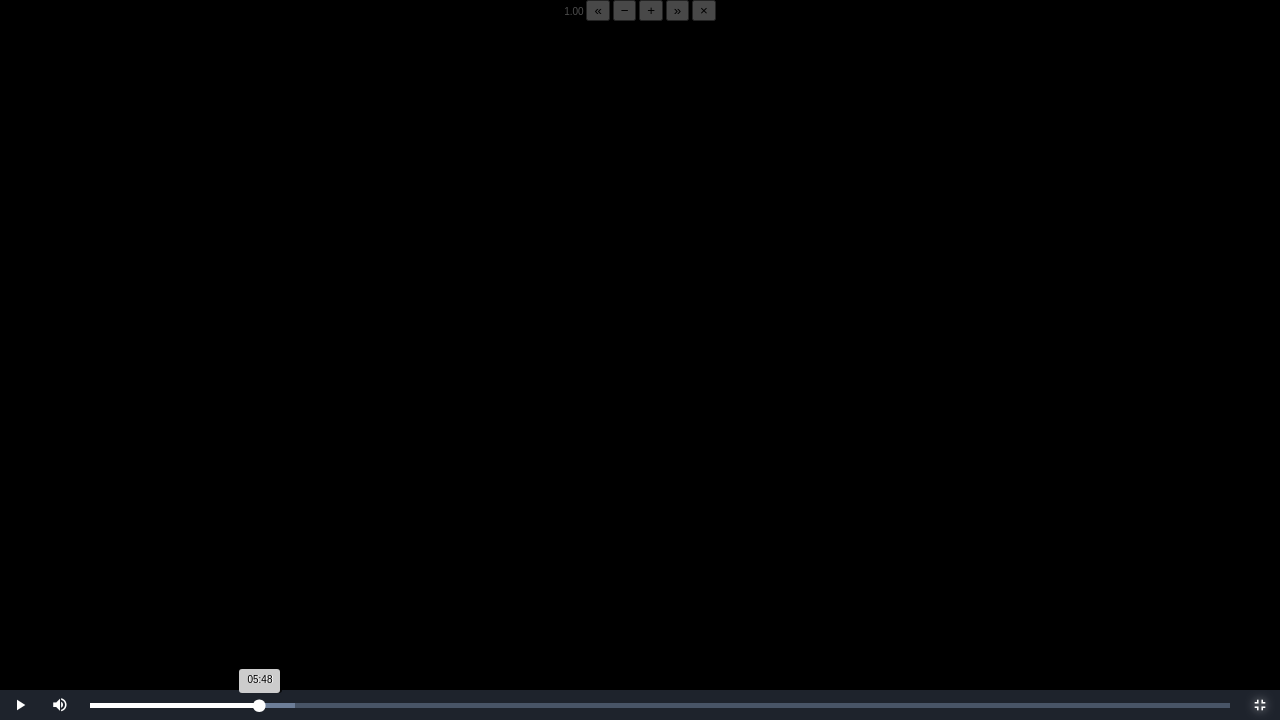 click on "05:48 Progress : 0%" at bounding box center (175, 705) 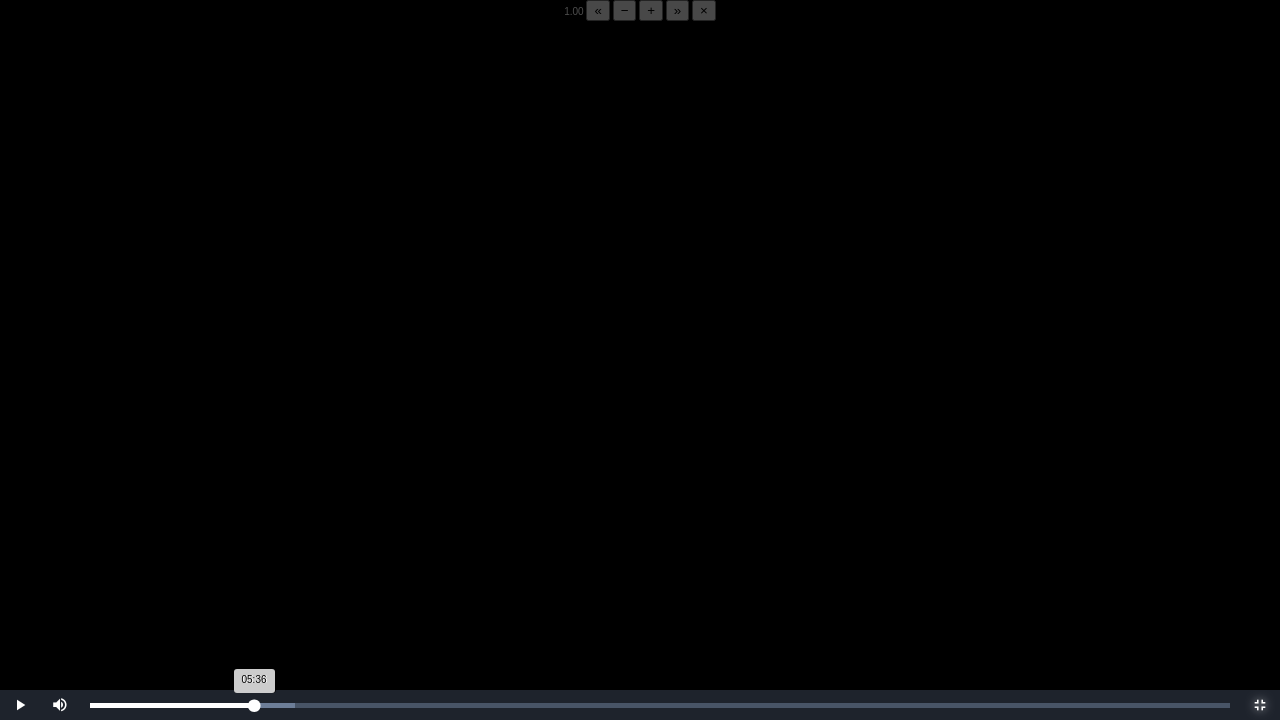 click on "05:36 Progress : 0%" at bounding box center (172, 705) 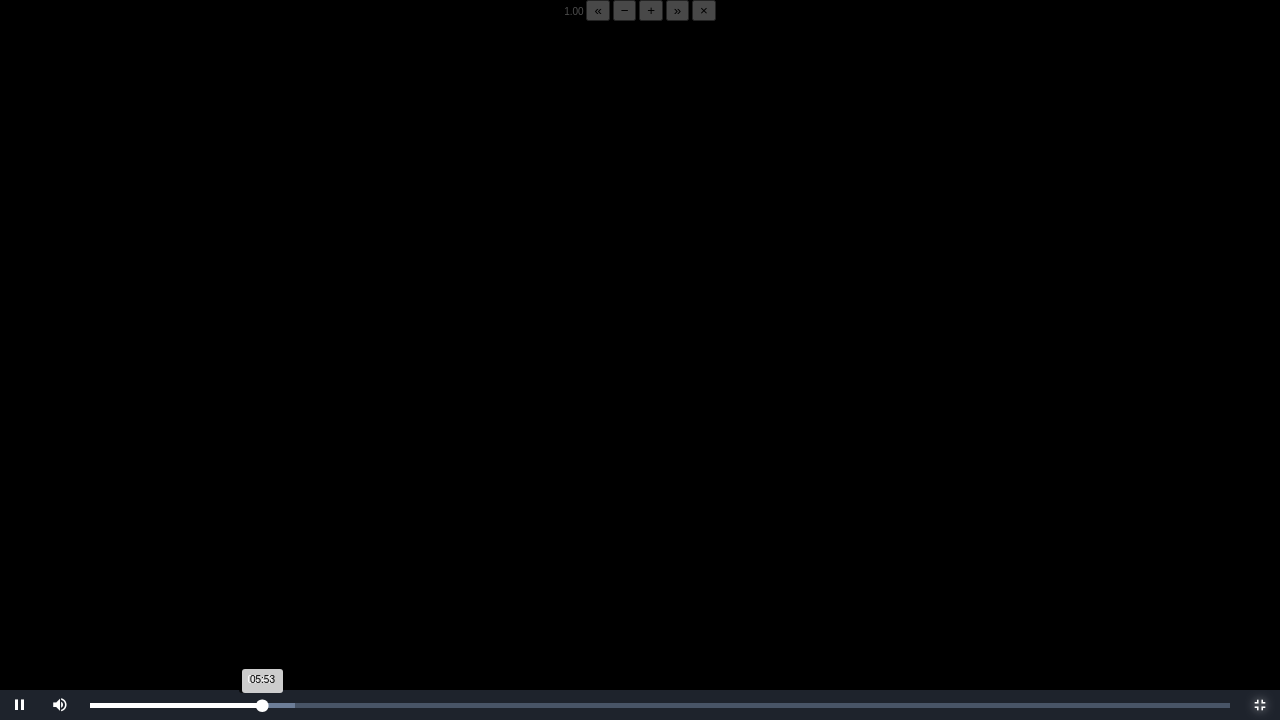 click on "05:53 Progress : 0%" at bounding box center (176, 705) 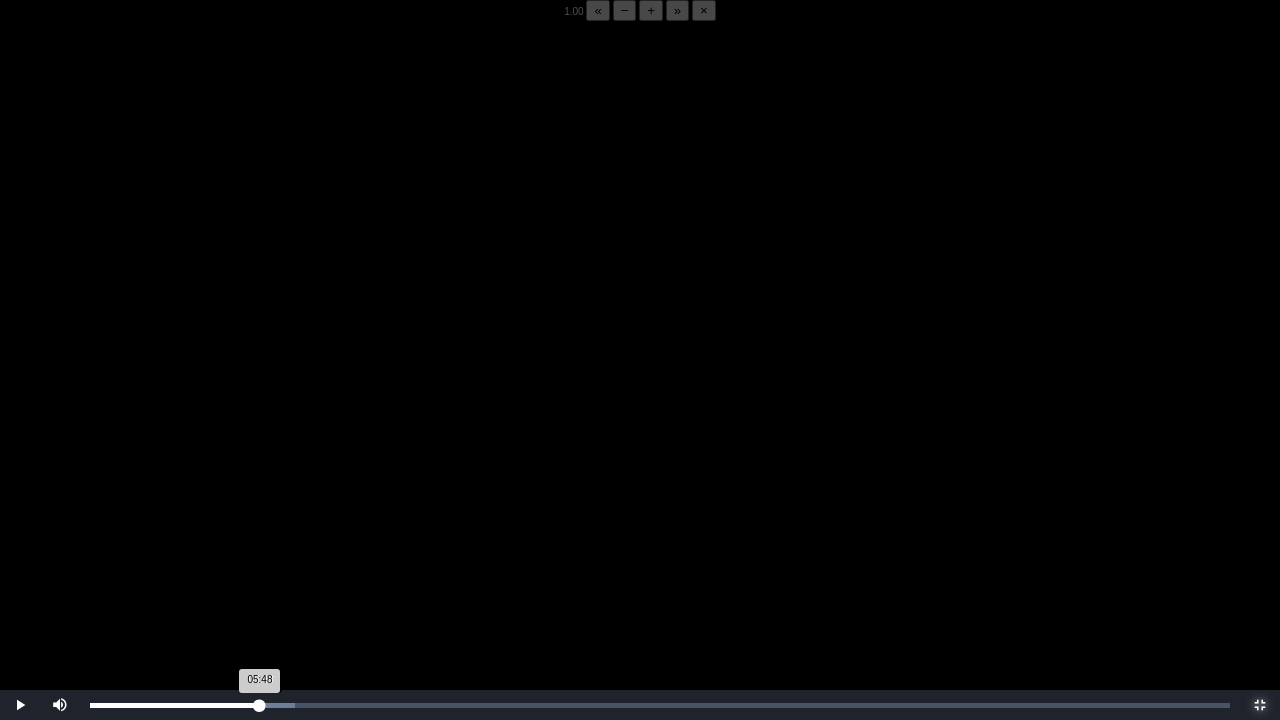 click on "05:48 Progress : 0%" at bounding box center [175, 705] 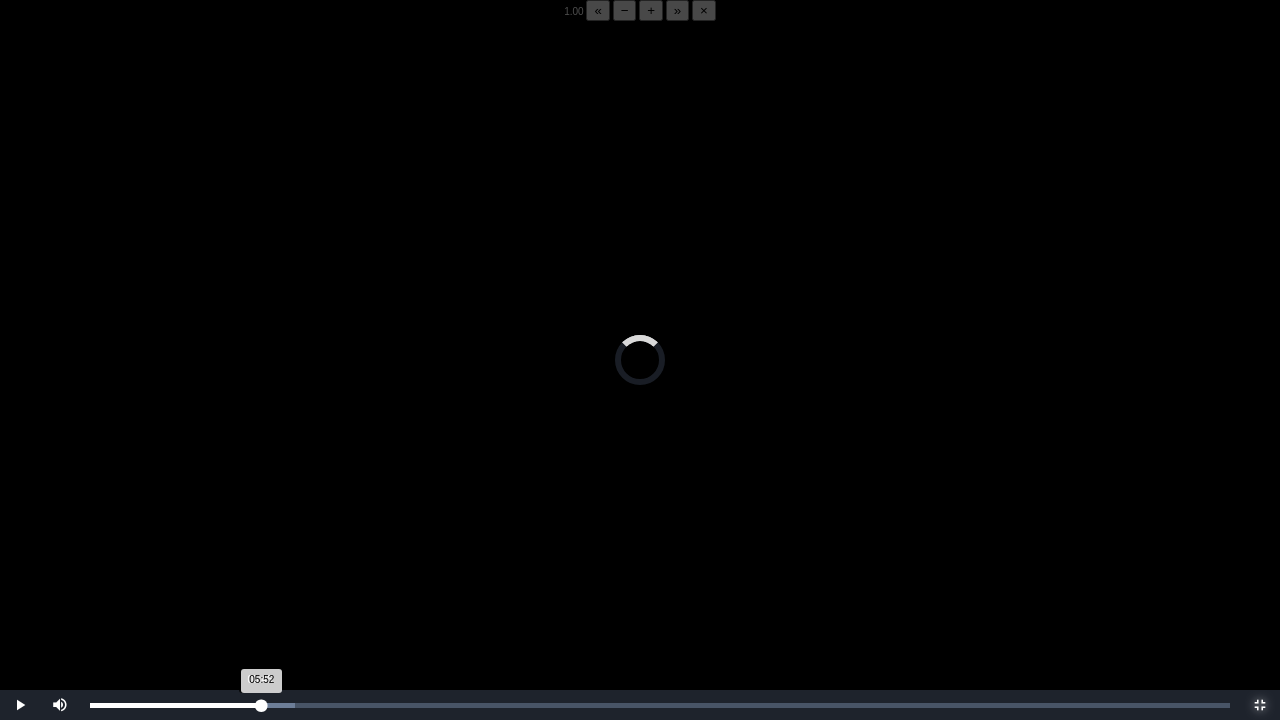 click on "05:52 Progress : 0%" at bounding box center [176, 705] 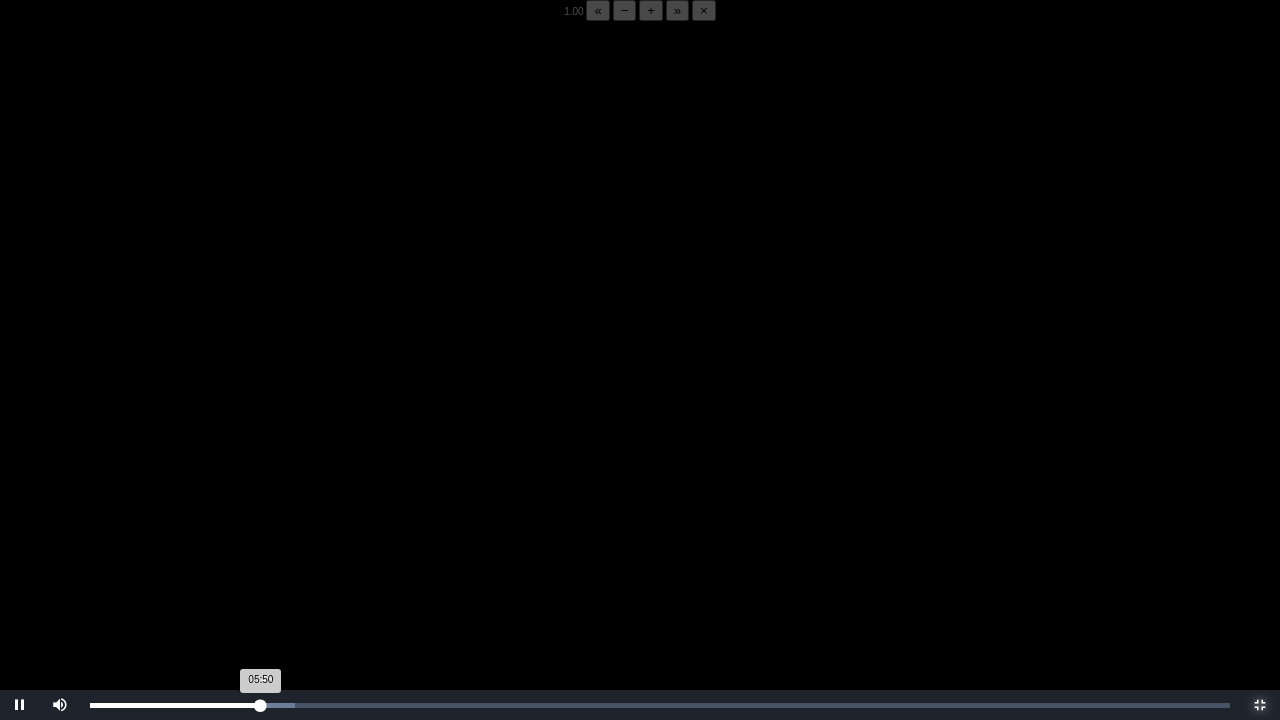 click on "05:50 Progress : 0%" at bounding box center [175, 705] 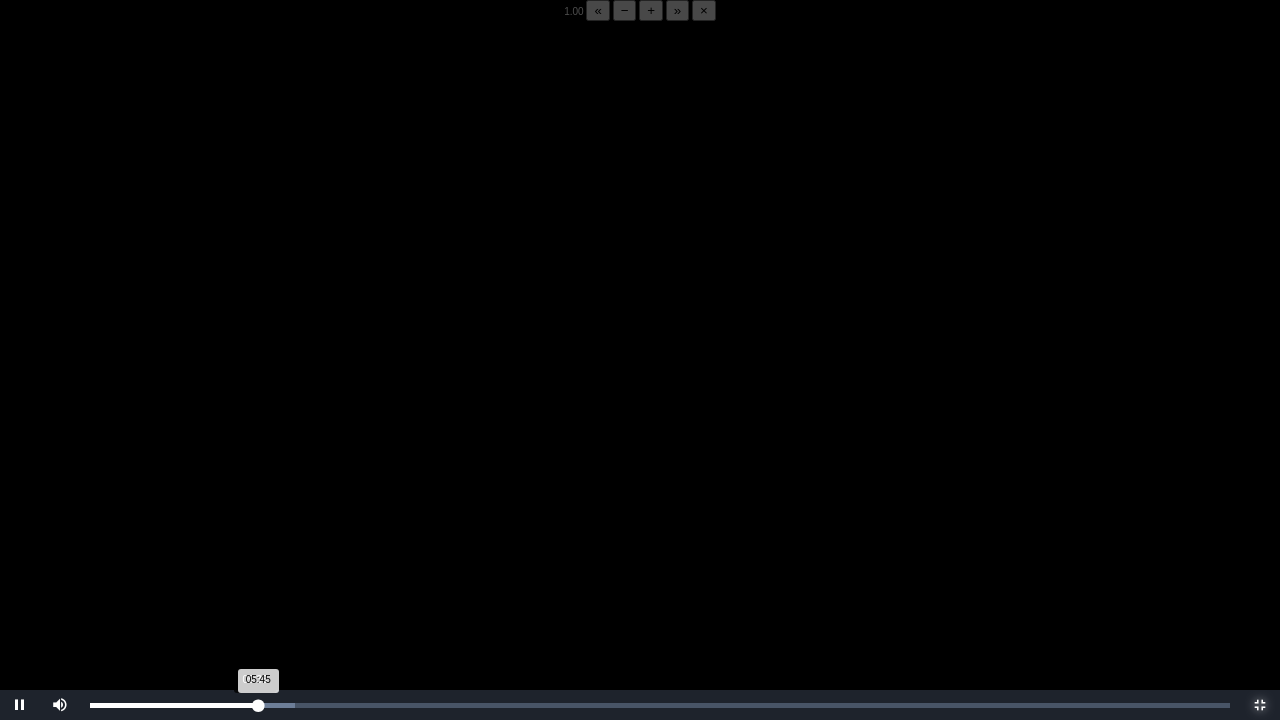click on "05:45 Progress : 0%" at bounding box center [174, 705] 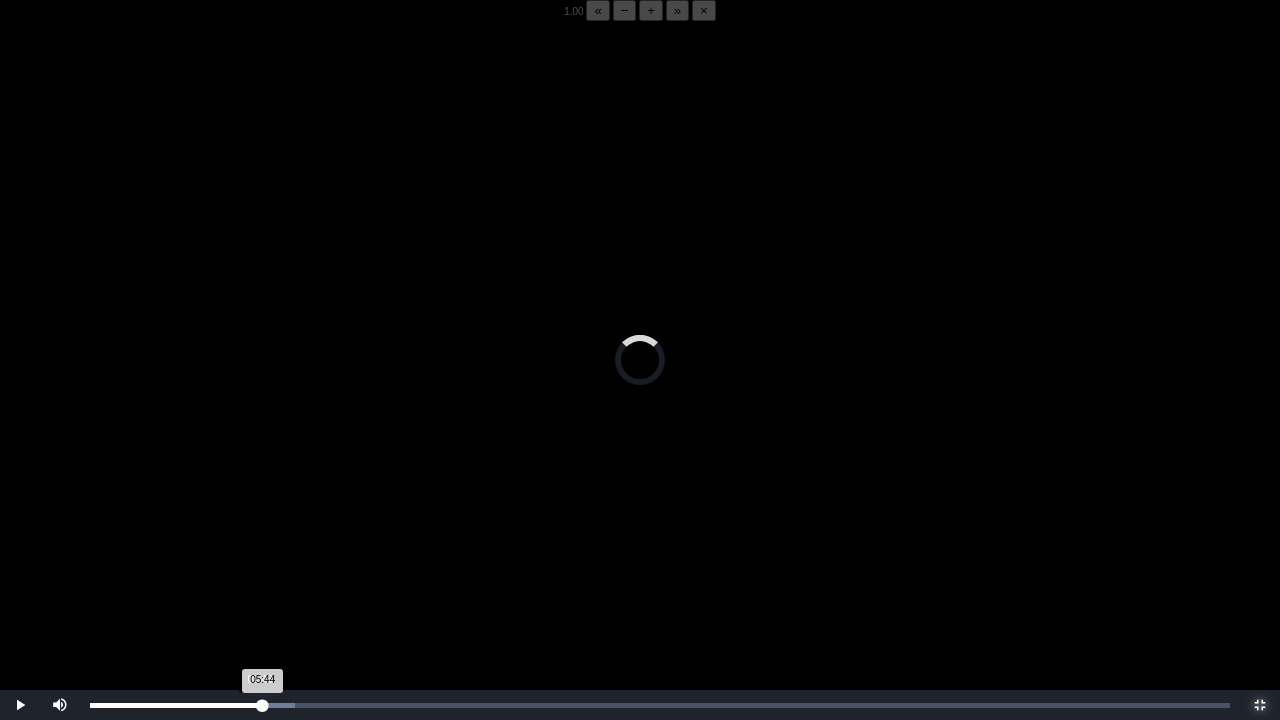 click on "05:44 Progress : 0%" at bounding box center [176, 705] 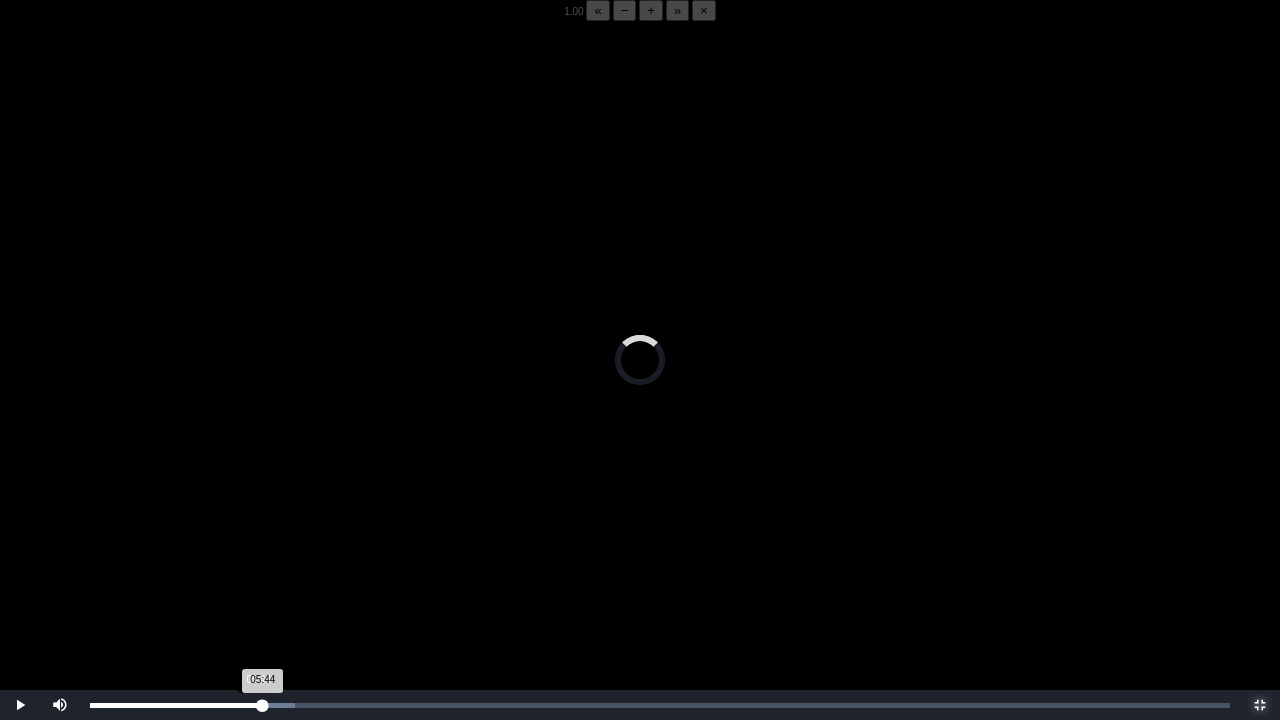click on "05:44 Progress : 0%" at bounding box center [176, 705] 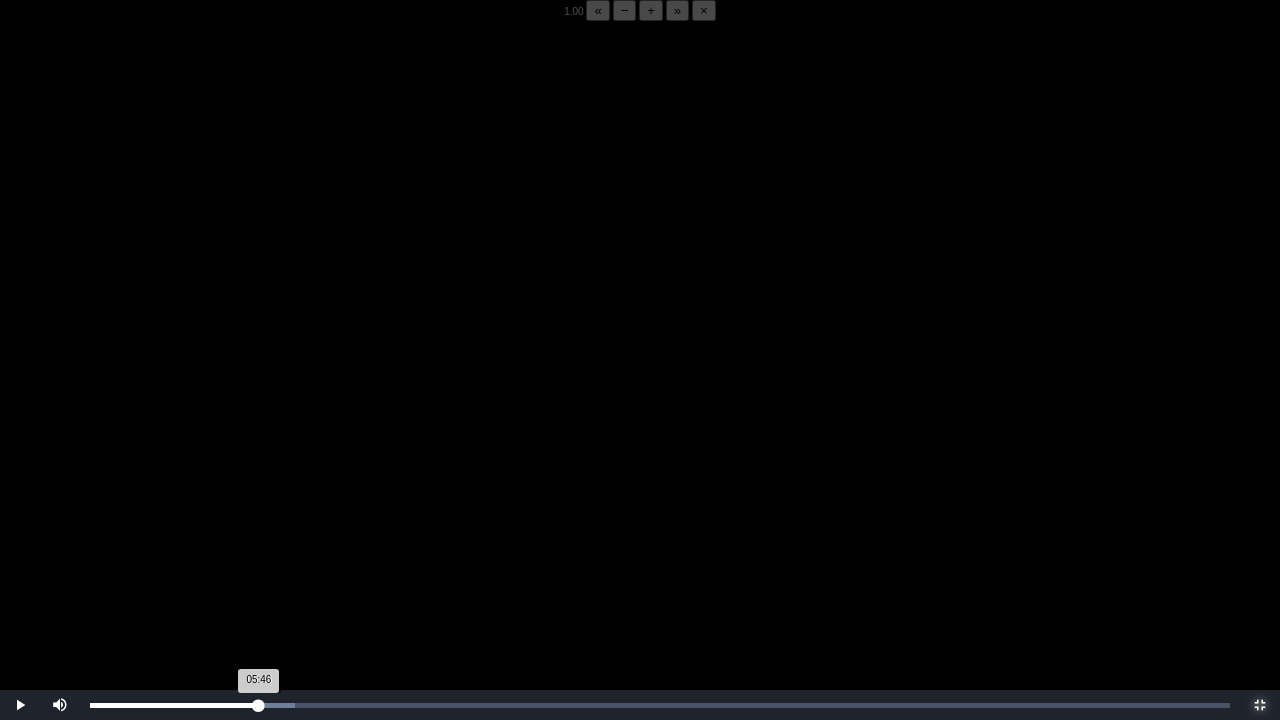 click on "05:46 Progress : 0%" at bounding box center (174, 705) 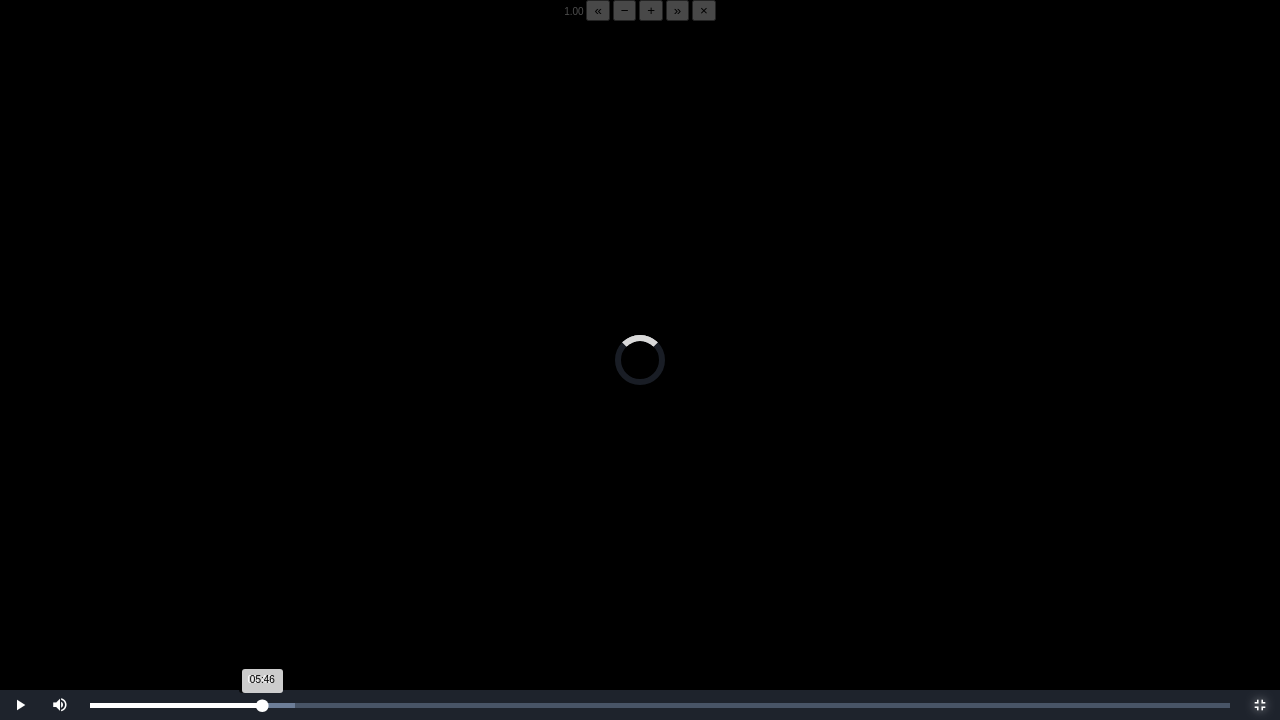click on "05:46 Progress : 0%" at bounding box center (176, 705) 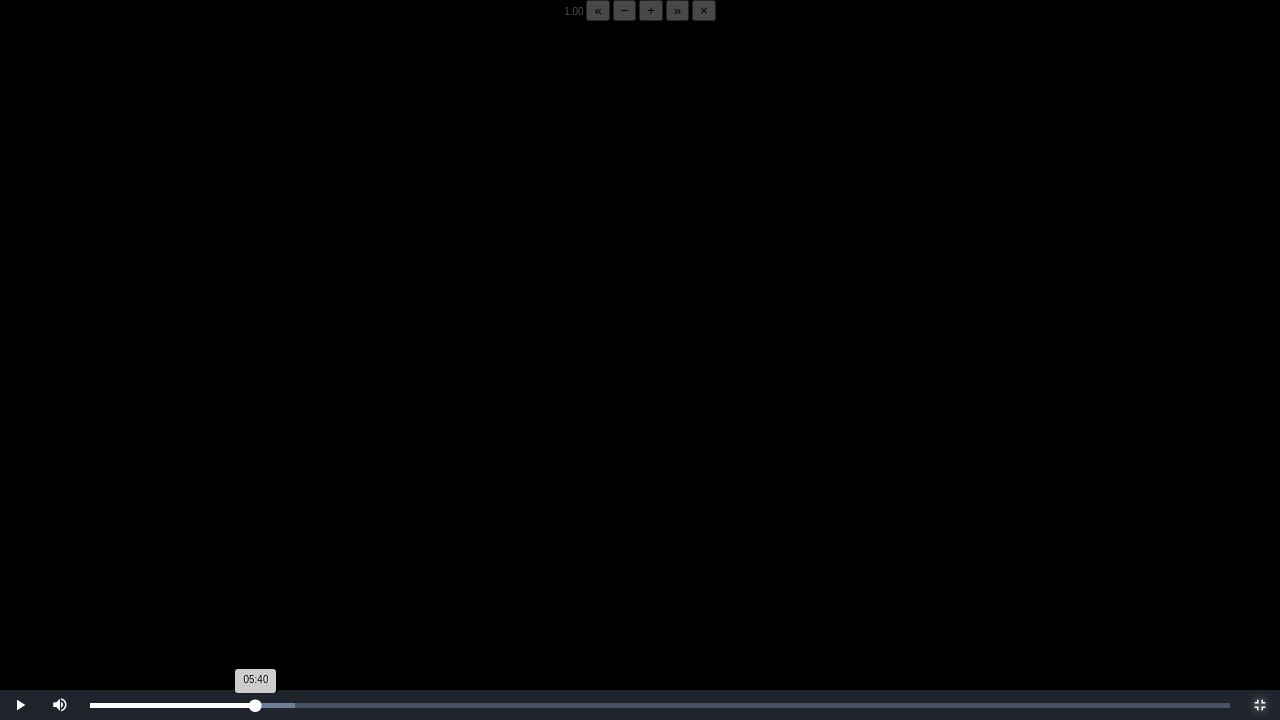 click on "05:40 Progress : 0%" at bounding box center [173, 705] 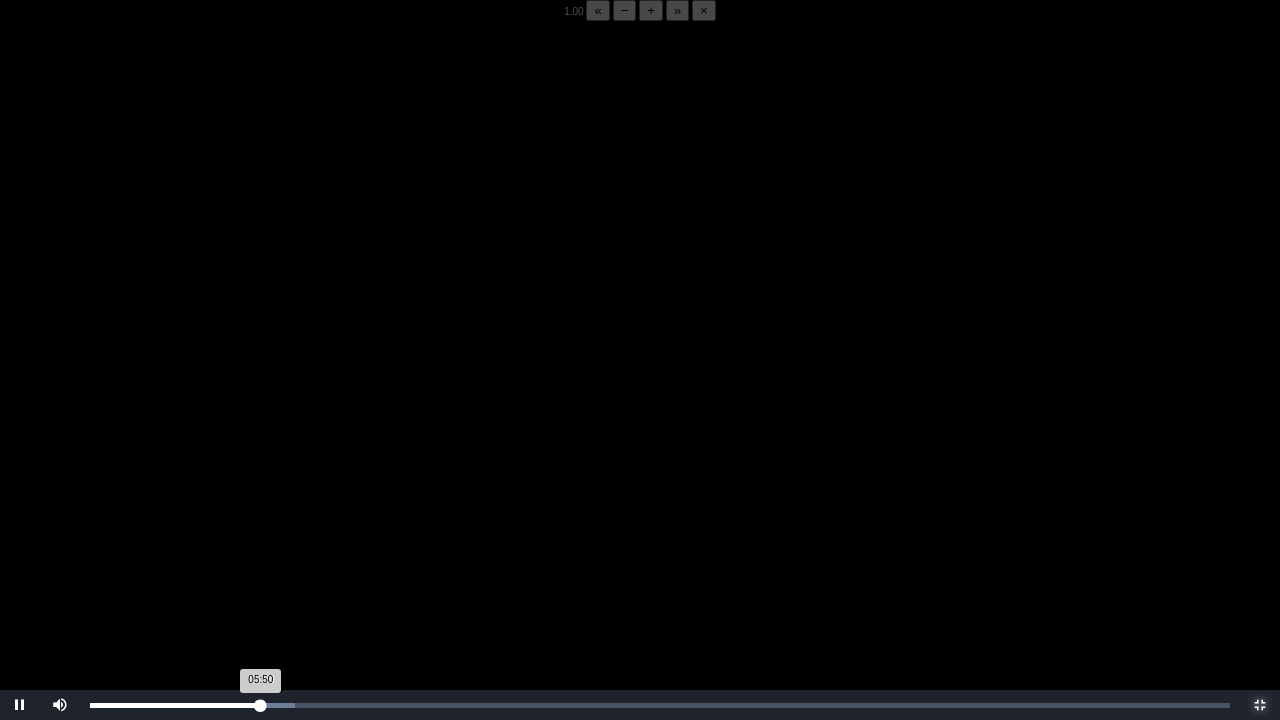 click on "05:50 Progress : 0%" at bounding box center [175, 705] 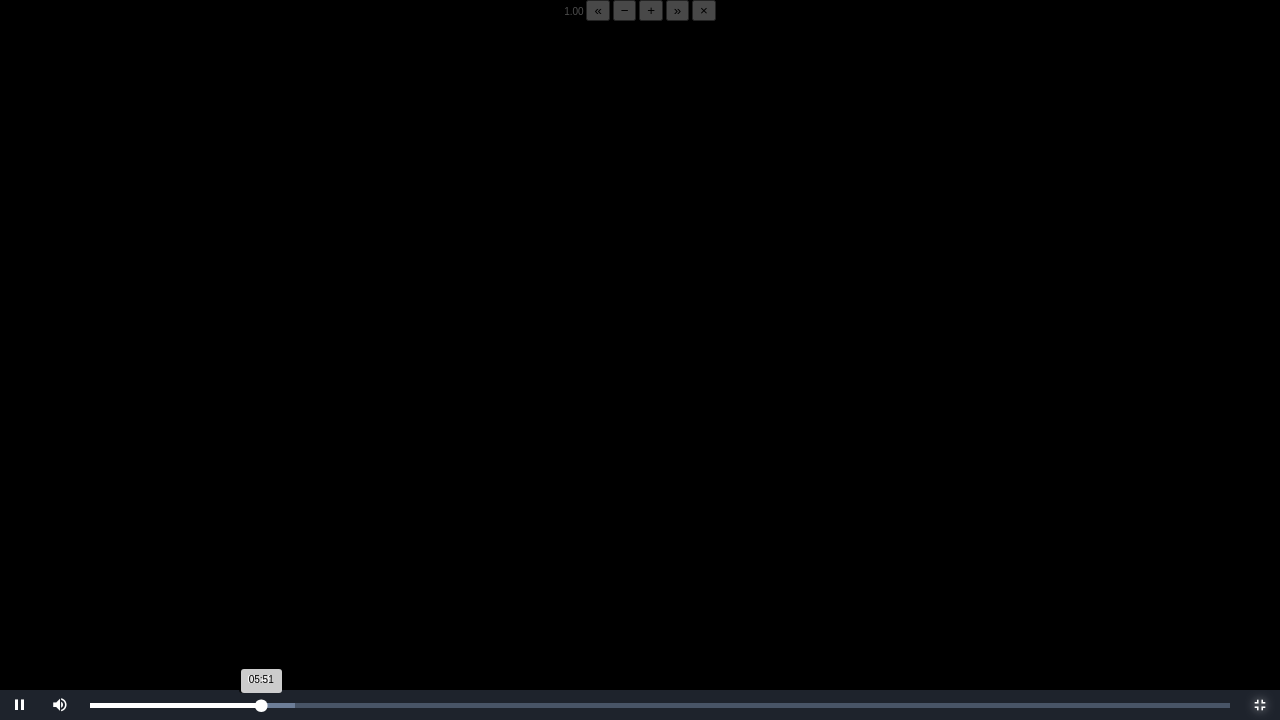 click on "05:51 Progress : 0%" at bounding box center (175, 705) 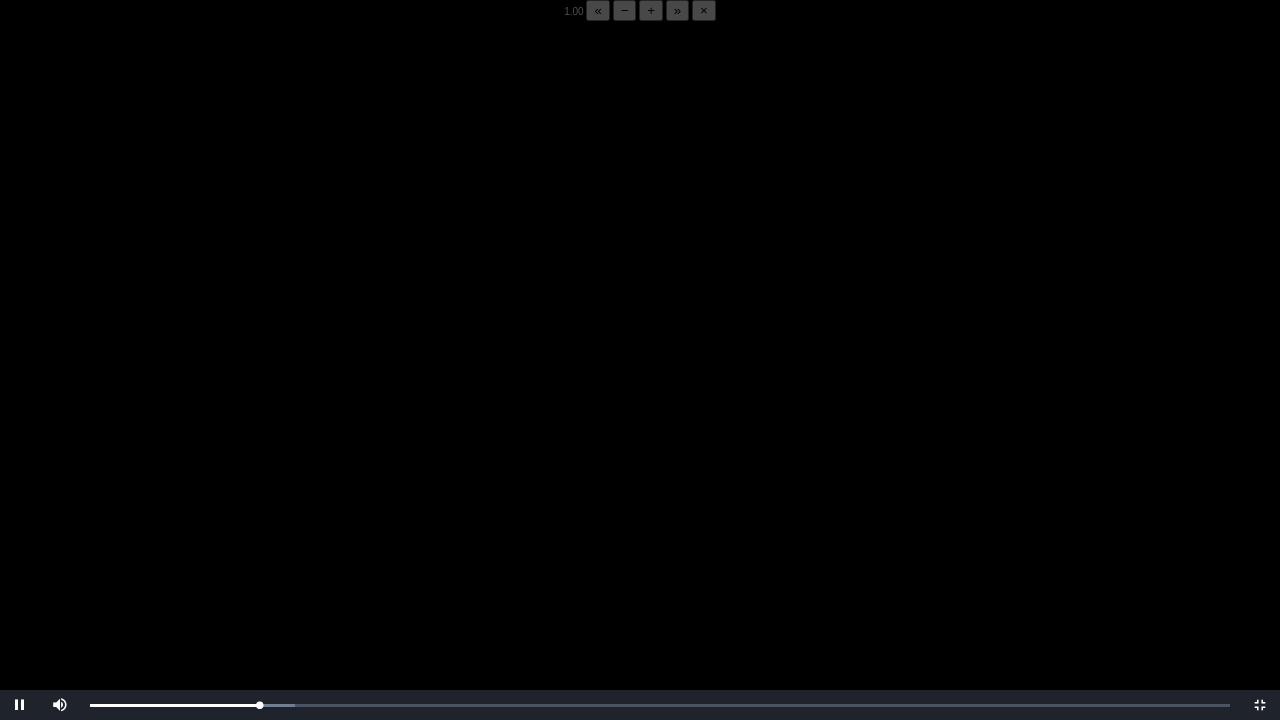click at bounding box center (640, 381) 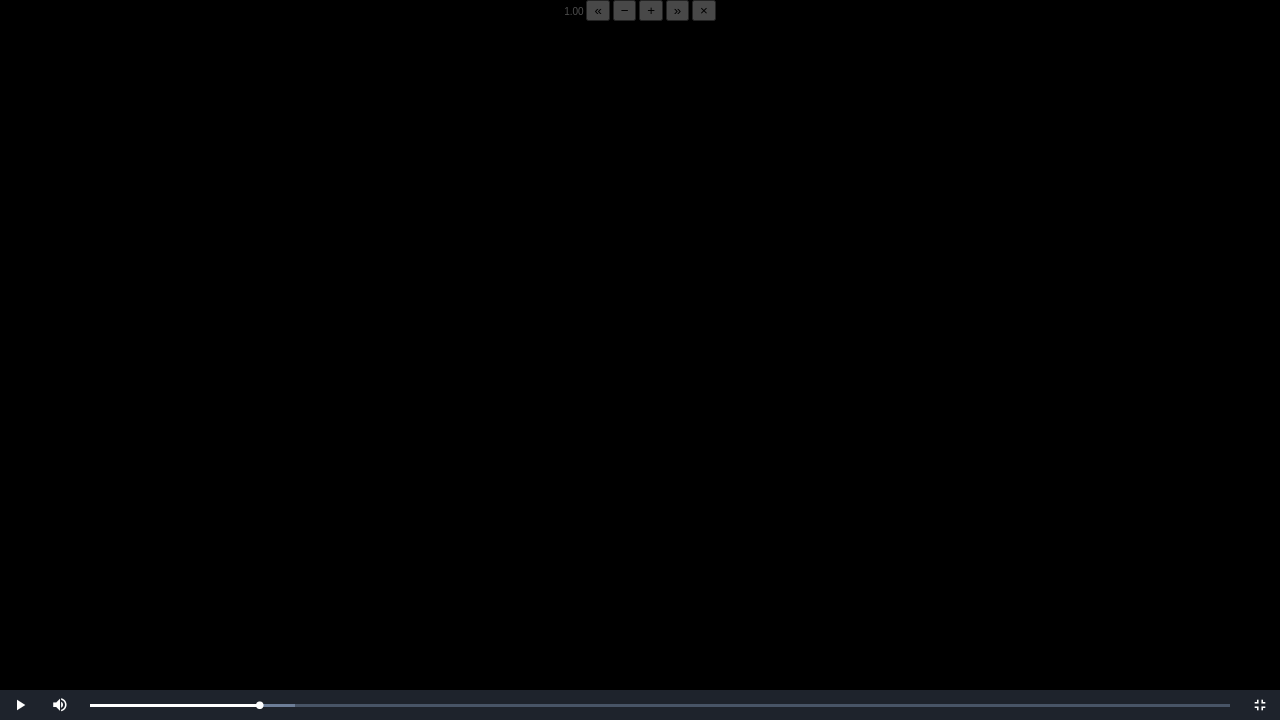 click at bounding box center [640, 381] 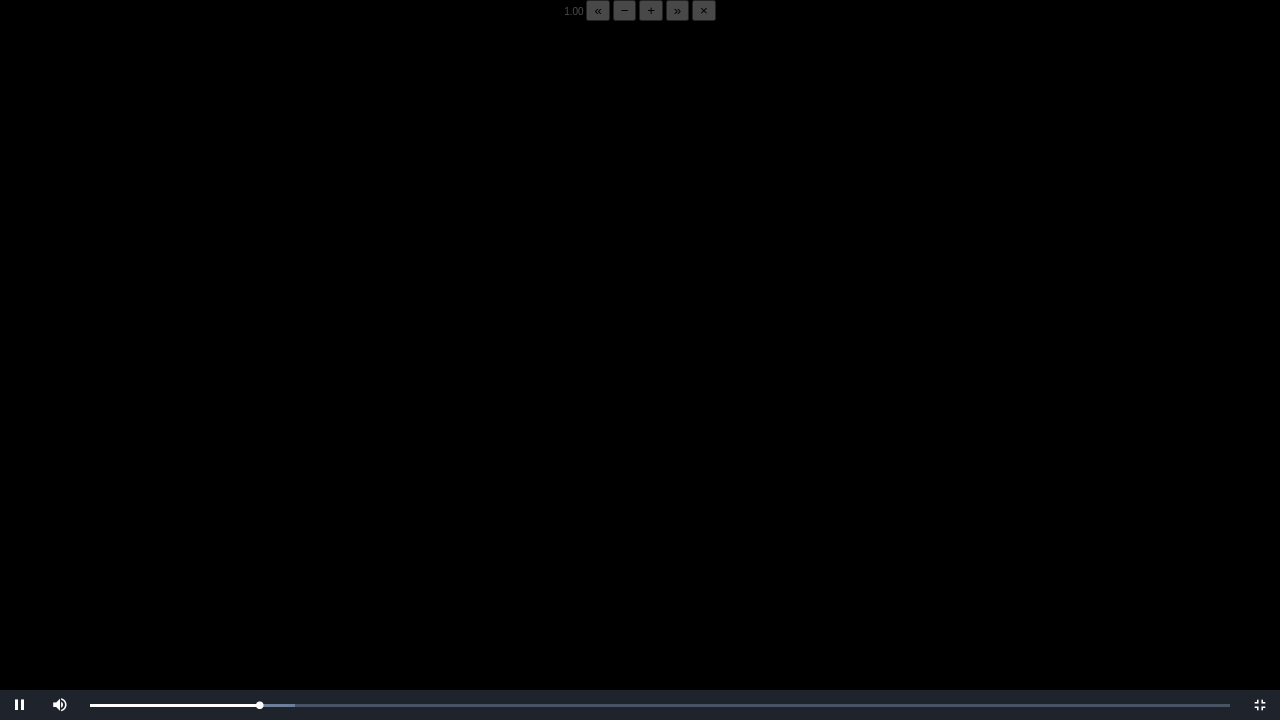 click at bounding box center (640, 381) 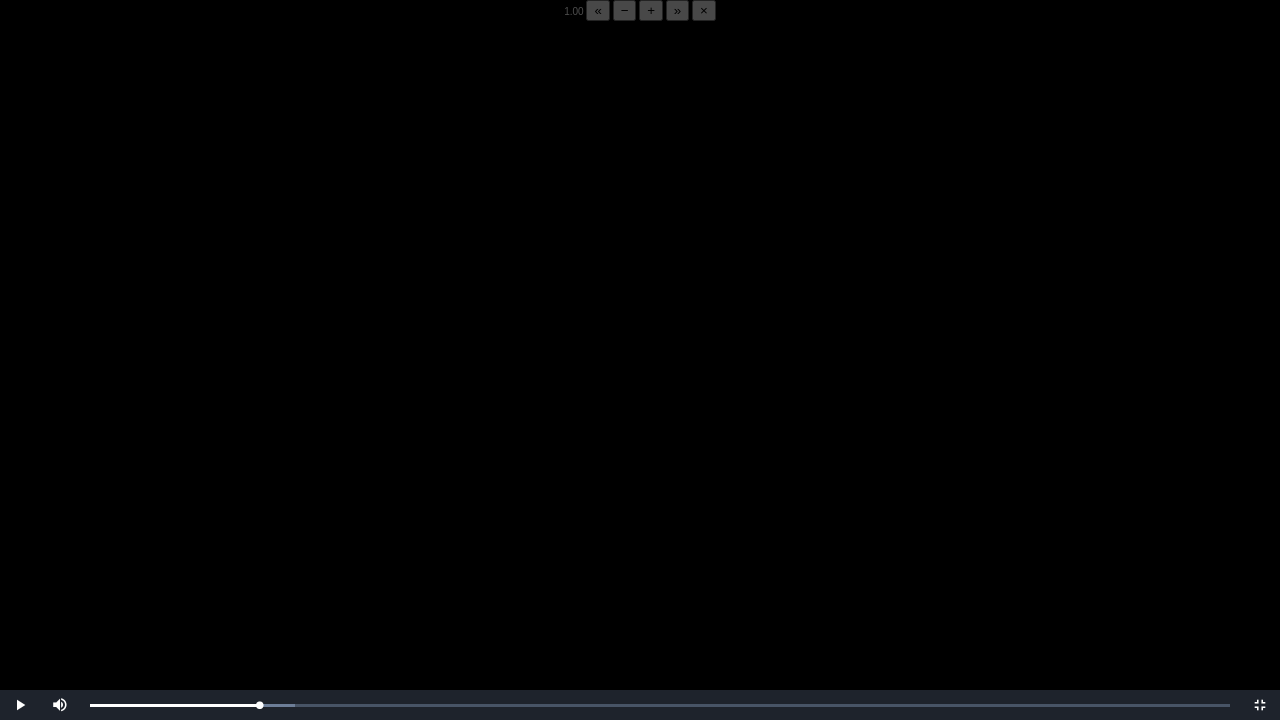click at bounding box center [640, 381] 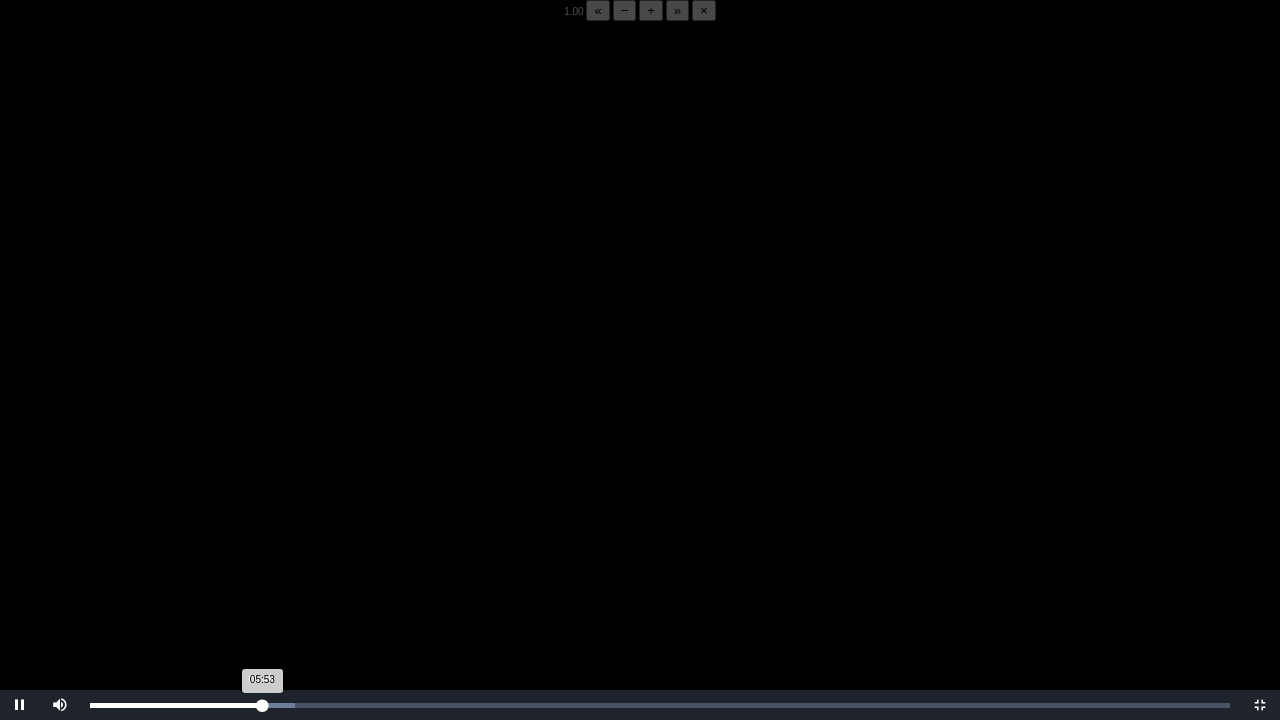 click on "05:53 Progress : 0%" at bounding box center (176, 705) 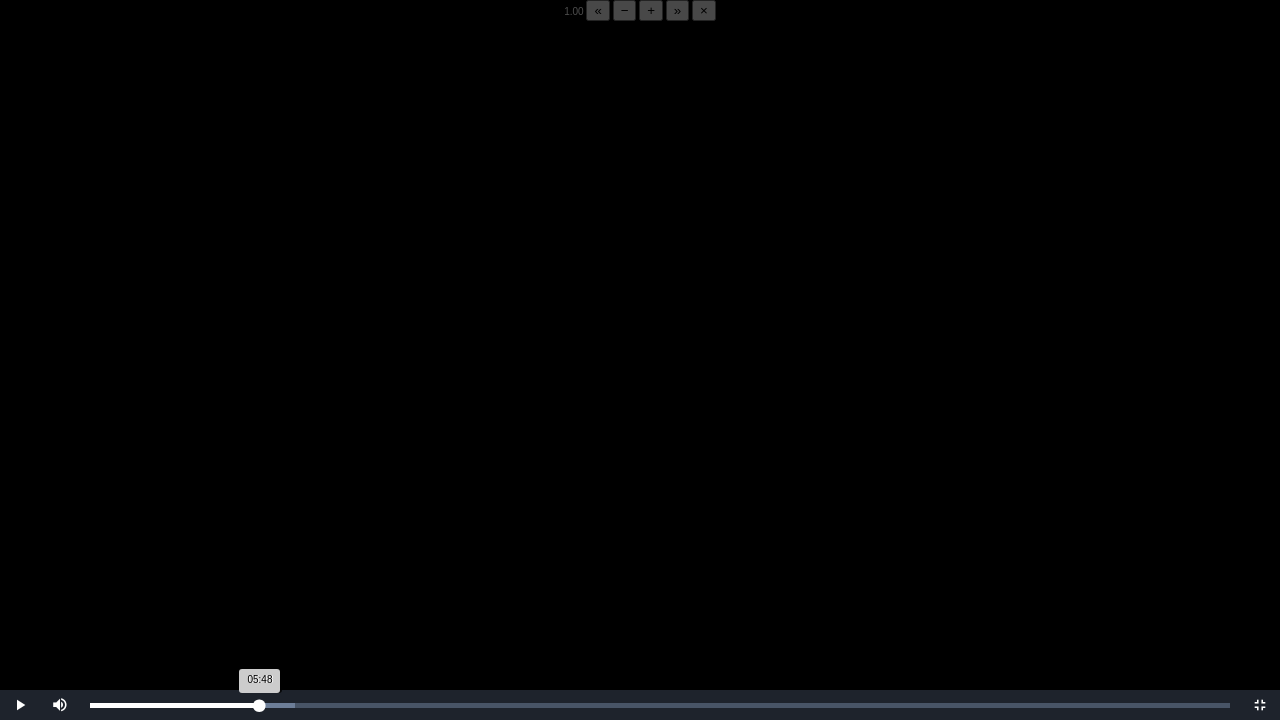 click on "05:48 Progress : 0%" at bounding box center [175, 705] 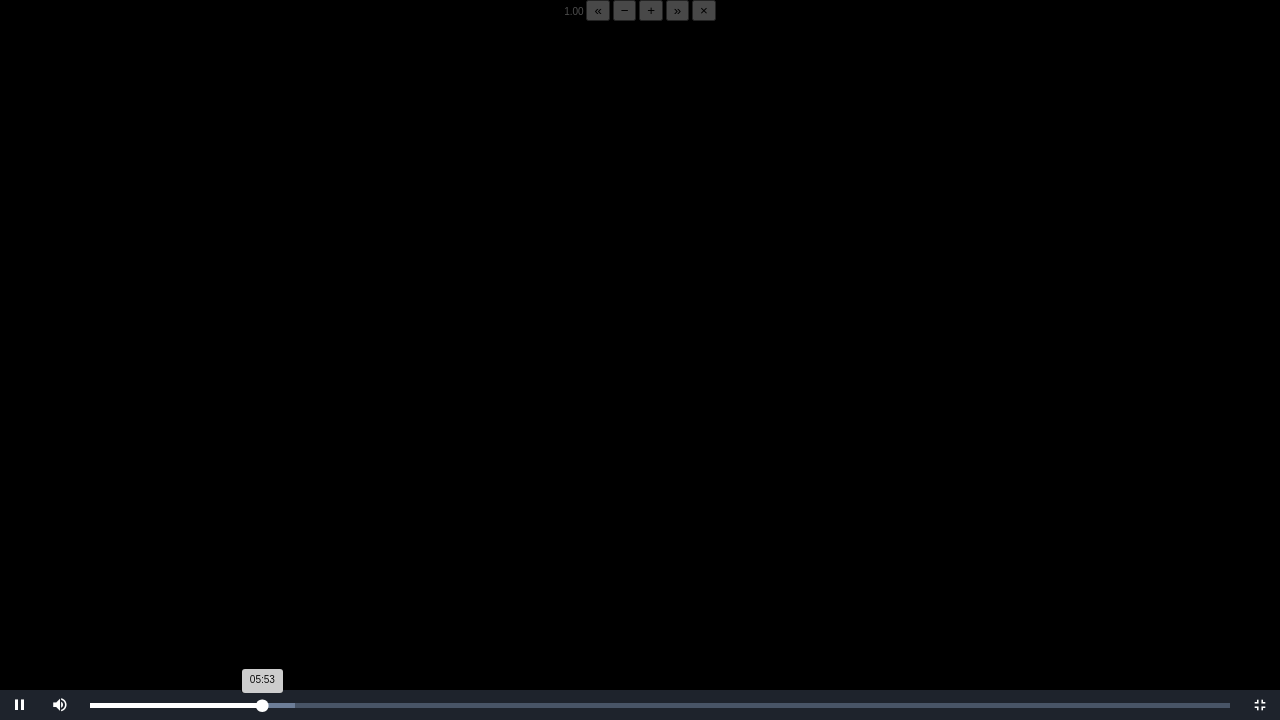 click on "05:53 Progress : 0%" at bounding box center [176, 705] 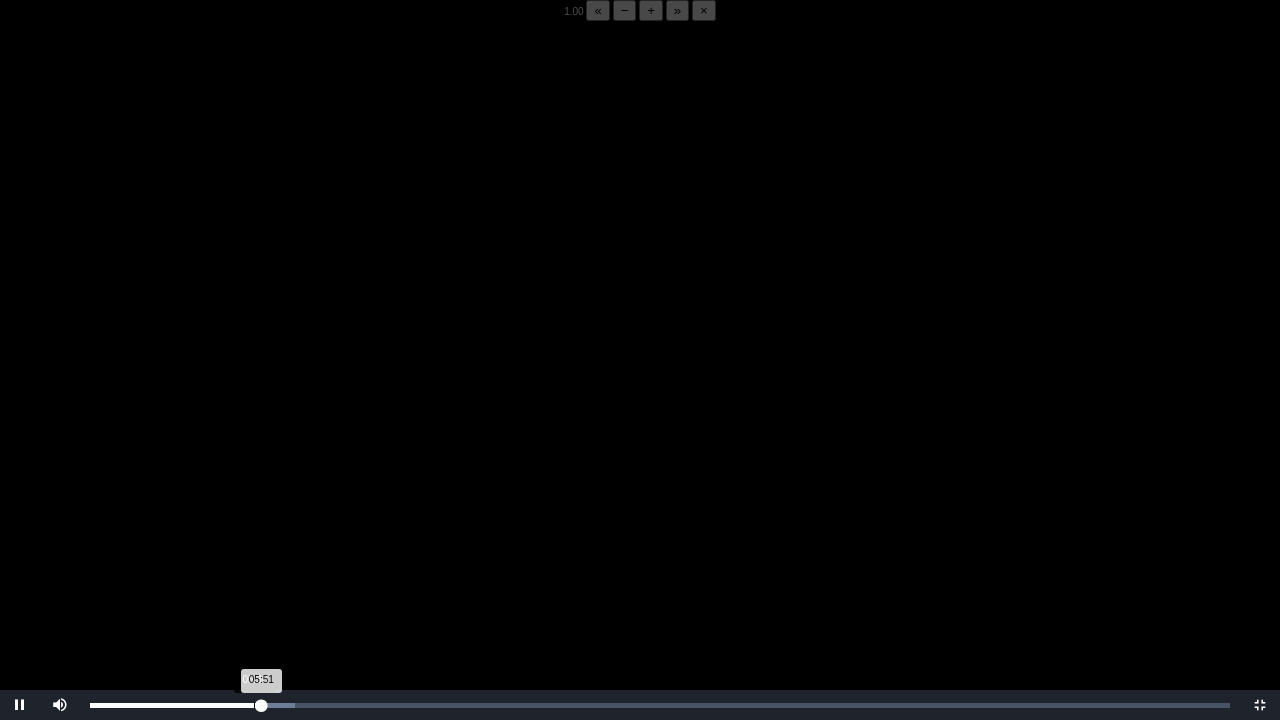 click on "05:51 Progress : 0%" at bounding box center [175, 705] 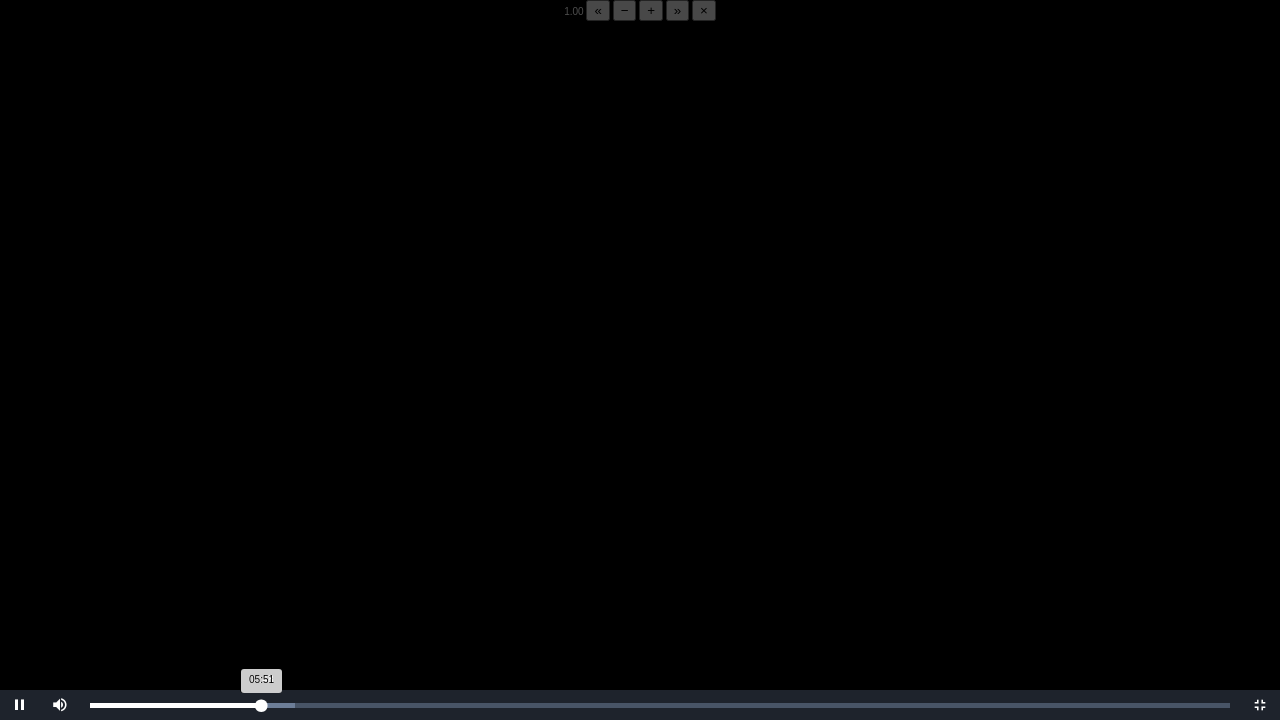click on "05:51 Progress : 0%" at bounding box center (176, 705) 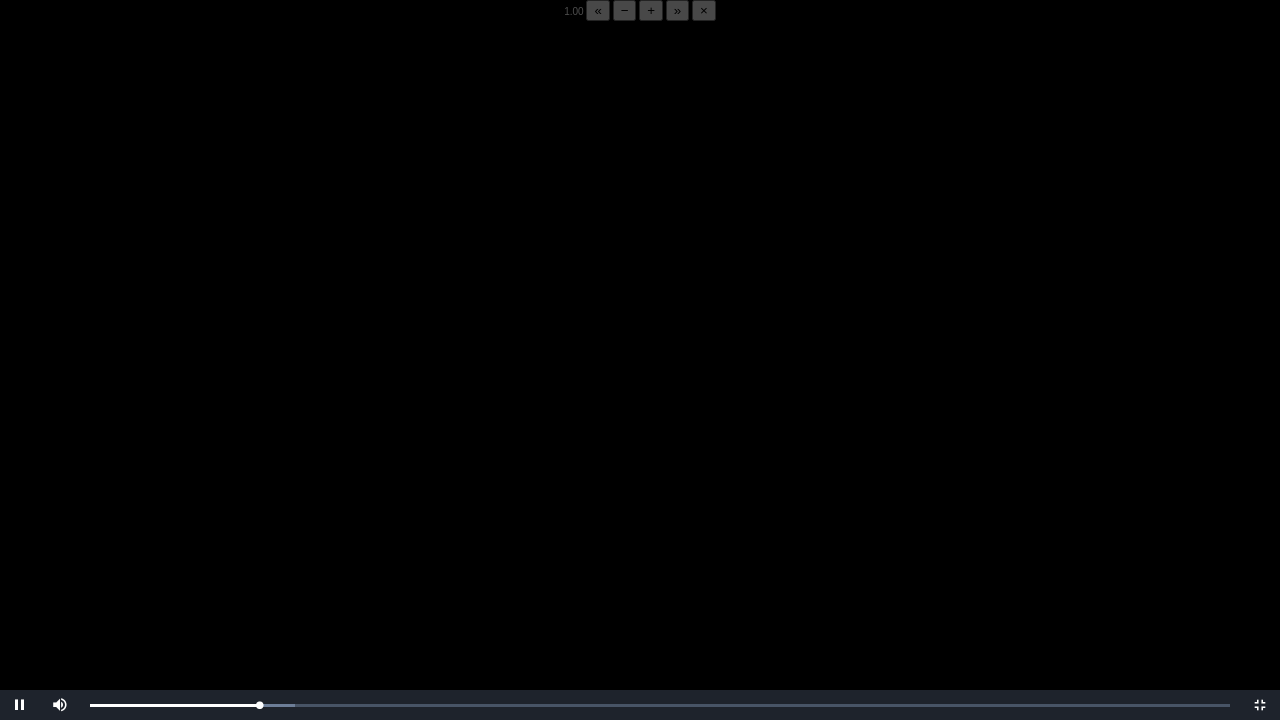 click at bounding box center (640, 381) 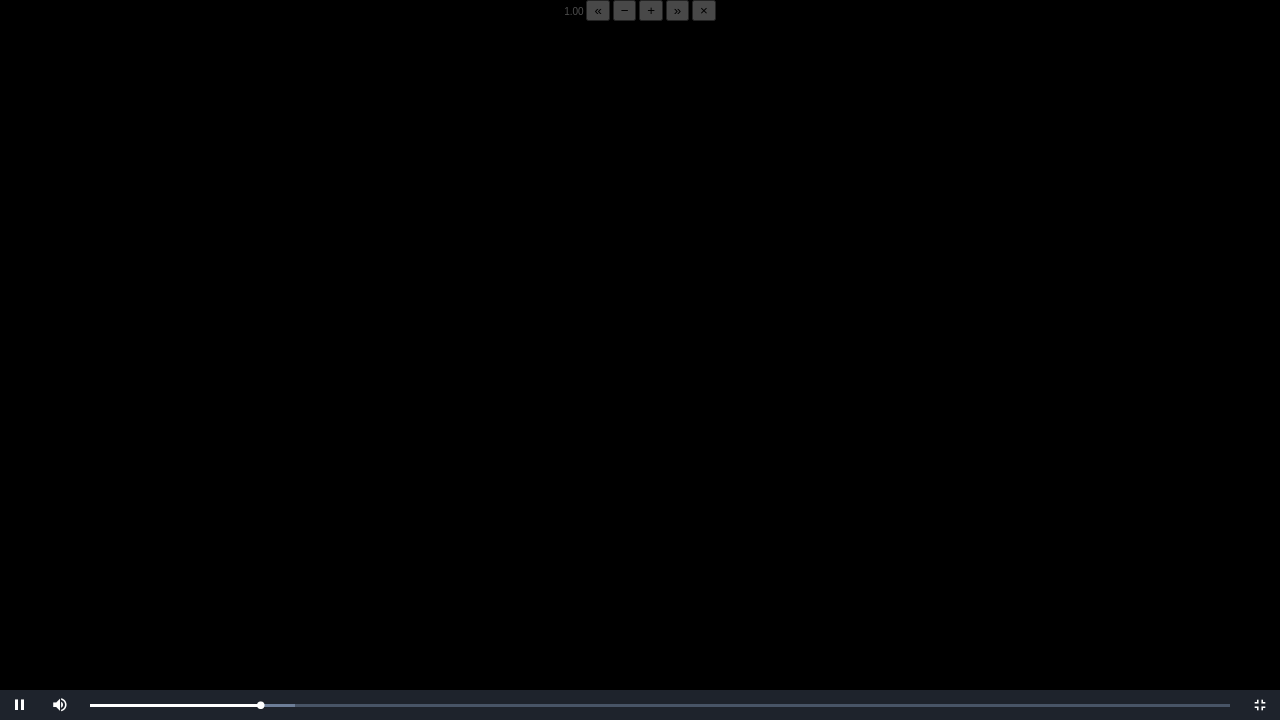 click at bounding box center (640, 381) 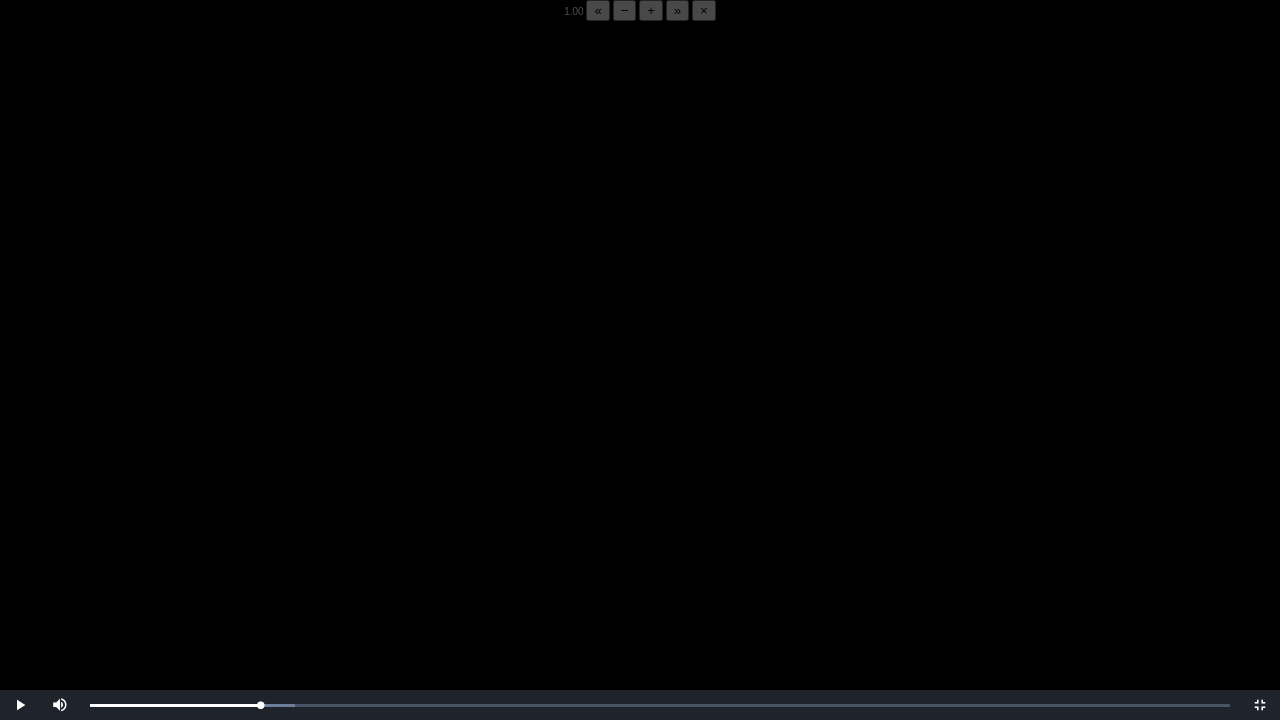 click at bounding box center (640, 381) 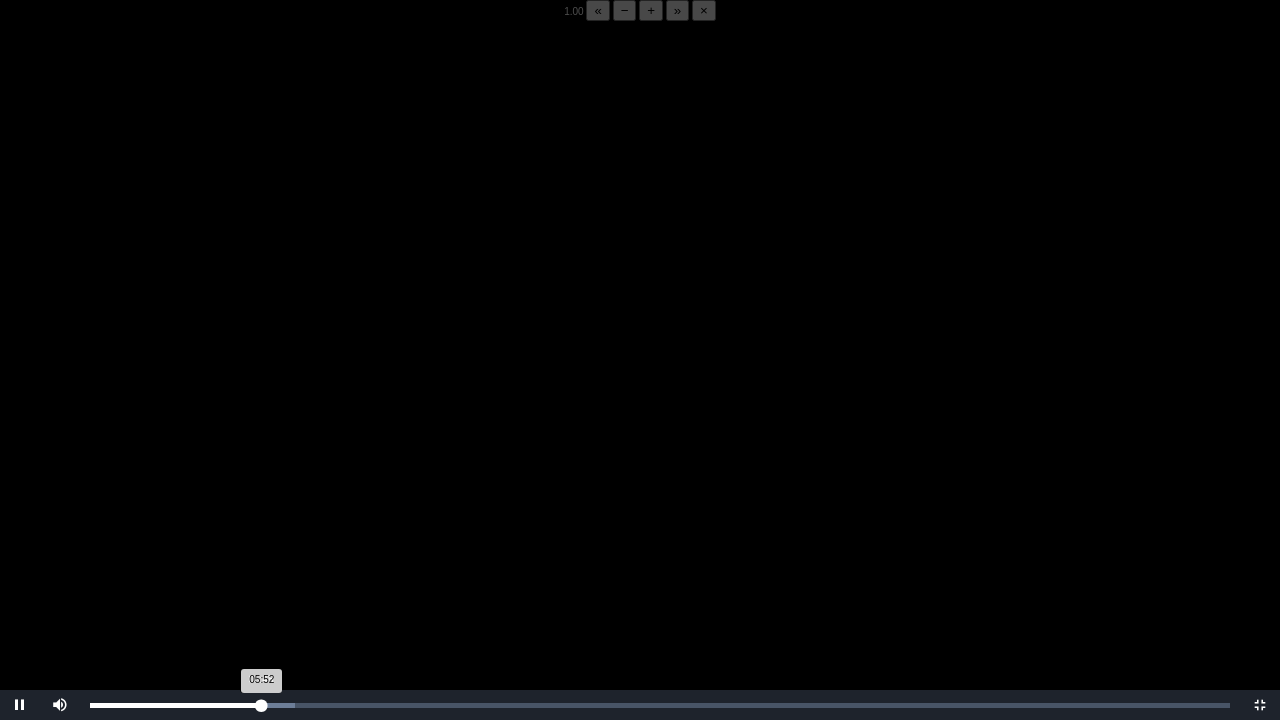 click on "05:52 Progress : 0%" at bounding box center (176, 705) 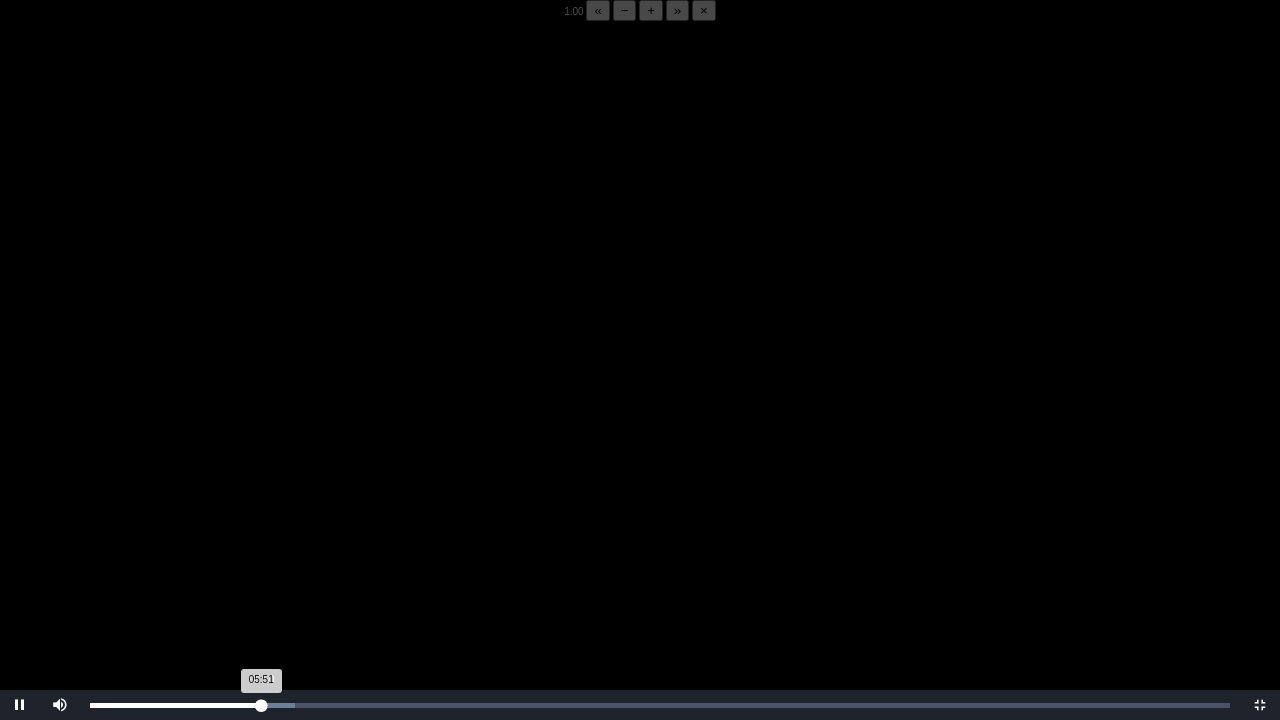 click on "05:51 Progress : 0%" at bounding box center [175, 705] 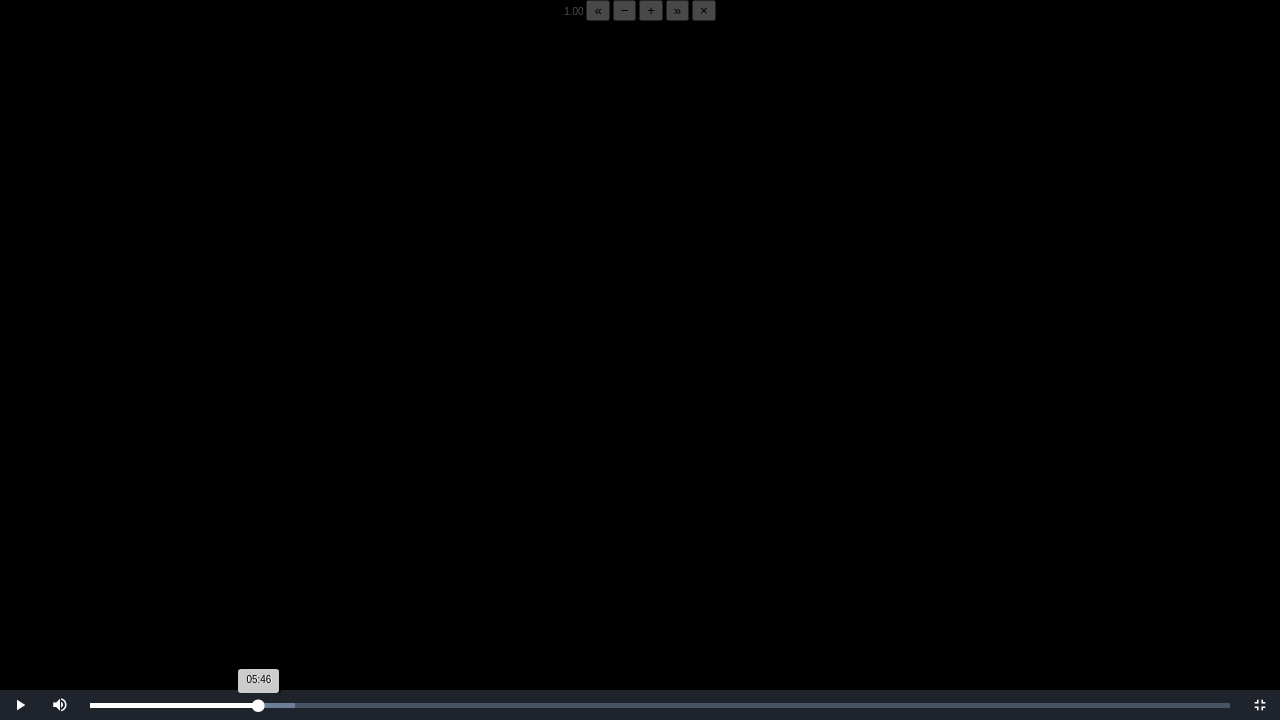 click on "05:46 Progress : 0%" at bounding box center (174, 705) 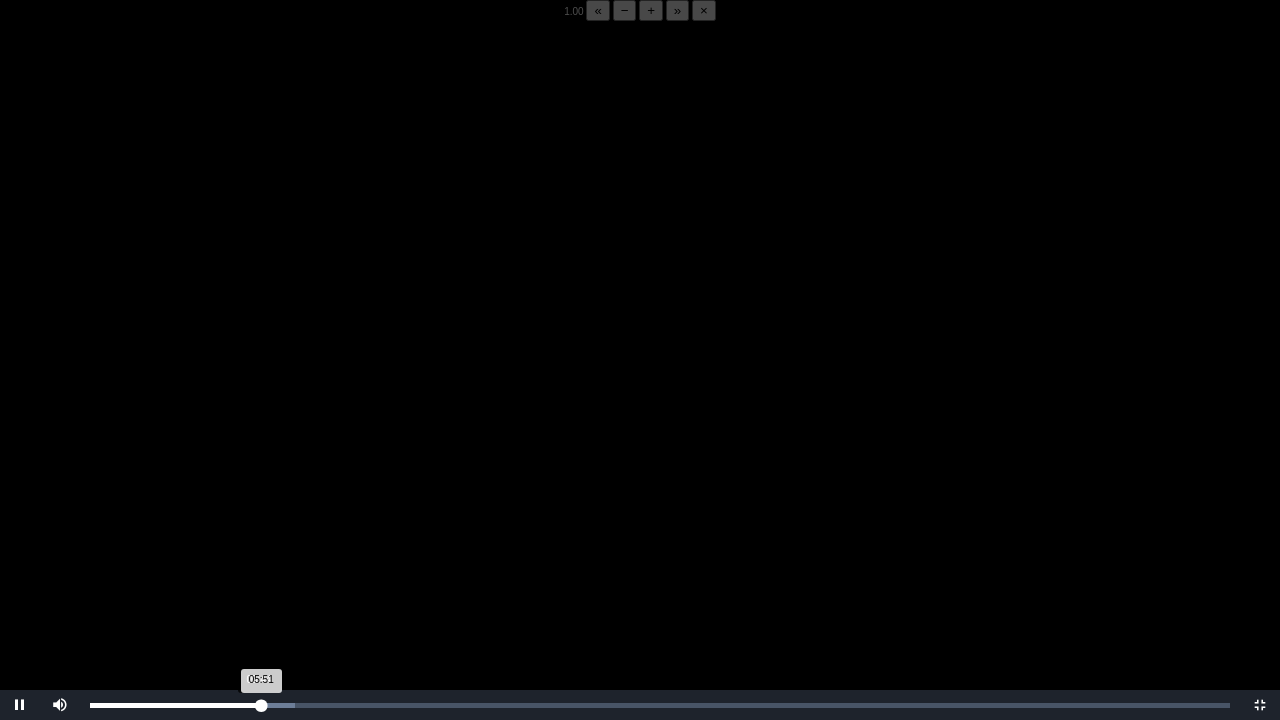 click on "05:51 Progress : 0%" at bounding box center [175, 705] 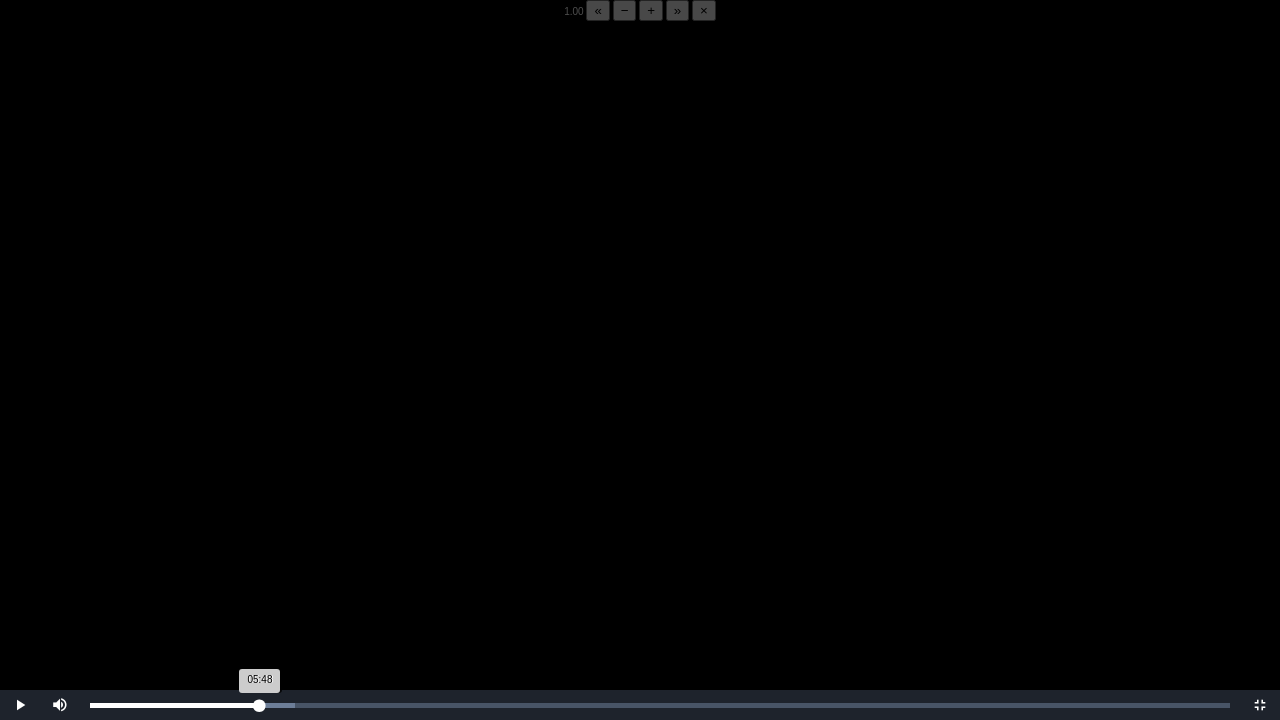 click on "05:48 Progress : 0%" at bounding box center (175, 705) 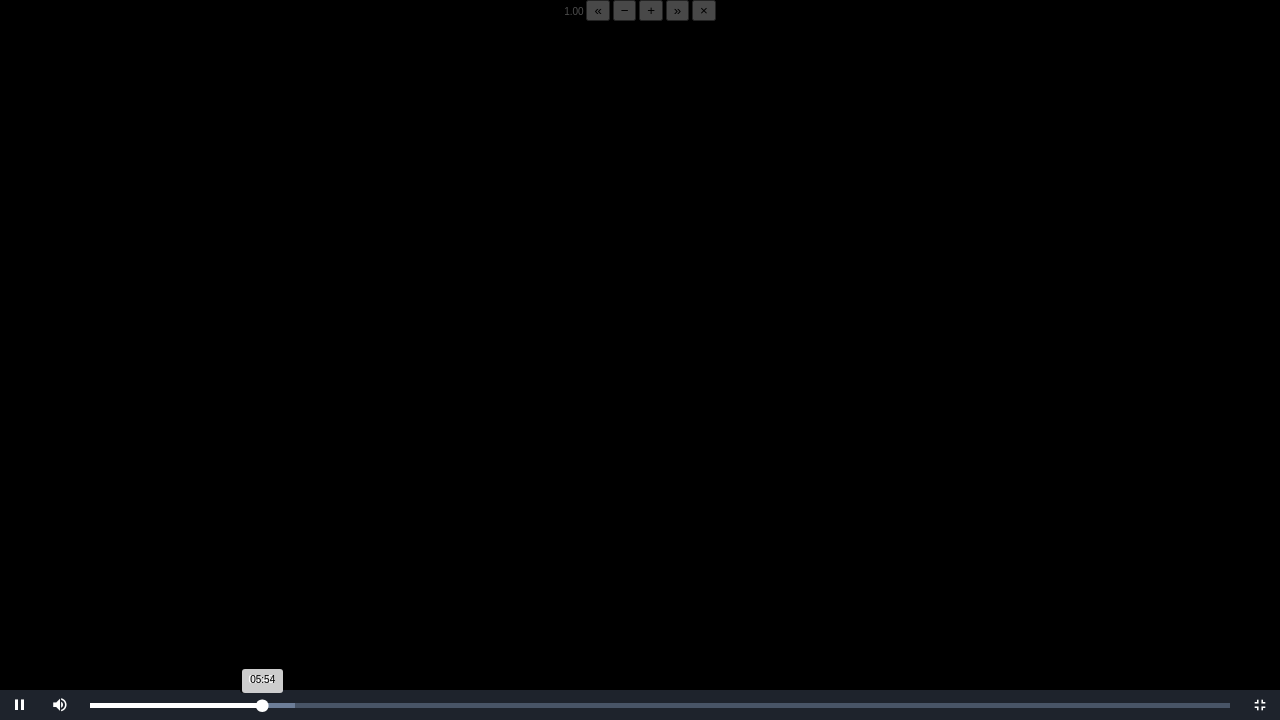 click on "05:54 Progress : 0%" at bounding box center (176, 705) 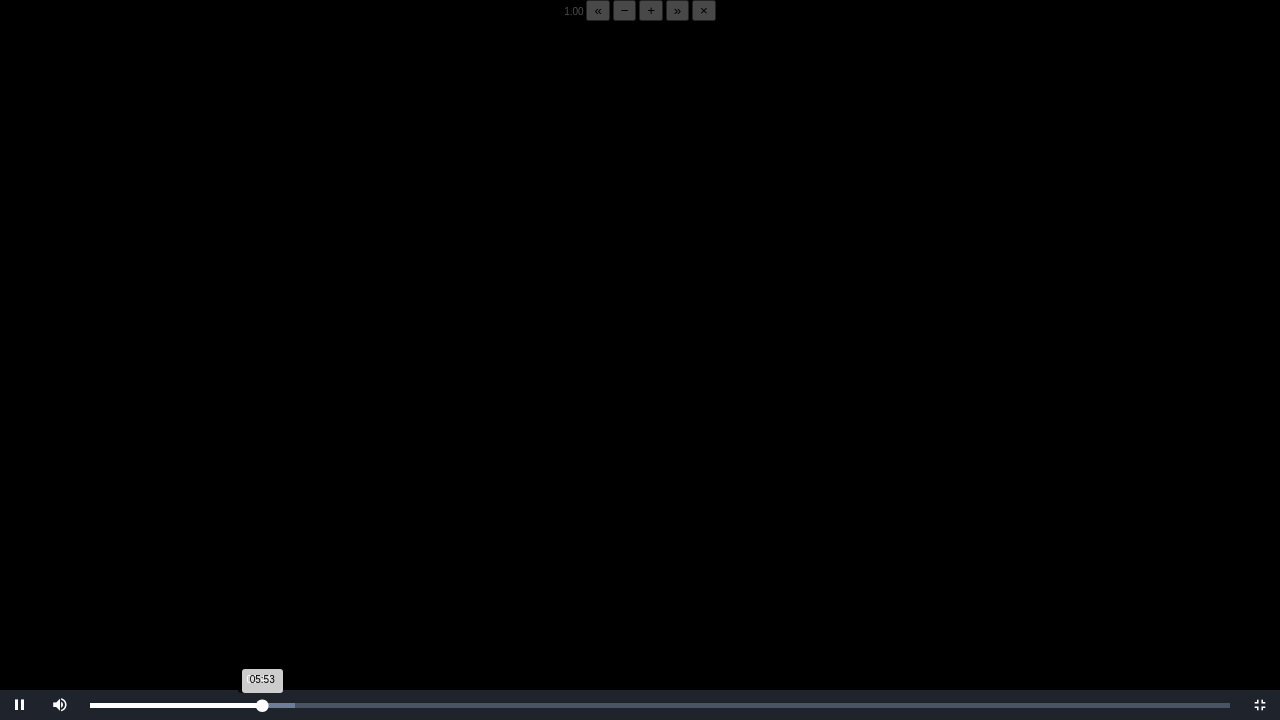 click on "05:53 Progress : 0%" at bounding box center (176, 705) 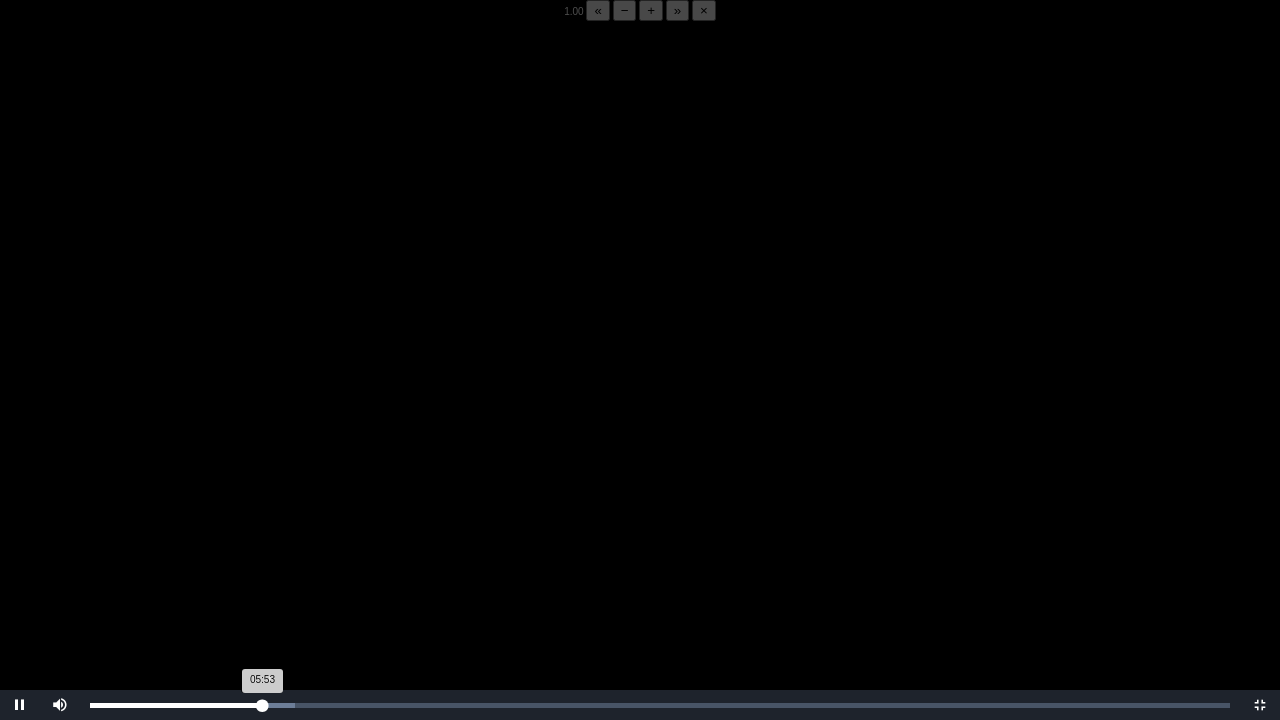 click on "05:53 Progress : 0%" at bounding box center [176, 705] 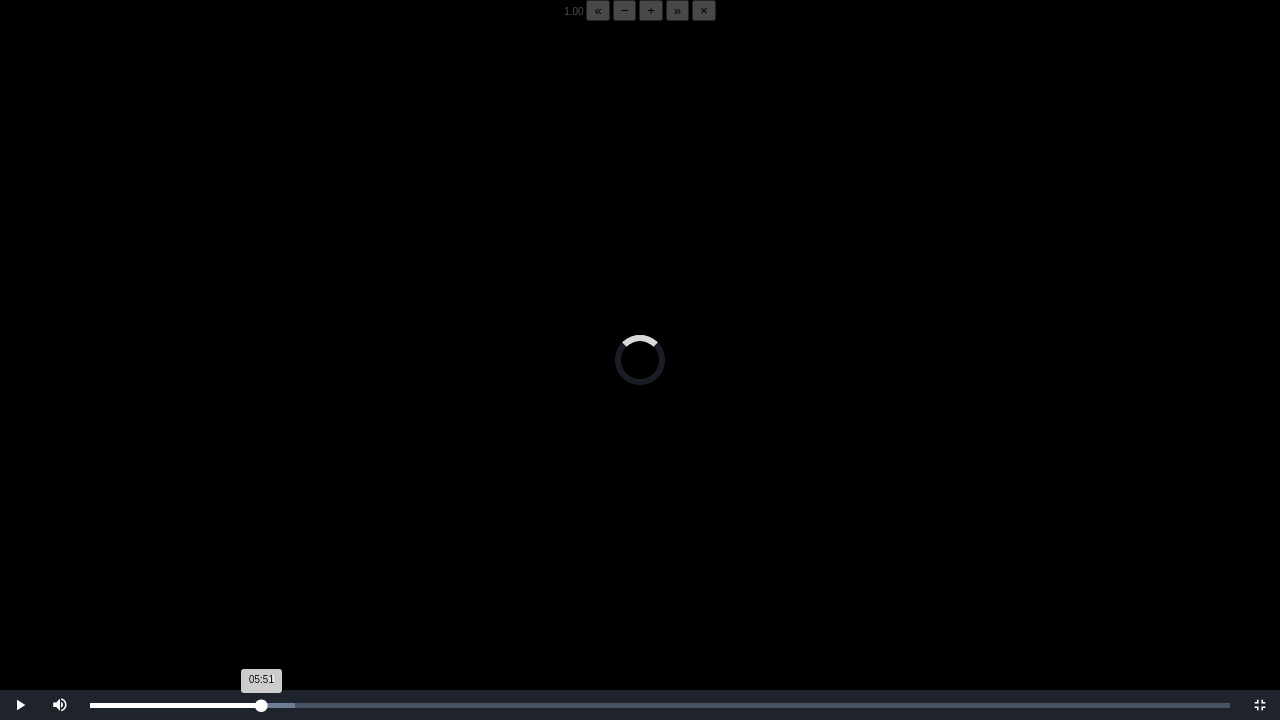 click on "05:51 Progress : 0%" at bounding box center (175, 705) 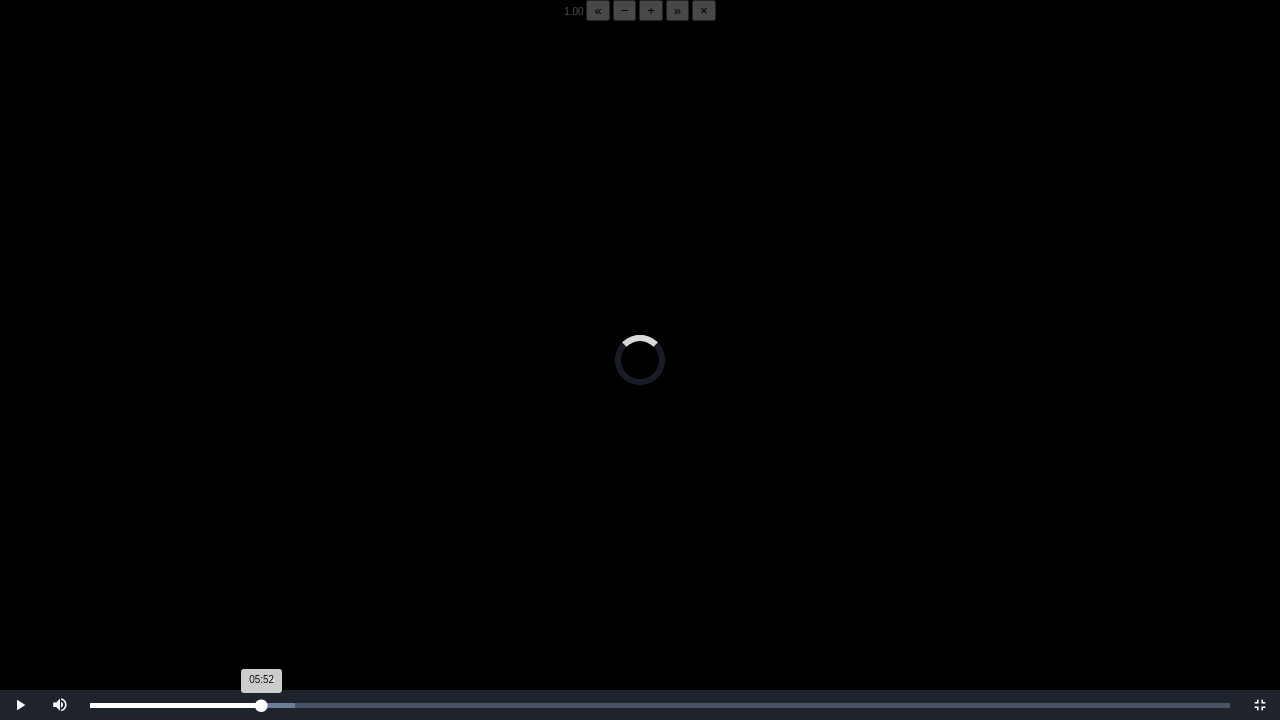 click on "05:52 Progress : 0%" at bounding box center (176, 705) 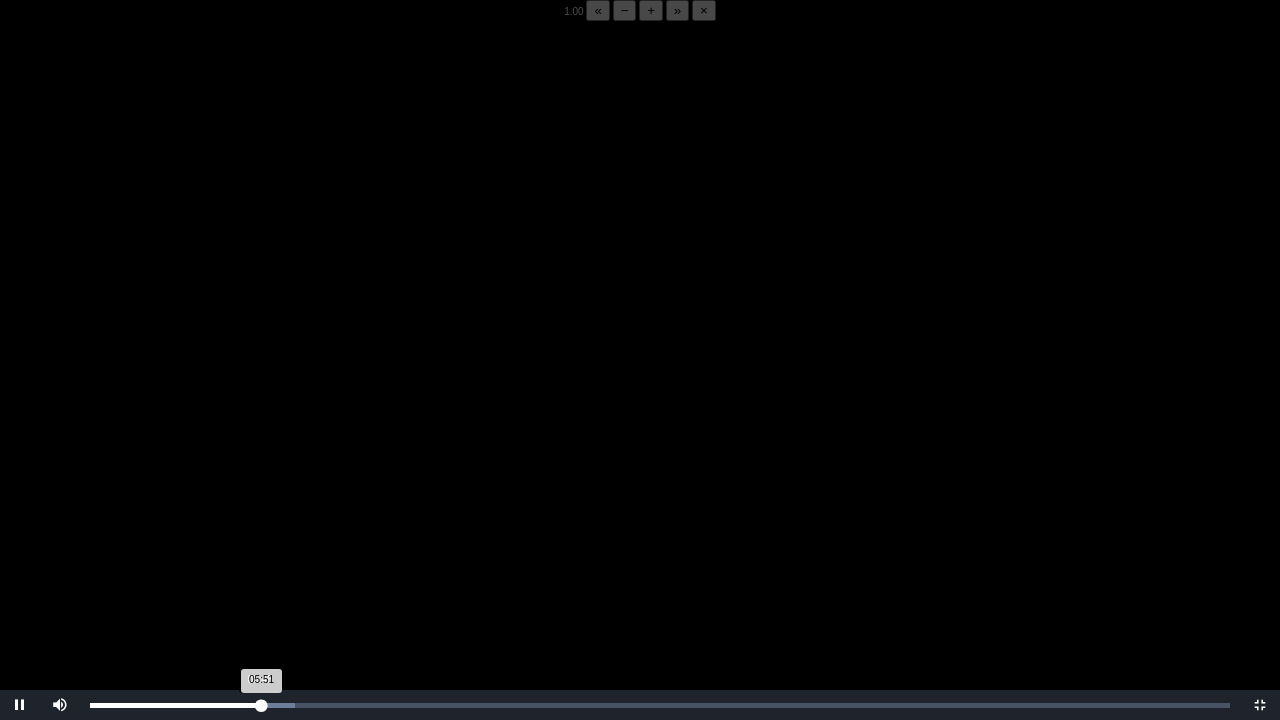 click on "05:51 Progress : 0%" at bounding box center [176, 705] 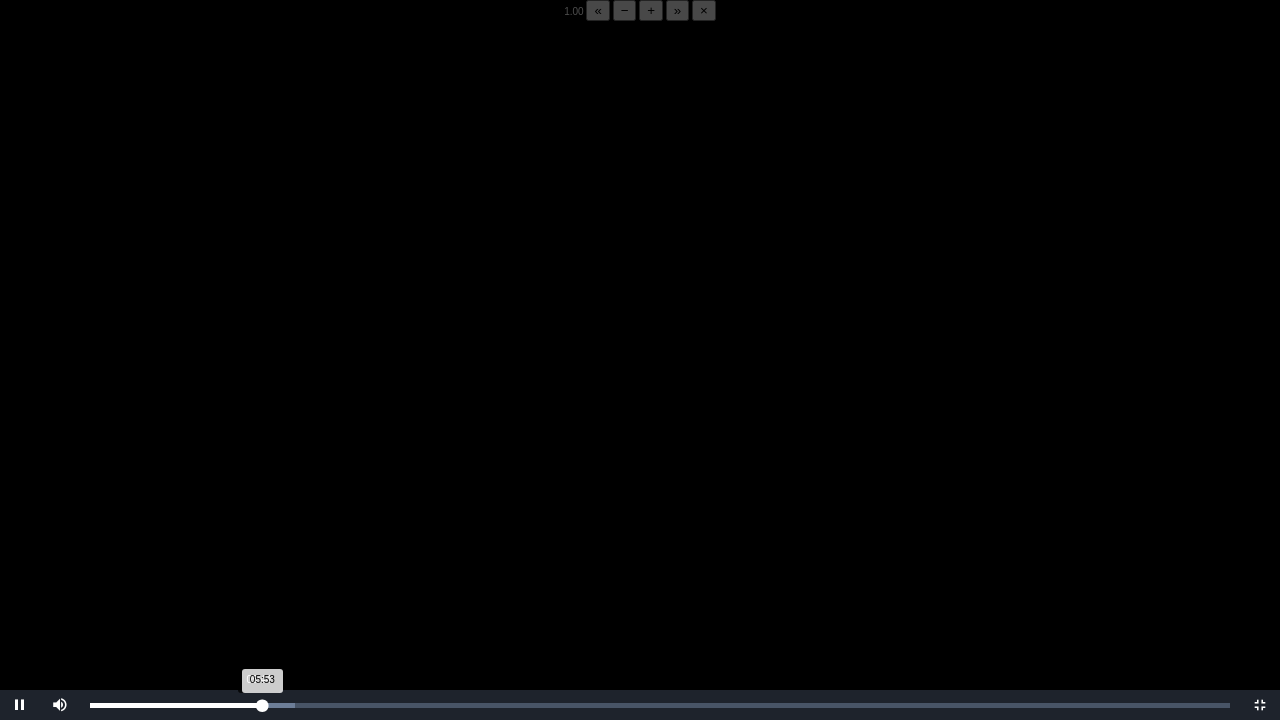 click on "05:53 Progress : 0%" at bounding box center [176, 705] 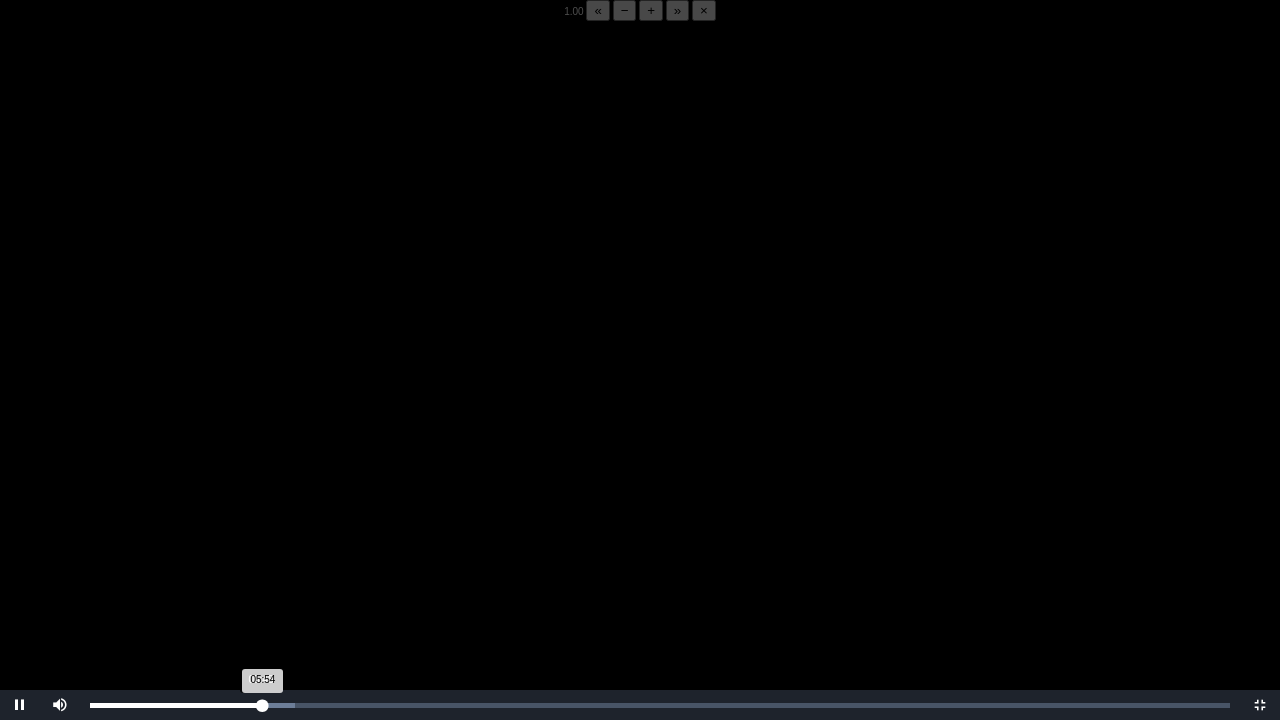 click on "05:54 Progress : 0%" at bounding box center (176, 705) 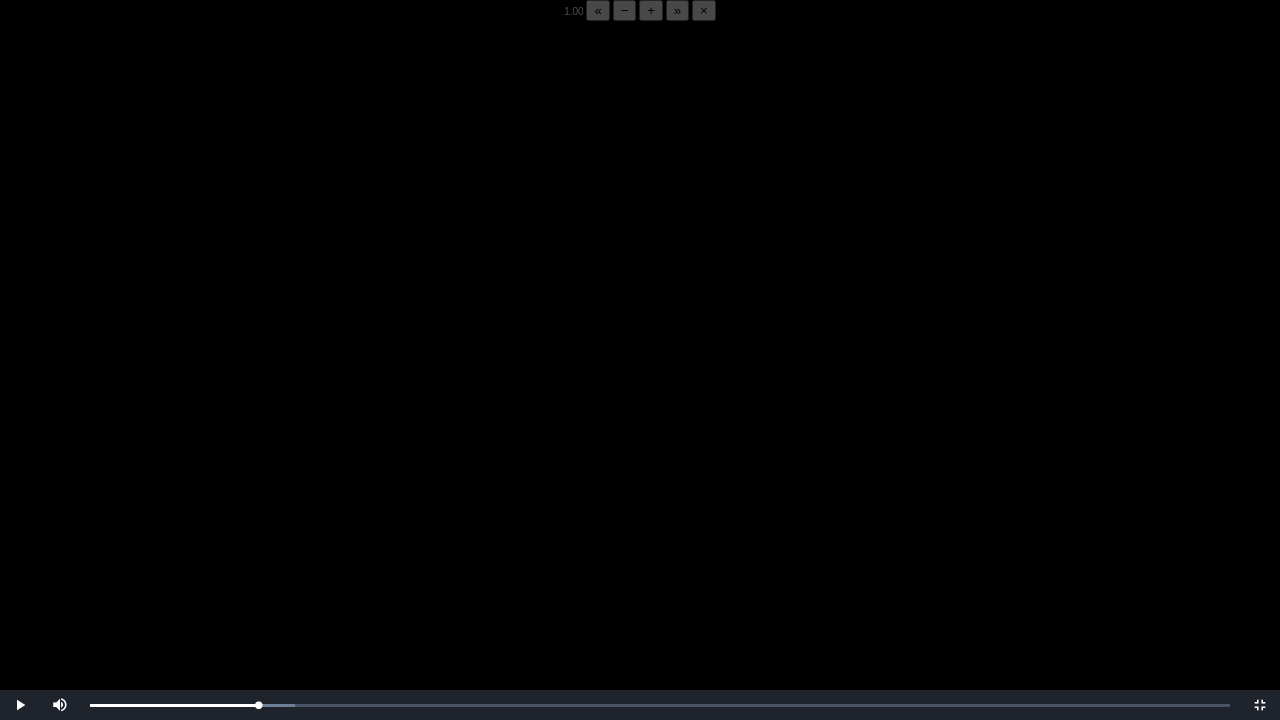 click at bounding box center (640, 381) 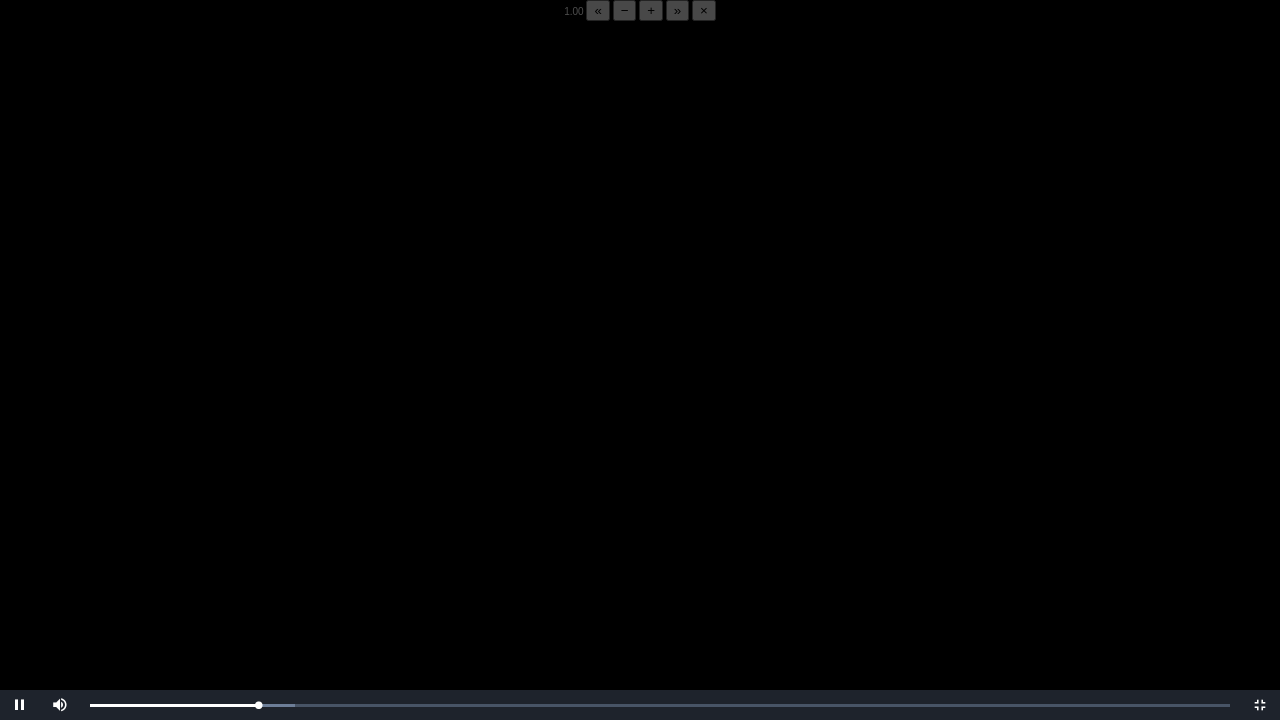 click at bounding box center (640, 381) 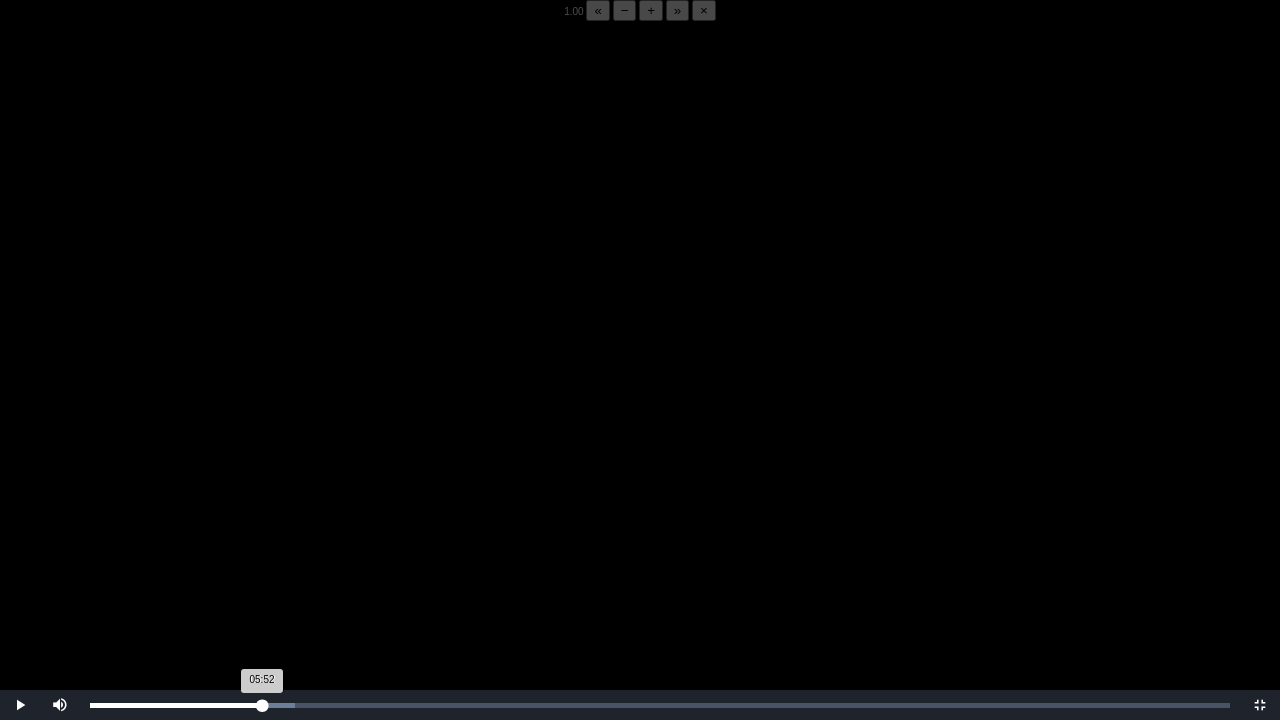 click on "05:52 Progress : 0%" at bounding box center (176, 705) 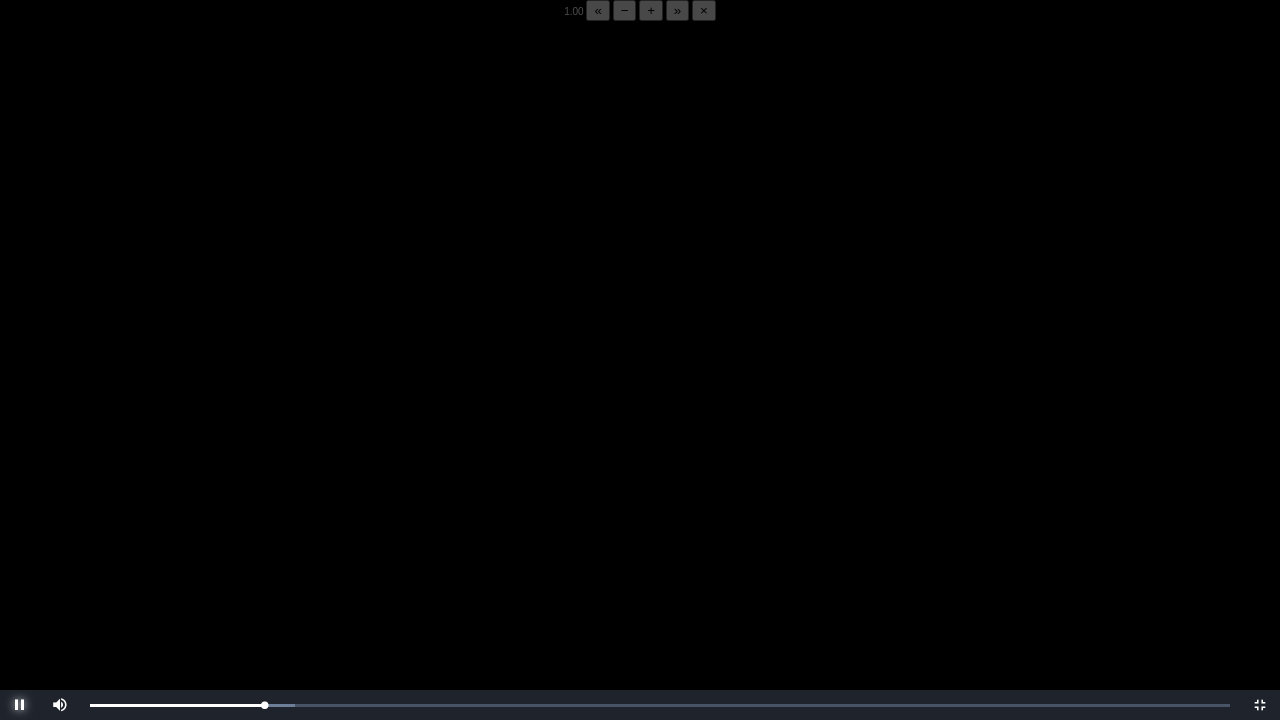 click at bounding box center [20, 705] 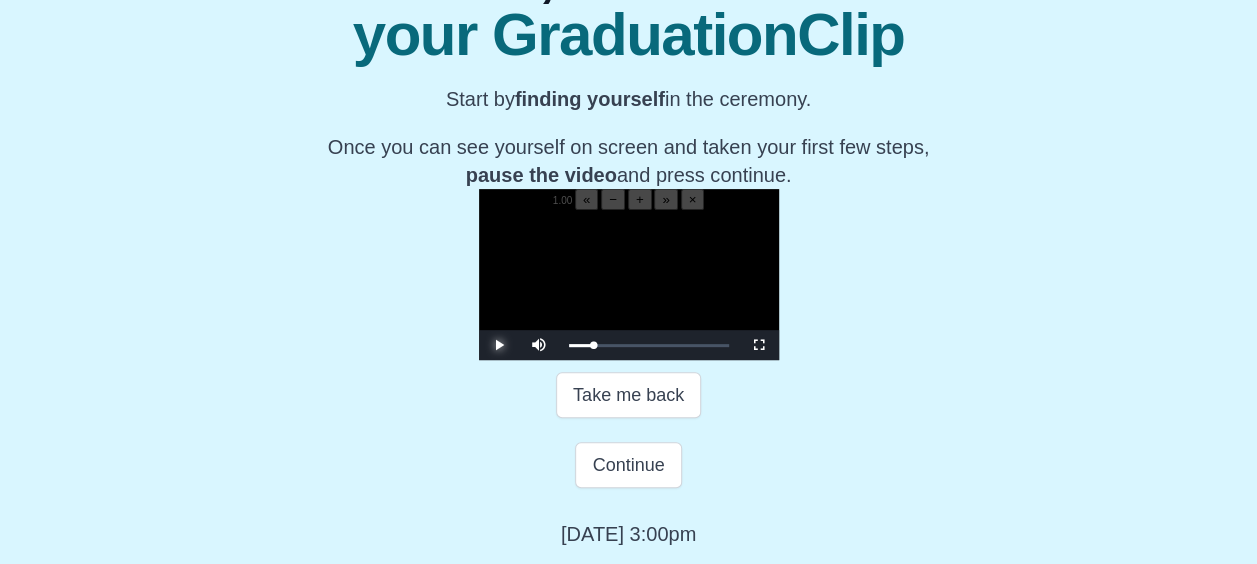 scroll, scrollTop: 289, scrollLeft: 0, axis: vertical 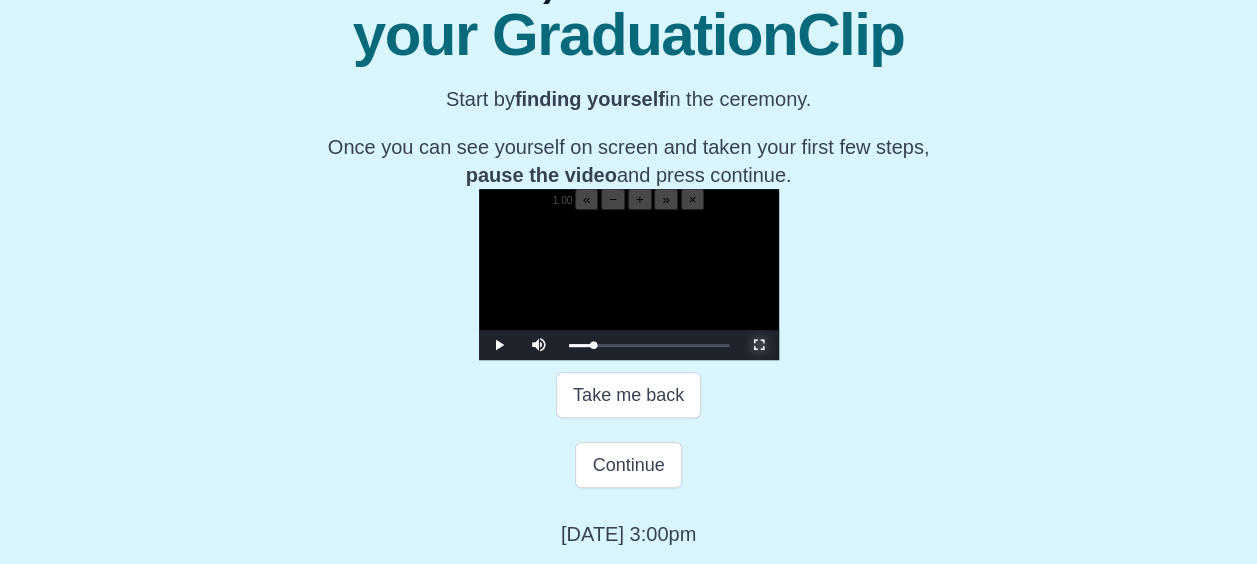 click at bounding box center [759, 345] 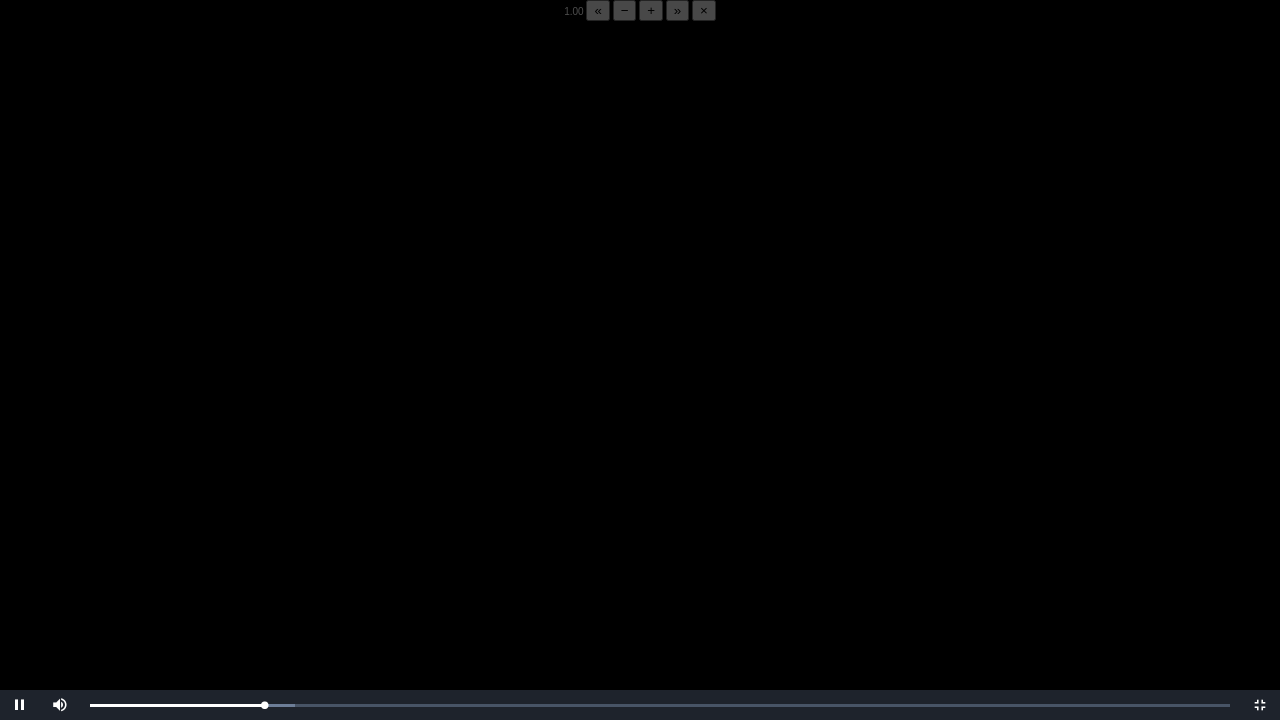 click at bounding box center [640, 381] 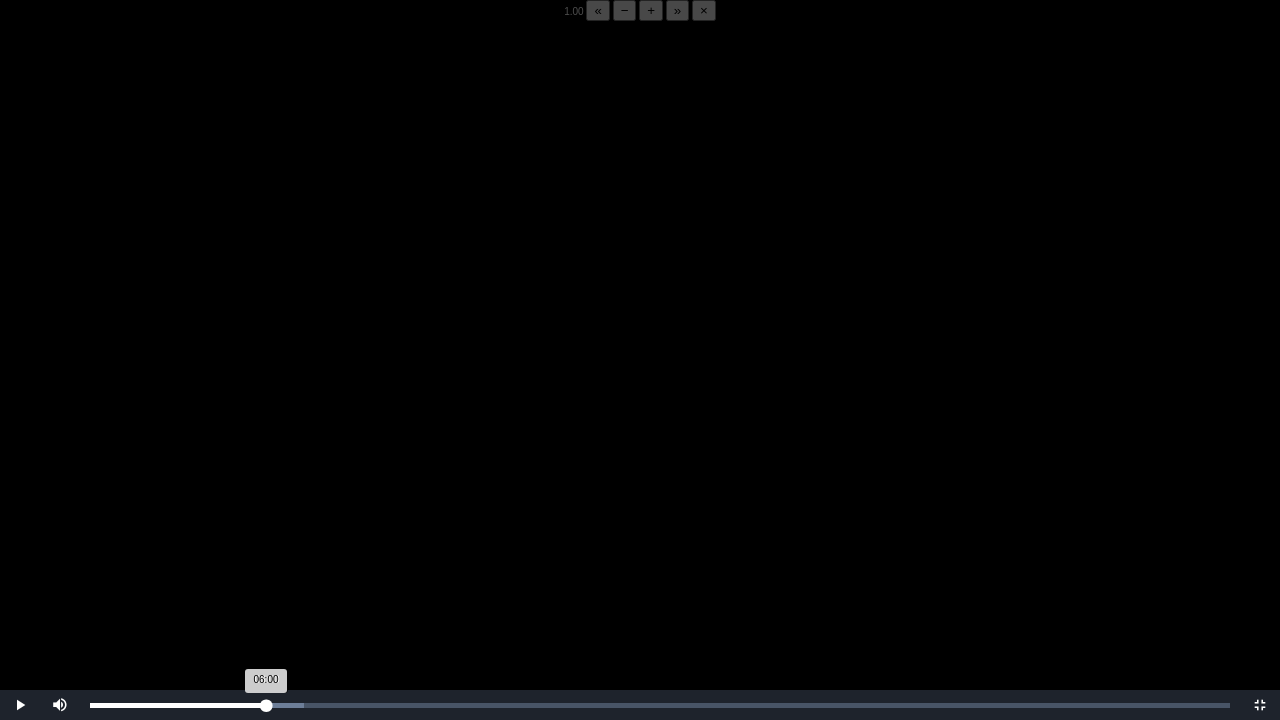 click on "06:00 Progress : 0%" at bounding box center (178, 705) 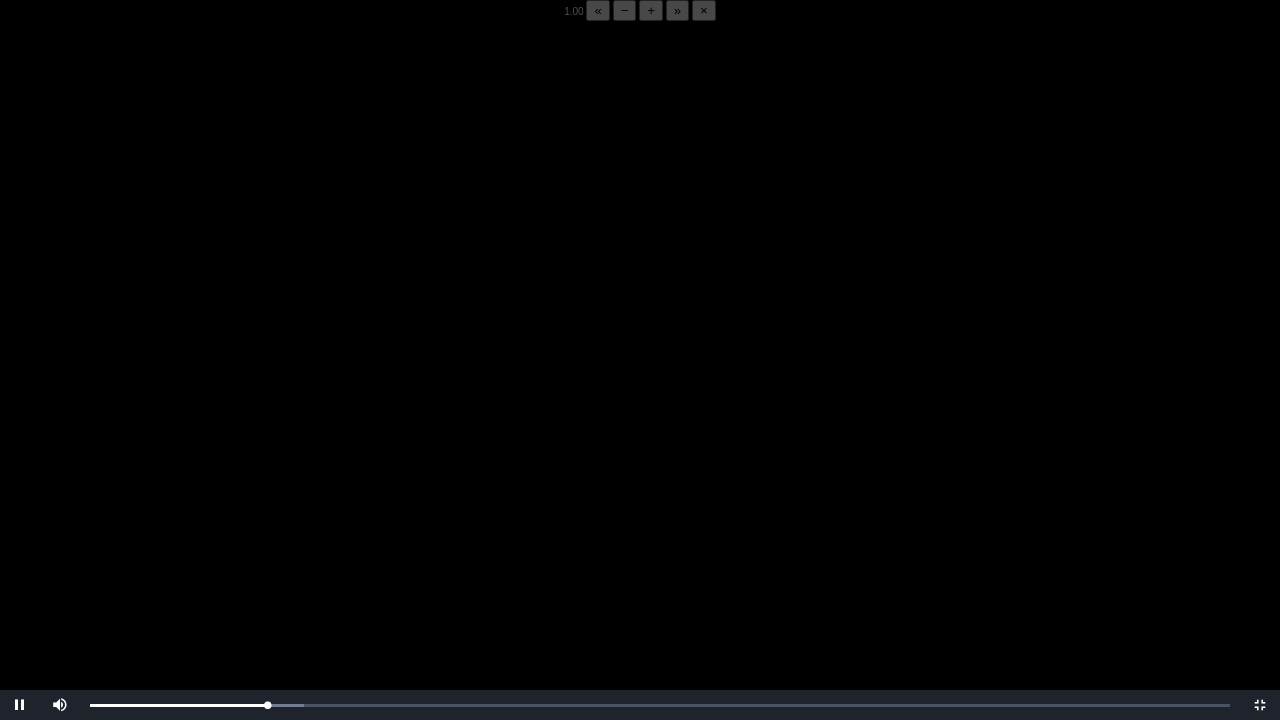 click at bounding box center (640, 381) 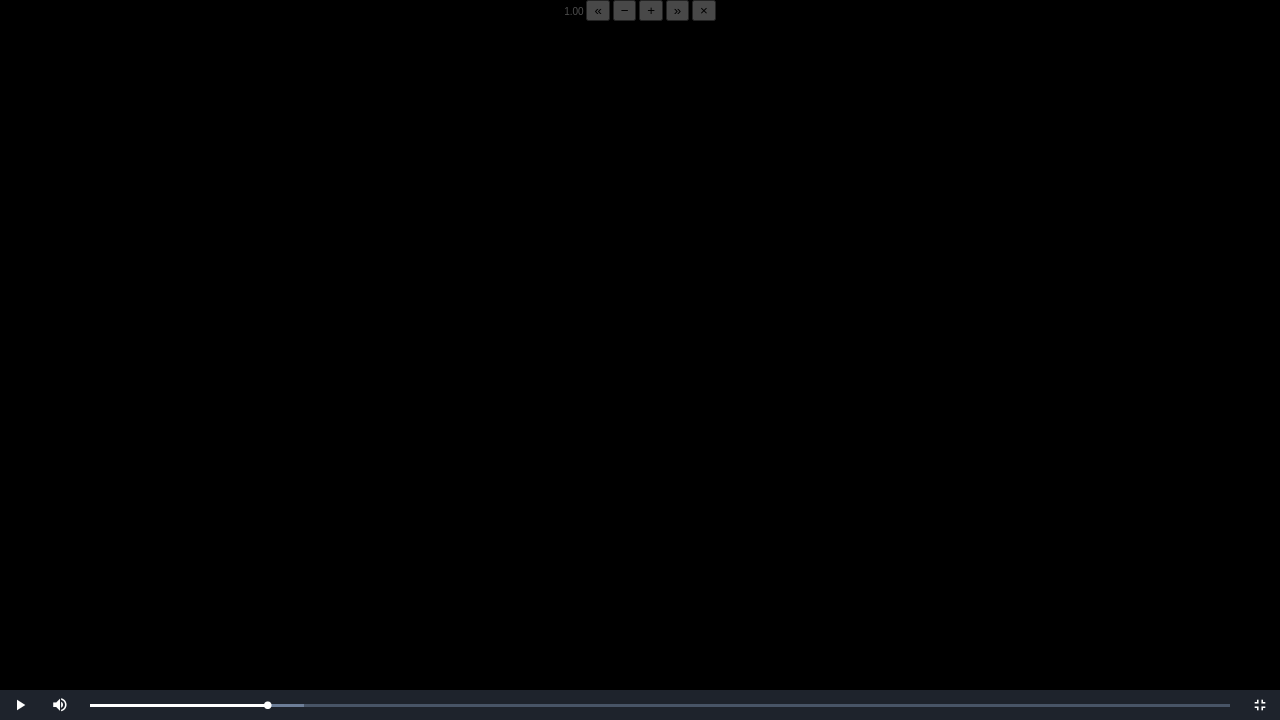 click at bounding box center [640, 381] 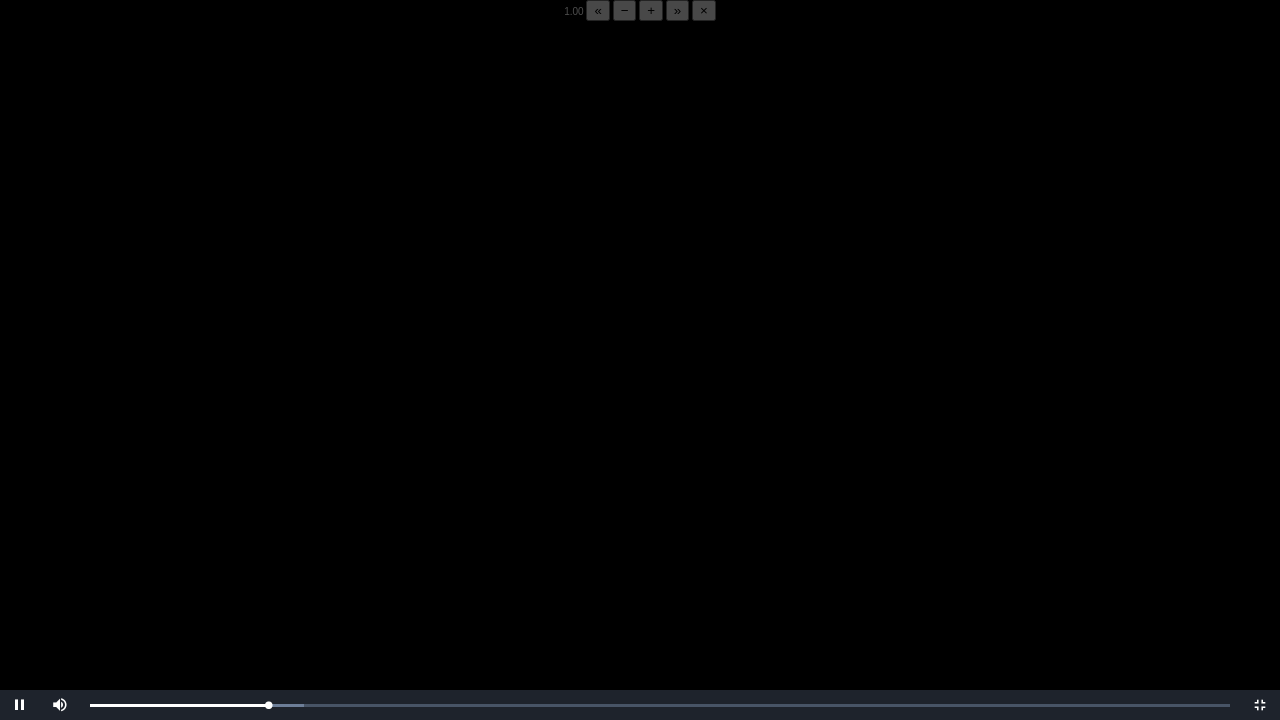 click at bounding box center [640, 381] 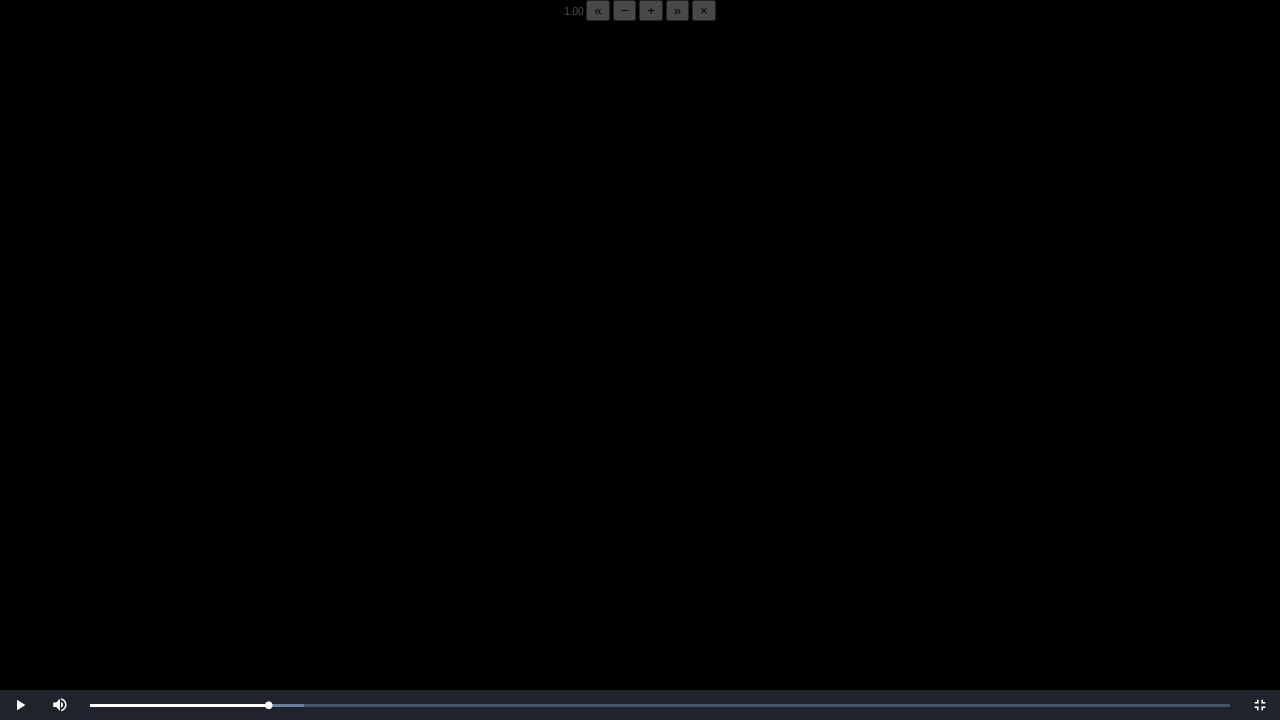 click at bounding box center [640, 381] 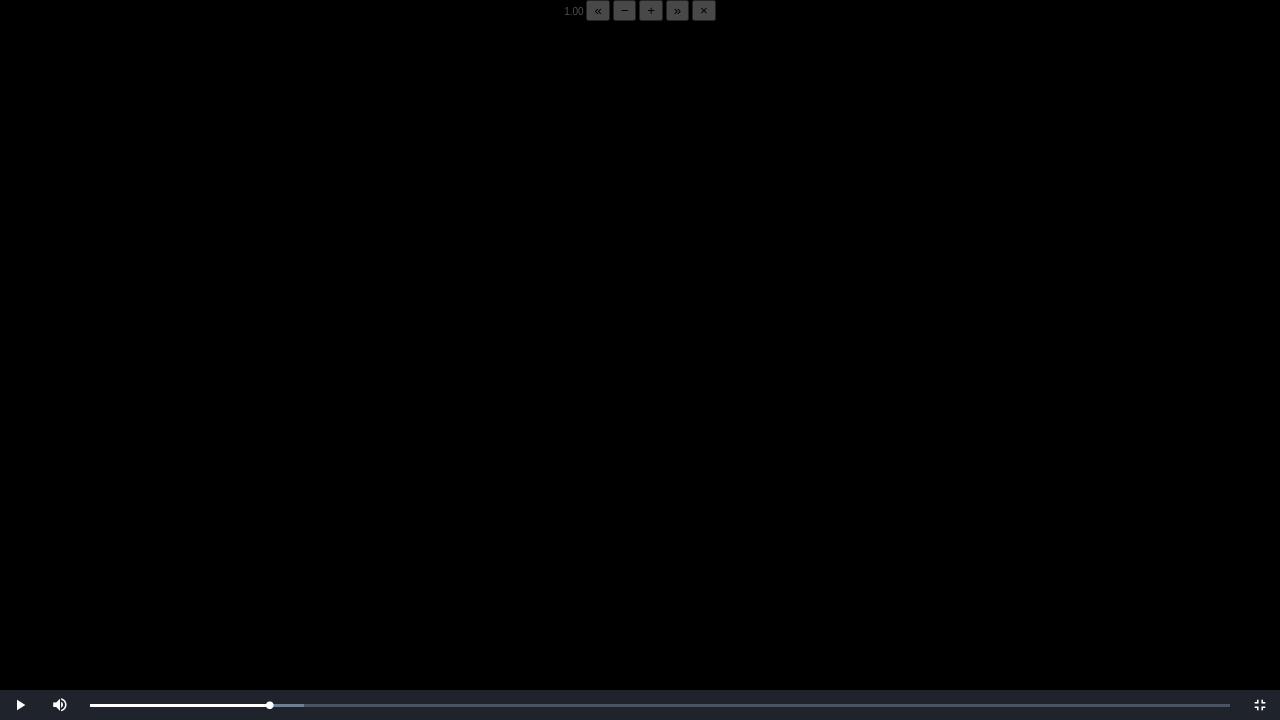 click at bounding box center [640, 381] 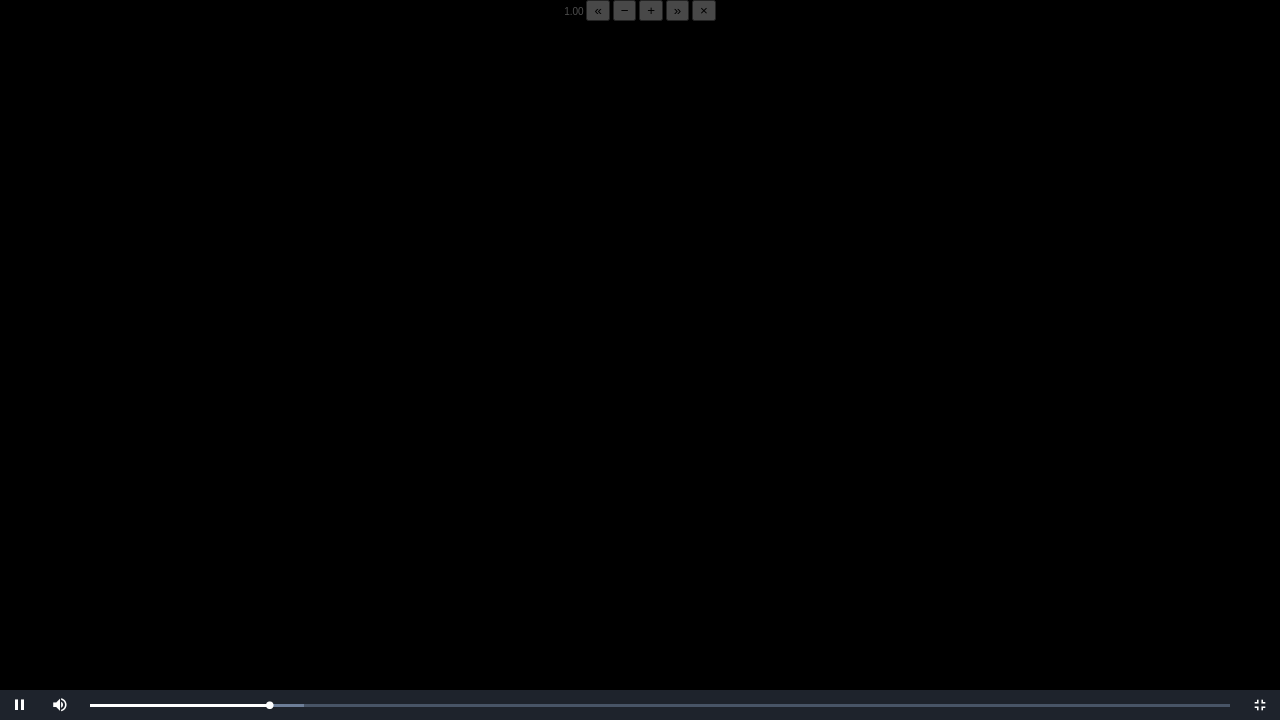click at bounding box center [640, 381] 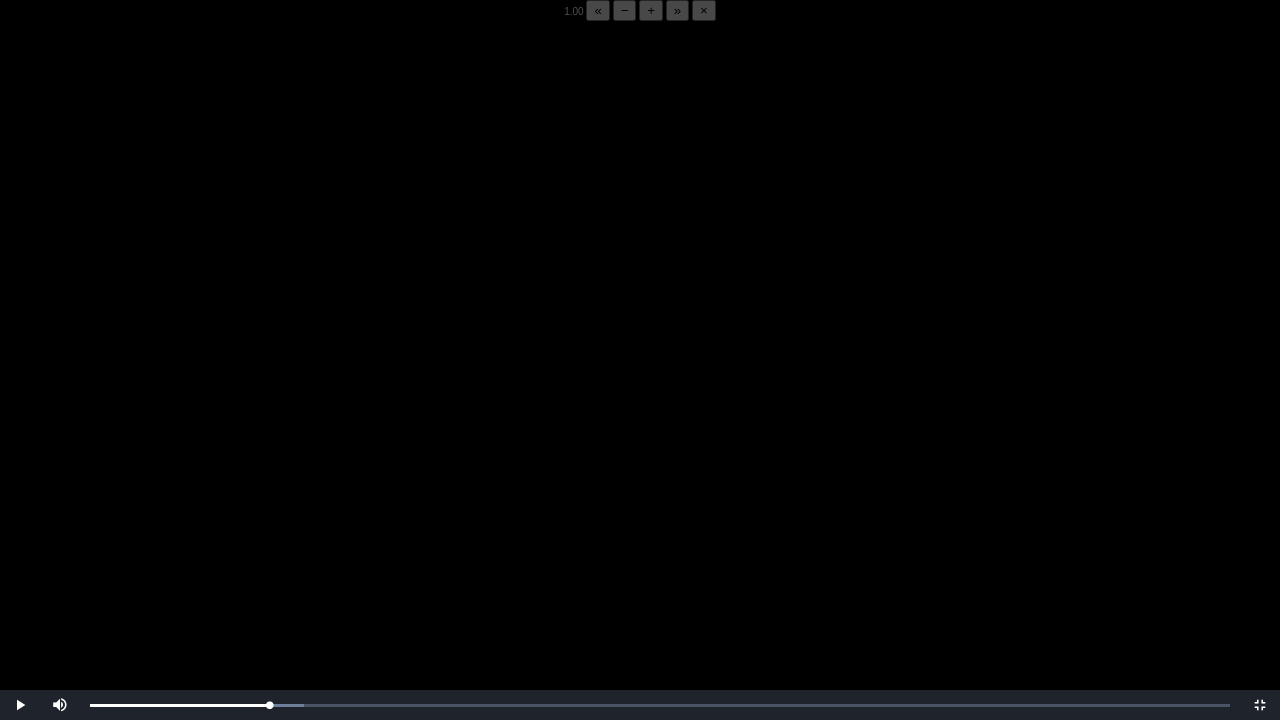 click at bounding box center [640, 381] 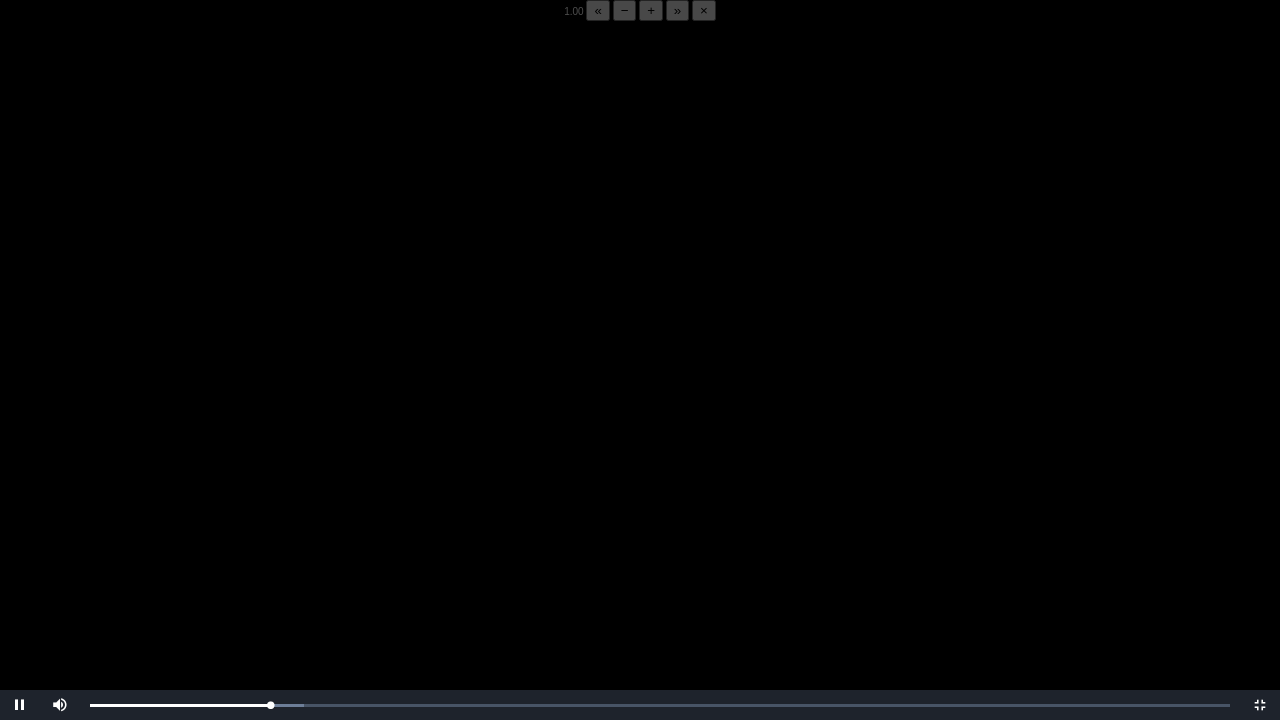 click at bounding box center (640, 381) 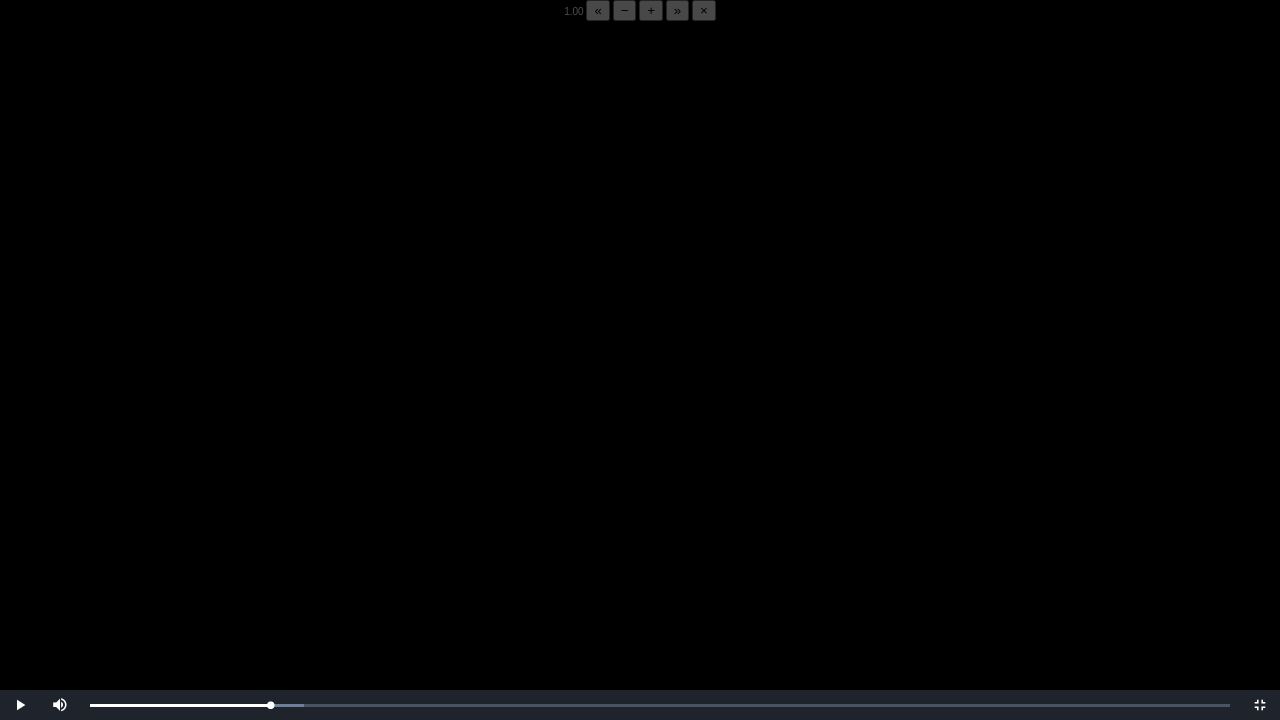 click at bounding box center [640, 381] 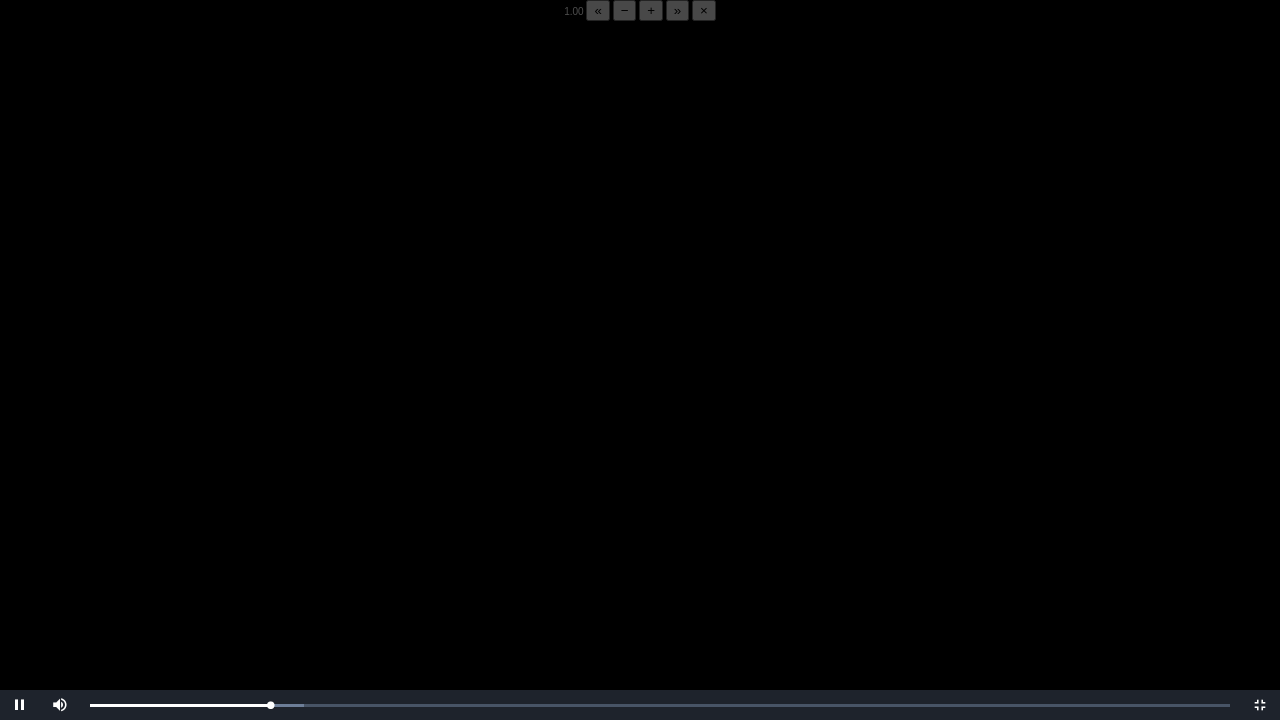click at bounding box center (640, 381) 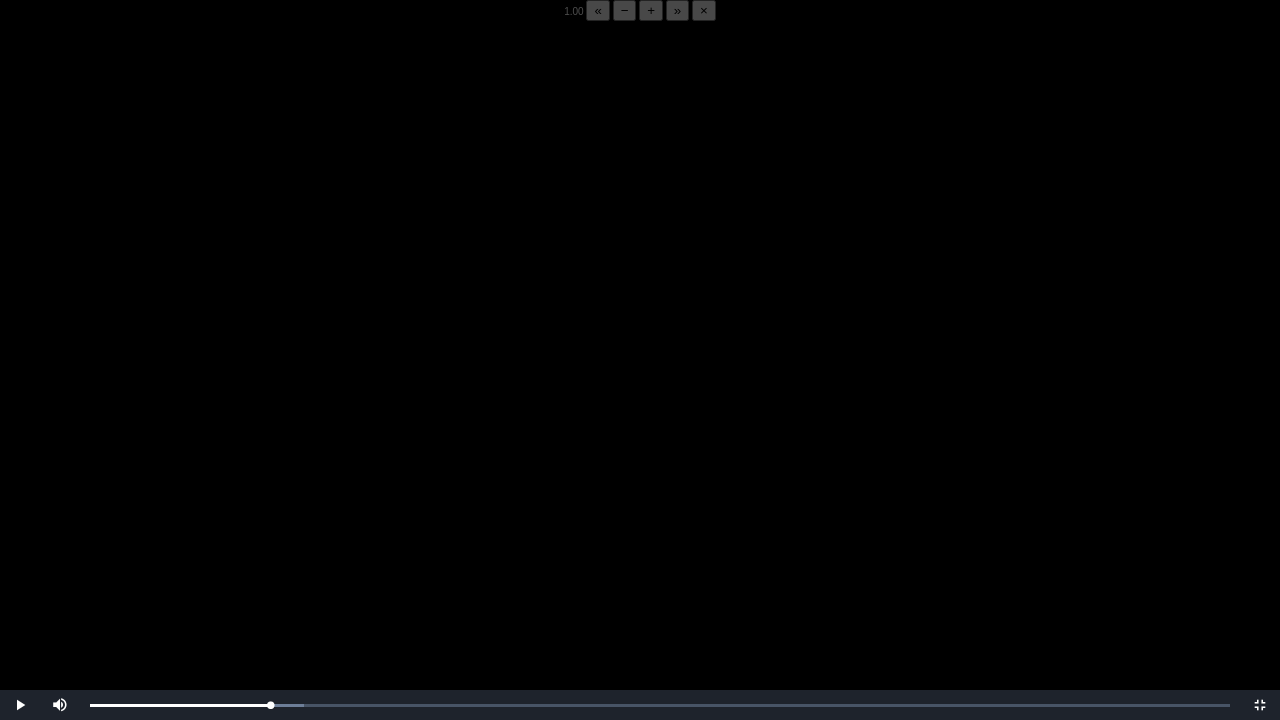 click at bounding box center [640, 381] 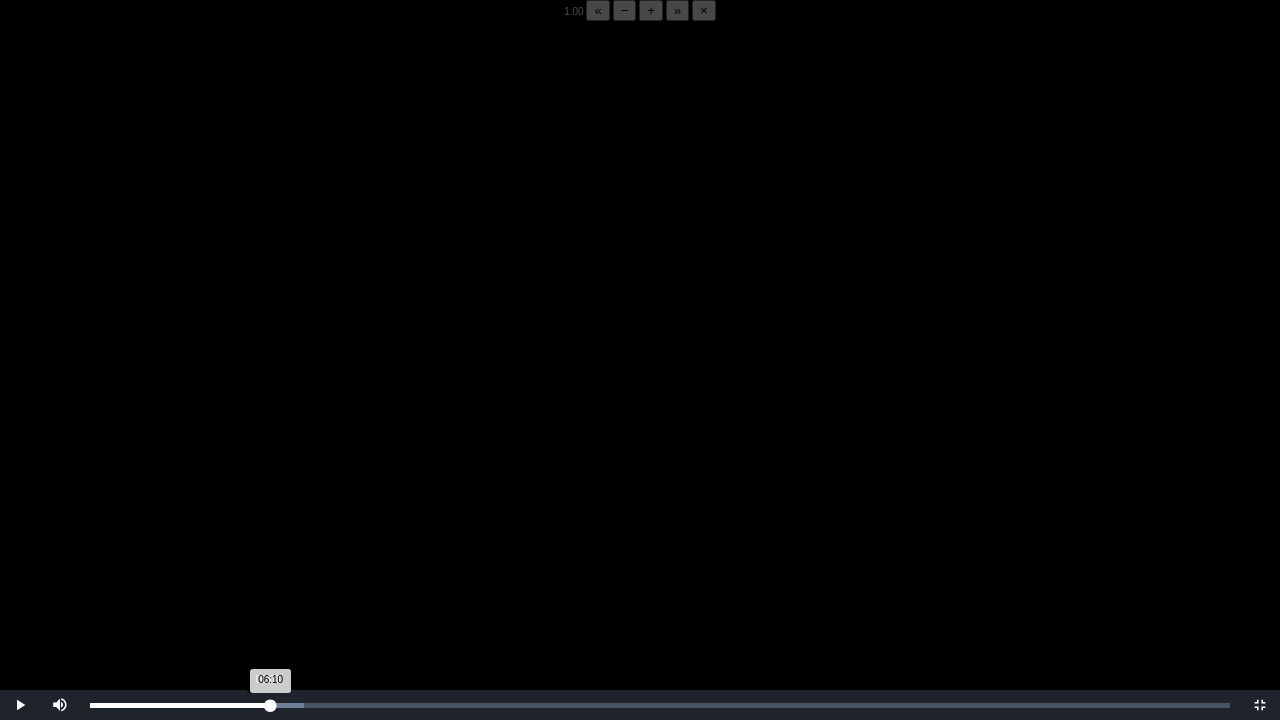 click on "06:10 Progress : 0%" at bounding box center (180, 705) 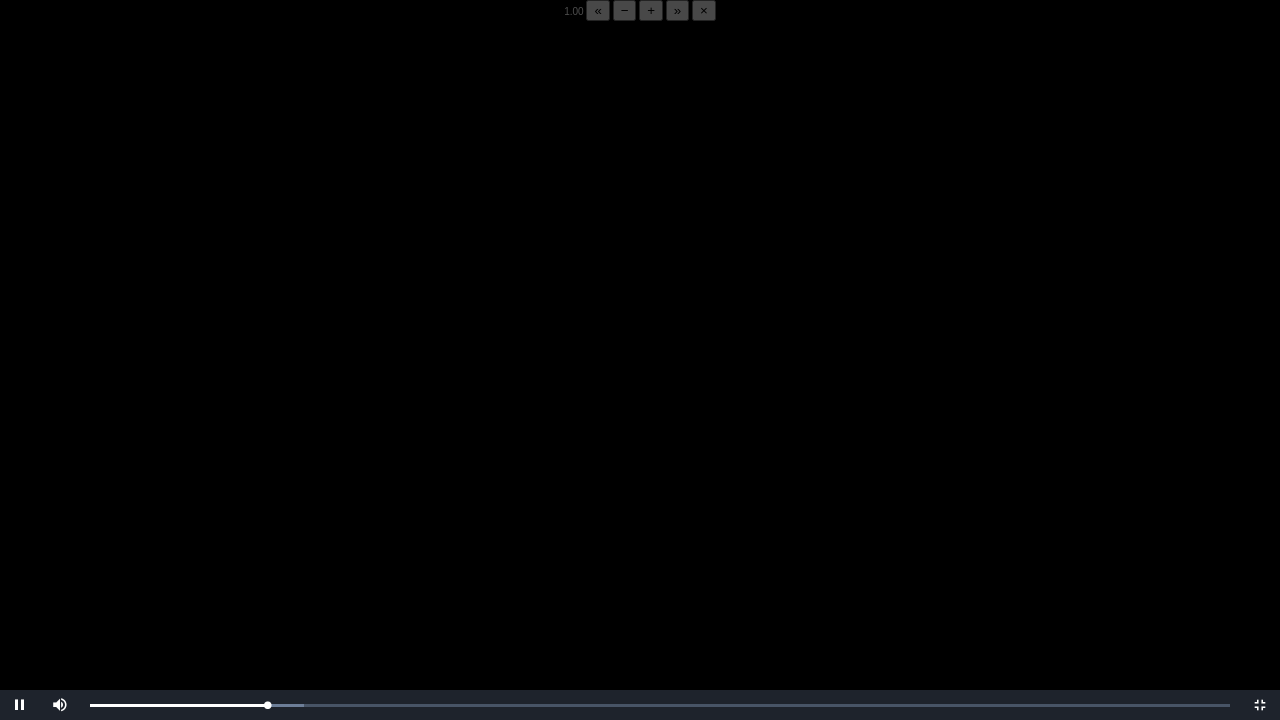 click at bounding box center [640, 381] 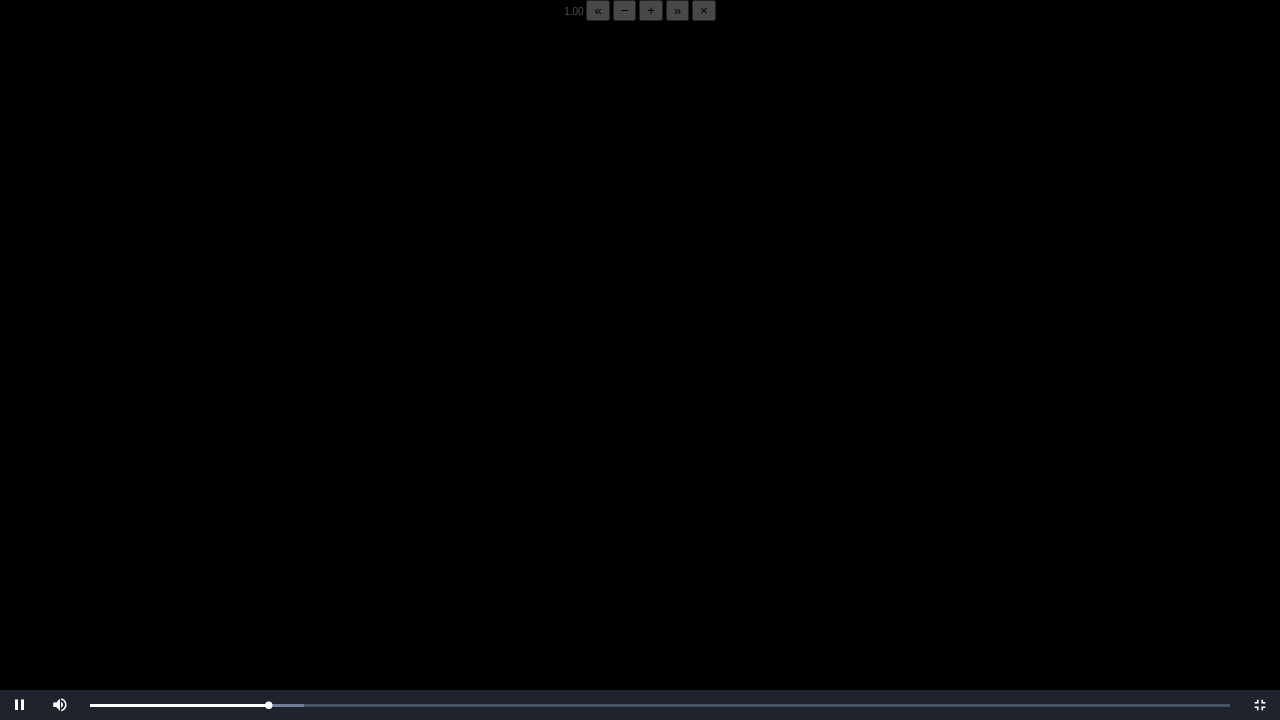 click at bounding box center [640, 381] 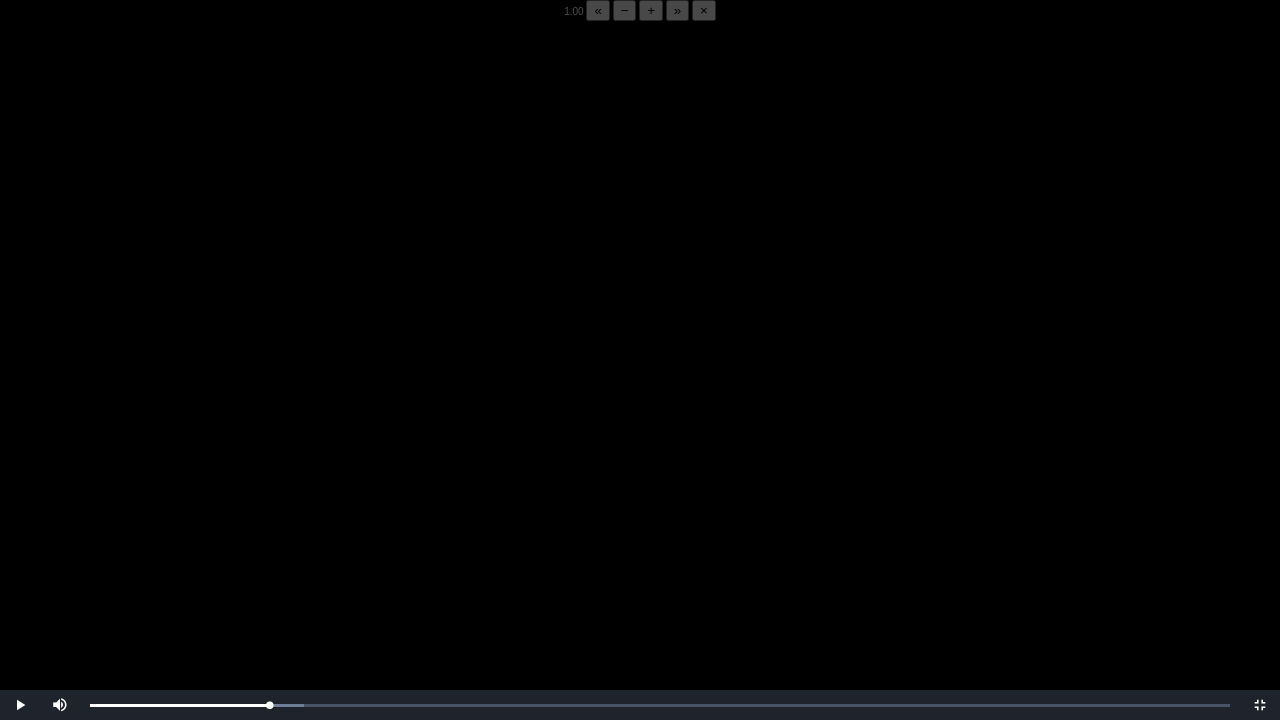 click at bounding box center [640, 381] 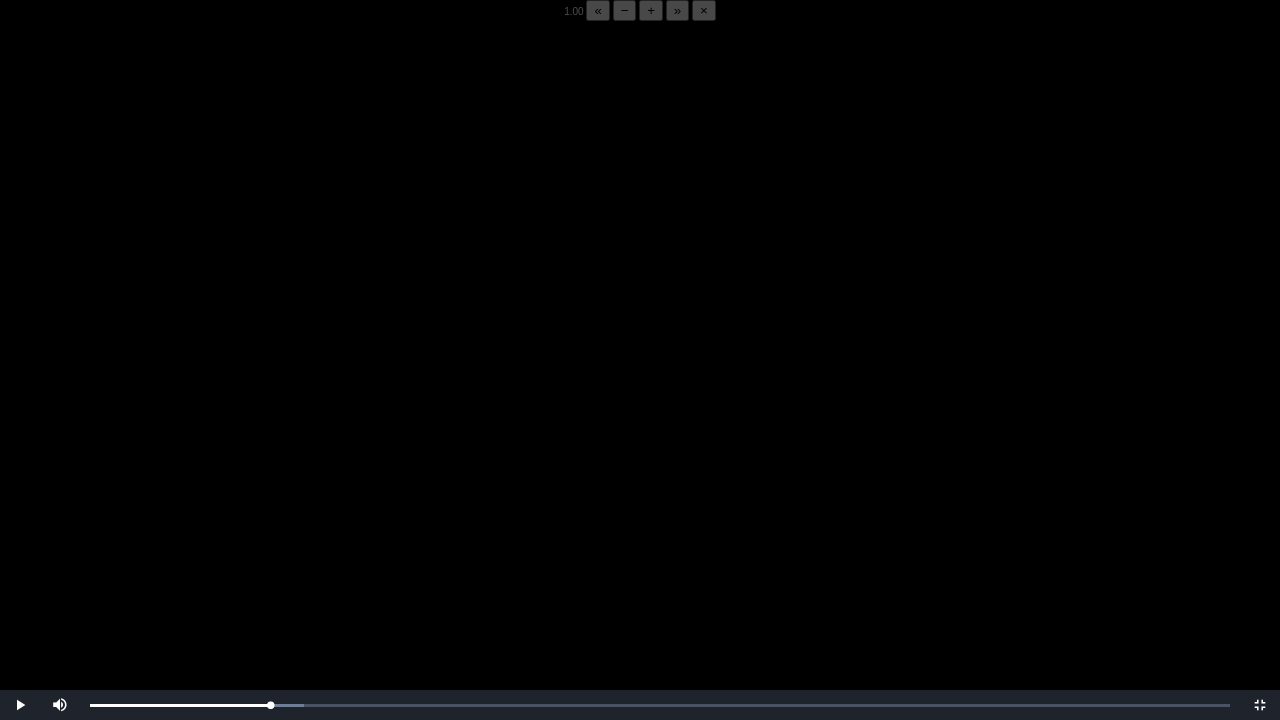 click at bounding box center [640, 381] 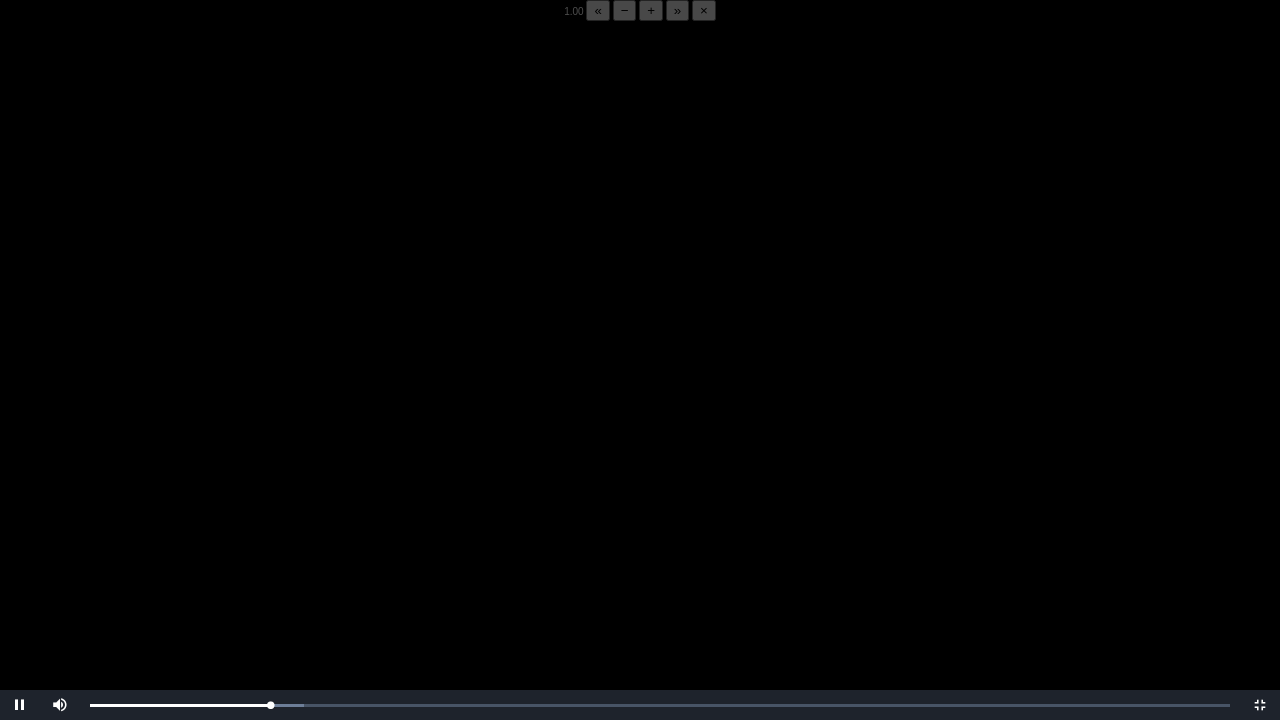 click at bounding box center [640, 381] 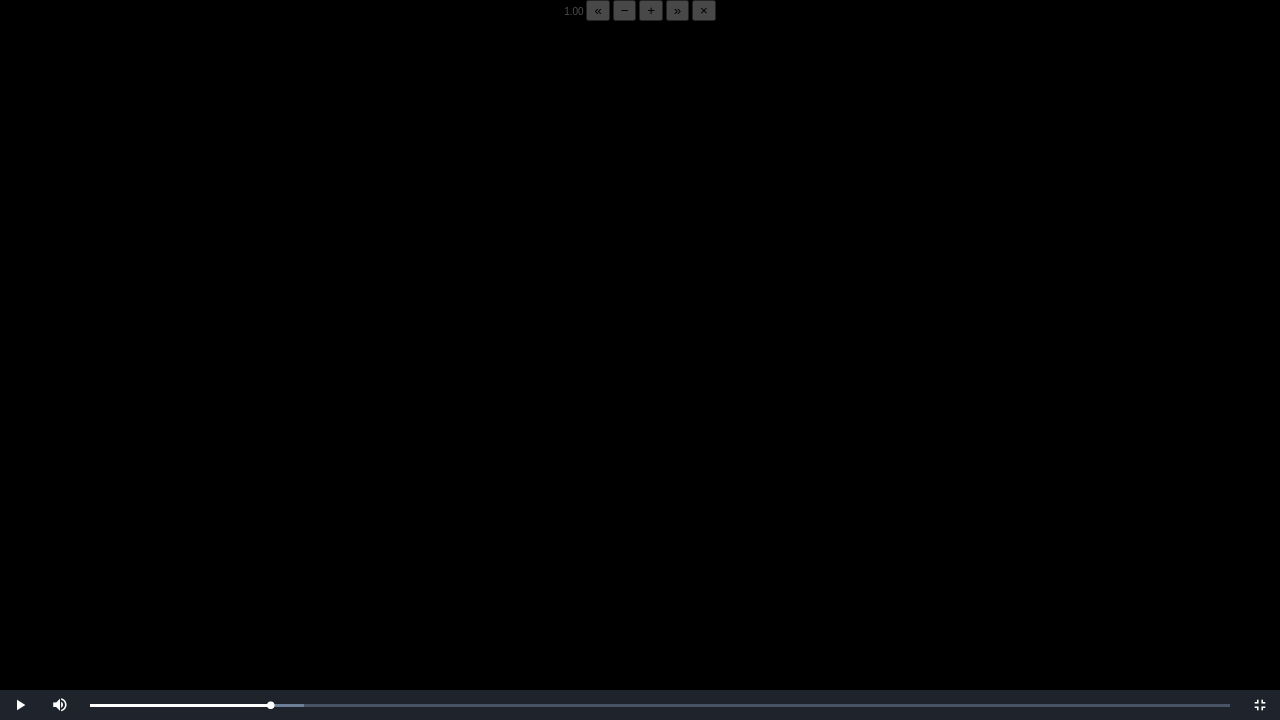 click at bounding box center [640, 381] 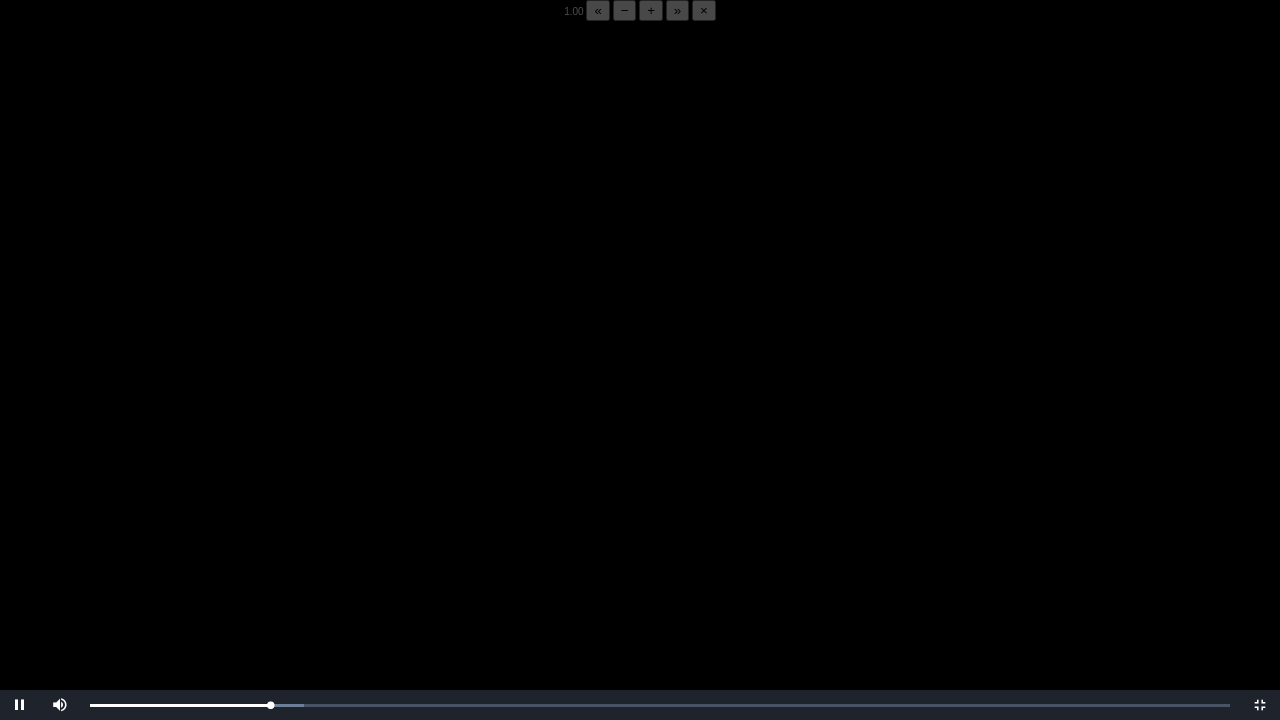 click at bounding box center (640, 381) 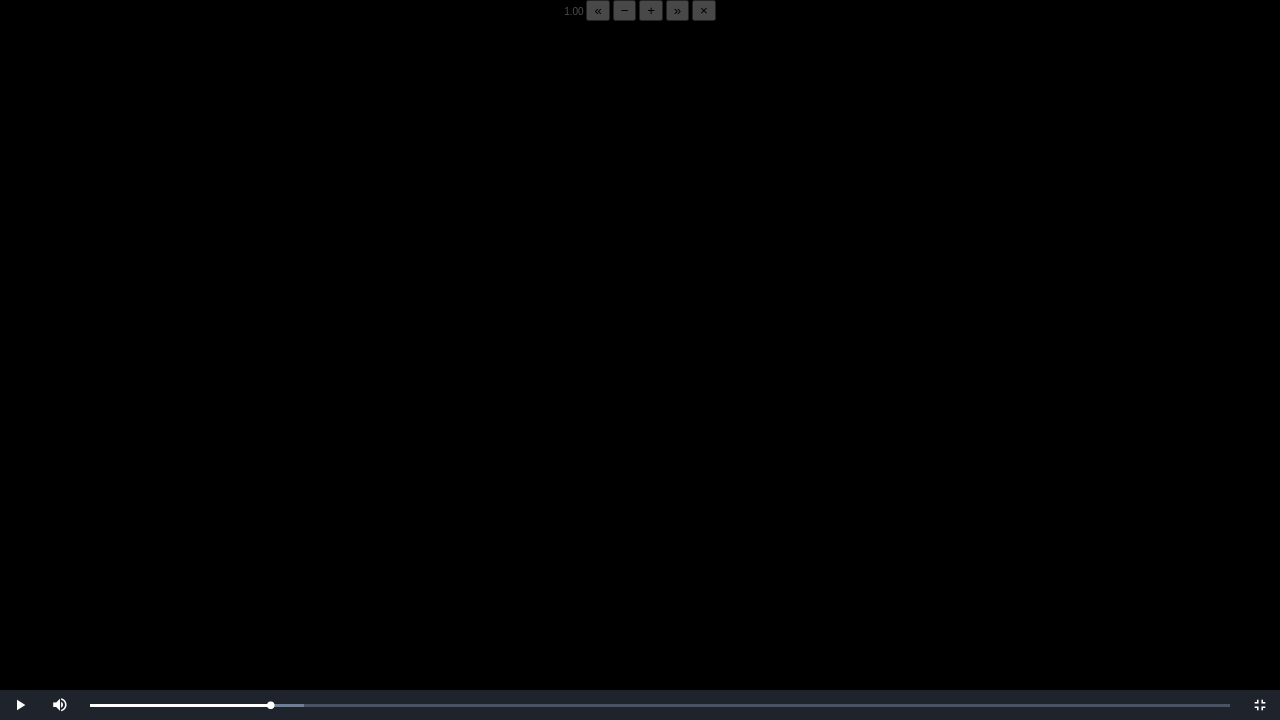 click at bounding box center [640, 381] 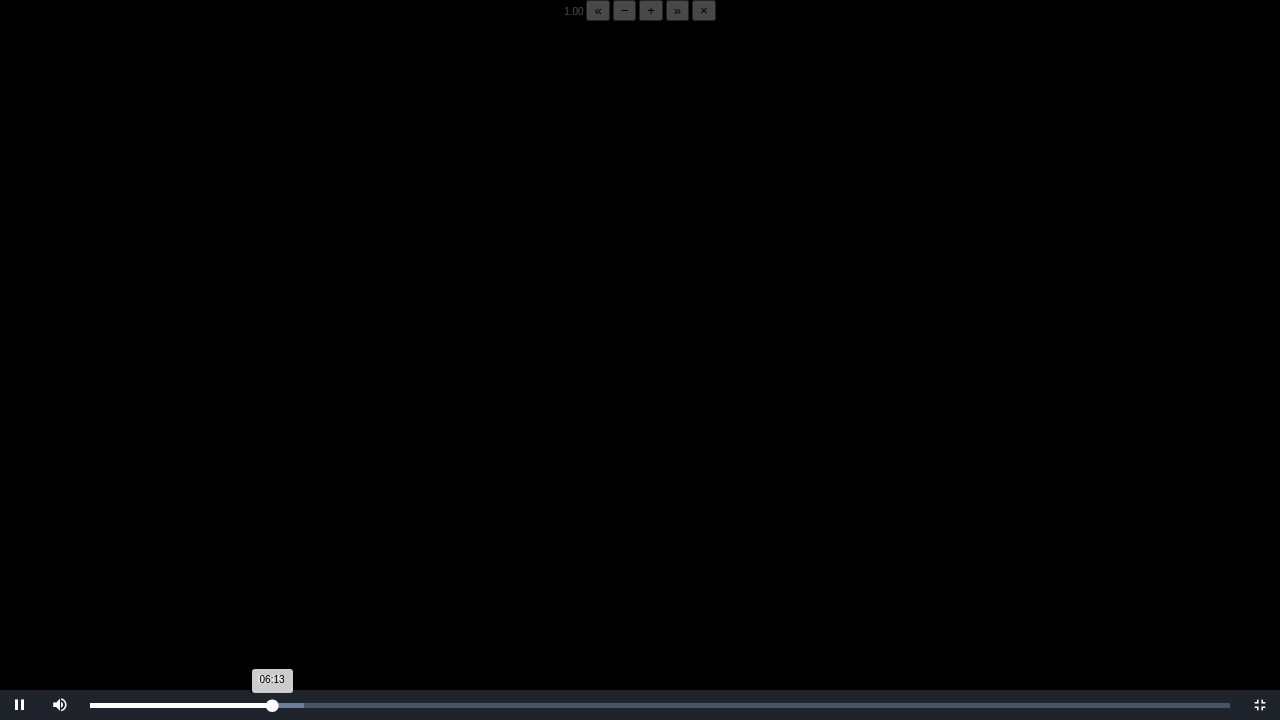 click on "06:13 Progress : 0%" at bounding box center [181, 705] 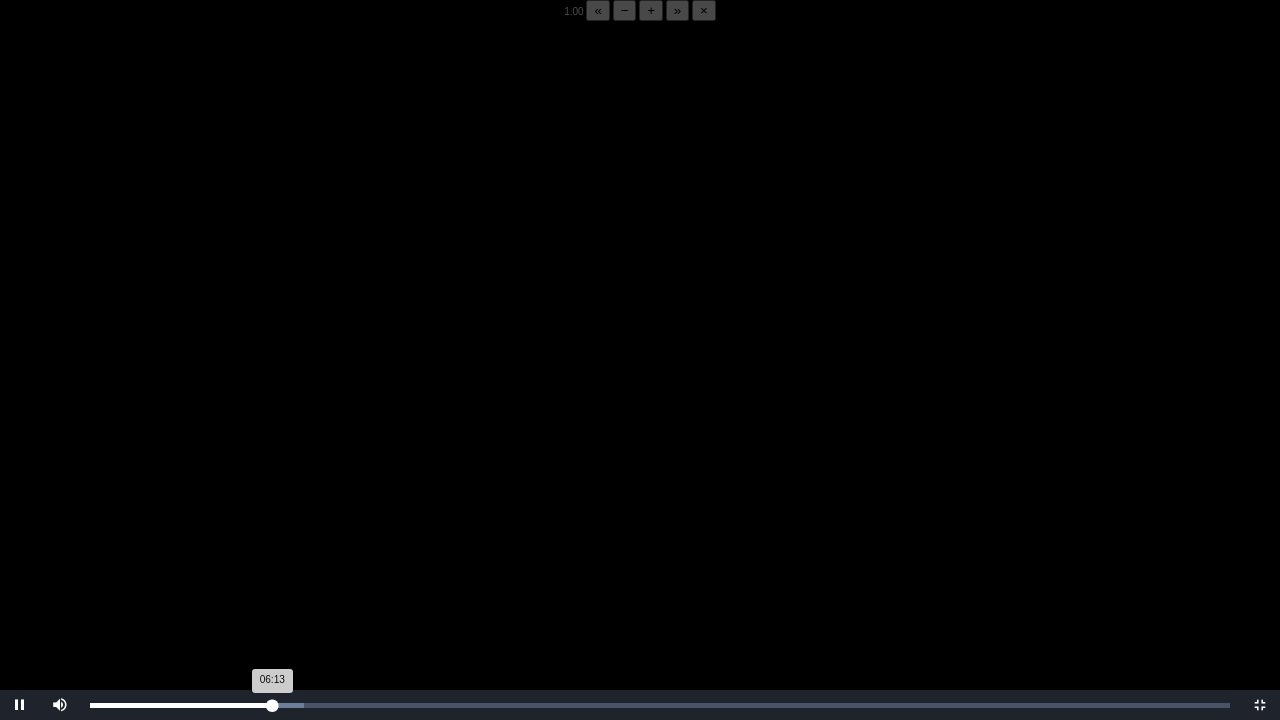 click on "06:13 Progress : 0%" at bounding box center [181, 705] 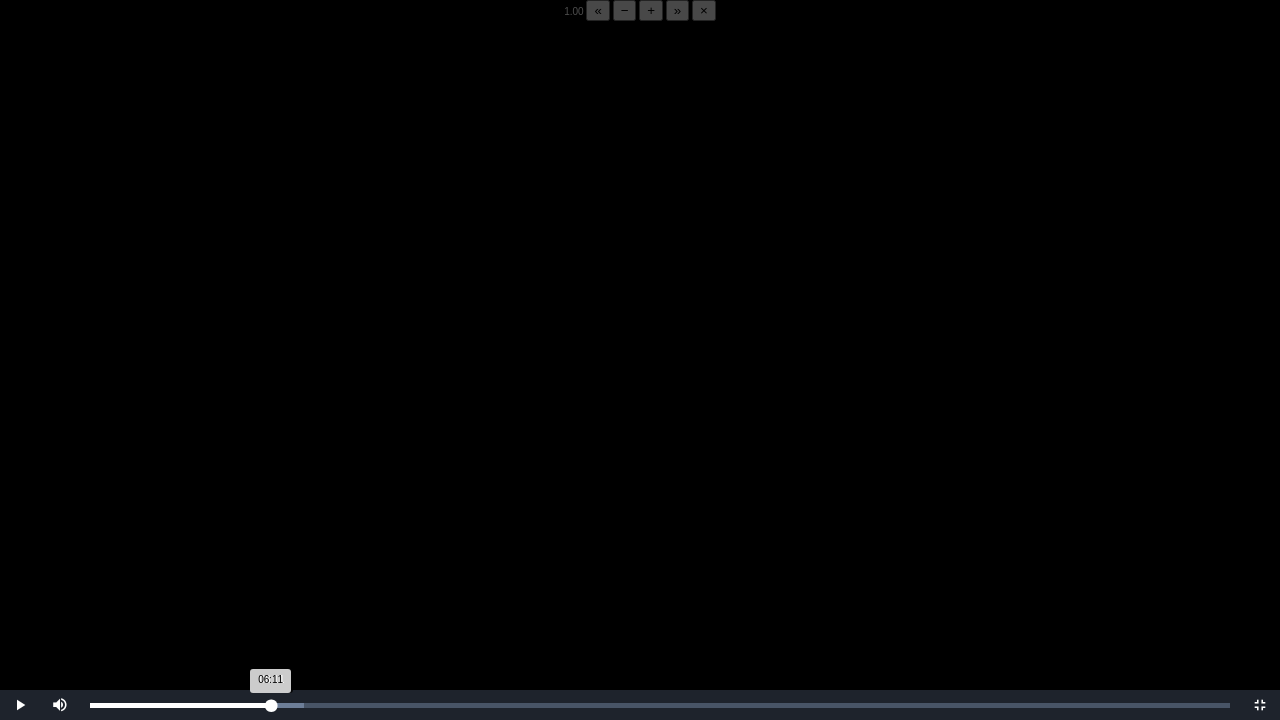 click on "06:11 Progress : 0%" at bounding box center [180, 705] 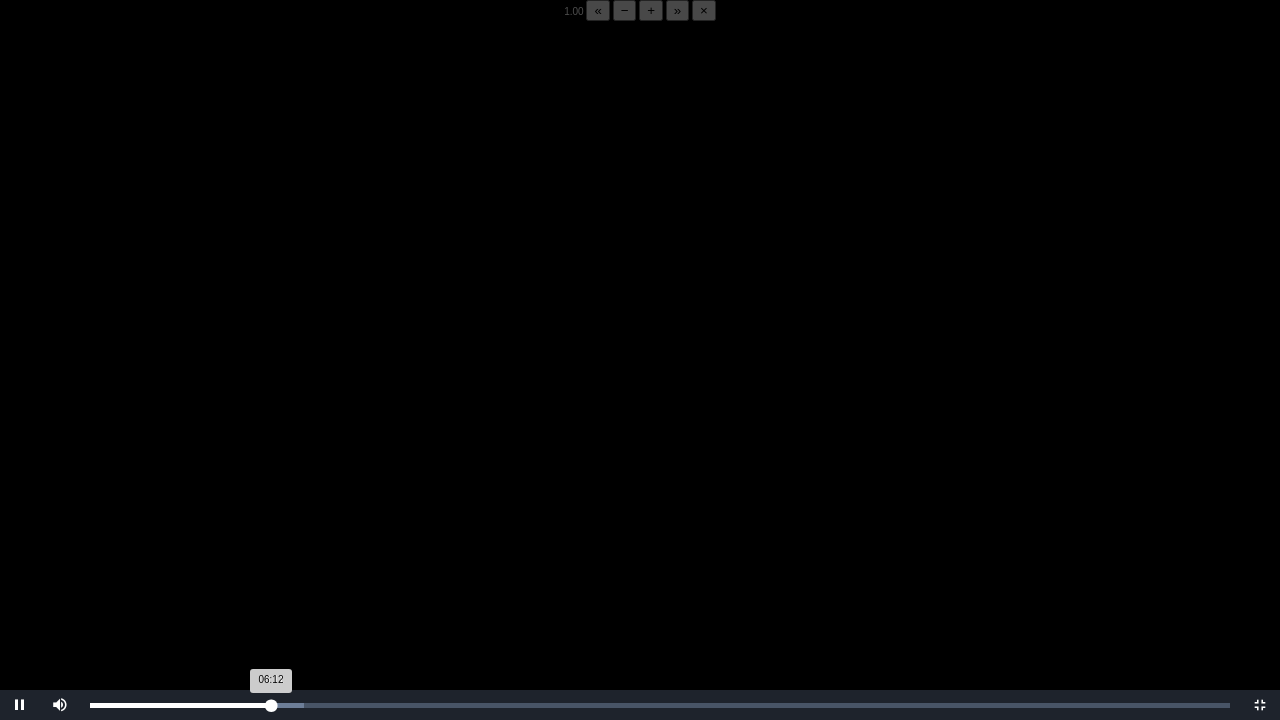 click on "06:12 Progress : 0%" at bounding box center [180, 705] 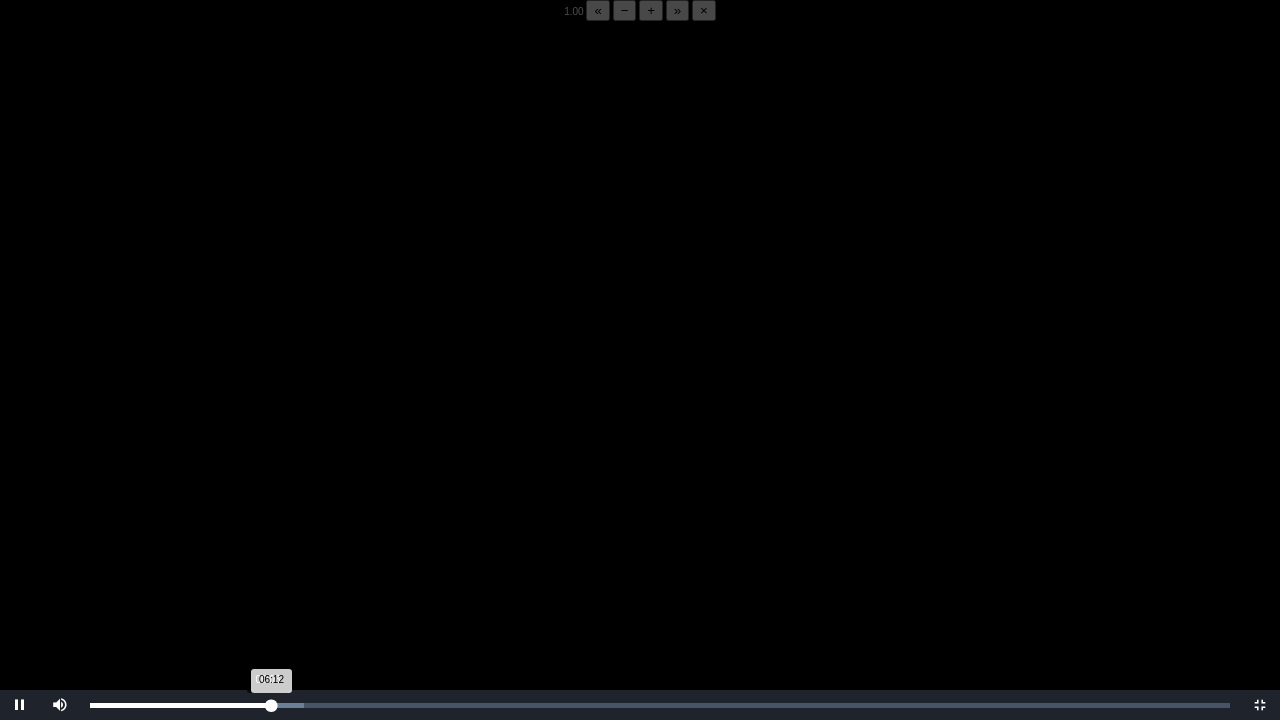 click on "06:12 Progress : 0%" at bounding box center [180, 705] 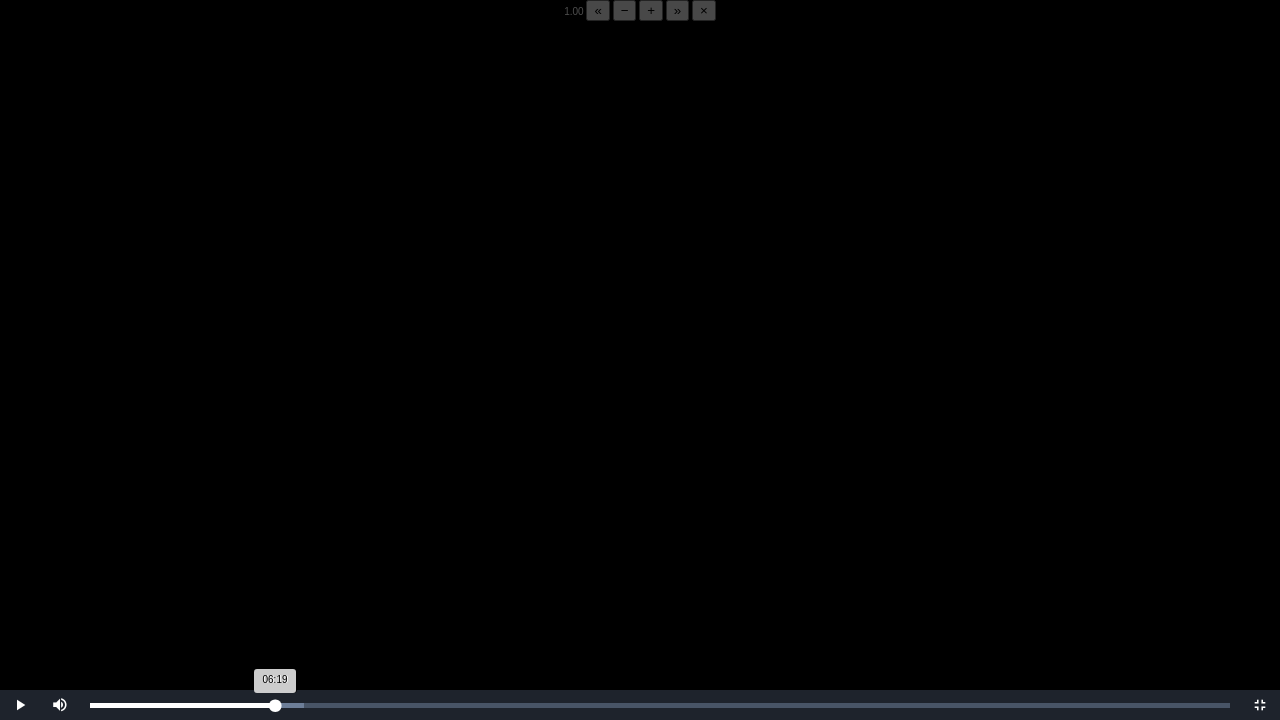click on "06:19 Progress : 0%" at bounding box center [182, 705] 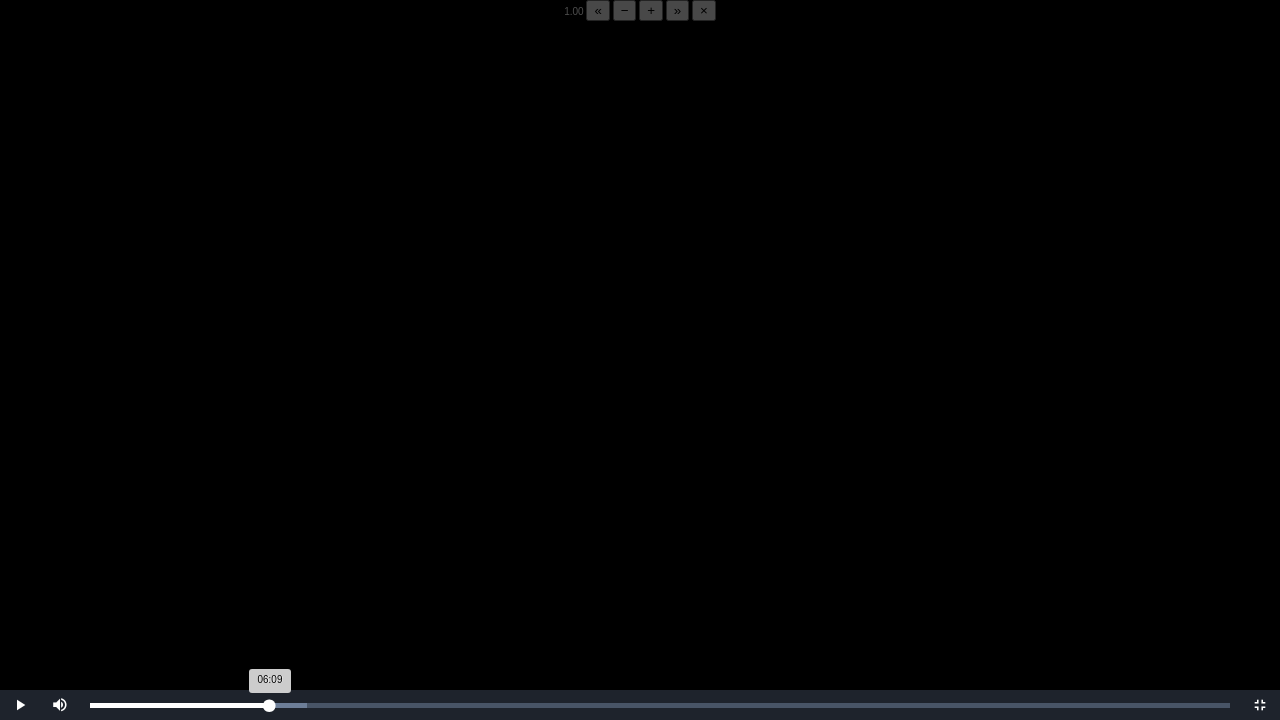 click on "06:09 Progress : 0%" at bounding box center [180, 705] 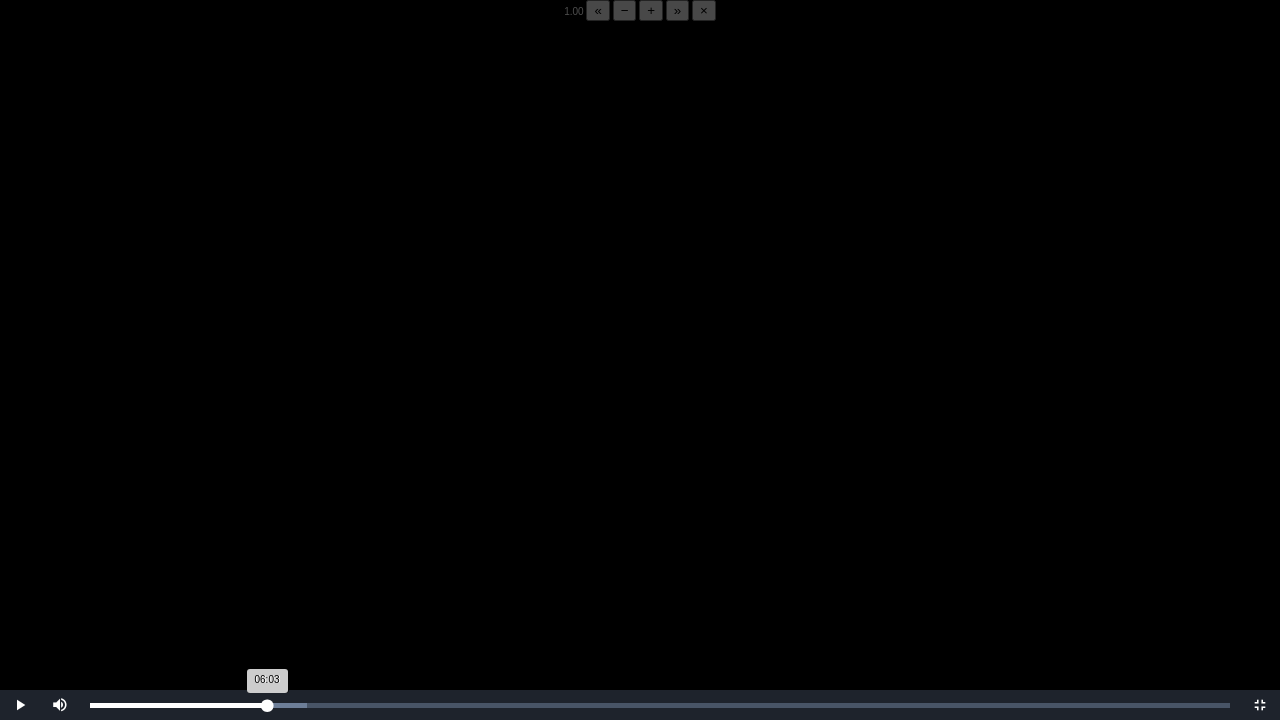 click on "06:03 Progress : 0%" at bounding box center [178, 705] 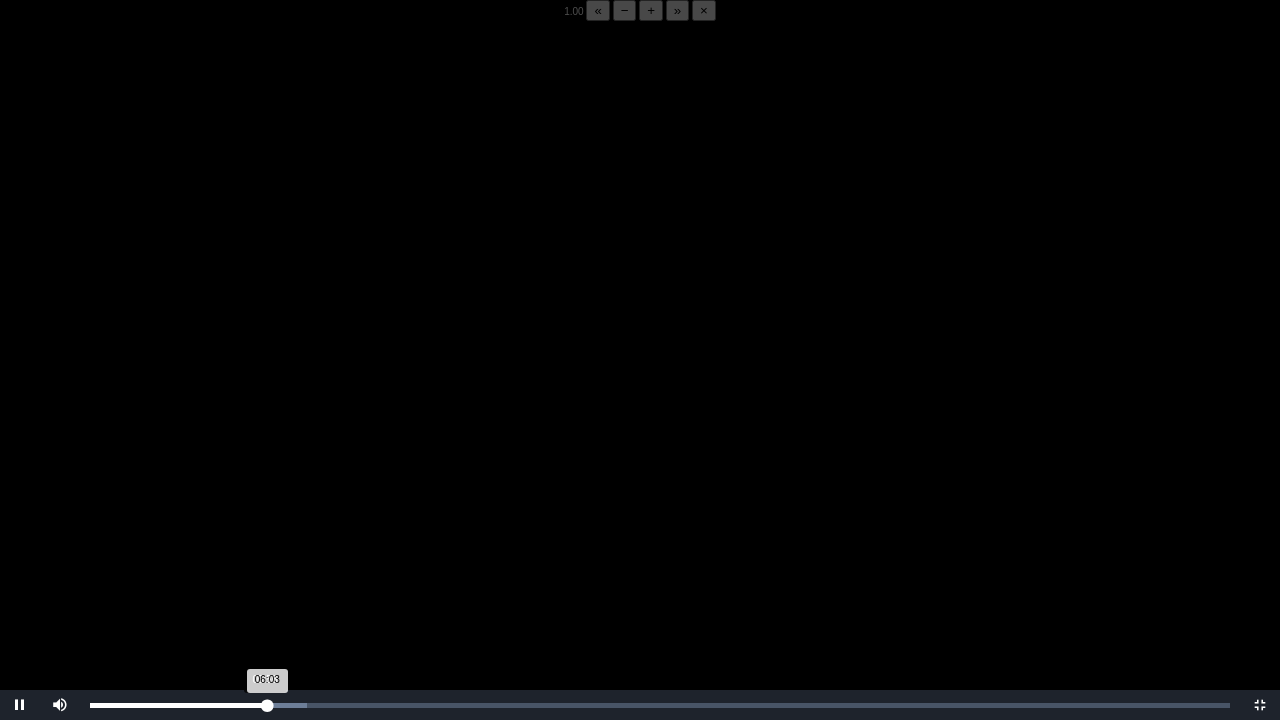 click on "06:03 Progress : 0%" at bounding box center (178, 705) 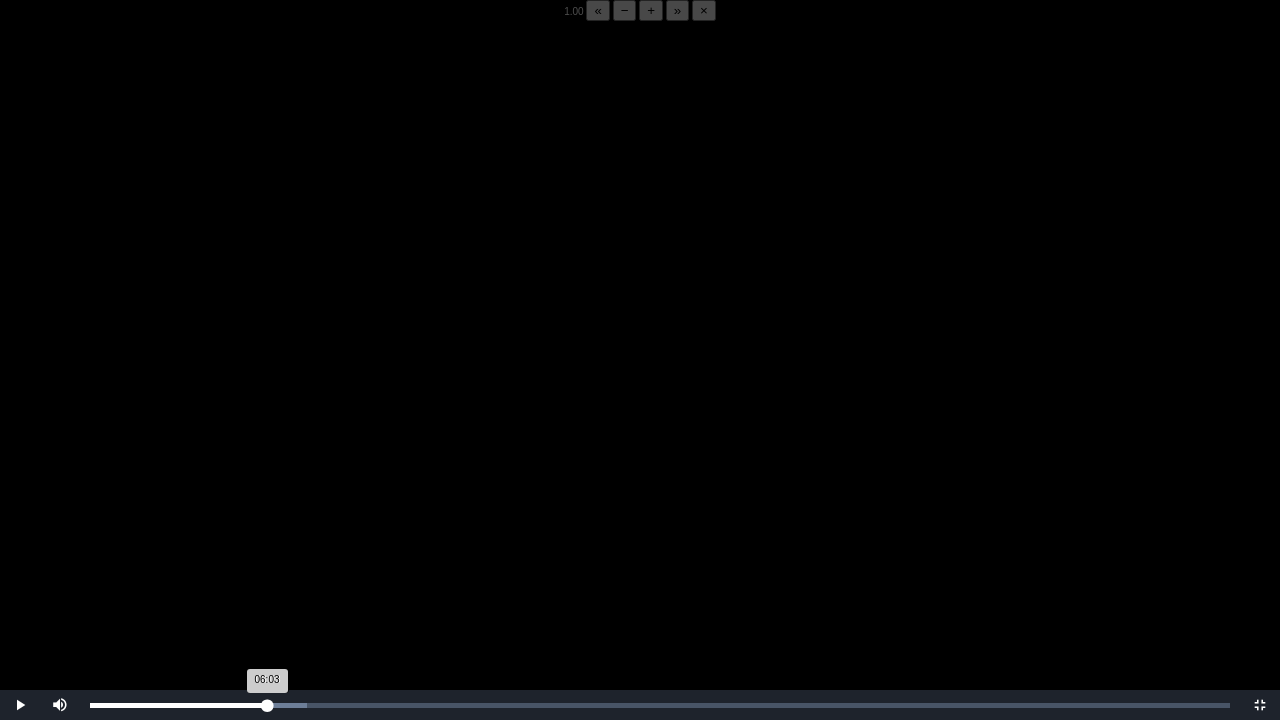 click on "06:03 Progress : 0%" at bounding box center (178, 705) 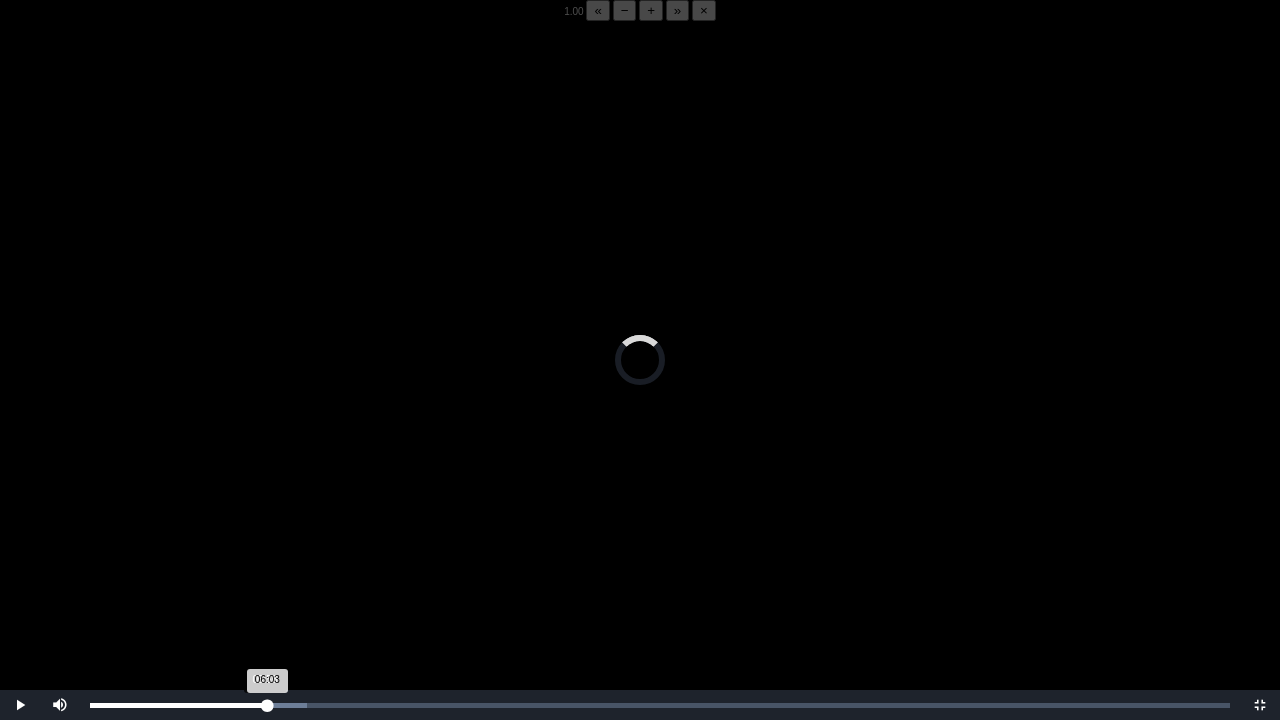 click on "06:03 Progress : 0%" at bounding box center [178, 705] 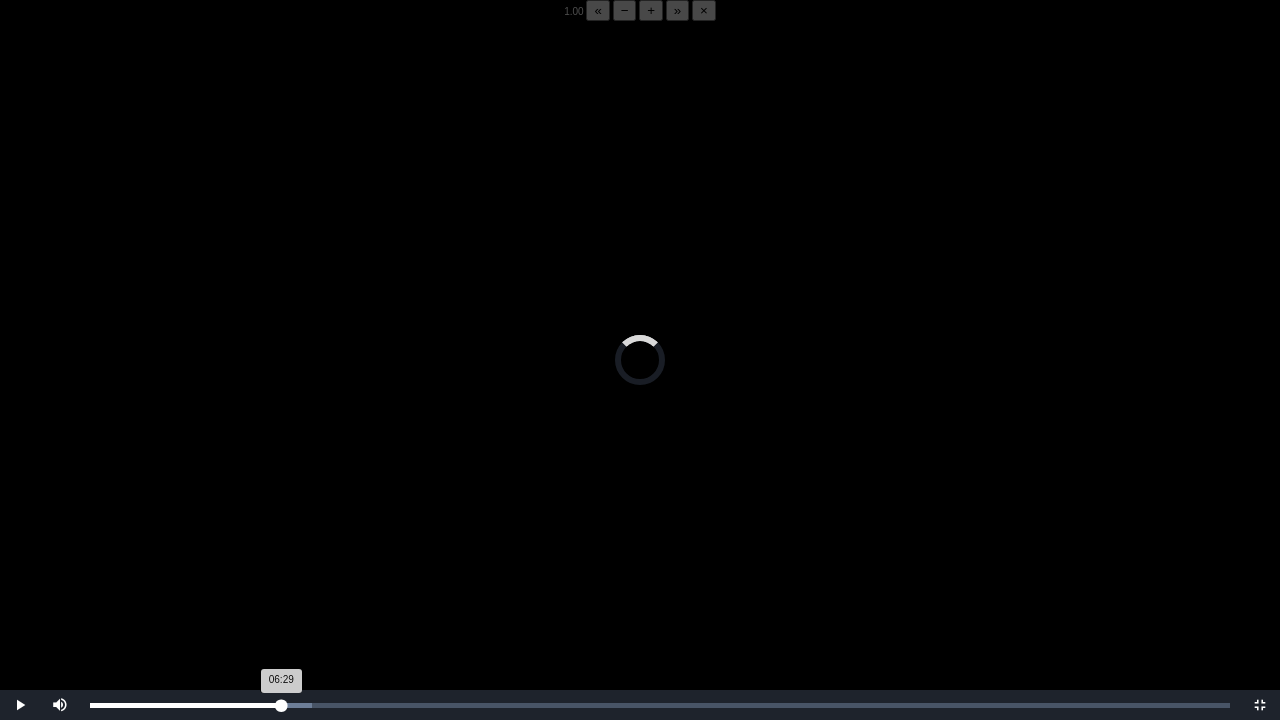 click on "06:29 Progress : 0%" at bounding box center (185, 705) 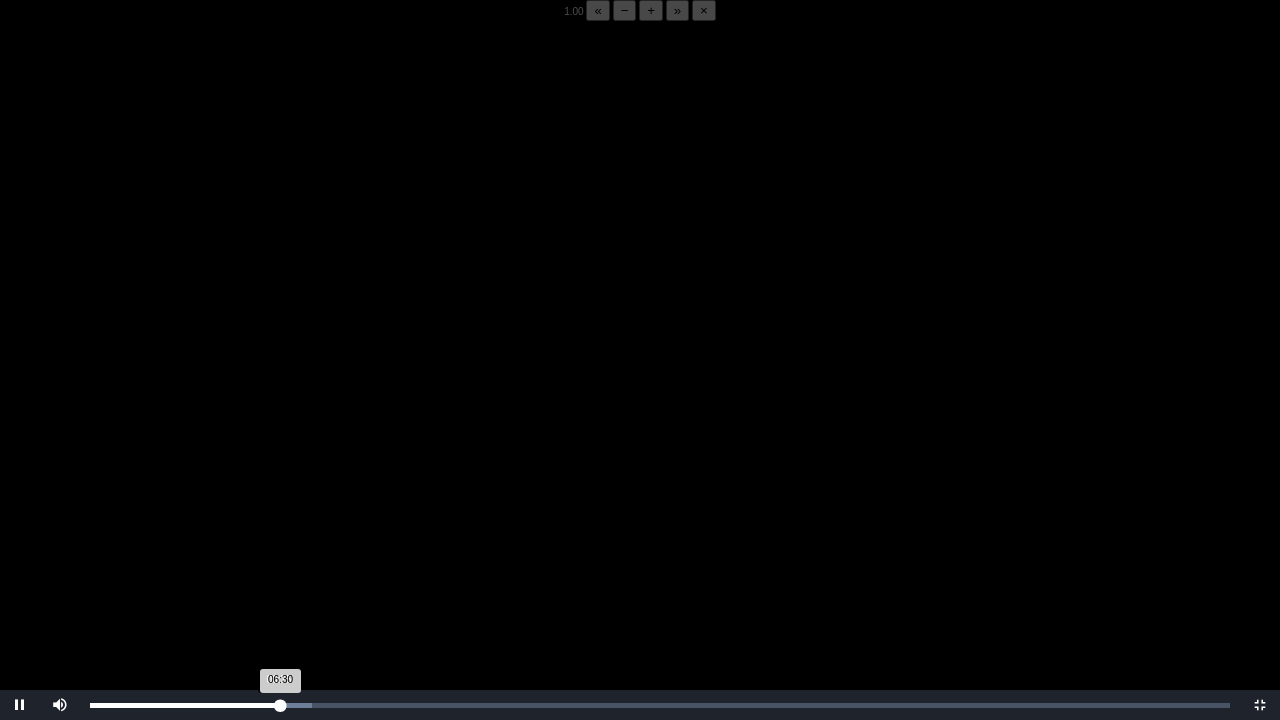click on "06:30 Progress : 0%" at bounding box center [185, 705] 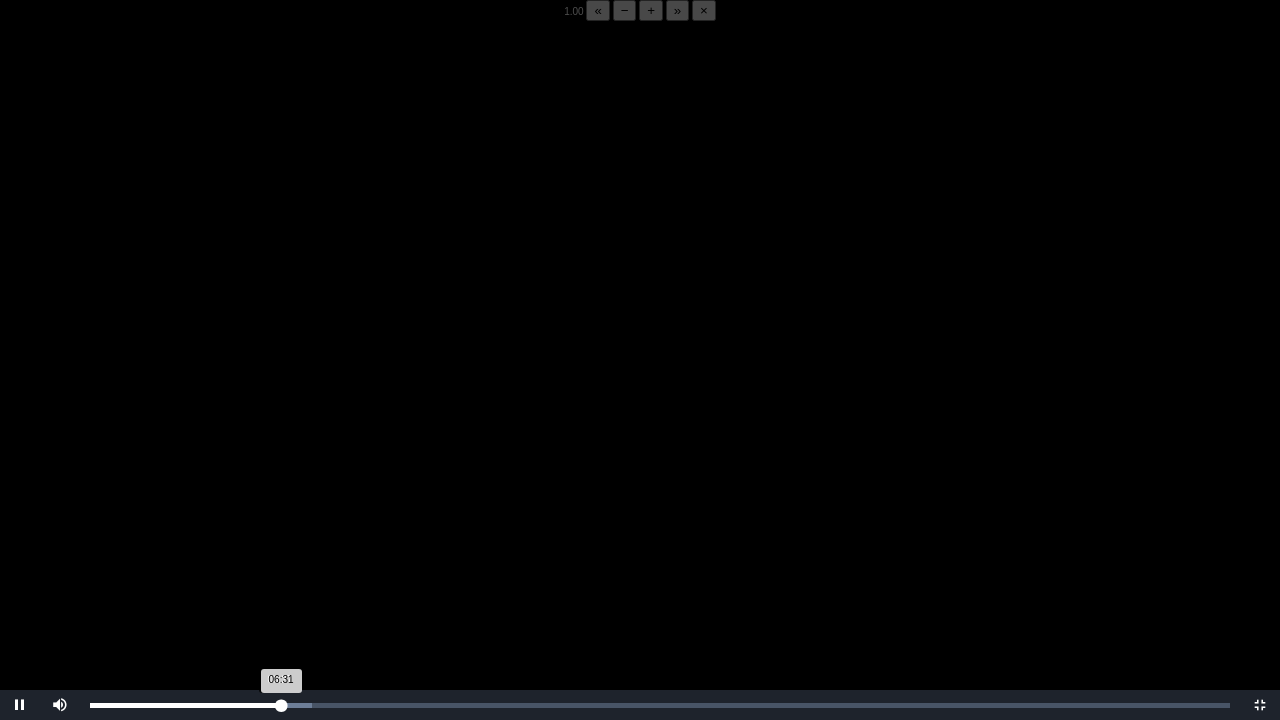 click on "06:31 Progress : 0%" at bounding box center [185, 705] 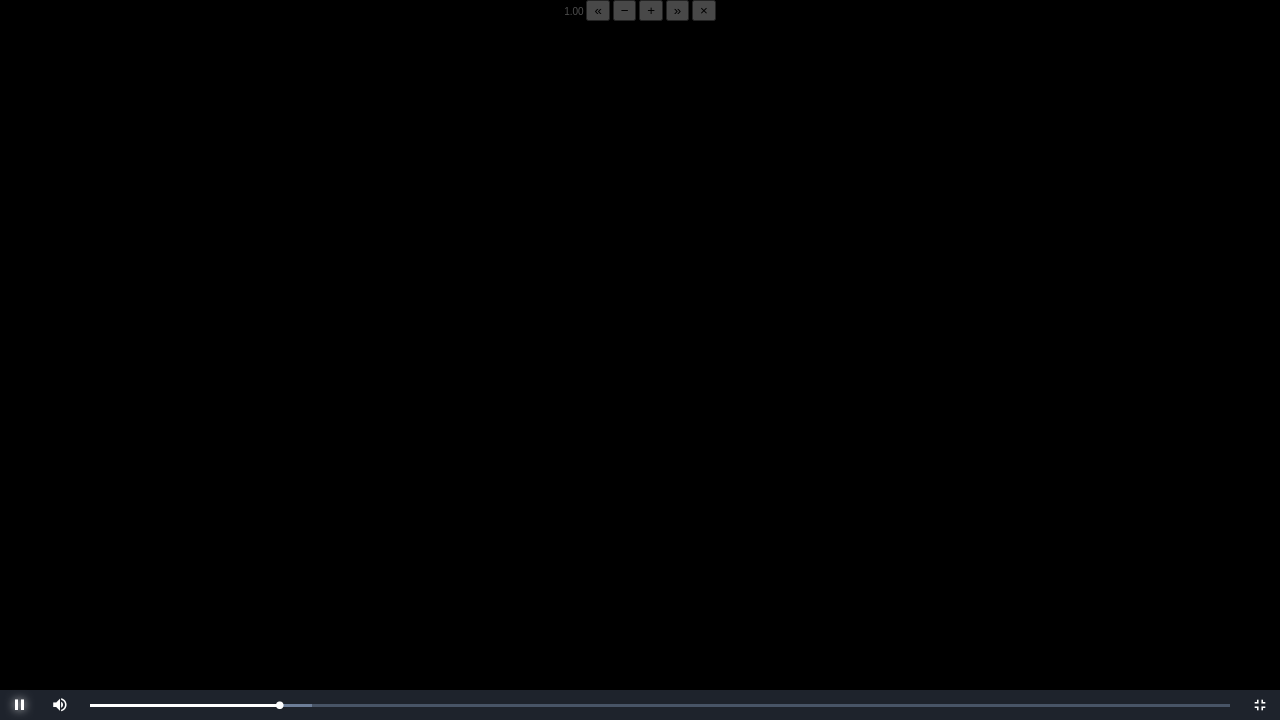 click at bounding box center (20, 705) 